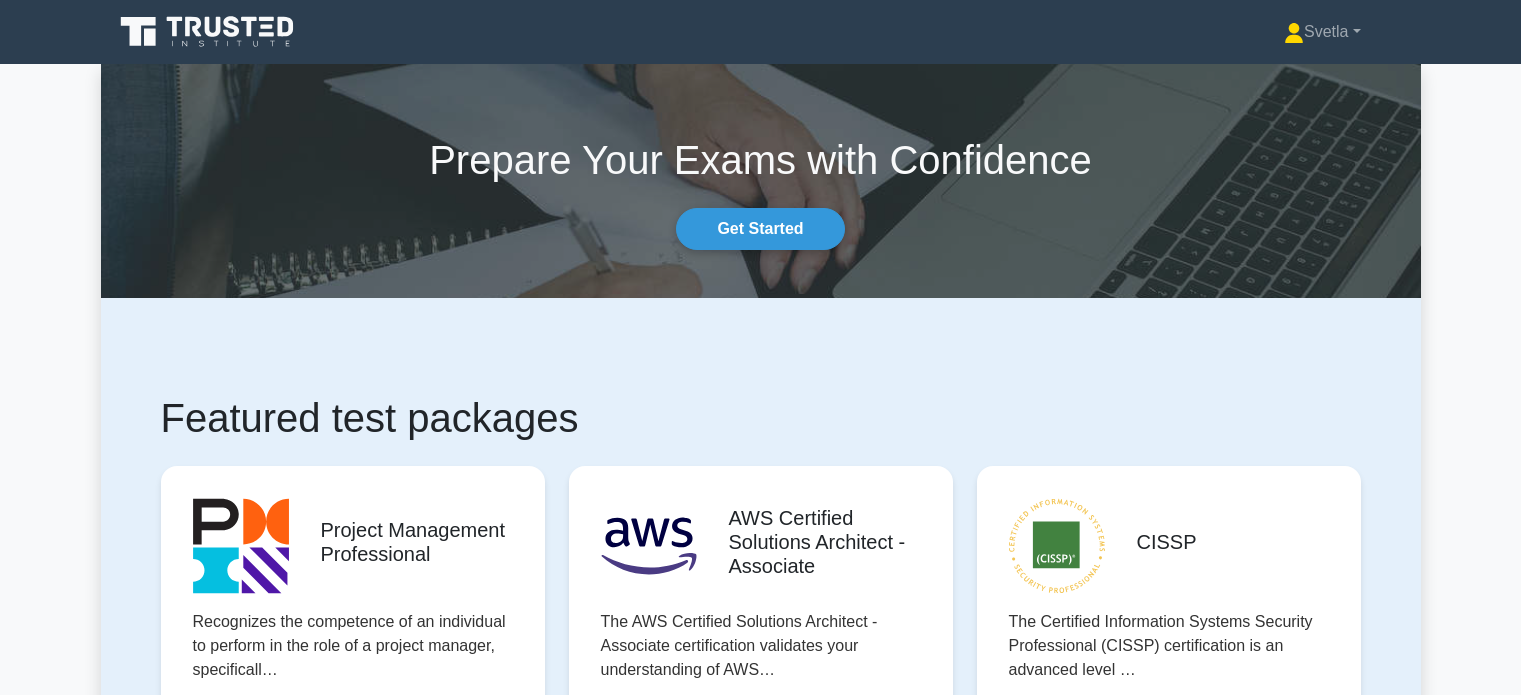 scroll, scrollTop: 0, scrollLeft: 0, axis: both 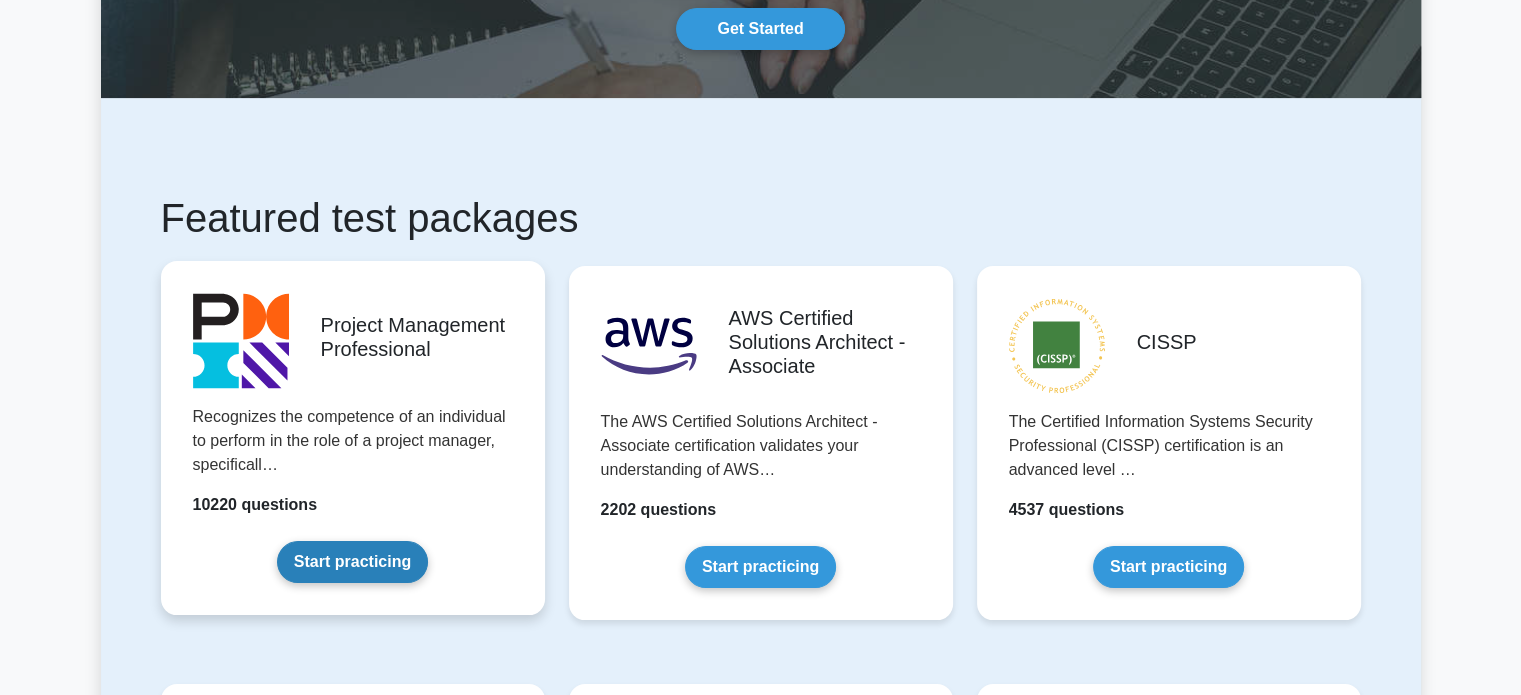 click on "Start practicing" at bounding box center [352, 562] 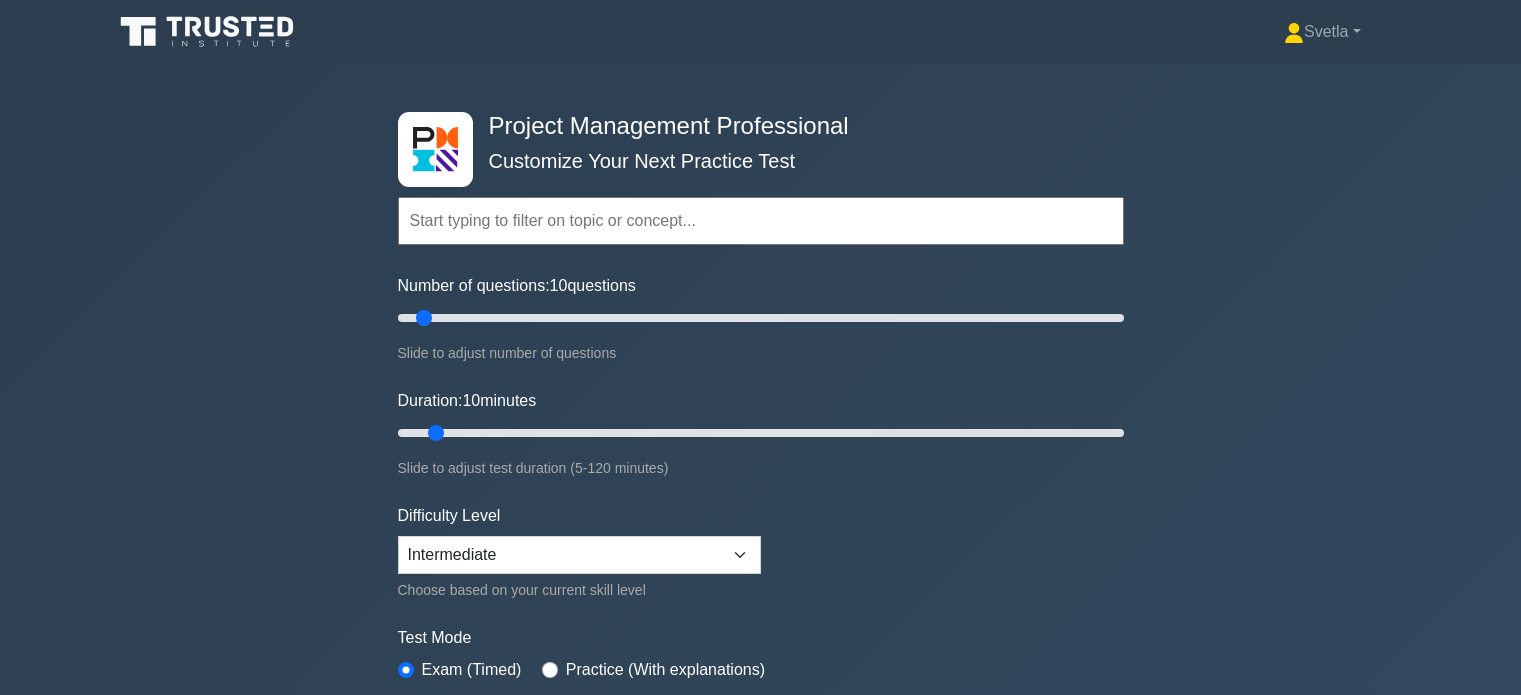 scroll, scrollTop: 0, scrollLeft: 0, axis: both 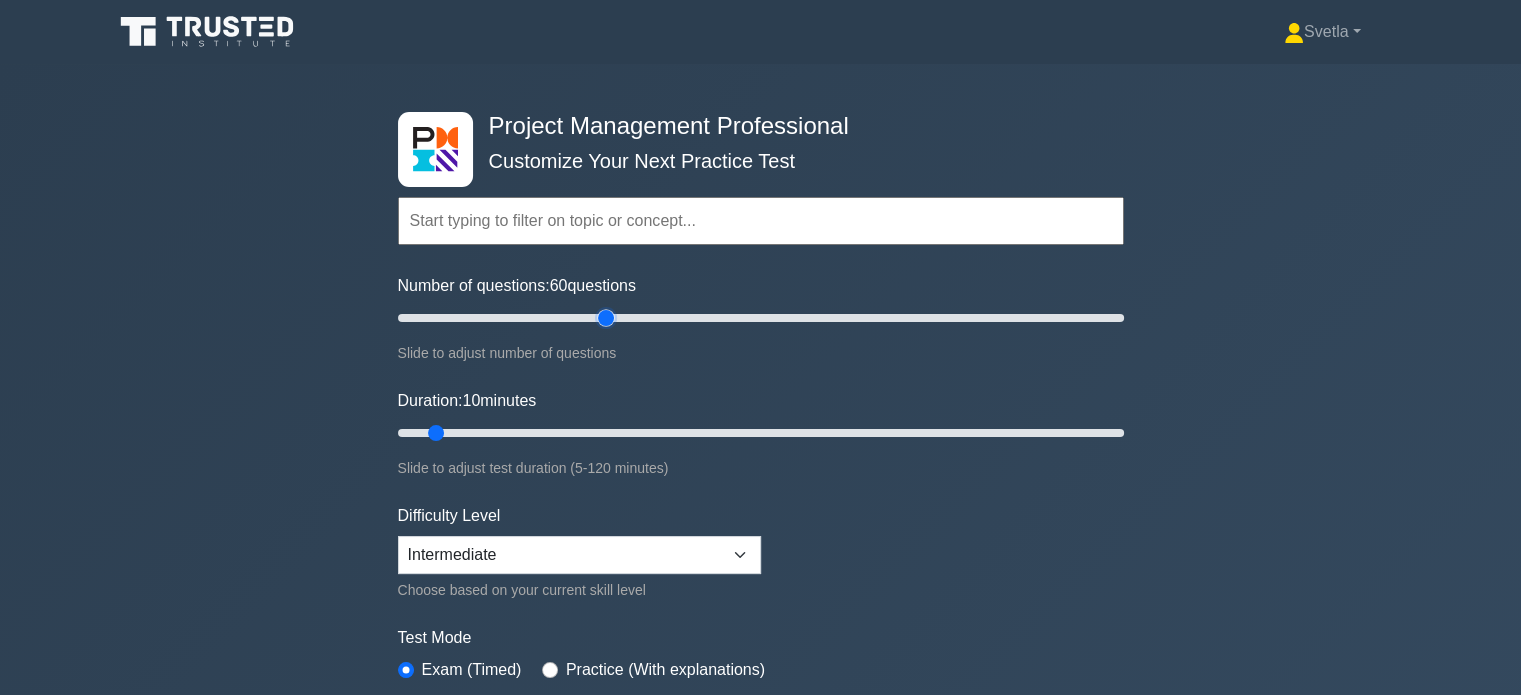 drag, startPoint x: 423, startPoint y: 315, endPoint x: 614, endPoint y: 319, distance: 191.04189 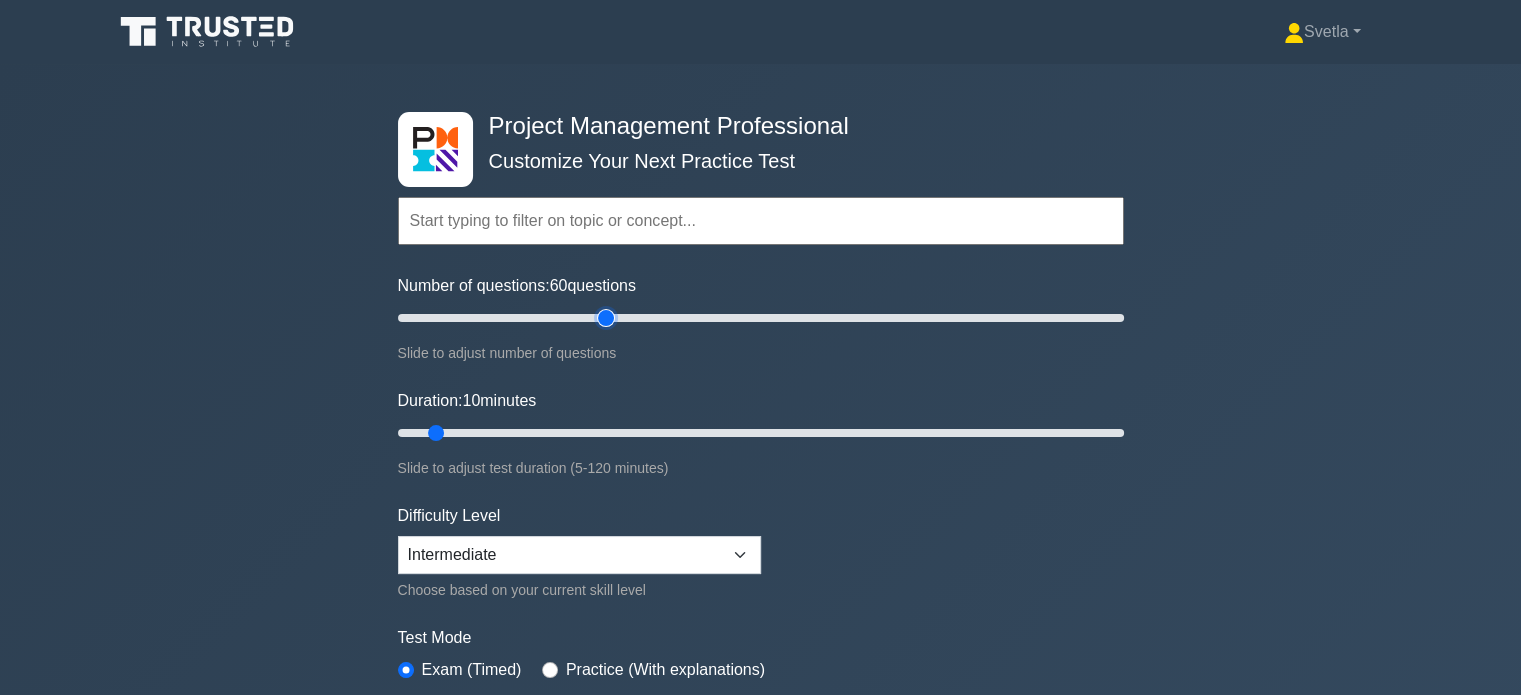 type on "60" 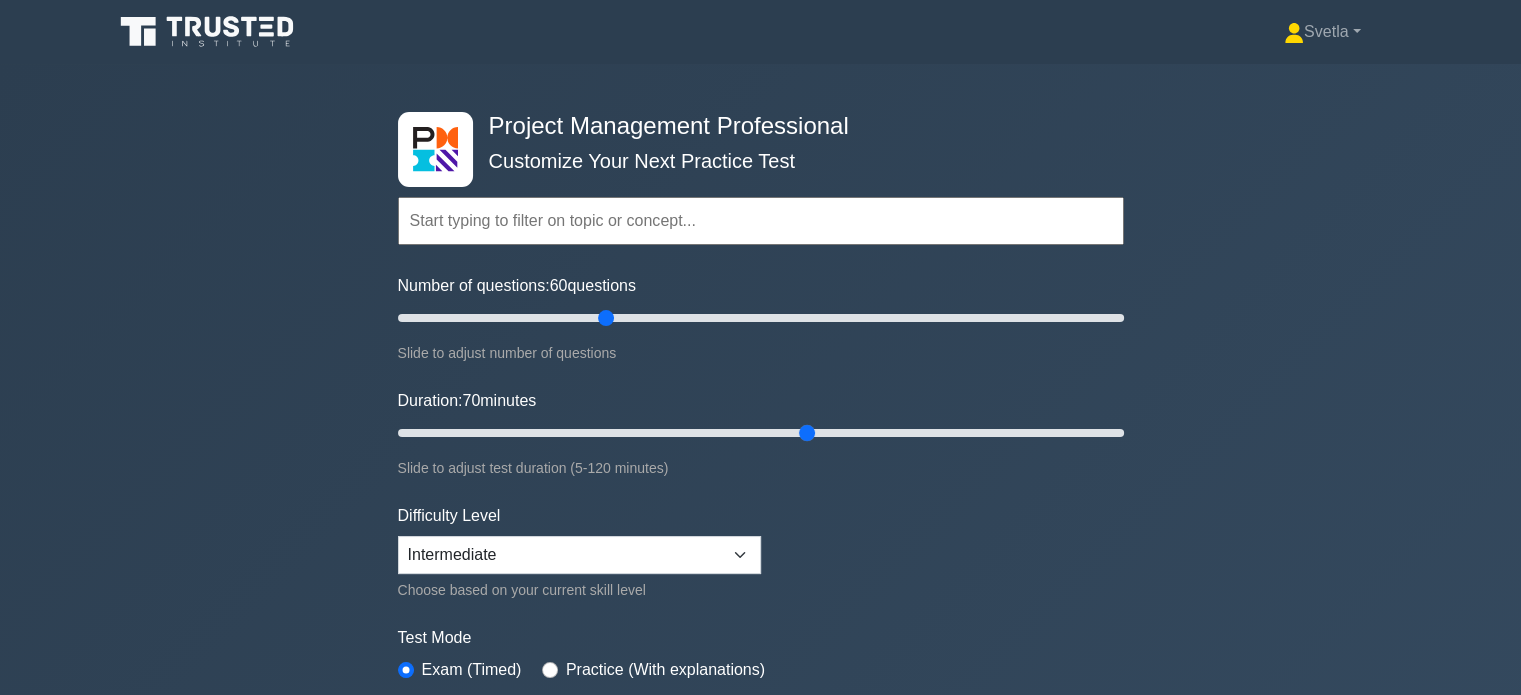 drag, startPoint x: 433, startPoint y: 432, endPoint x: 797, endPoint y: 432, distance: 364 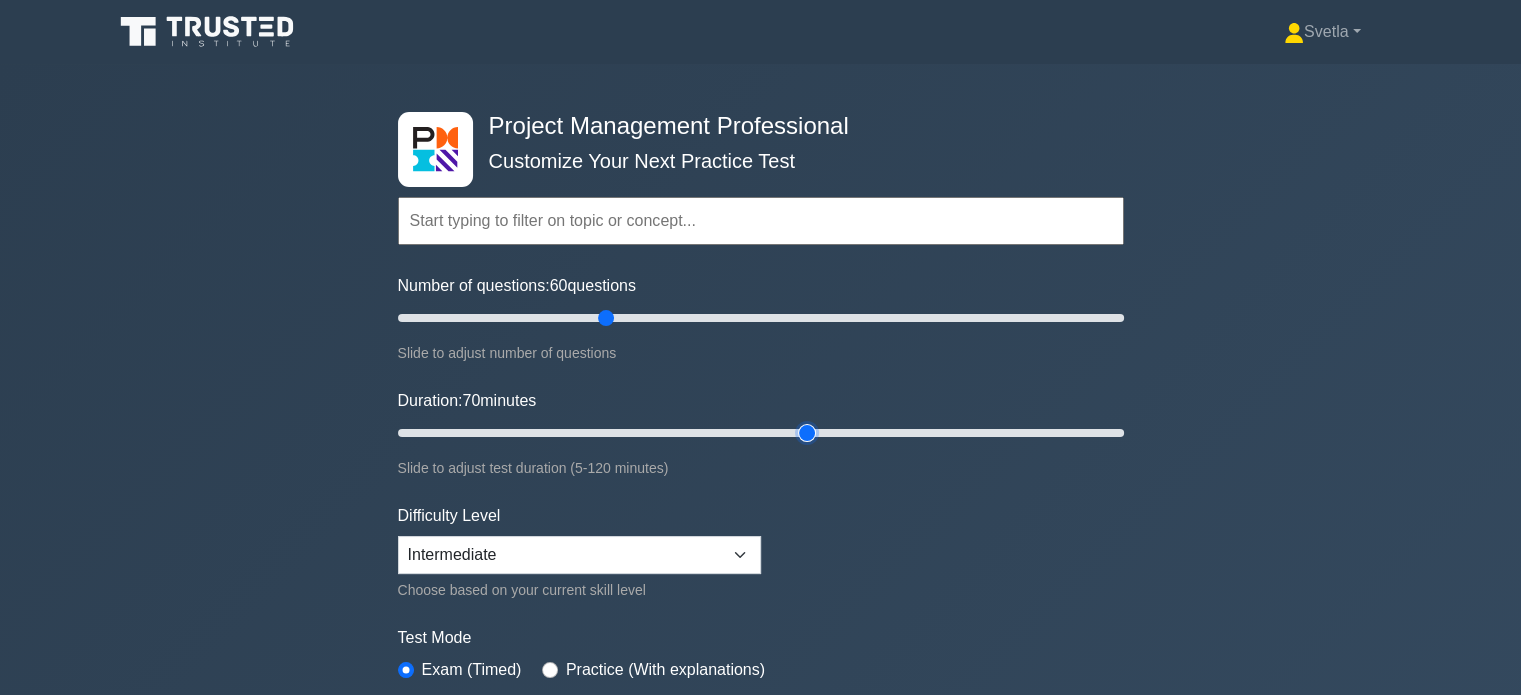 type on "70" 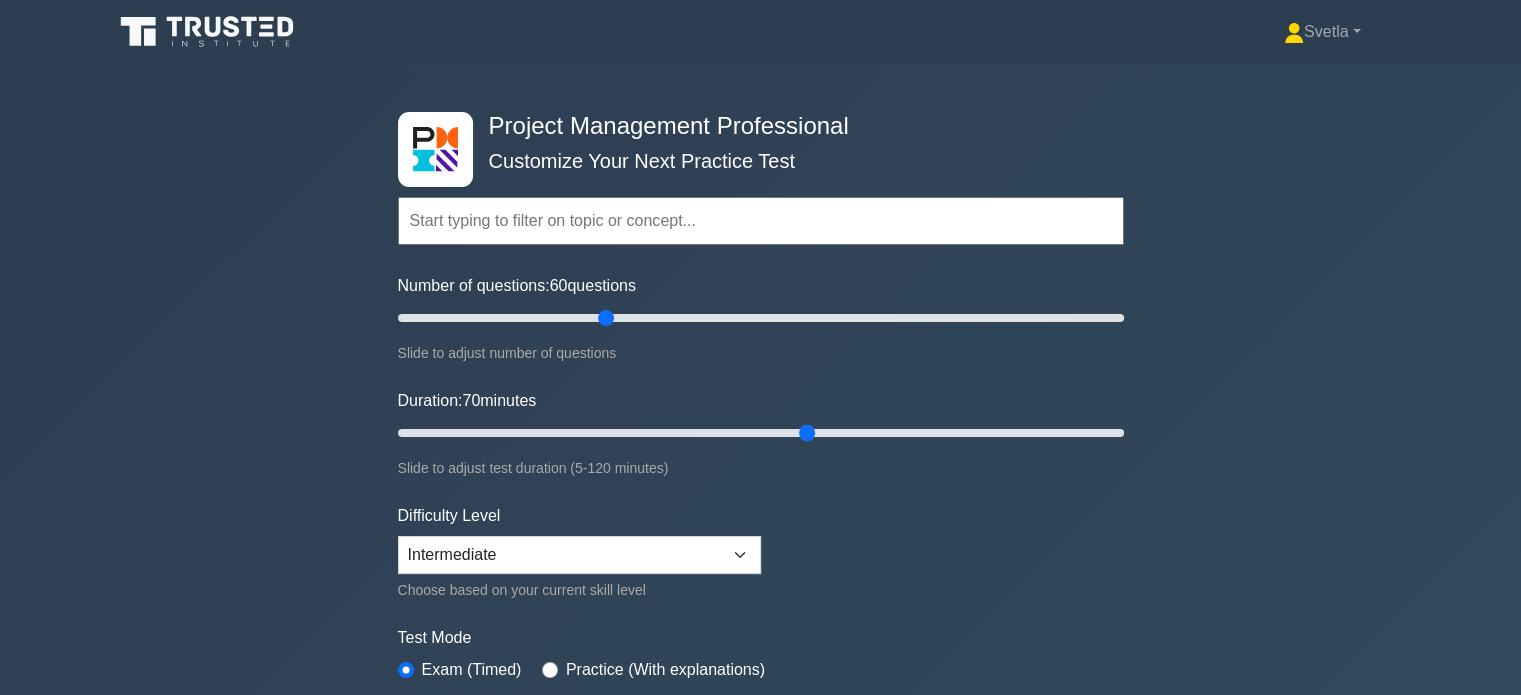 scroll, scrollTop: 500, scrollLeft: 0, axis: vertical 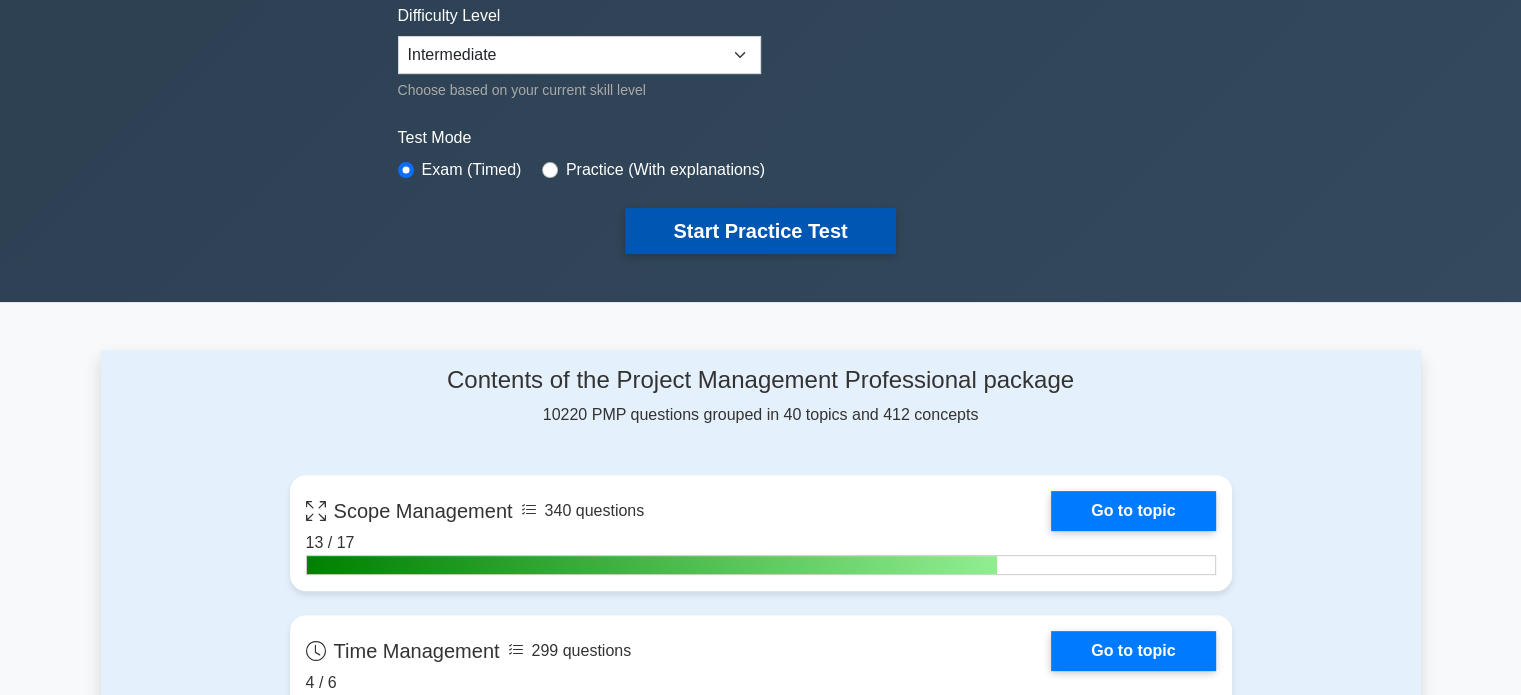 click on "Start Practice Test" at bounding box center [760, 231] 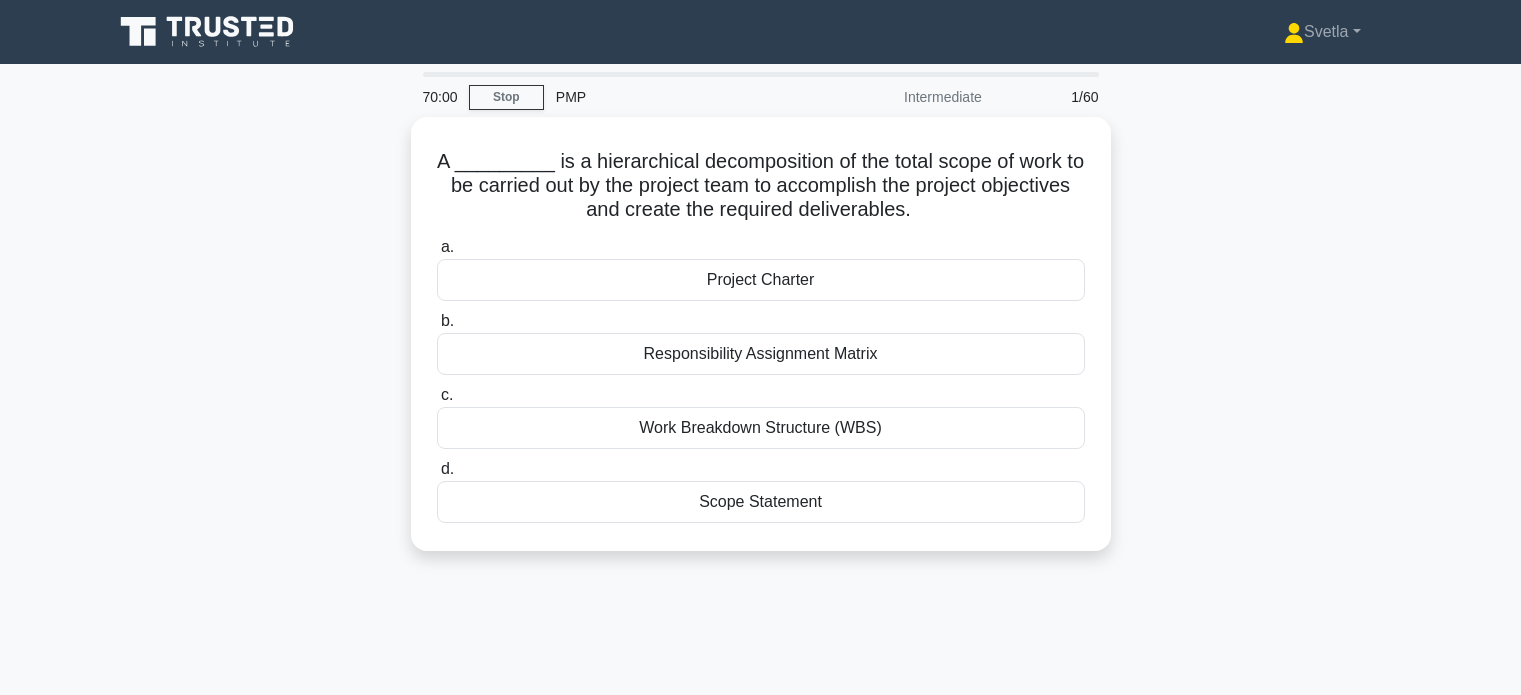 scroll, scrollTop: 0, scrollLeft: 0, axis: both 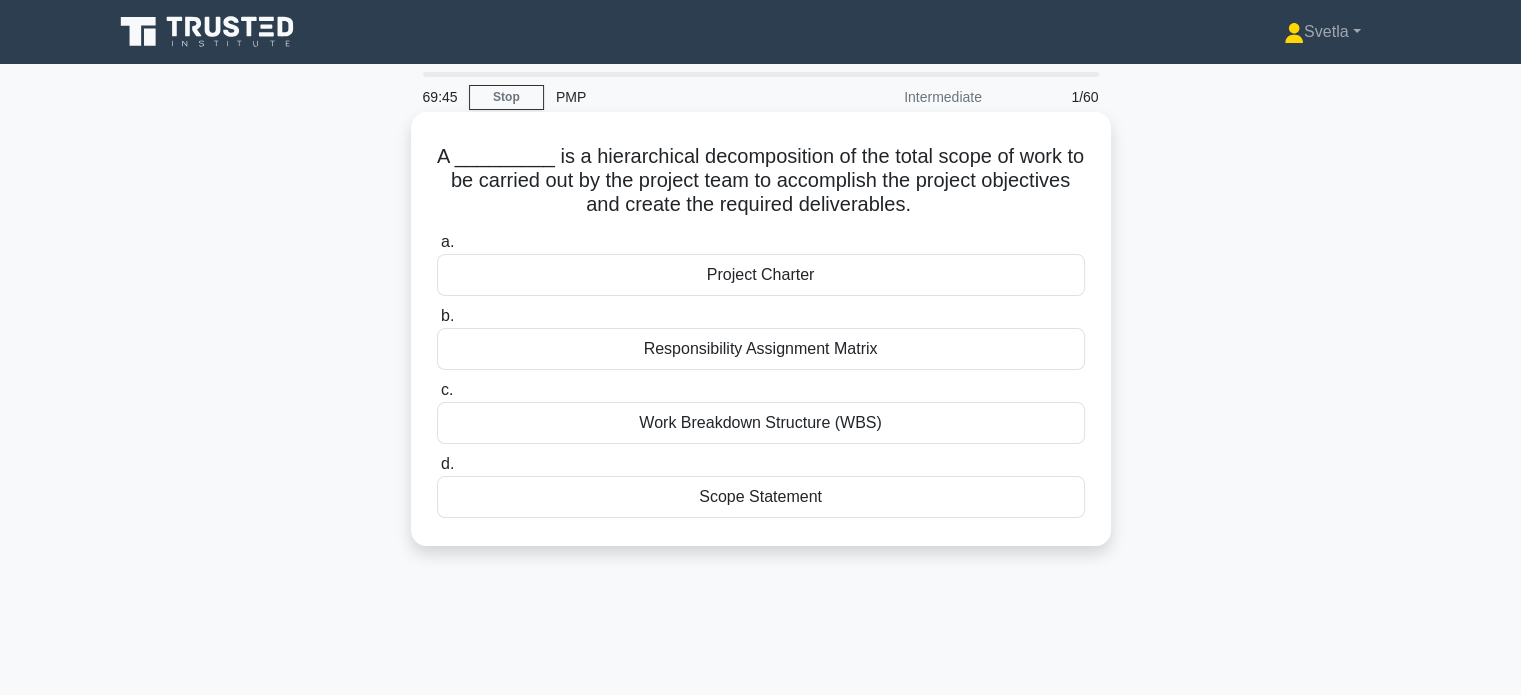 click on "Work Breakdown Structure (WBS)" at bounding box center [761, 423] 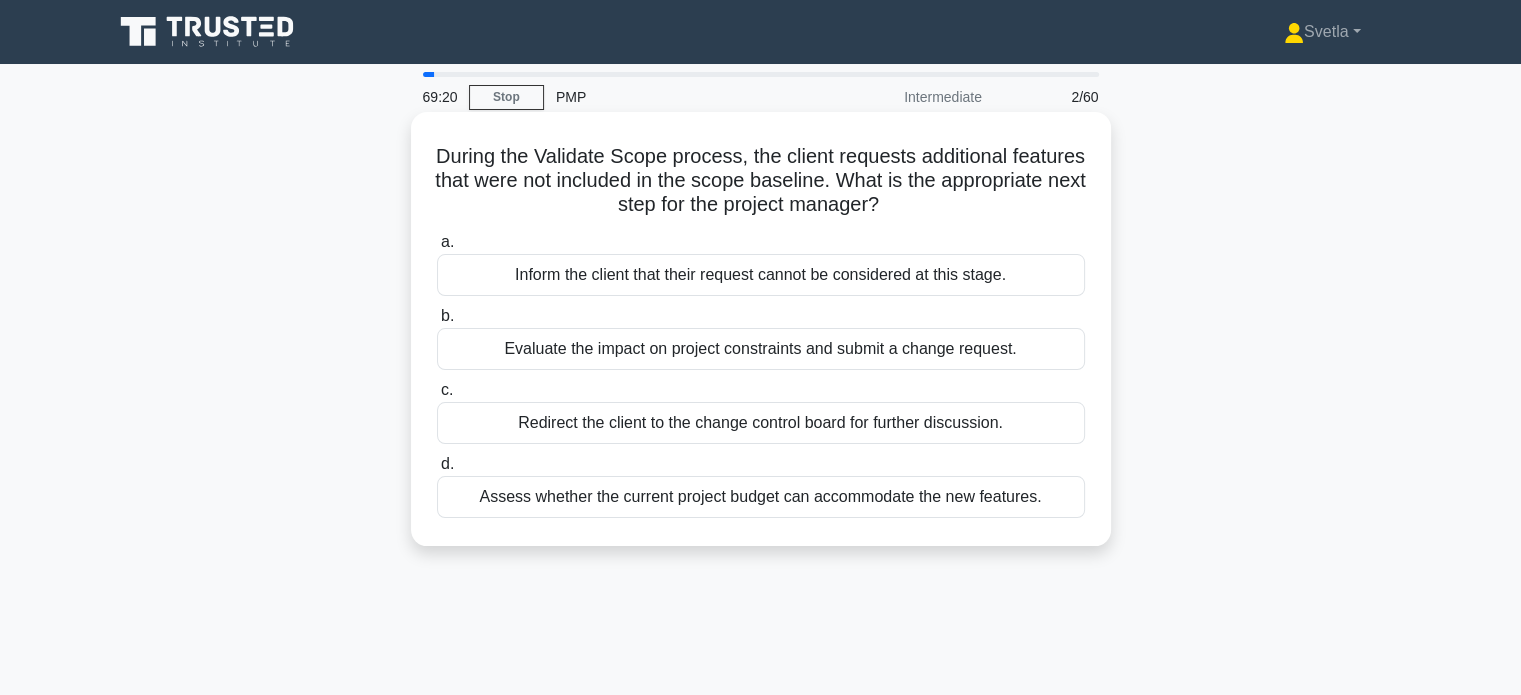 click on "Evaluate the impact on project constraints and submit a change request." at bounding box center (761, 349) 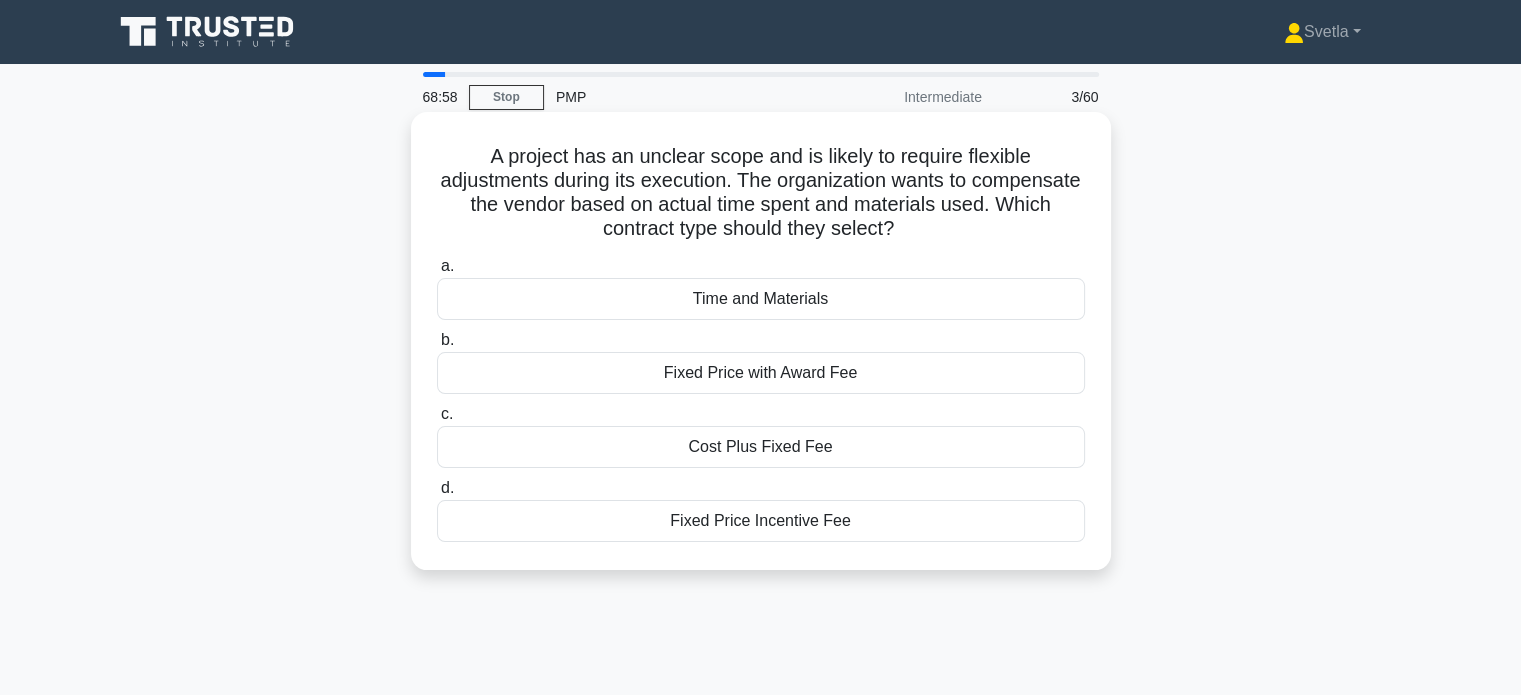 click on "Time and Materials" at bounding box center (761, 299) 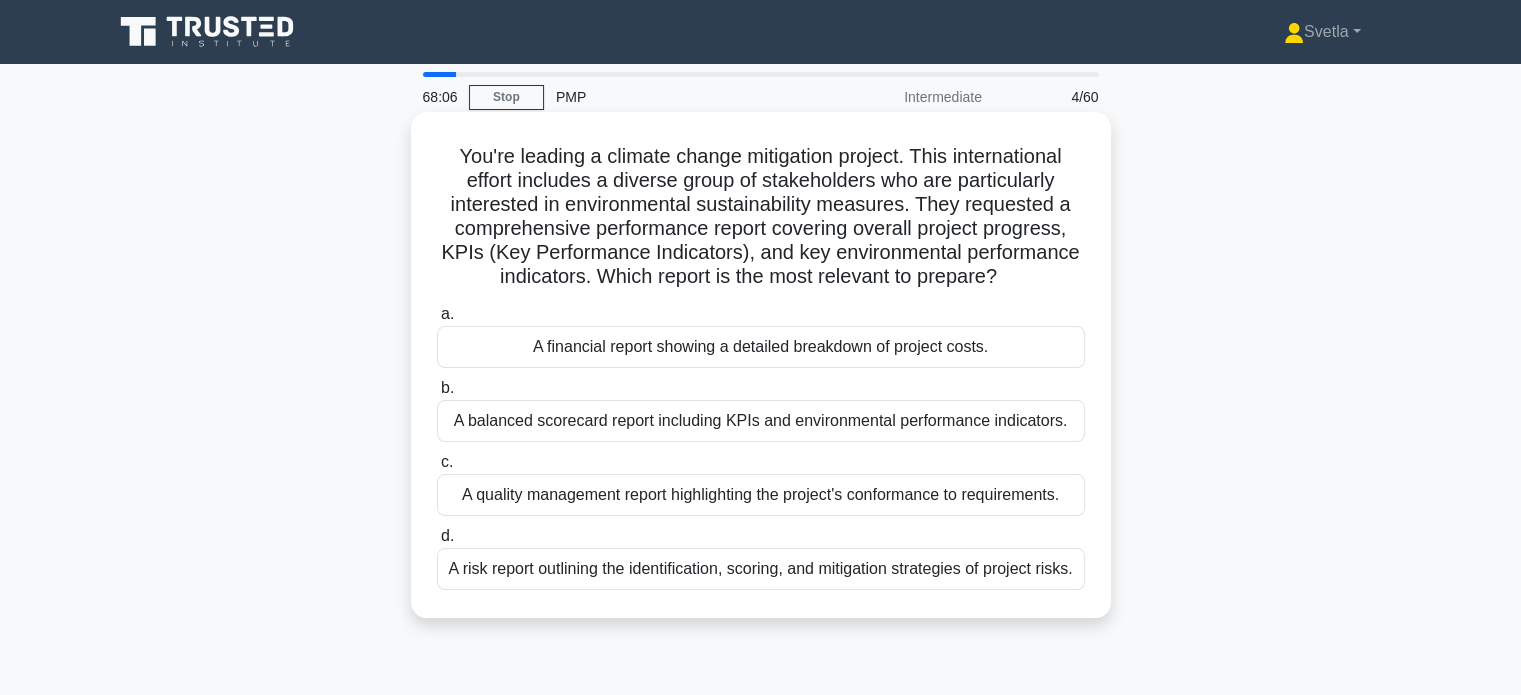 click on "A balanced scorecard report including KPIs and environmental performance indicators." at bounding box center [761, 421] 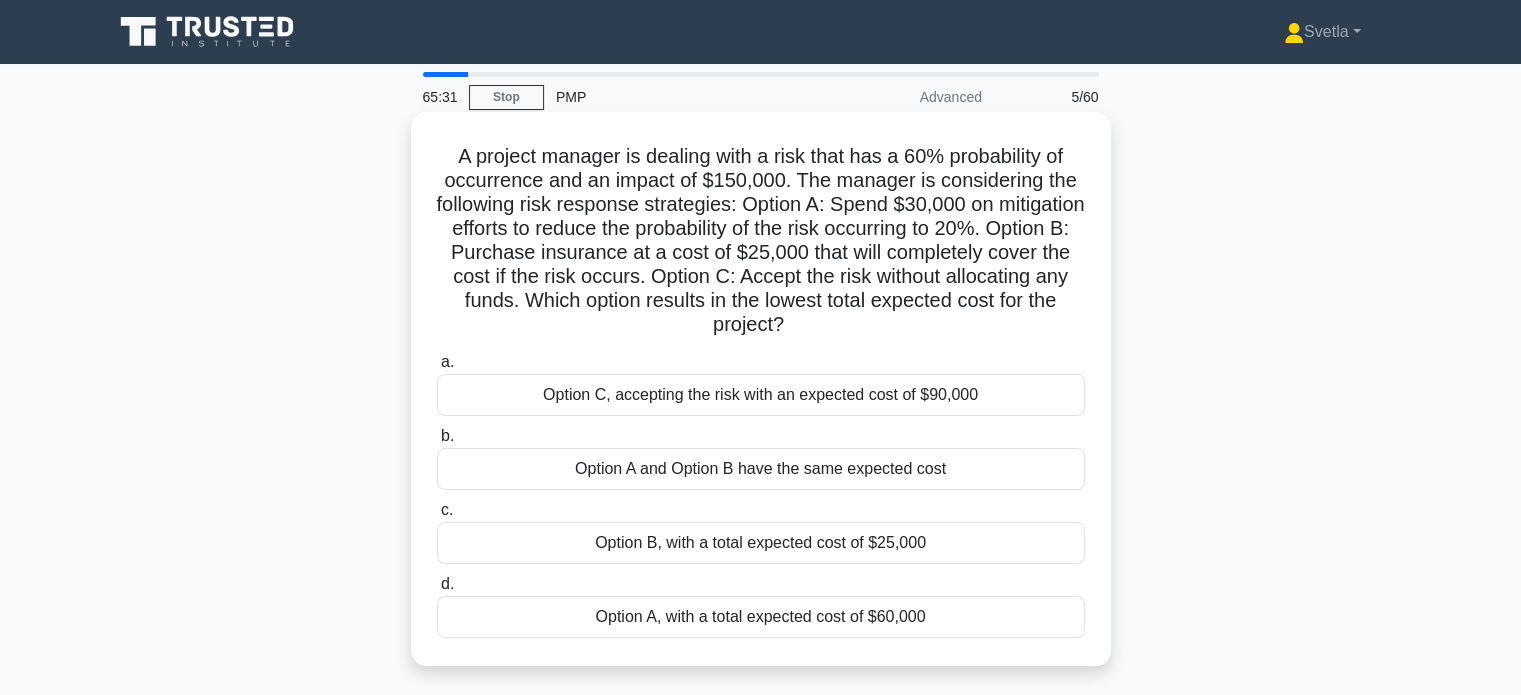 click on "Option B, with a total expected cost of $25,000" at bounding box center [761, 543] 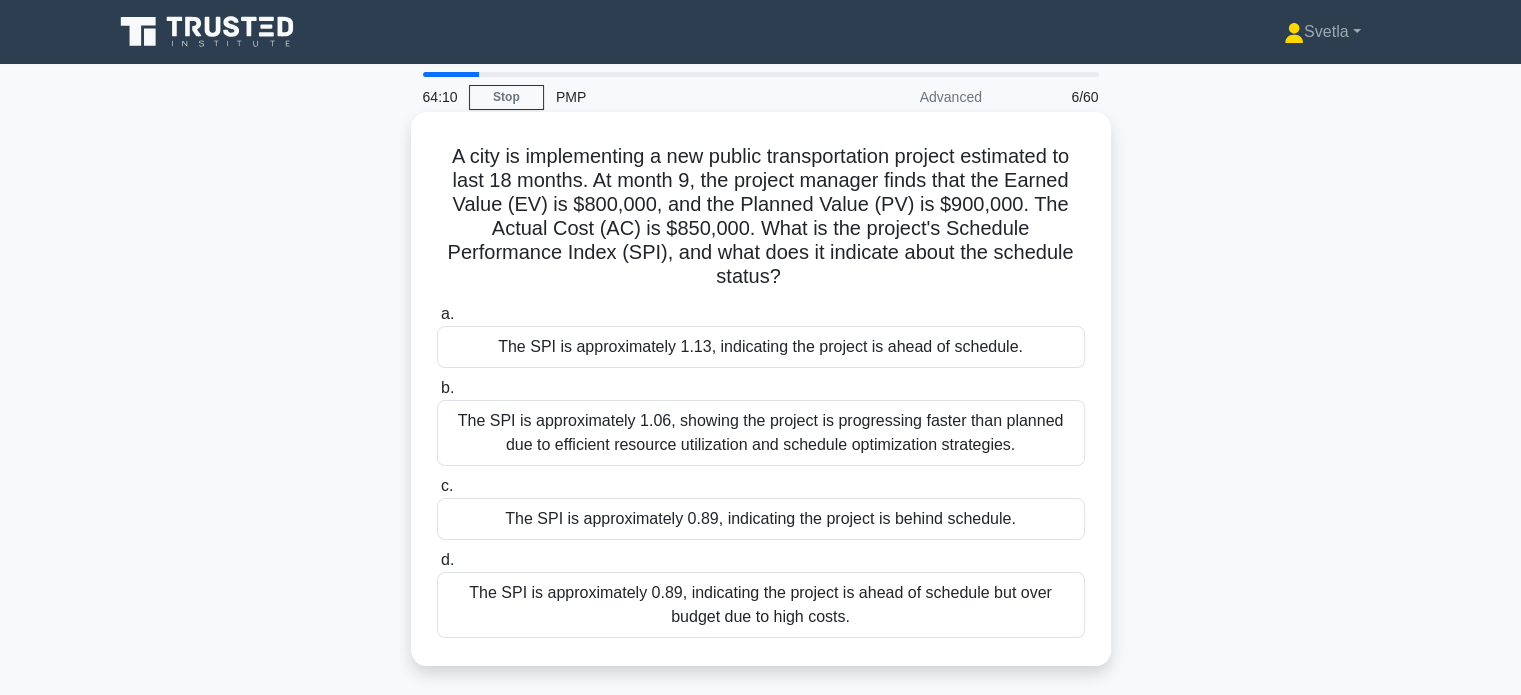 click on "The SPI is approximately 0.89, indicating the project is ahead of schedule but over budget due to high costs." at bounding box center [761, 605] 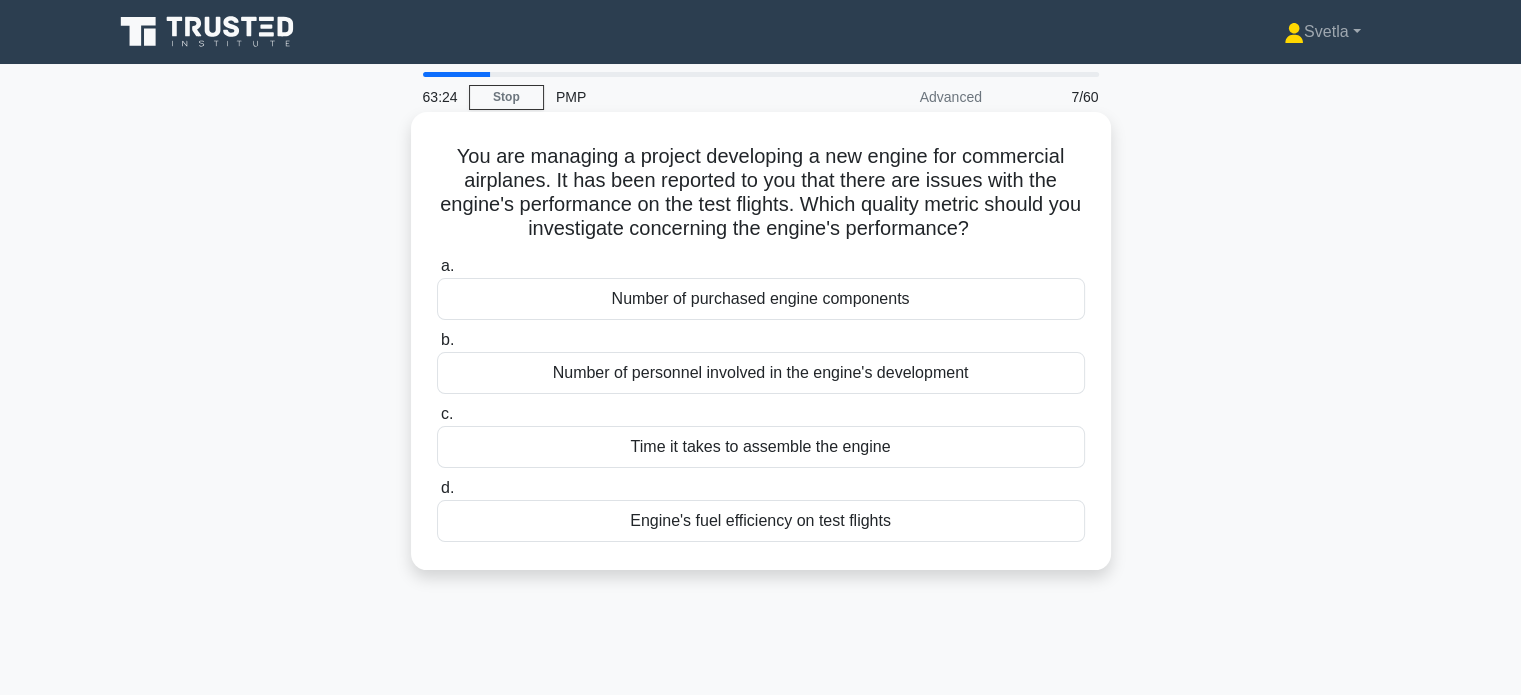 click on "Engine's fuel efficiency on test flights" at bounding box center [761, 521] 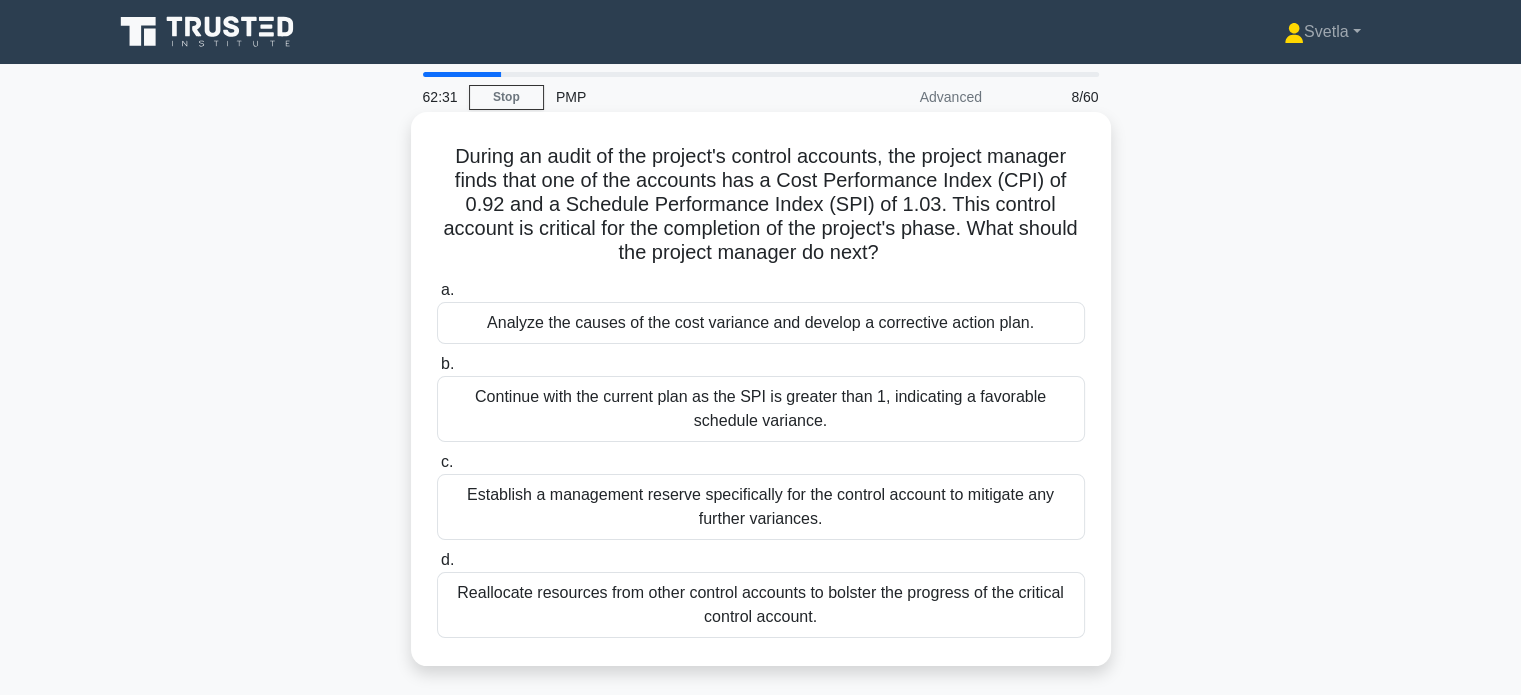 click on "Continue with the current plan as the SPI is greater than 1, indicating a favorable schedule variance." at bounding box center [761, 409] 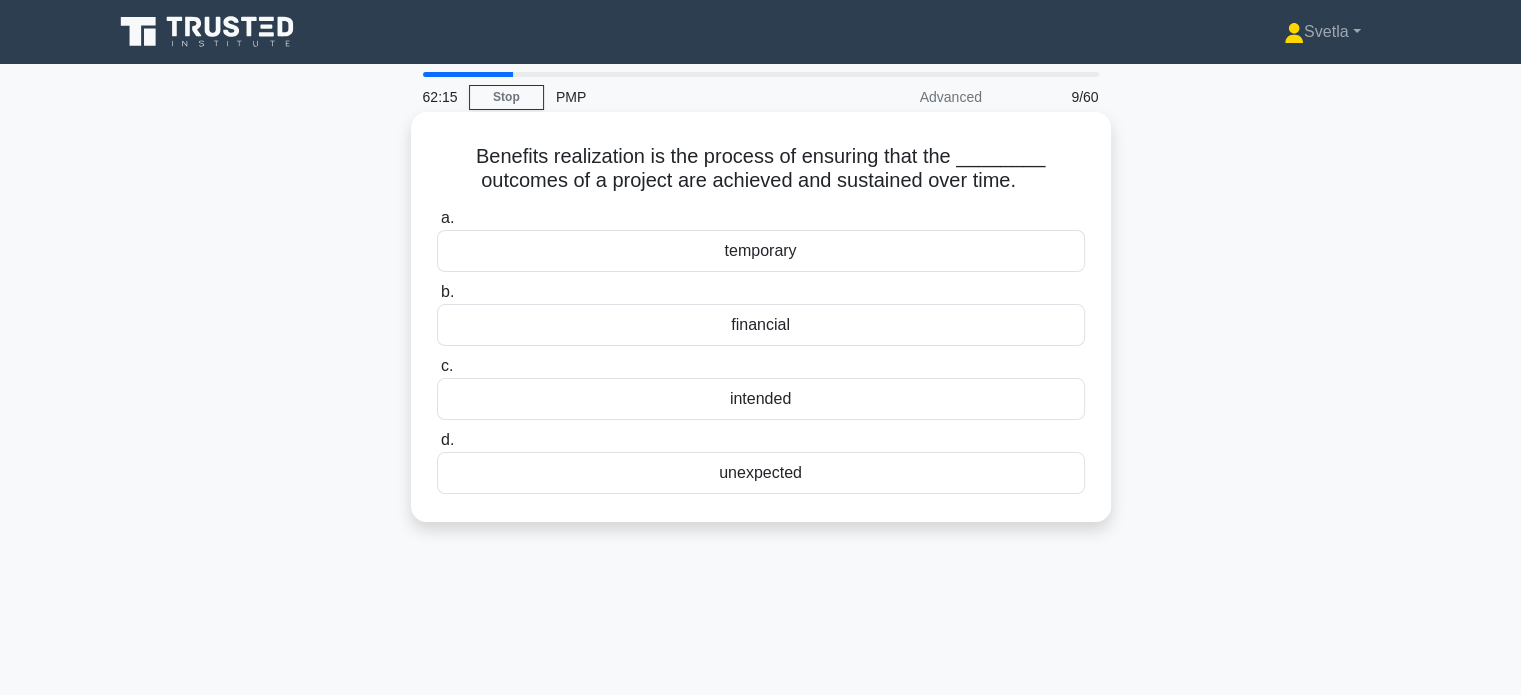 click on "intended" at bounding box center (761, 399) 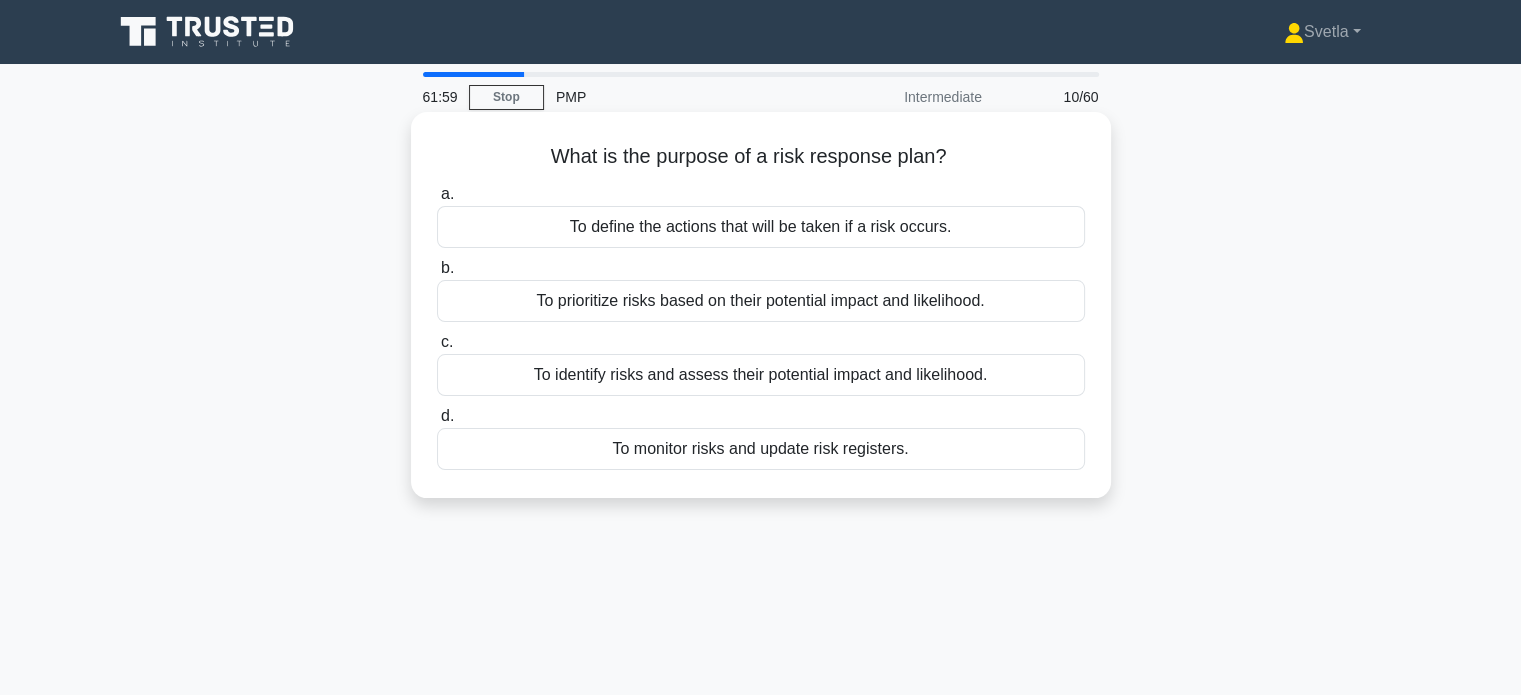 click on "To identify risks and assess their potential impact and likelihood." at bounding box center [761, 375] 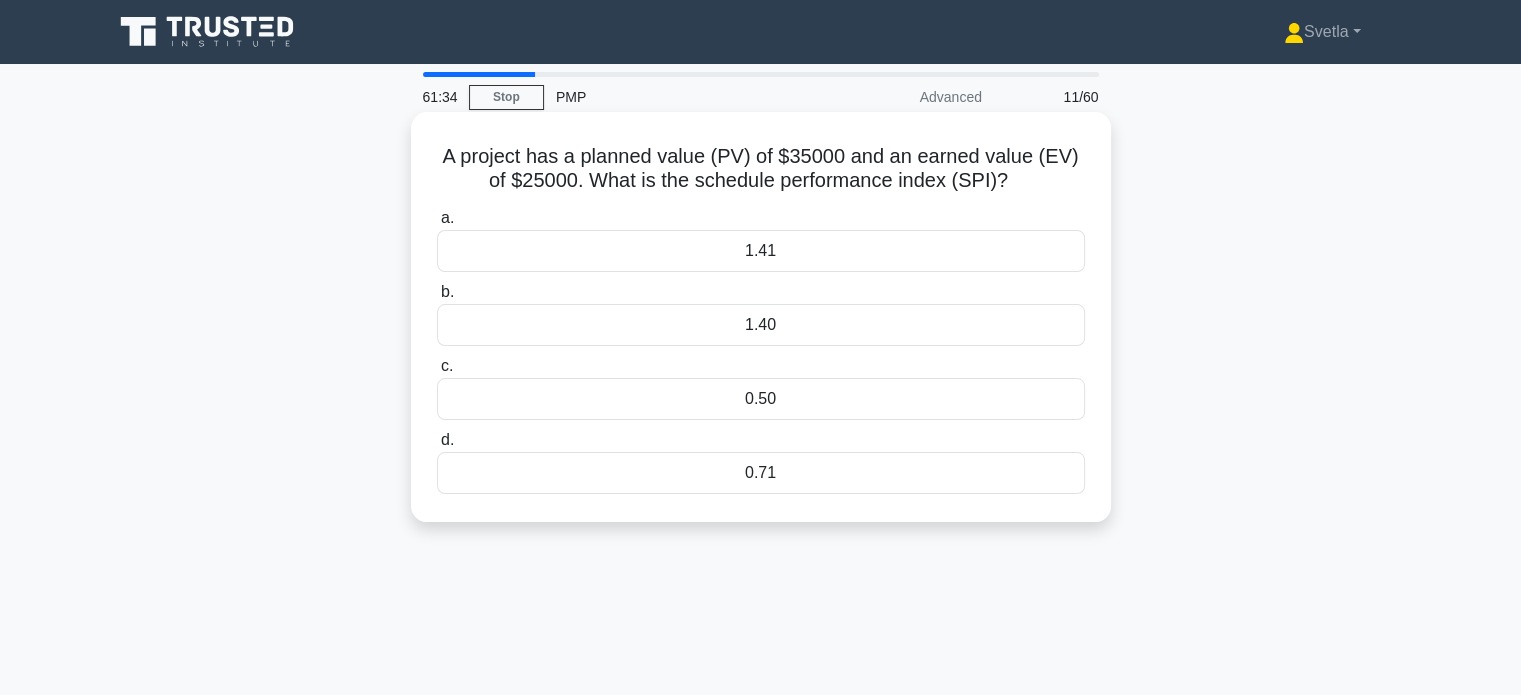 click on "0.71" at bounding box center (761, 473) 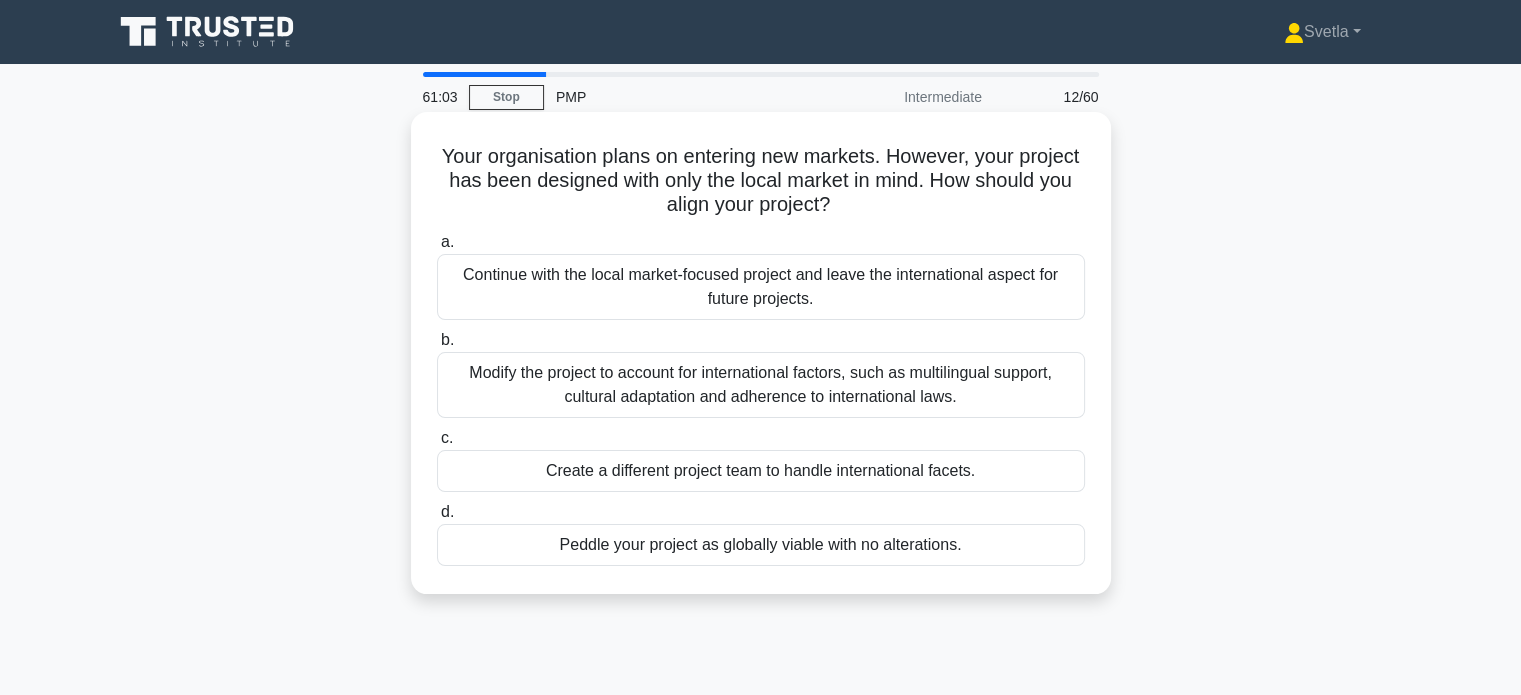 click on "Modify the project to account for international factors, such as multilingual support, cultural adaptation and adherence to international laws." at bounding box center [761, 385] 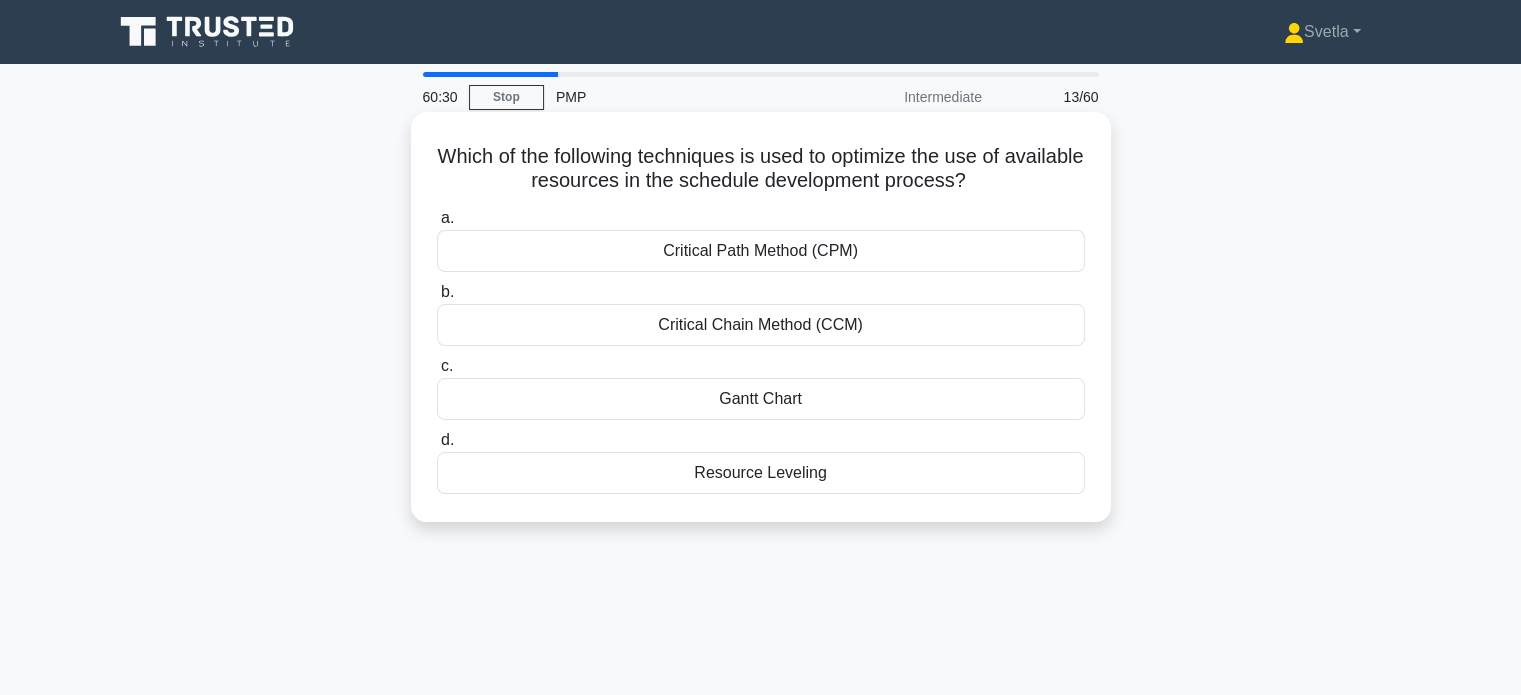 click on "Critical Chain Method (CCM)" at bounding box center [761, 325] 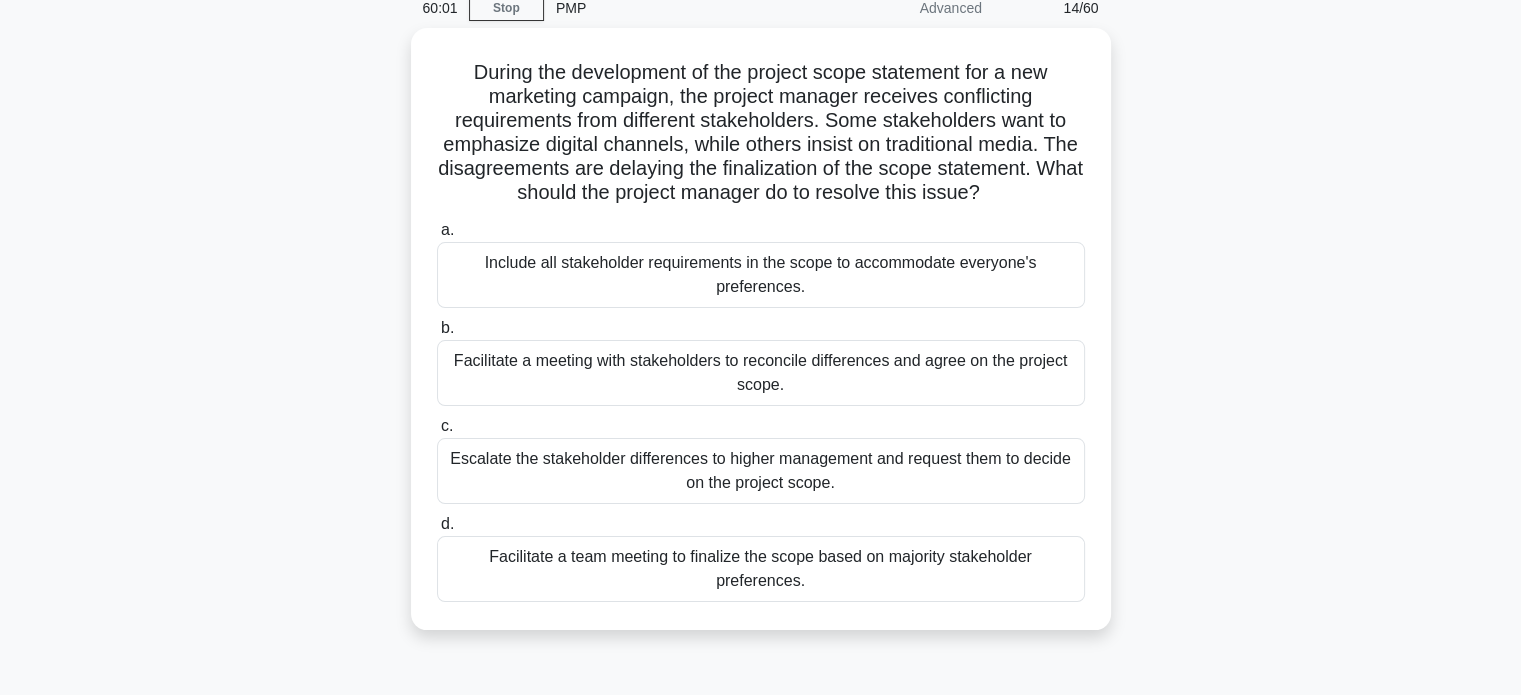 scroll, scrollTop: 200, scrollLeft: 0, axis: vertical 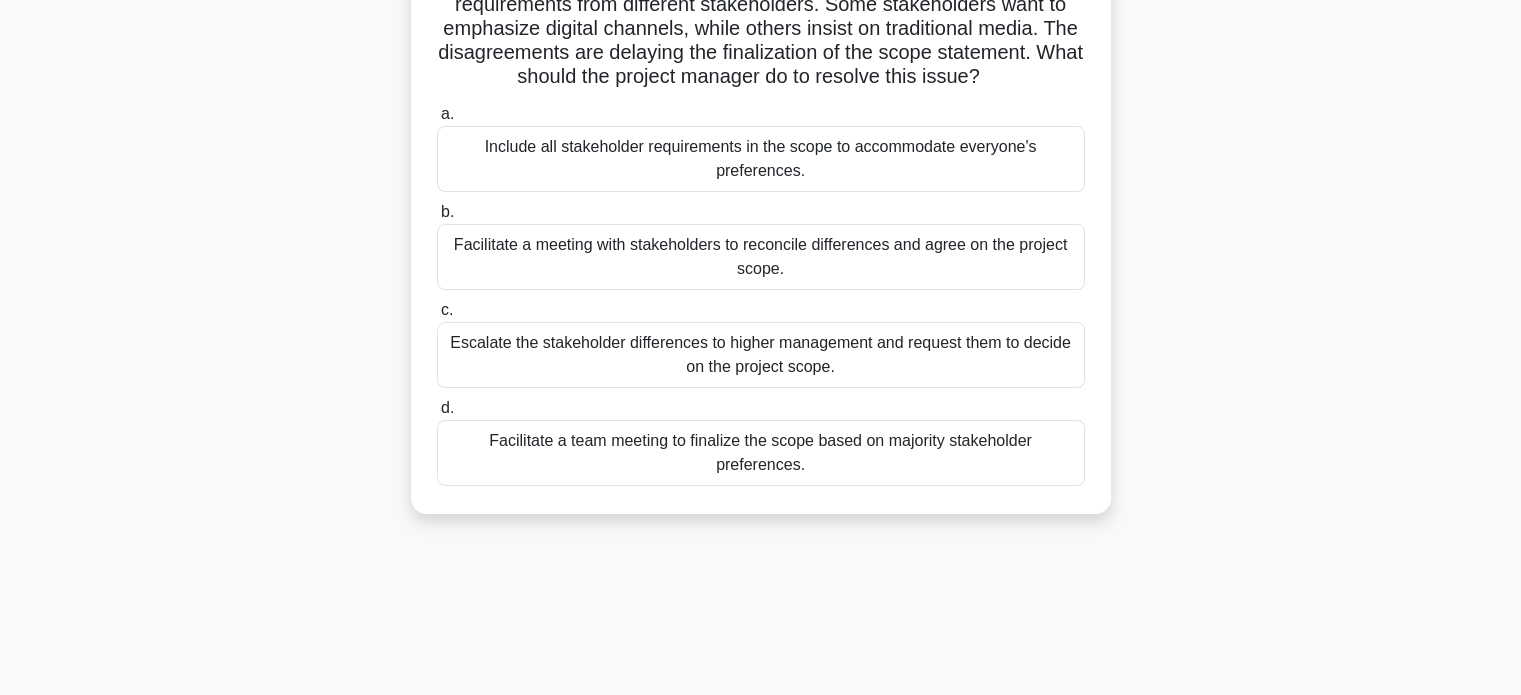 click on "Facilitate a meeting with stakeholders to reconcile differences and agree on the project scope." at bounding box center (761, 257) 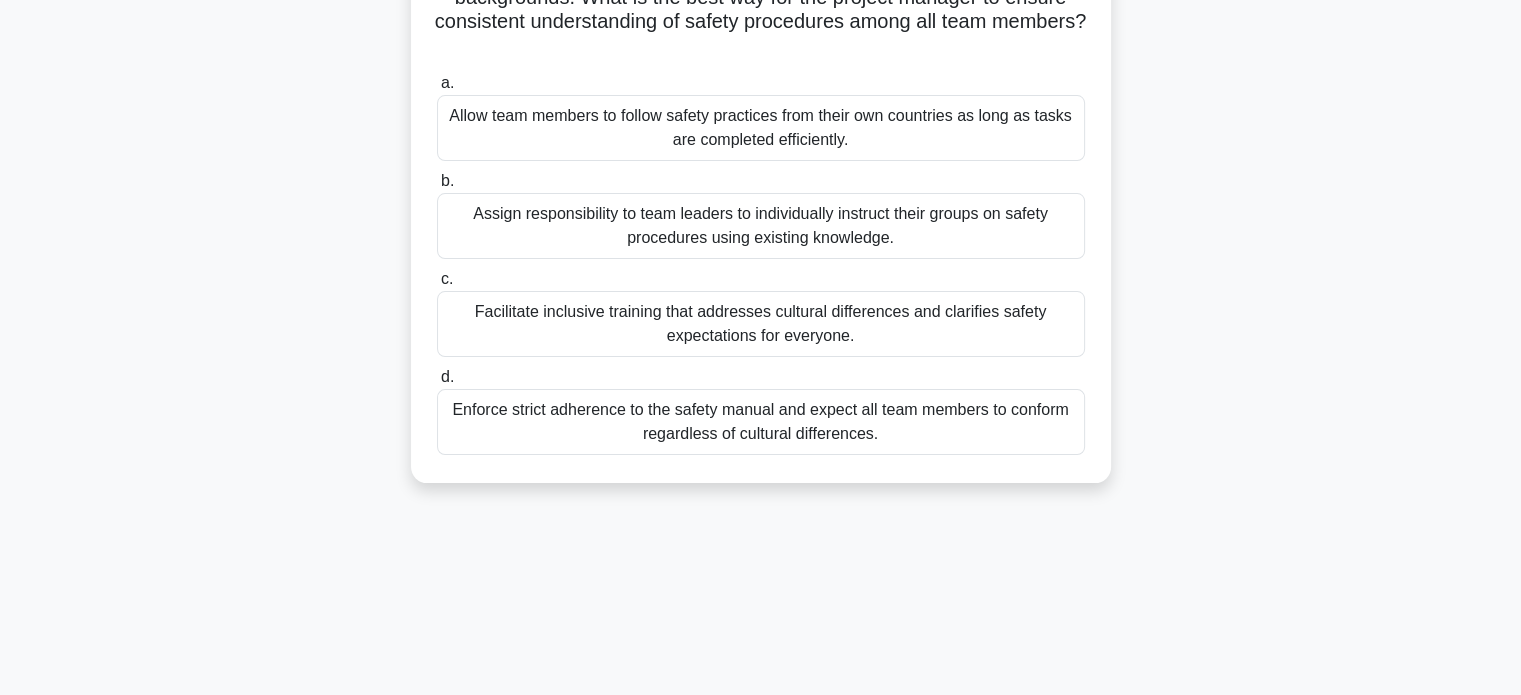 scroll, scrollTop: 300, scrollLeft: 0, axis: vertical 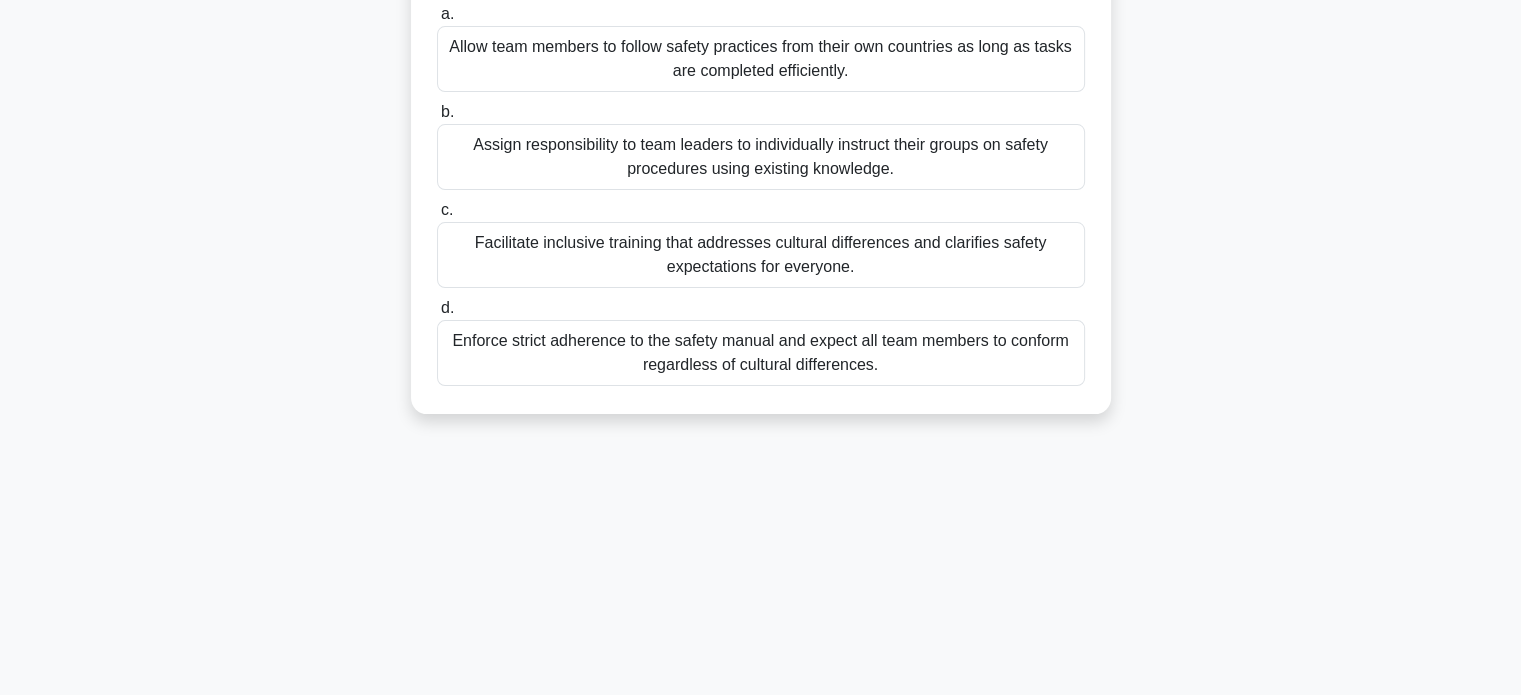 click on "Facilitate inclusive training that addresses cultural differences and clarifies safety expectations for everyone." at bounding box center (761, 255) 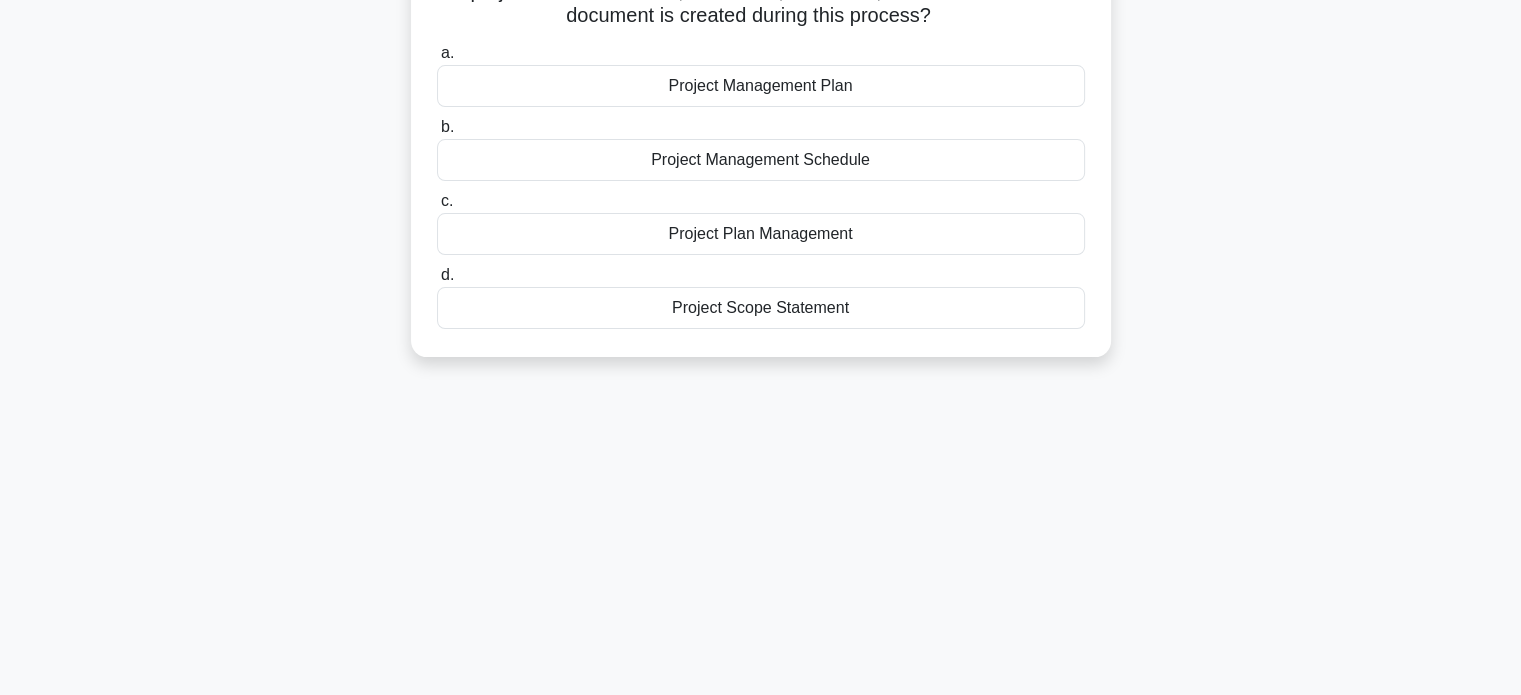 scroll, scrollTop: 0, scrollLeft: 0, axis: both 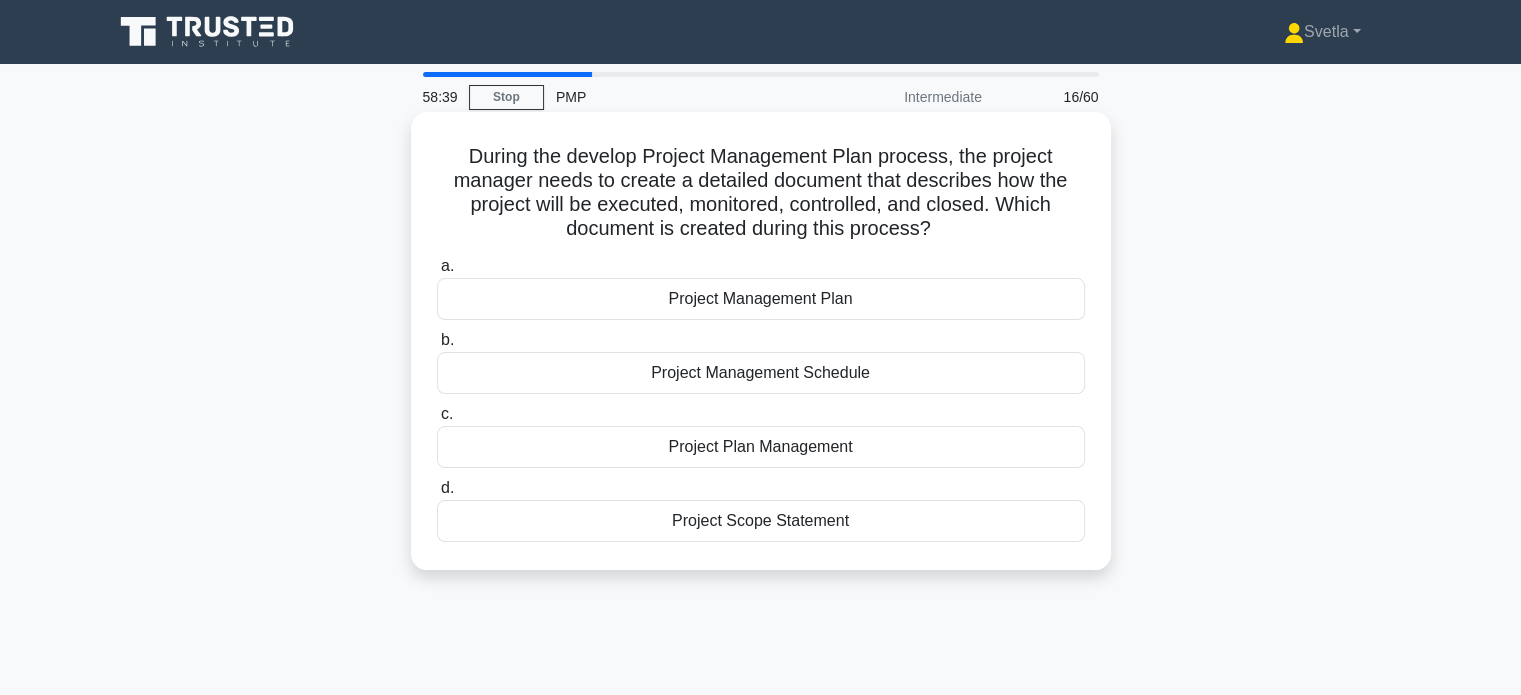click on "Project Management Plan" at bounding box center [761, 299] 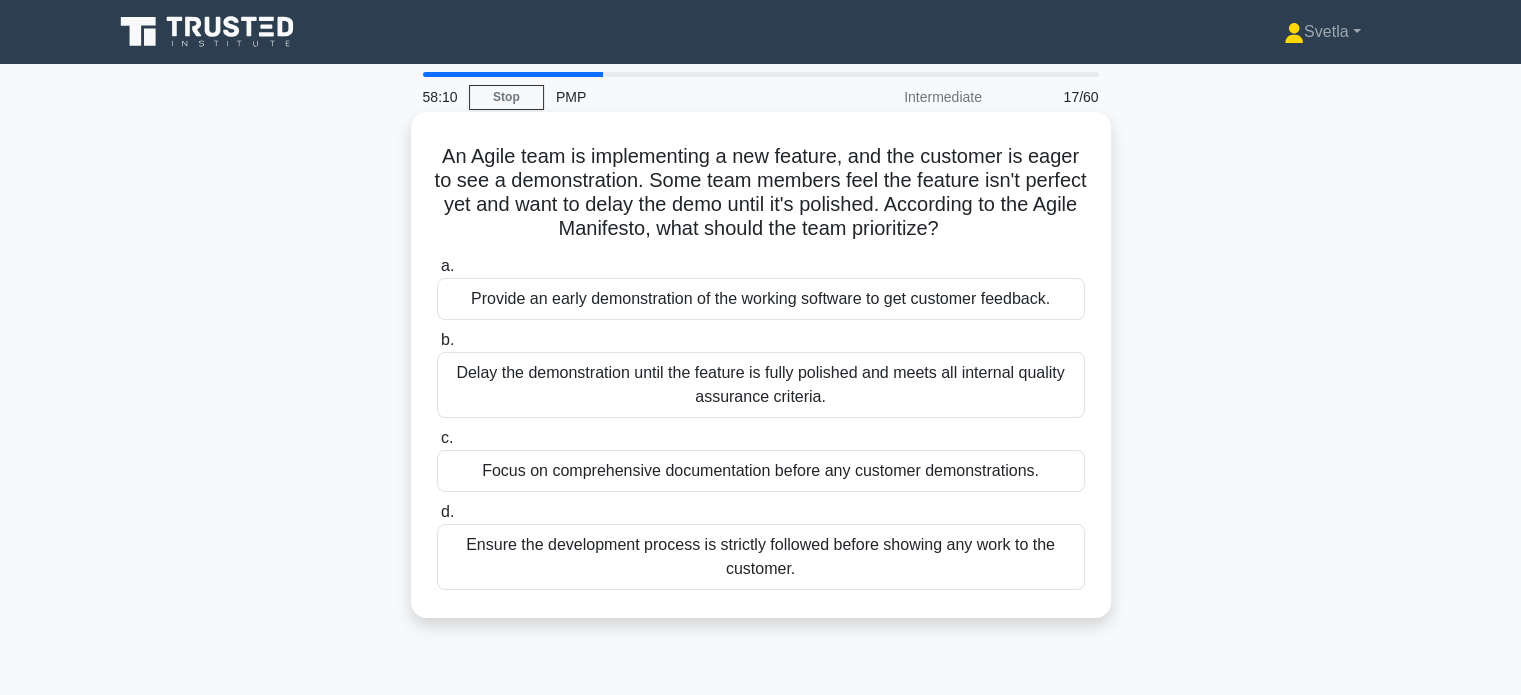 click on "Provide an early demonstration of the working software to get customer feedback." at bounding box center [761, 299] 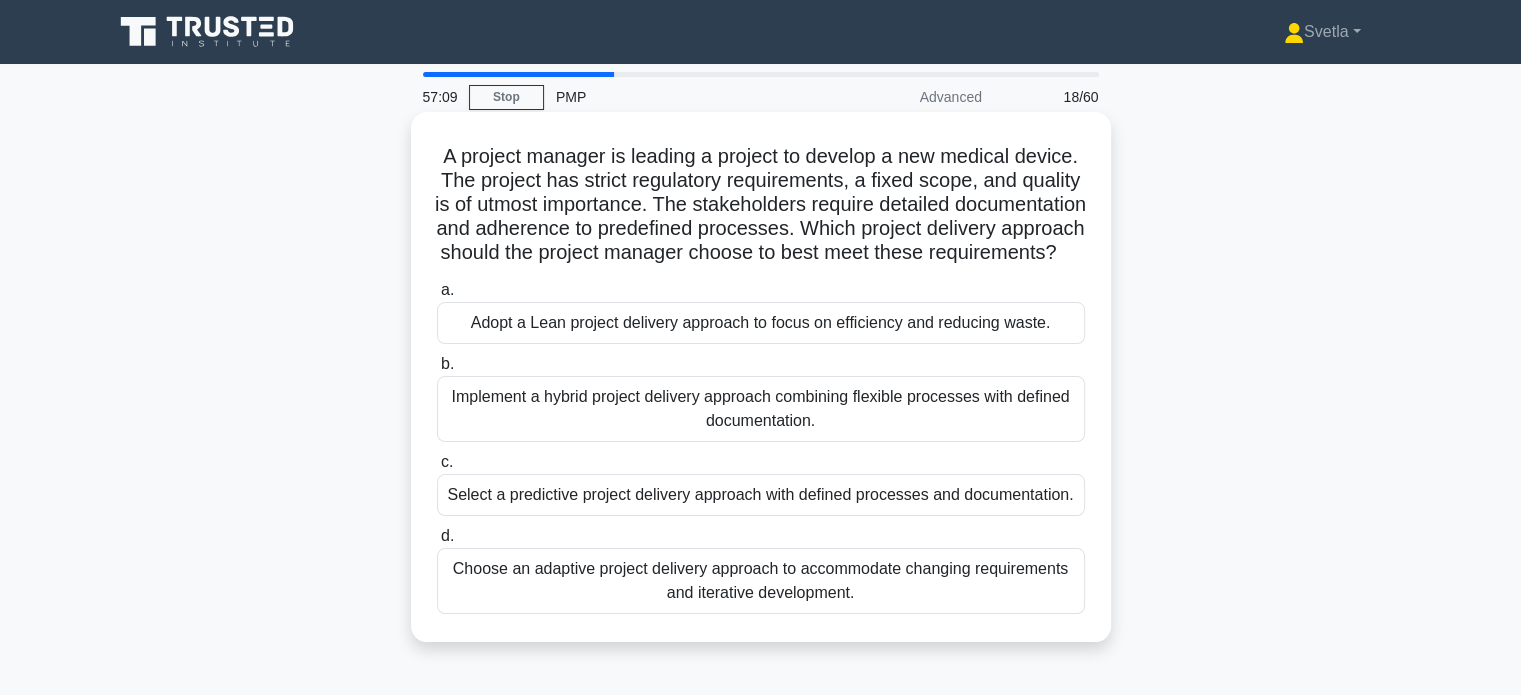 click on "Select a predictive project delivery approach with defined processes and documentation." at bounding box center (761, 495) 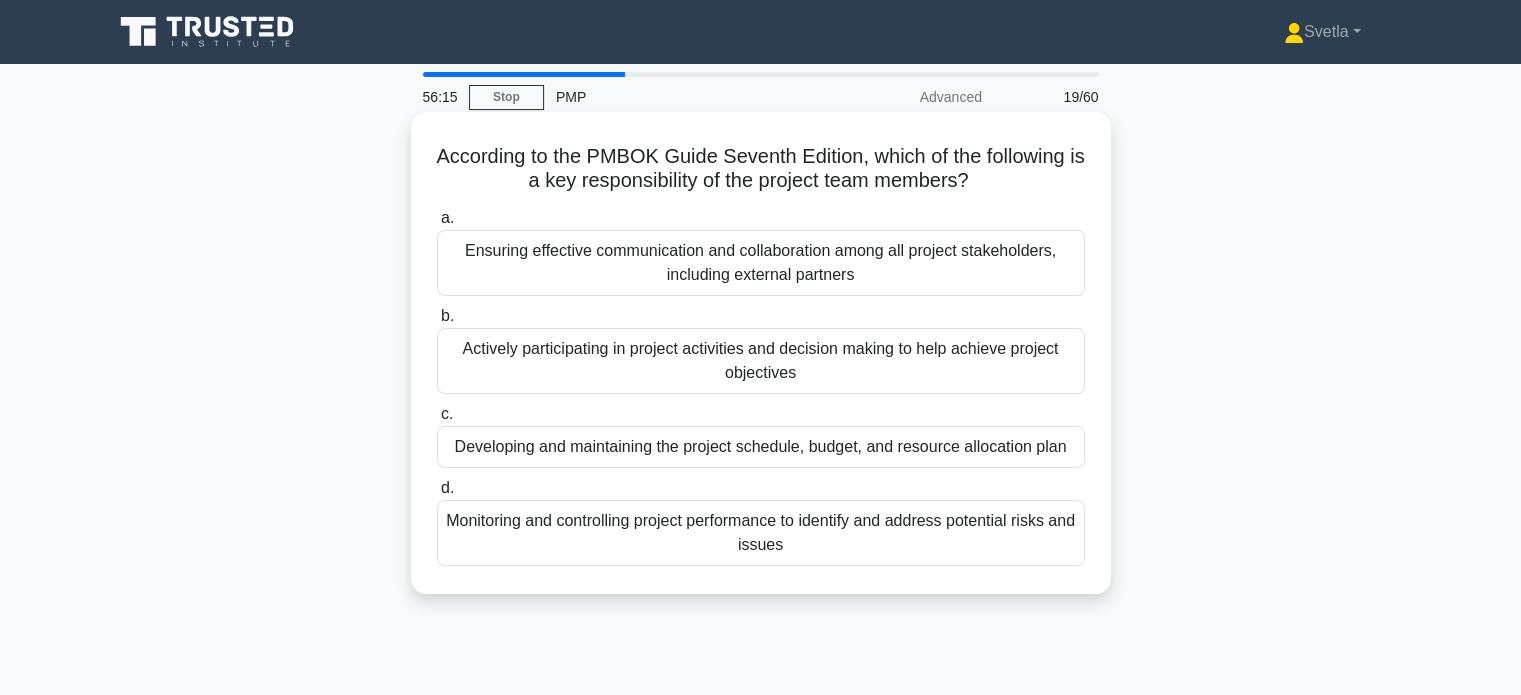 click on "Actively participating in project activities and decision making to help achieve project objectives" at bounding box center (761, 361) 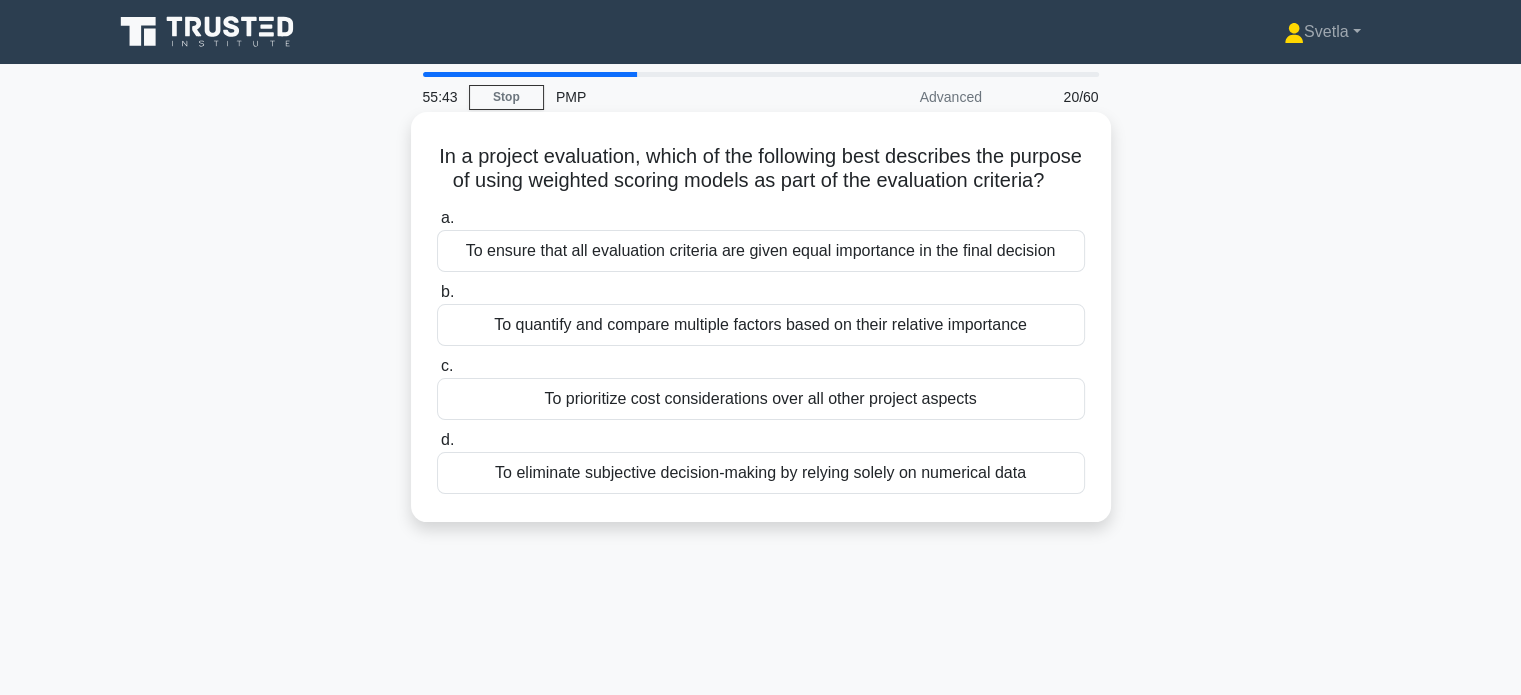 click on "To quantify and compare multiple factors based on their relative importance" at bounding box center [761, 325] 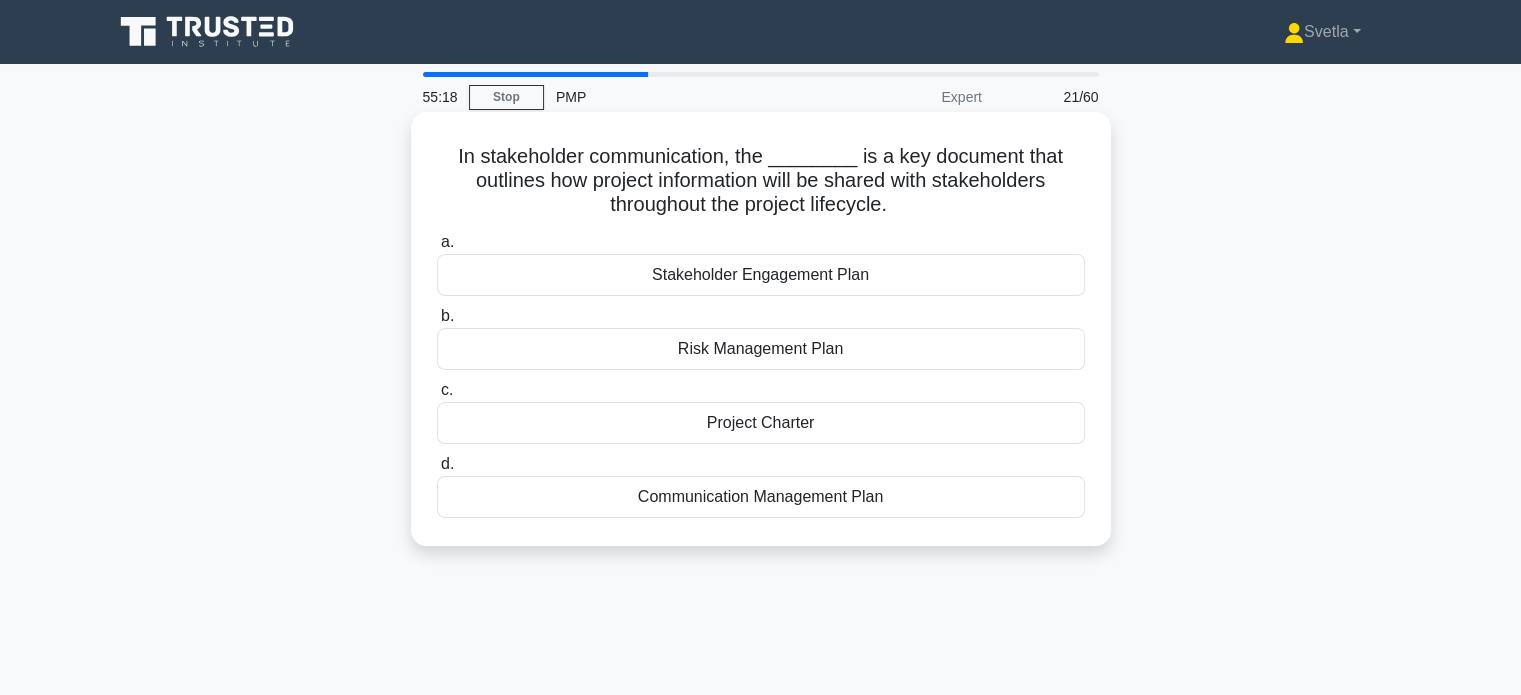 click on "Communication Management Plan" at bounding box center (761, 497) 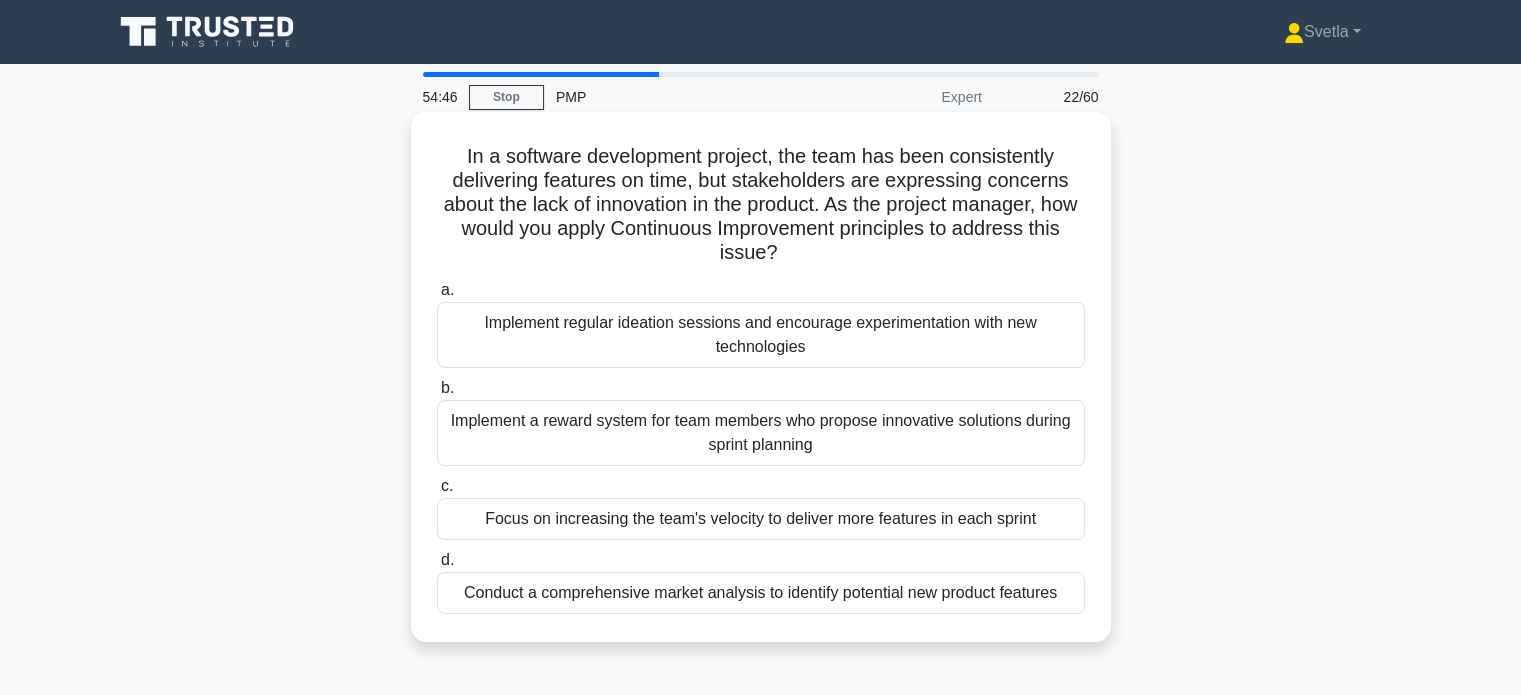 click on "Conduct a comprehensive market analysis to identify potential new product features" at bounding box center (761, 593) 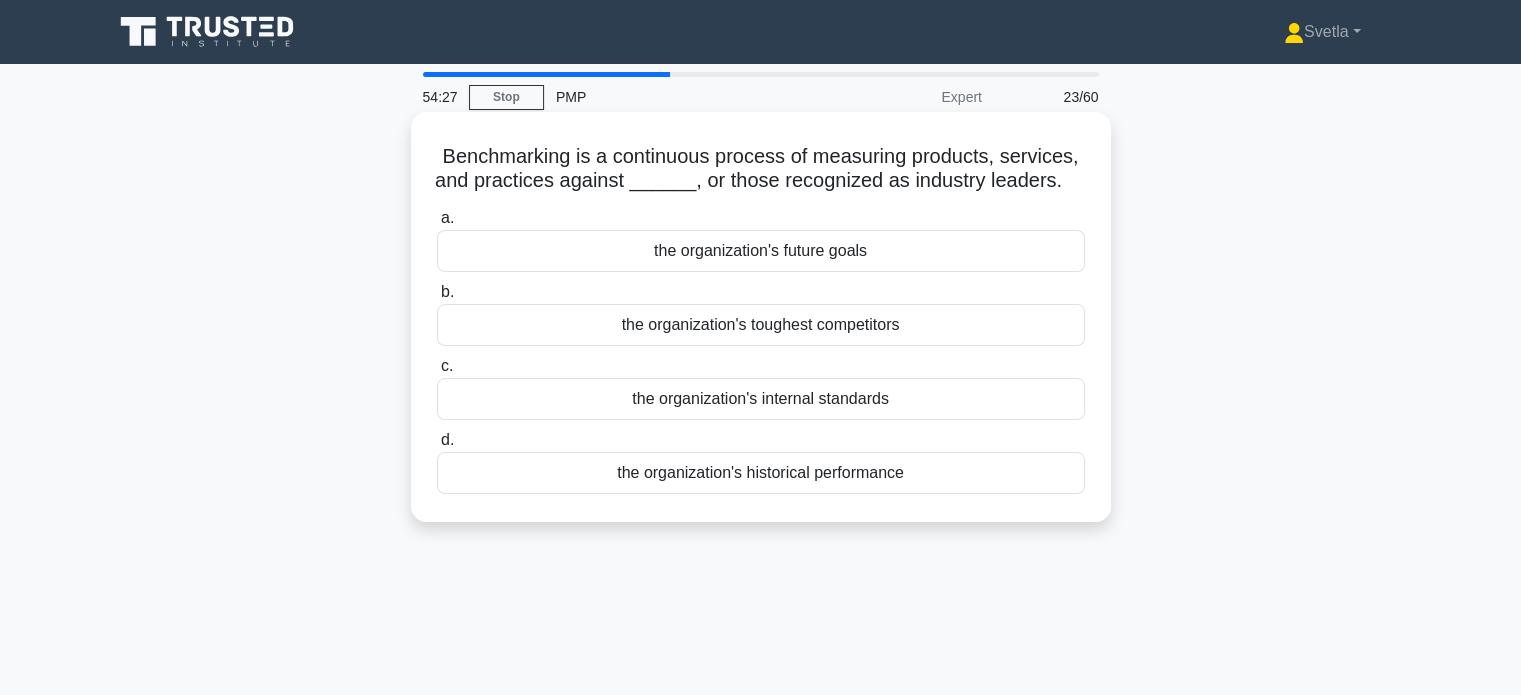 click on "the organization's toughest competitors" at bounding box center (761, 325) 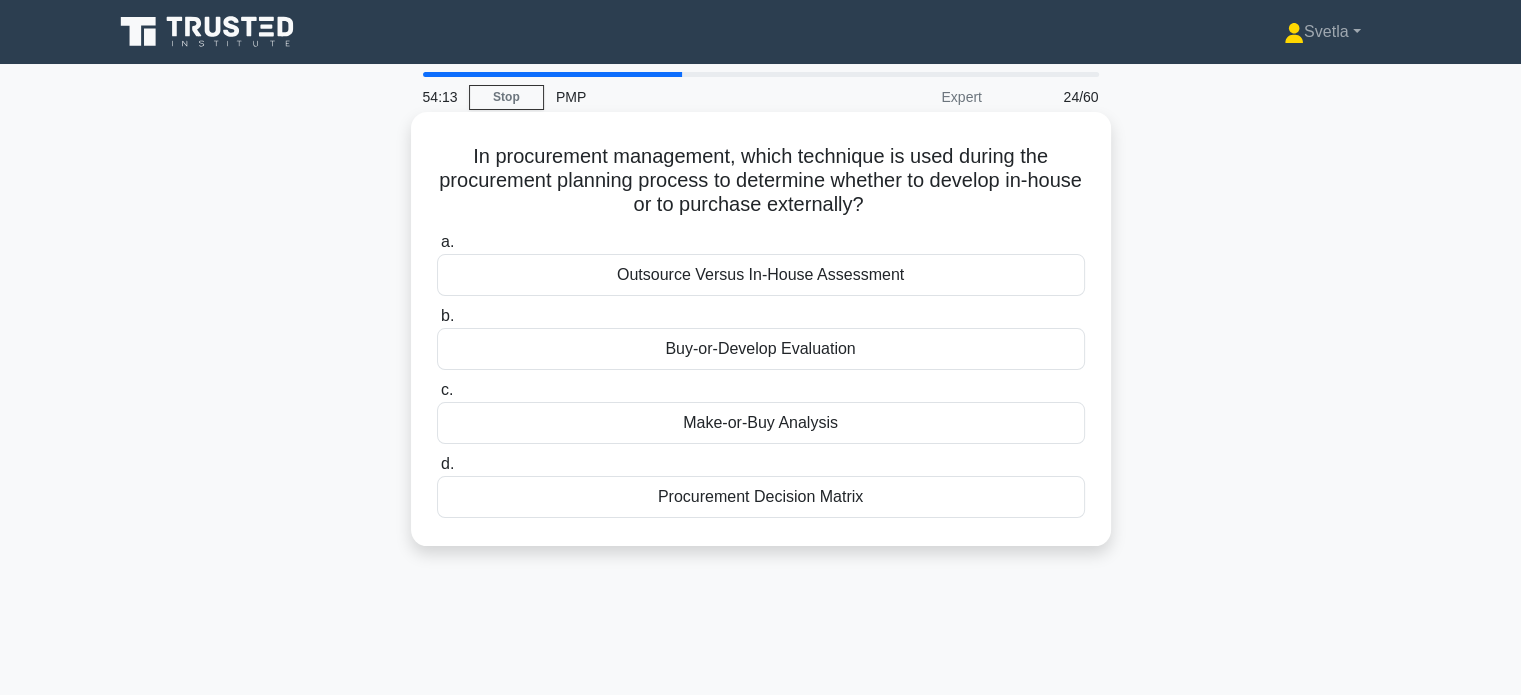 click on "Make-or-Buy Analysis" at bounding box center [761, 423] 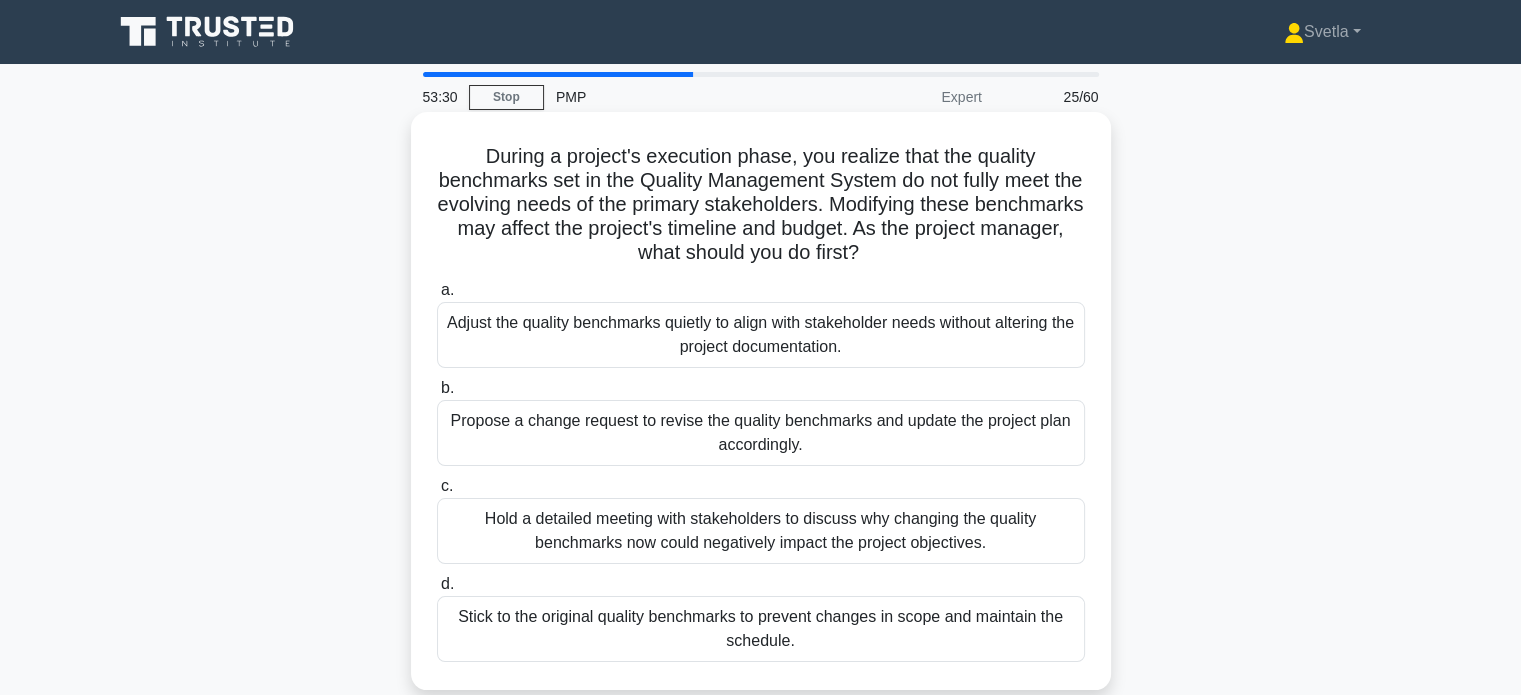 click on "Propose a change request to revise the quality benchmarks and update the project plan accordingly." at bounding box center (761, 433) 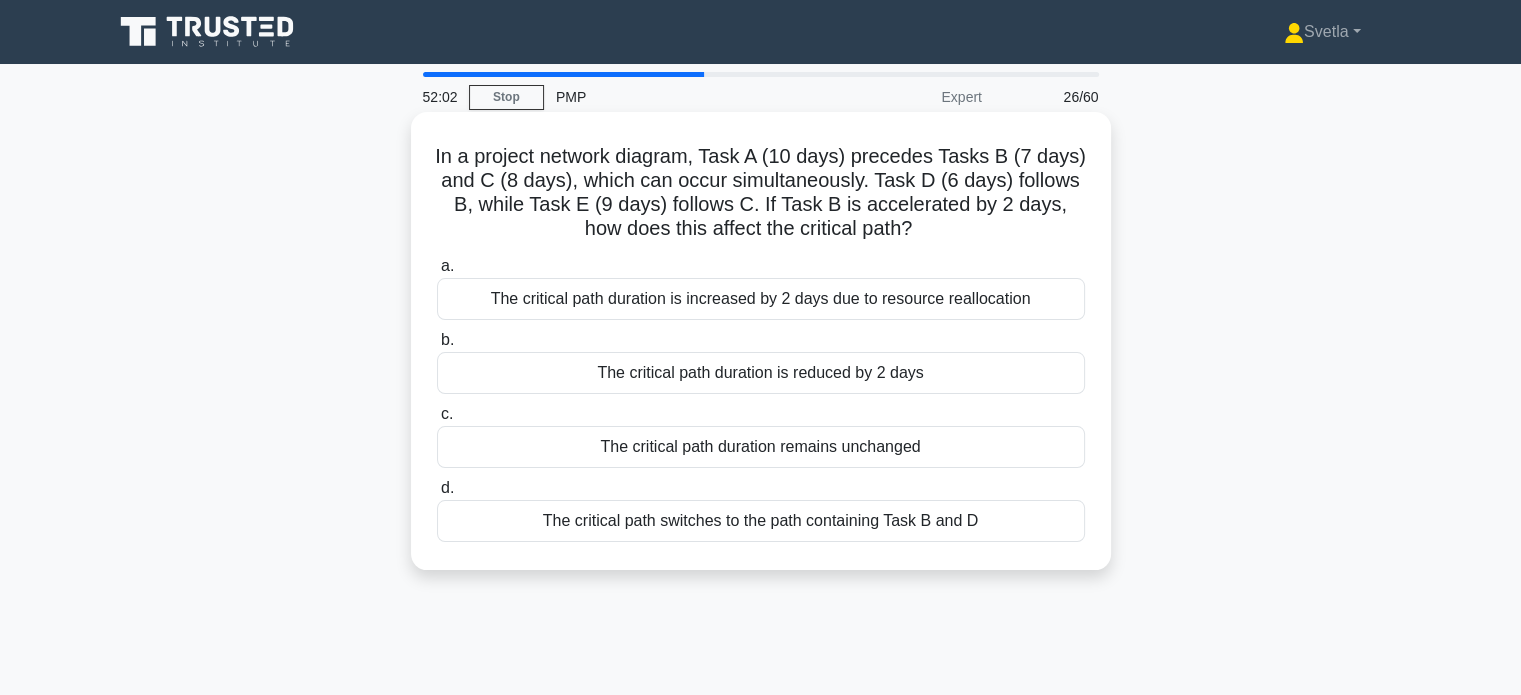 click on "The critical path duration remains unchanged" at bounding box center [761, 447] 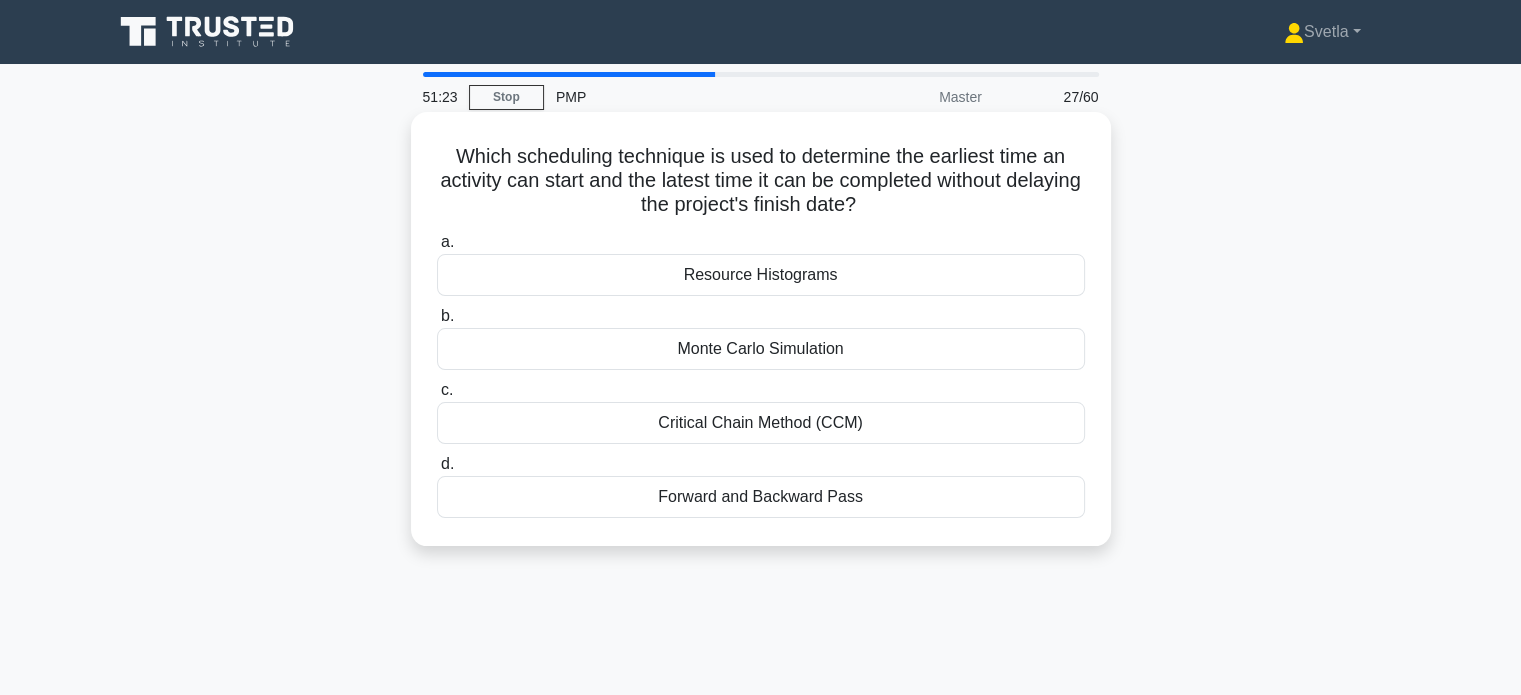 click on "Forward and Backward Pass" at bounding box center (761, 497) 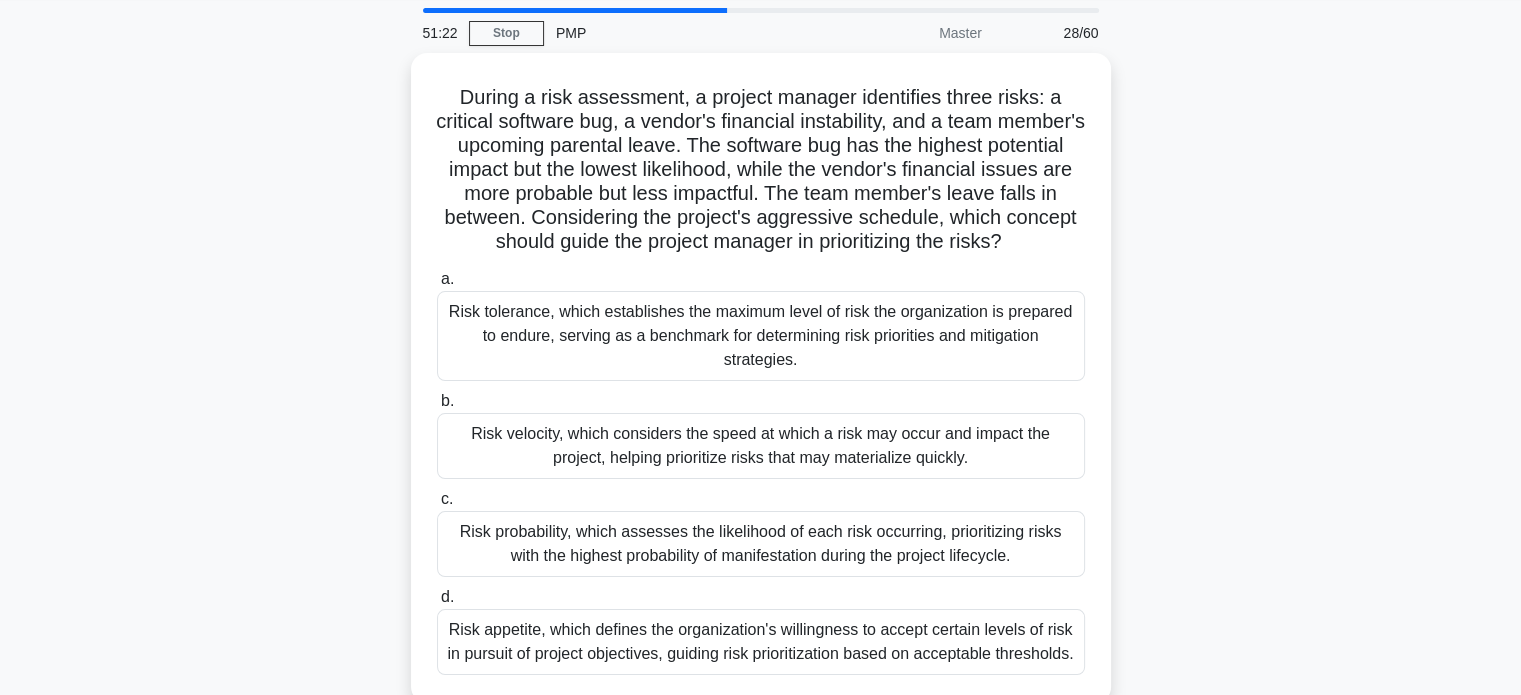 scroll, scrollTop: 100, scrollLeft: 0, axis: vertical 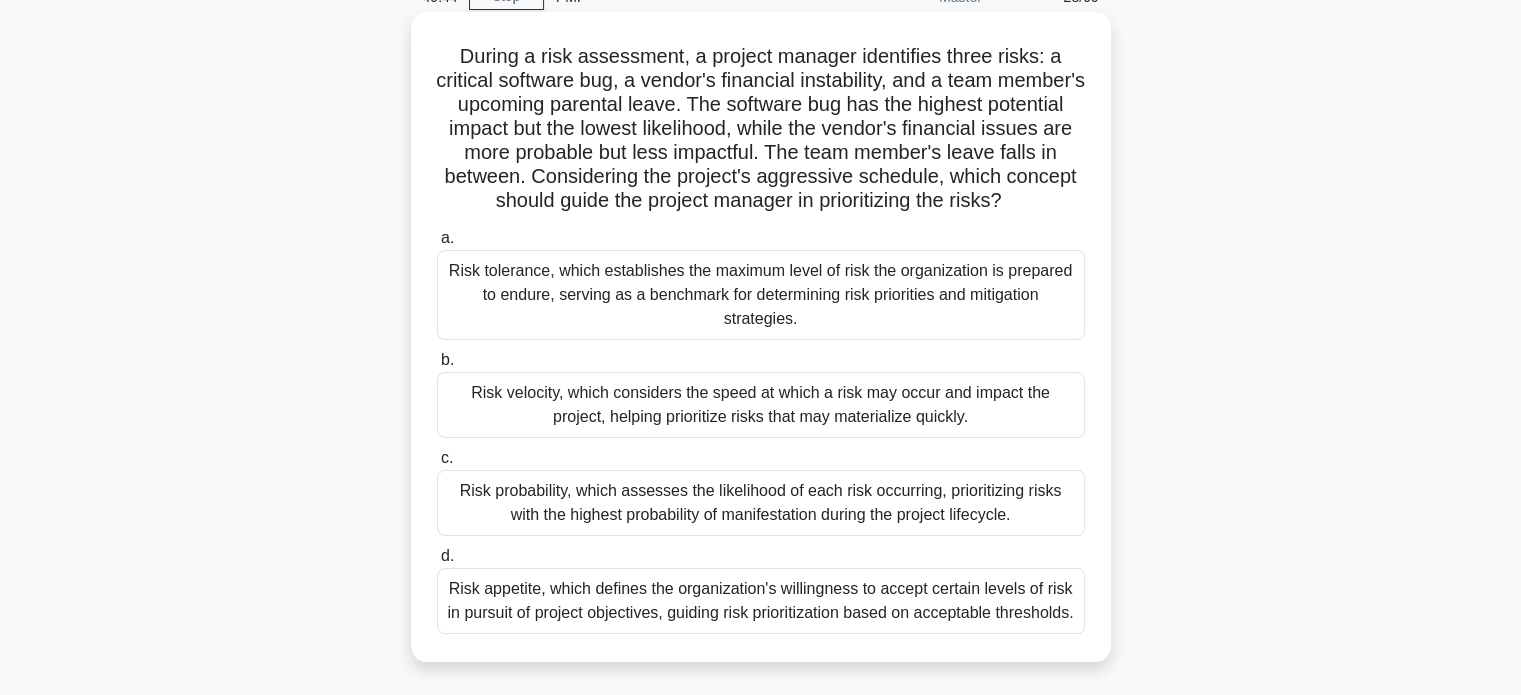 click on "Risk appetite, which defines the organization's willingness to accept certain levels of risk in pursuit of project objectives, guiding risk prioritization based on acceptable thresholds." at bounding box center (761, 601) 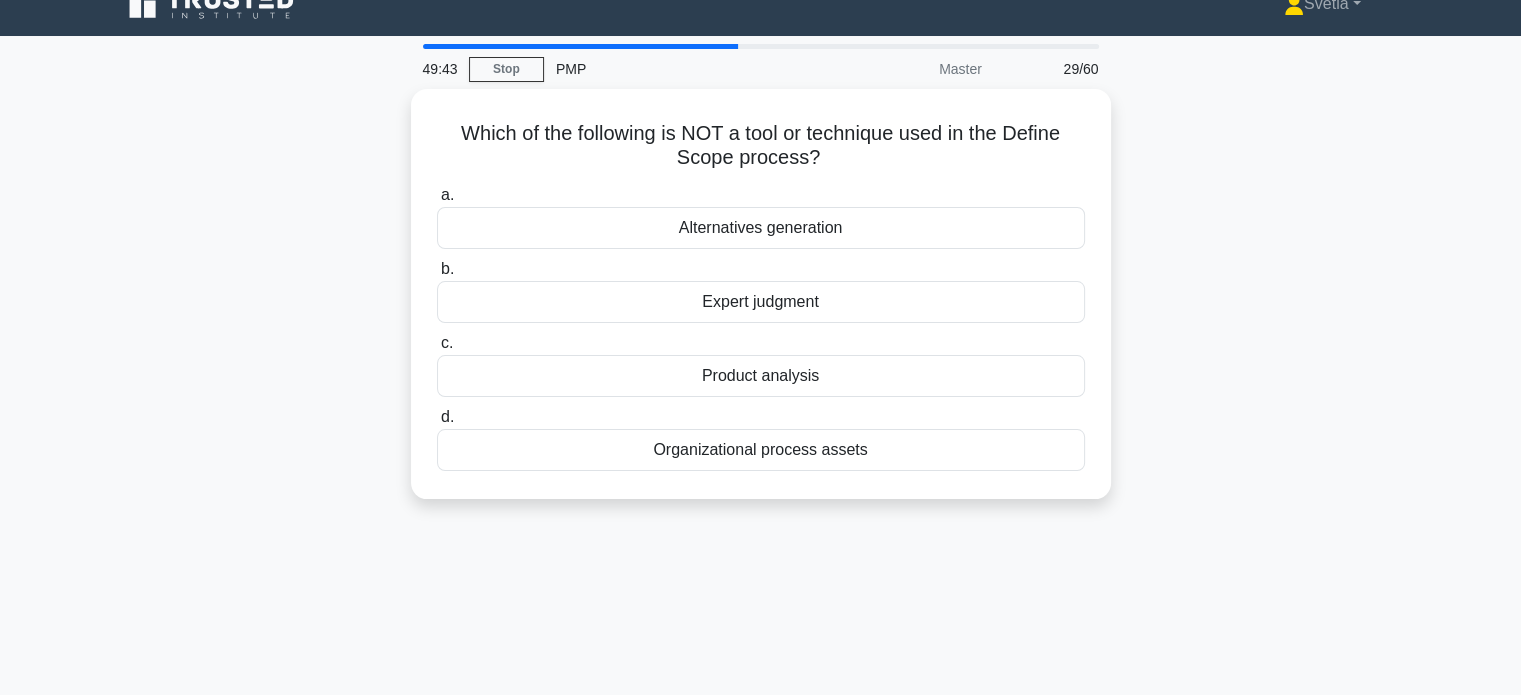 scroll, scrollTop: 0, scrollLeft: 0, axis: both 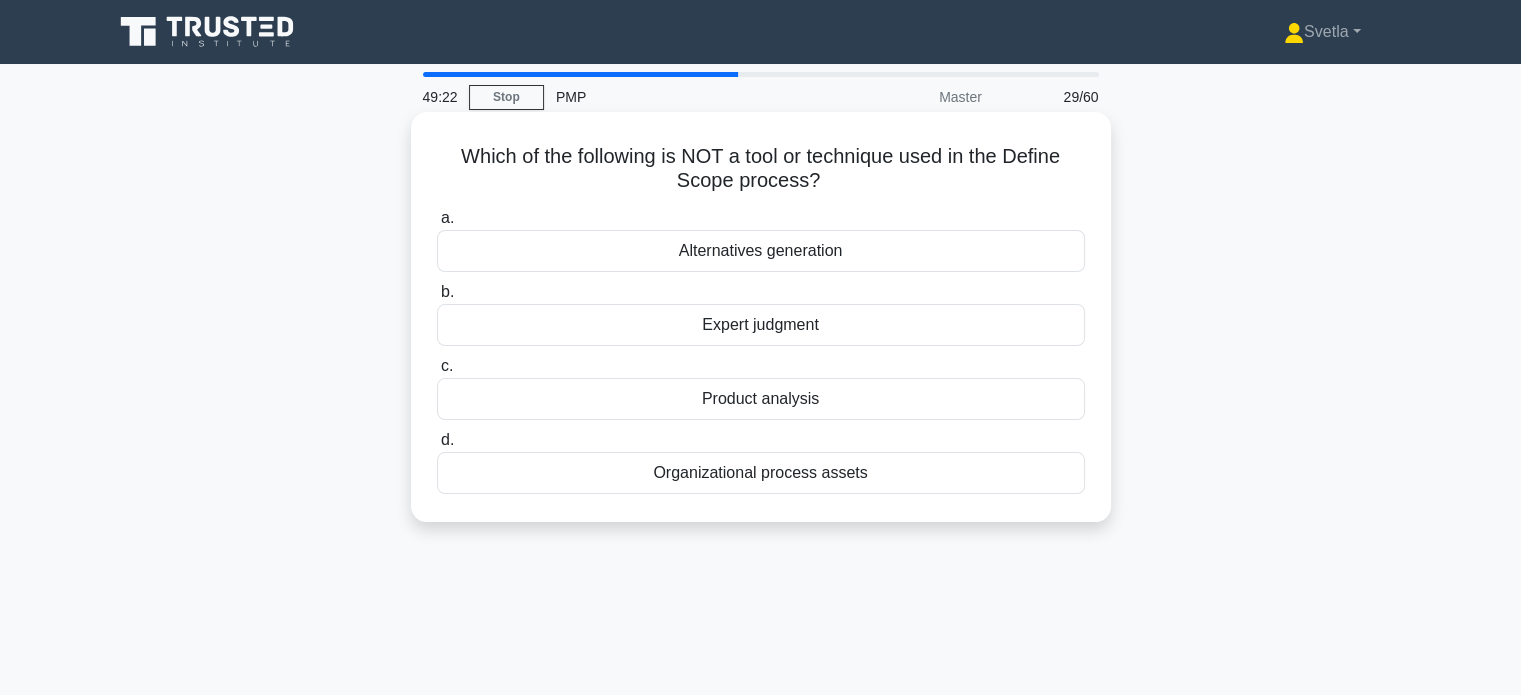click on "Alternatives generation" at bounding box center (761, 251) 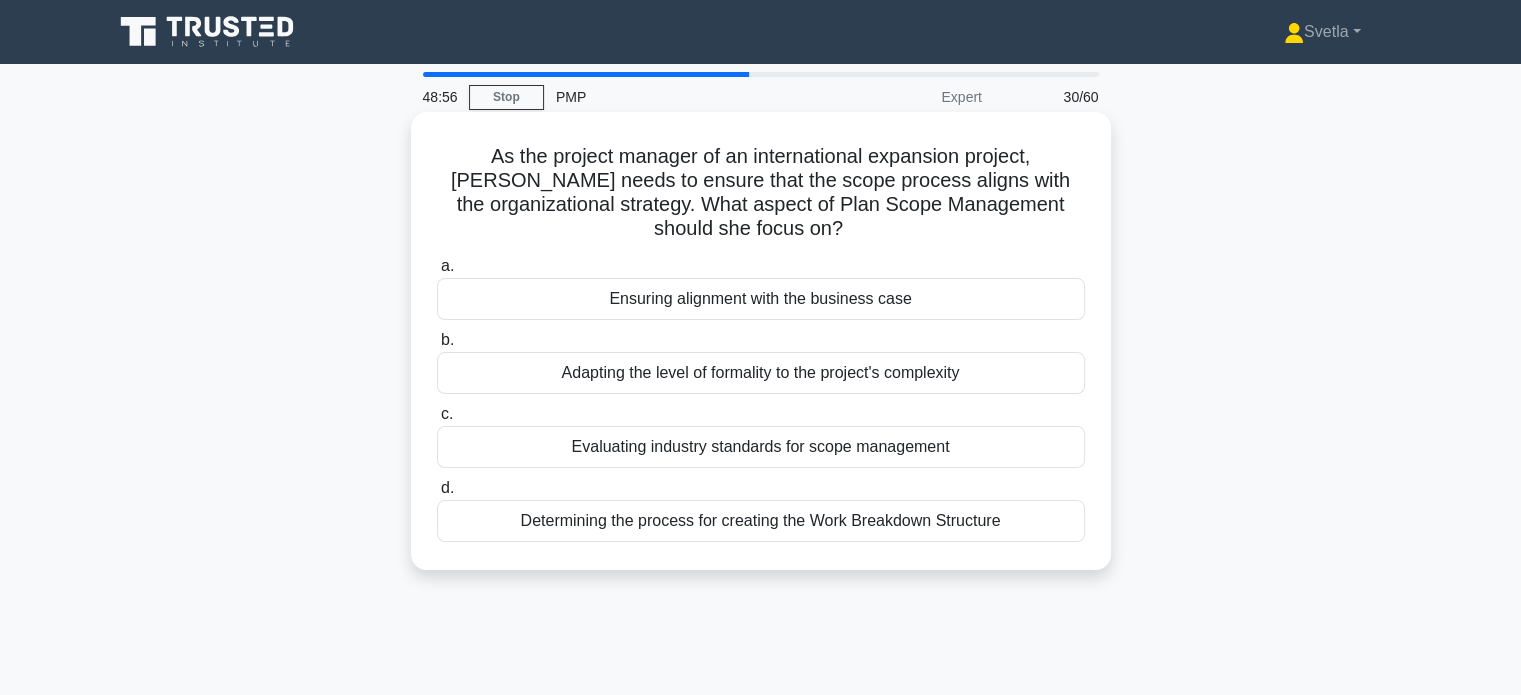 click on "Ensuring alignment with the business case" at bounding box center (761, 299) 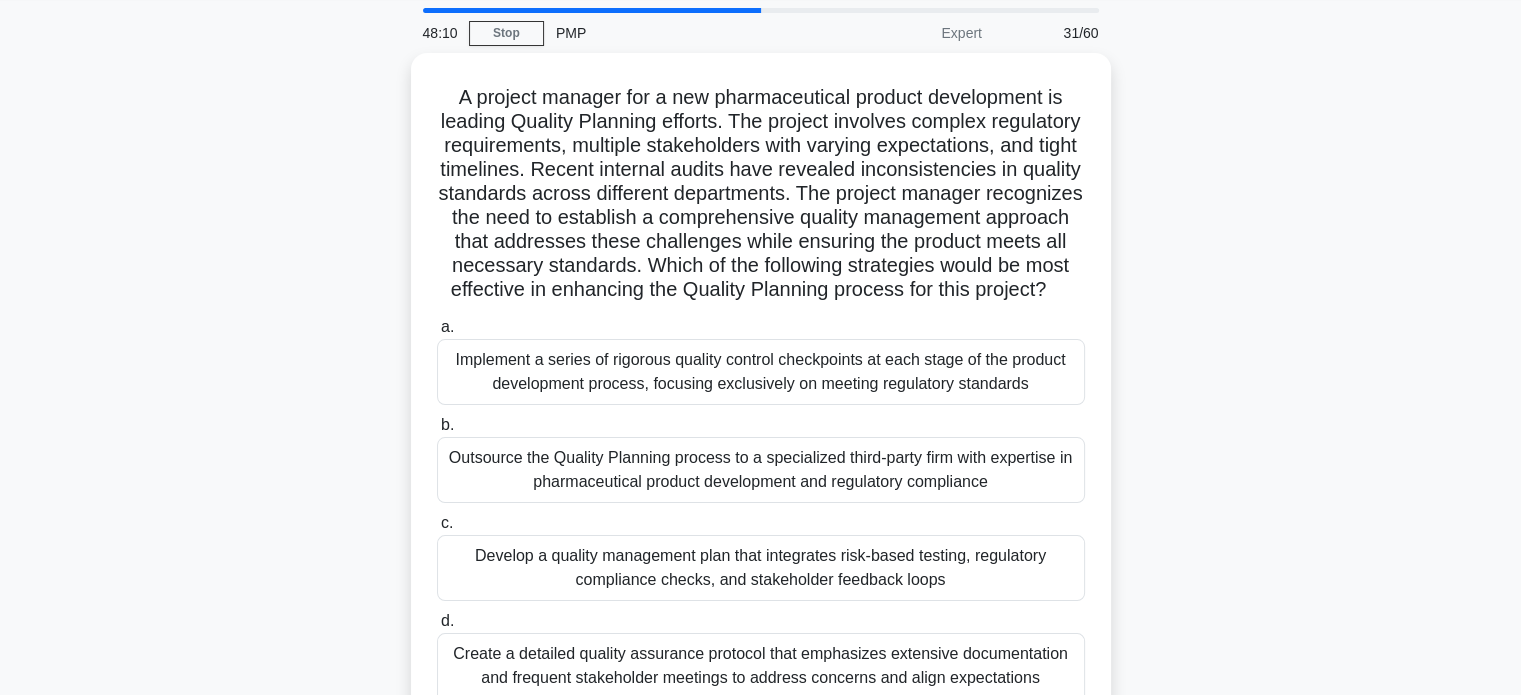scroll, scrollTop: 200, scrollLeft: 0, axis: vertical 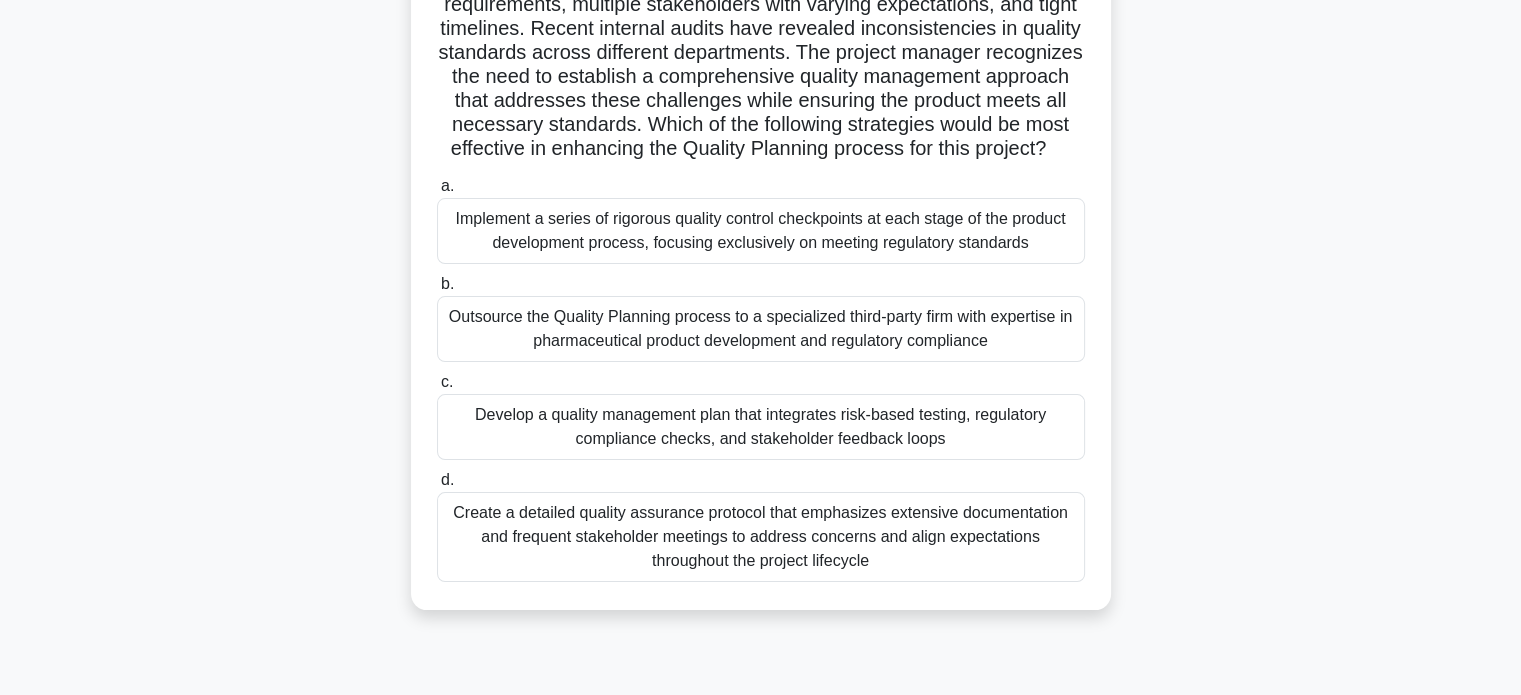 click on "Develop a quality management plan that integrates risk-based testing, regulatory compliance checks, and stakeholder feedback loops" at bounding box center [761, 427] 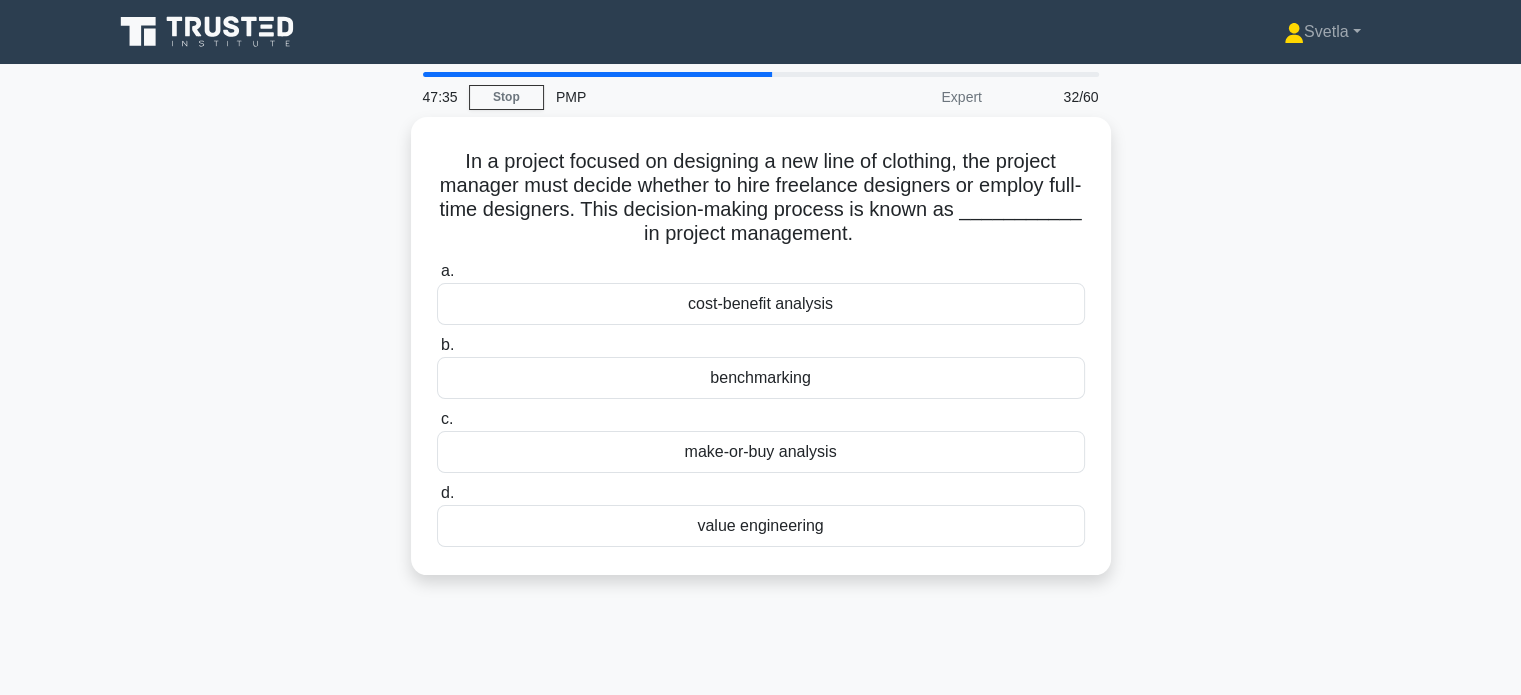 scroll, scrollTop: 0, scrollLeft: 0, axis: both 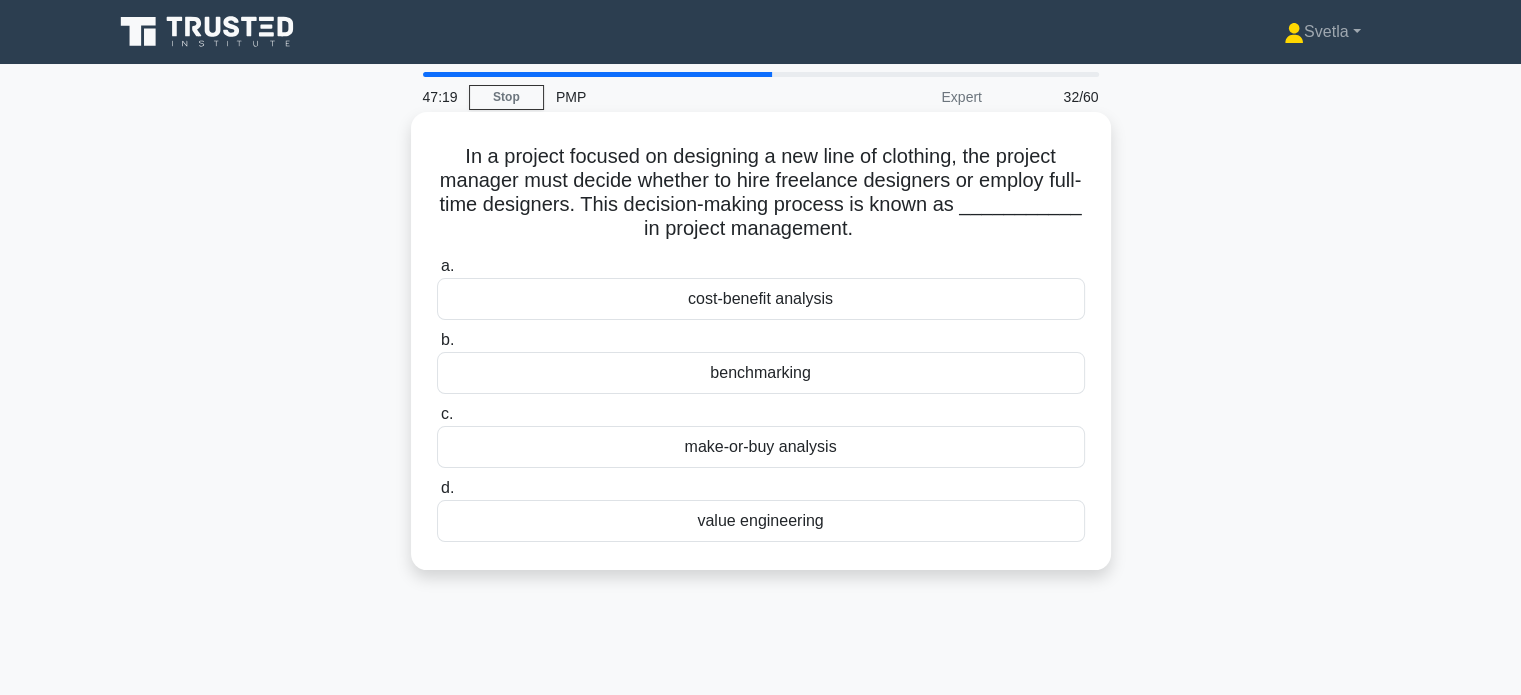 click on "make-or-buy analysis" at bounding box center (761, 447) 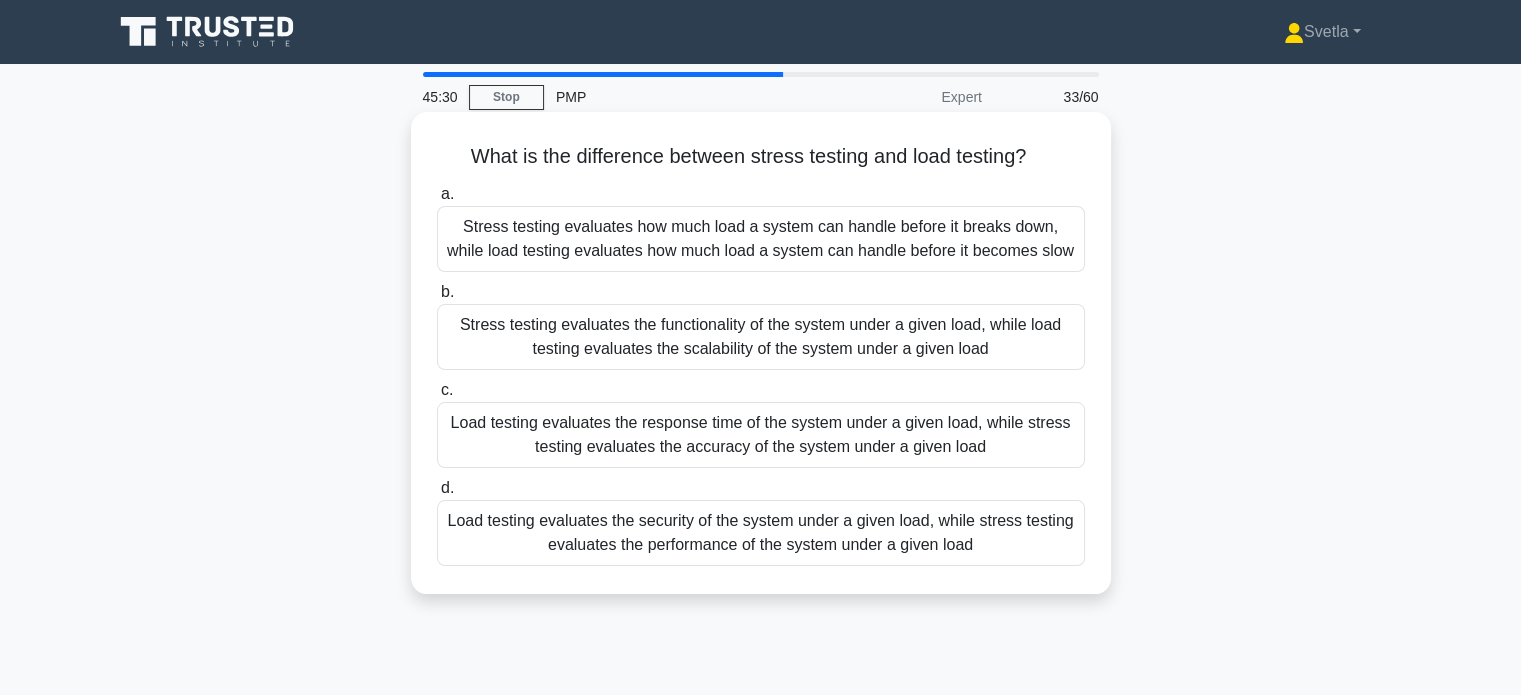 click on "Load testing evaluates the response time of the system under a given load, while stress testing evaluates the accuracy of the system under a given load" at bounding box center (761, 435) 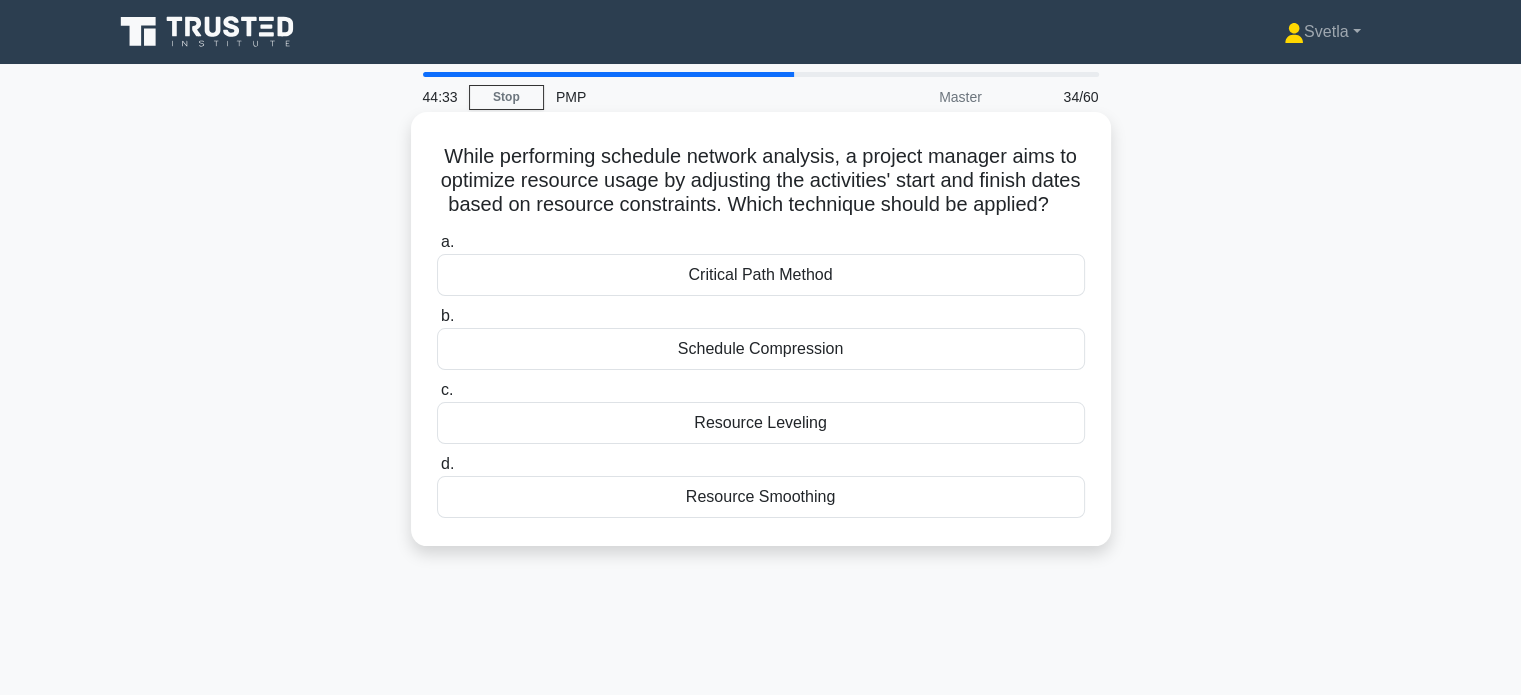 click on "Resource Leveling" at bounding box center (761, 423) 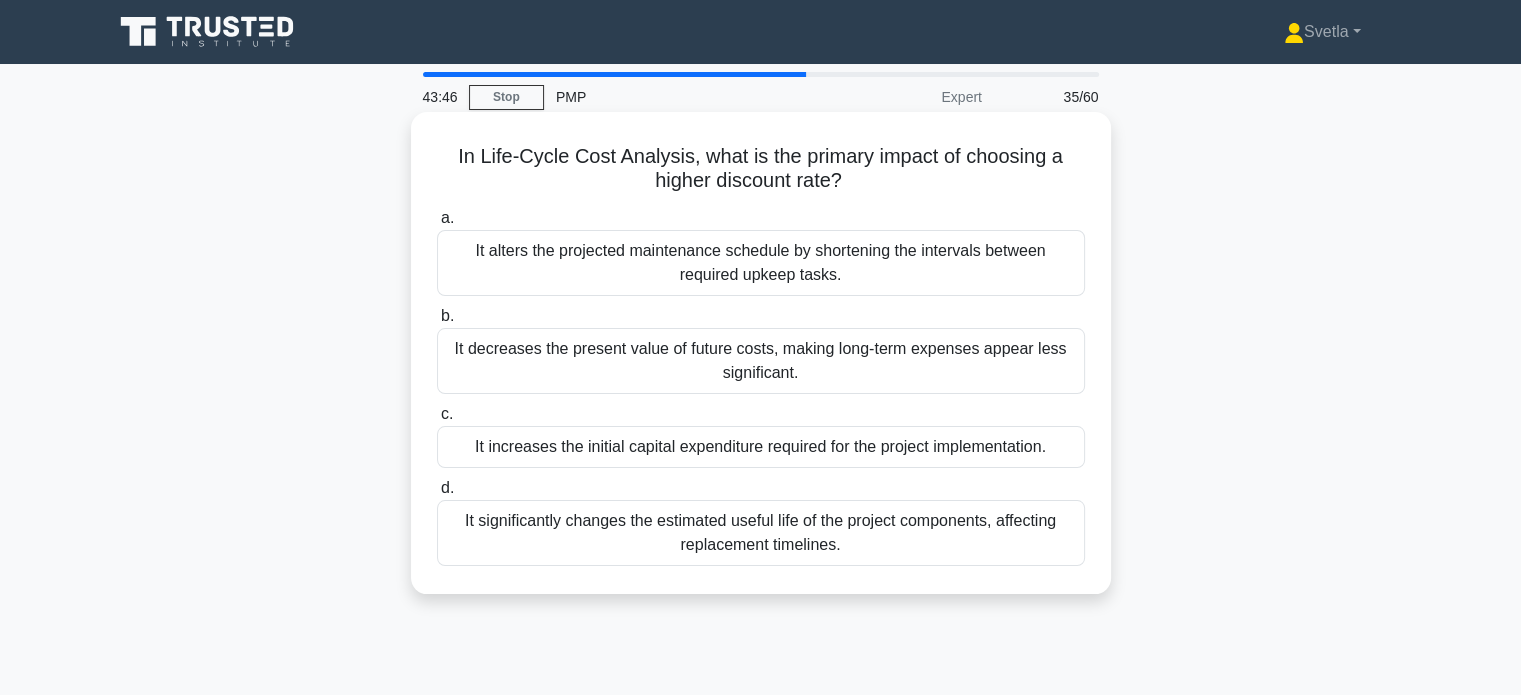 click on "It decreases the present value of future costs, making long-term expenses appear less significant." at bounding box center (761, 361) 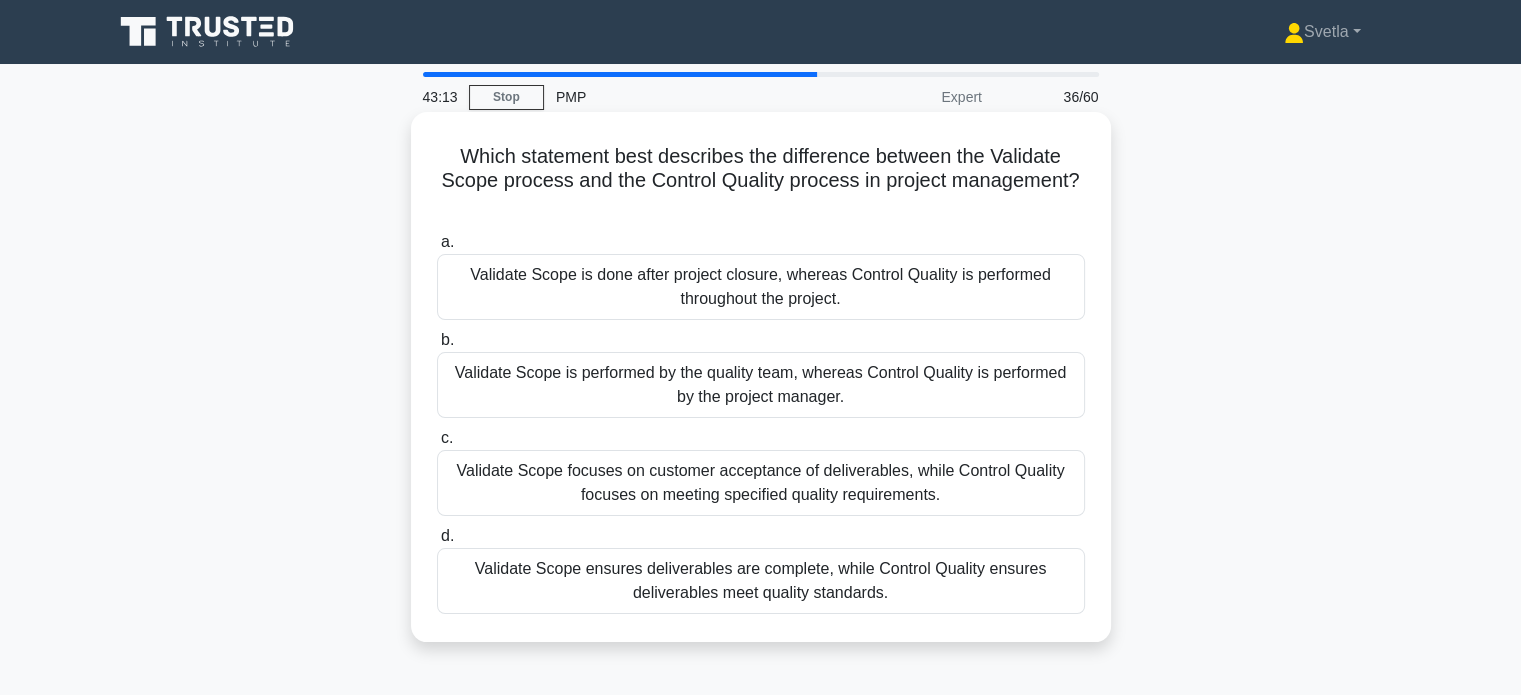 click on "Validate Scope focuses on customer acceptance of deliverables, while Control Quality focuses on meeting specified quality requirements." at bounding box center [761, 483] 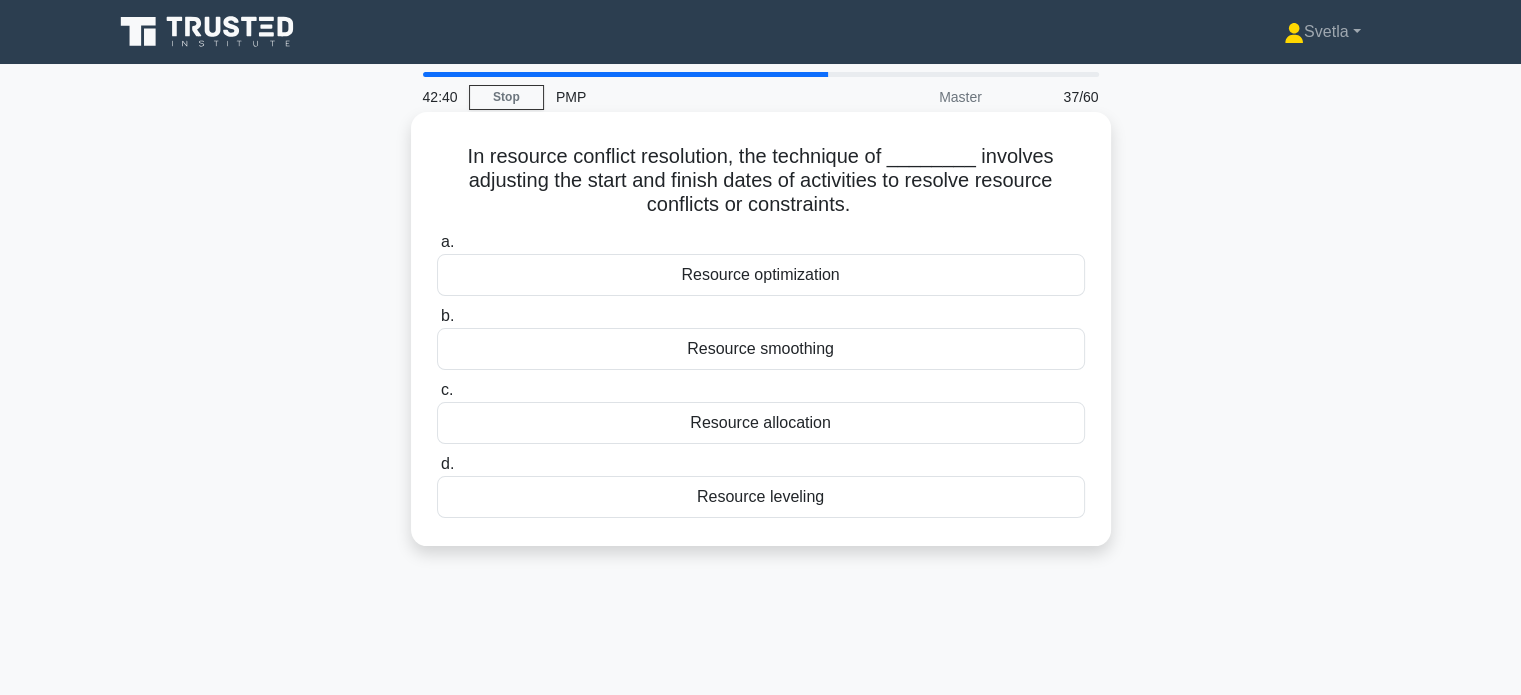 click on "Resource leveling" at bounding box center (761, 497) 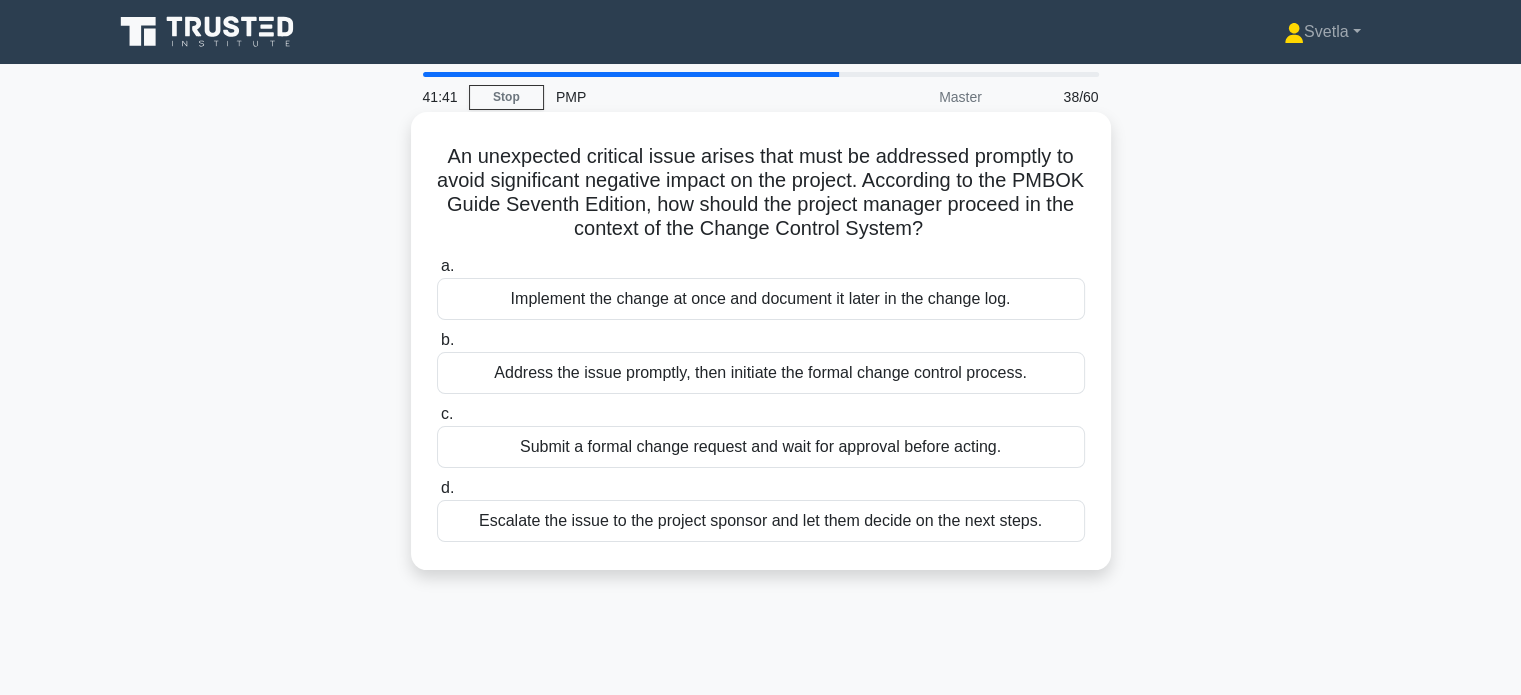 click on "Address the issue promptly, then initiate the formal change control process." at bounding box center (761, 373) 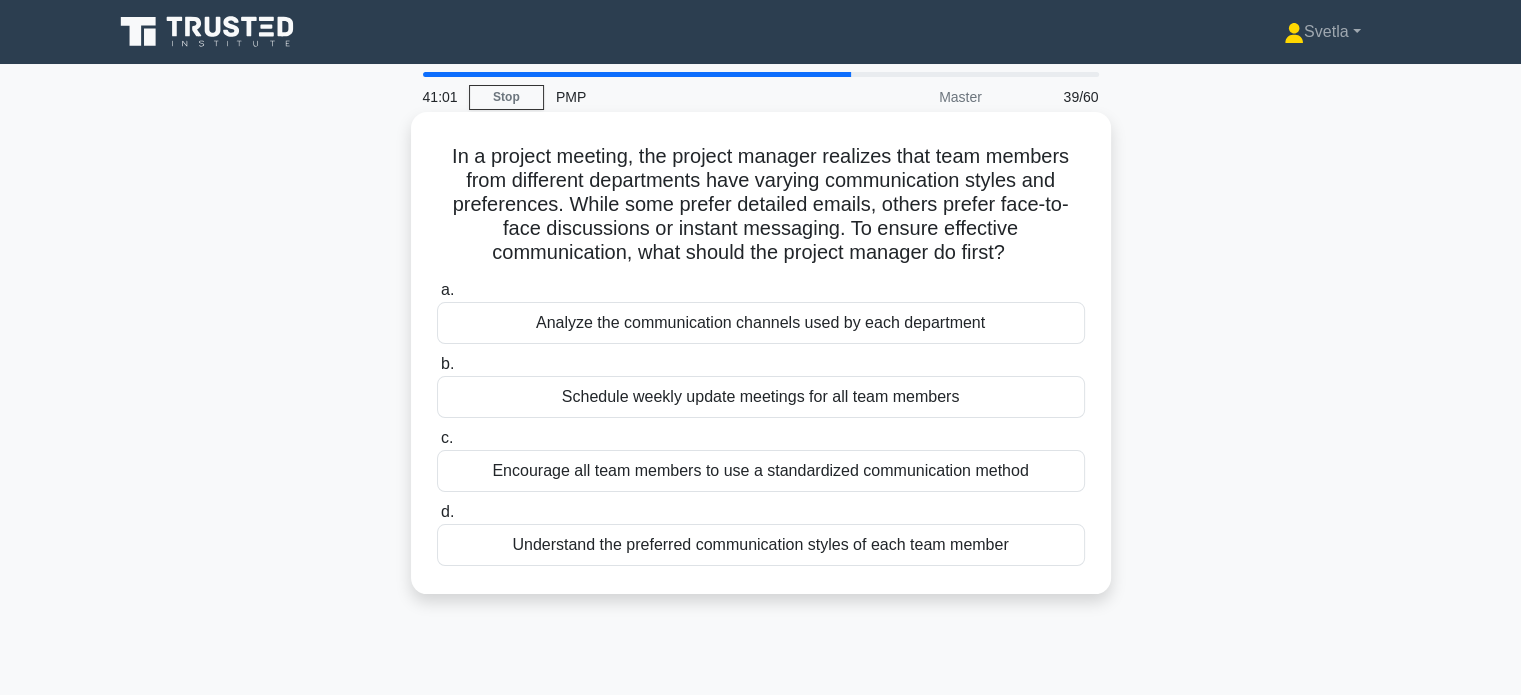 click on "Understand the preferred communication styles of each team member" at bounding box center [761, 545] 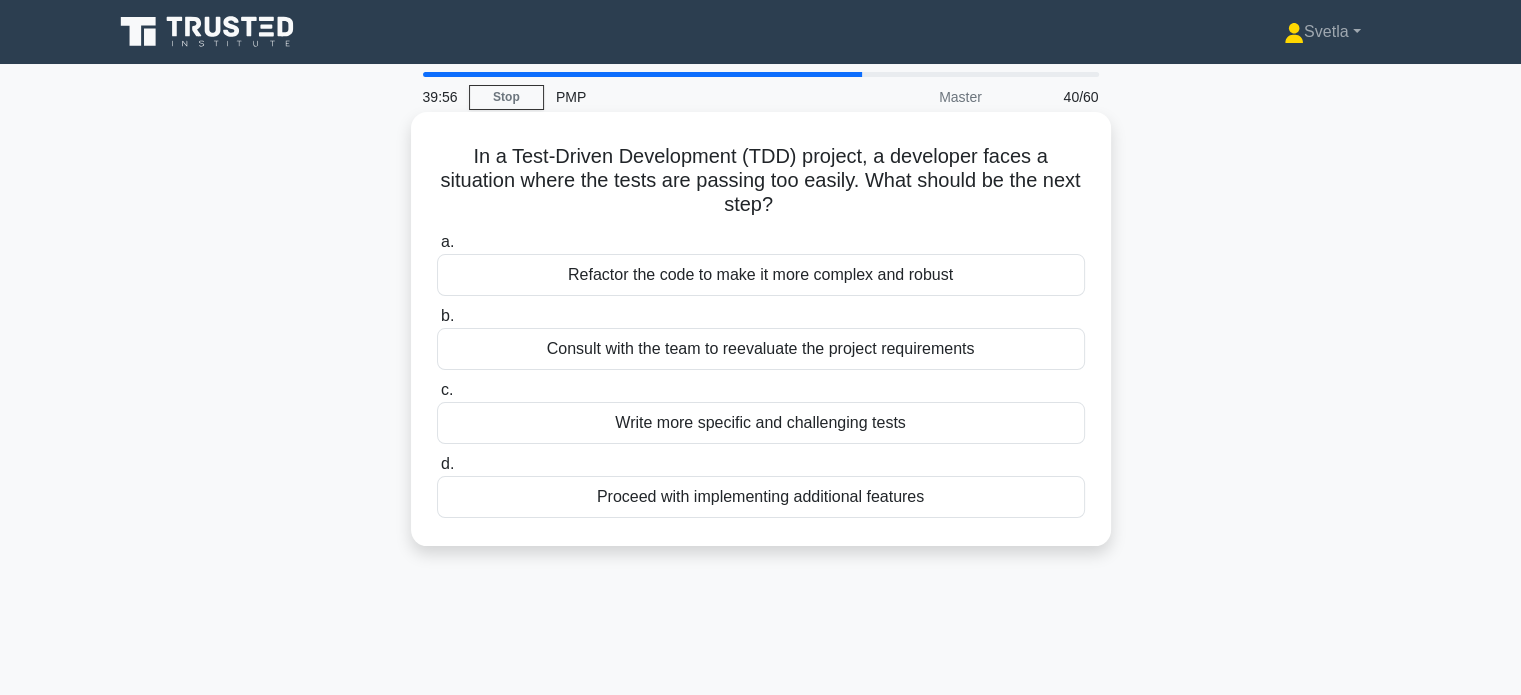 click on "Write more specific and challenging tests" at bounding box center [761, 423] 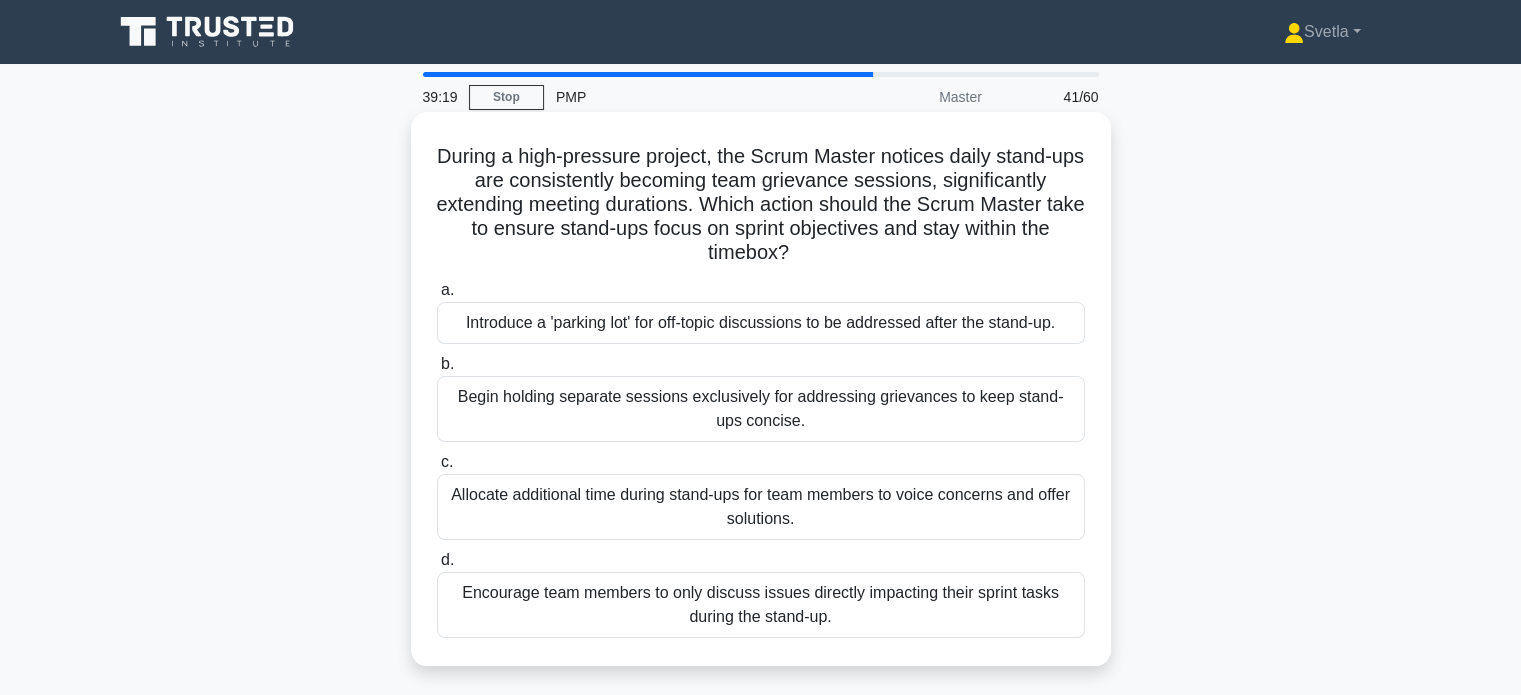 click on "Encourage team members to only discuss issues directly impacting their sprint tasks during the stand-up." at bounding box center [761, 605] 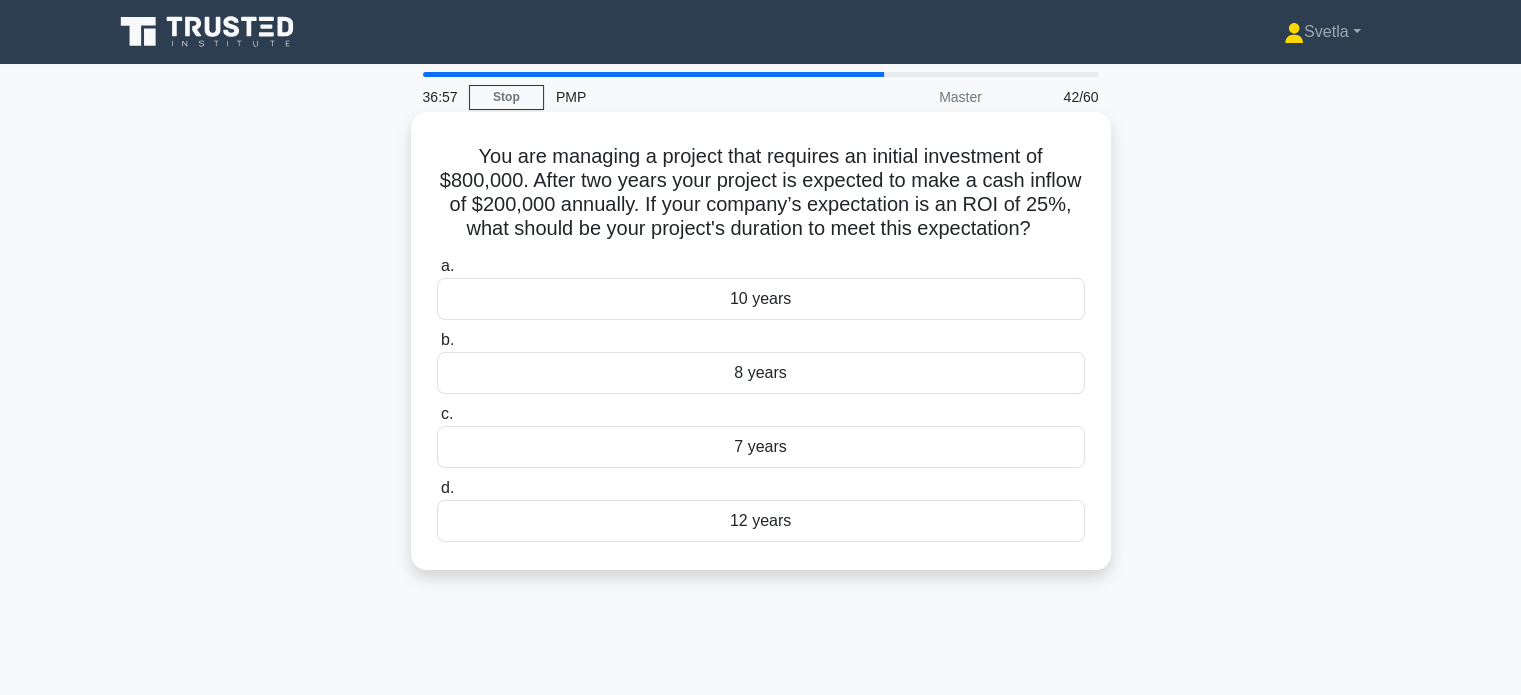 click on "10 years" at bounding box center [761, 299] 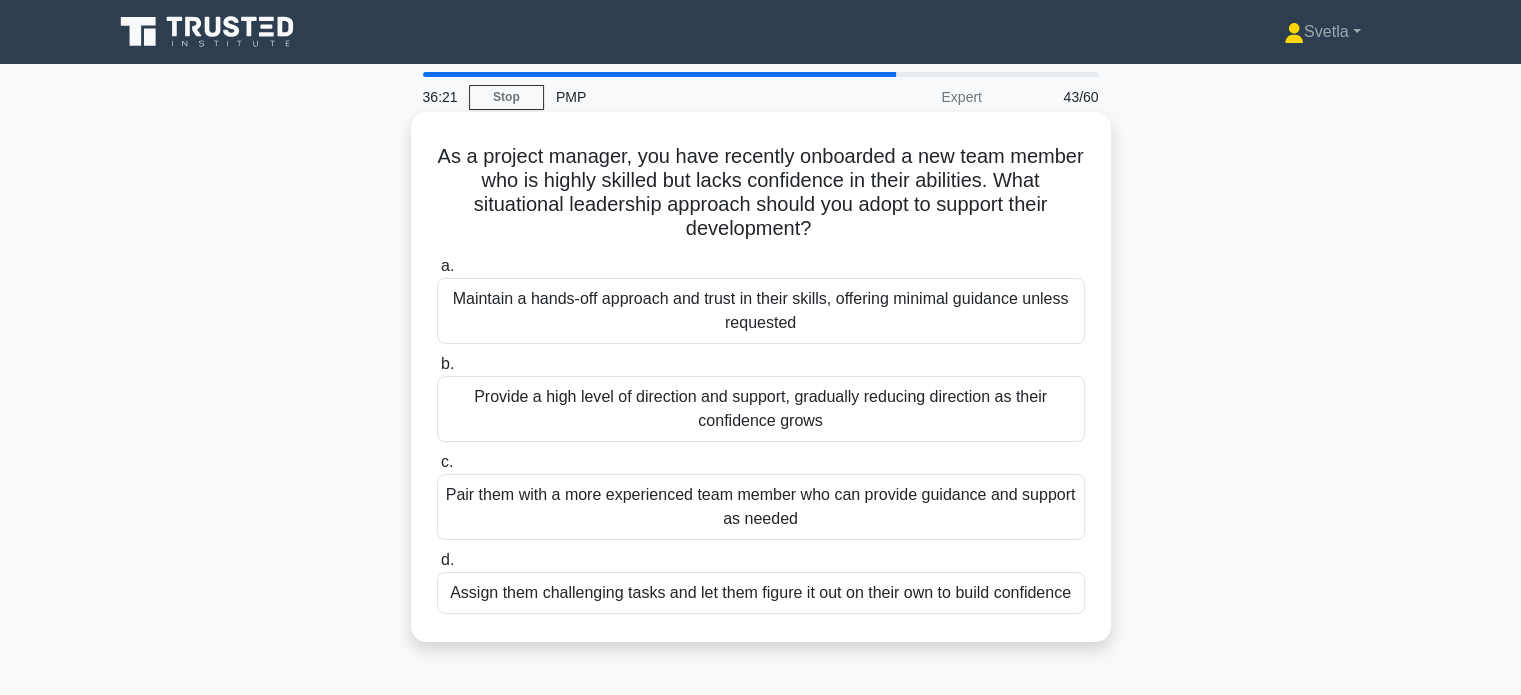 click on "Maintain a hands-off approach and trust in their skills, offering minimal guidance unless requested" at bounding box center [761, 311] 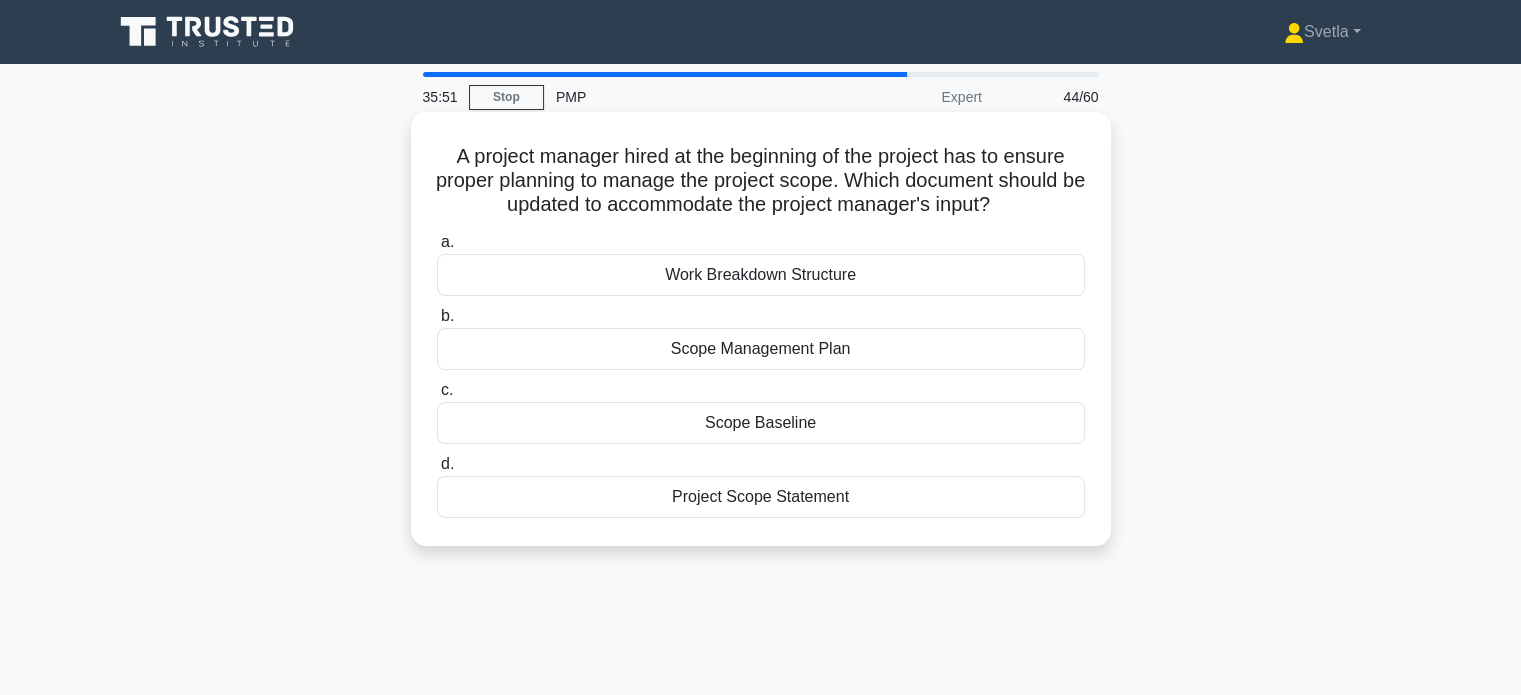 click on "Scope Management Plan" at bounding box center [761, 349] 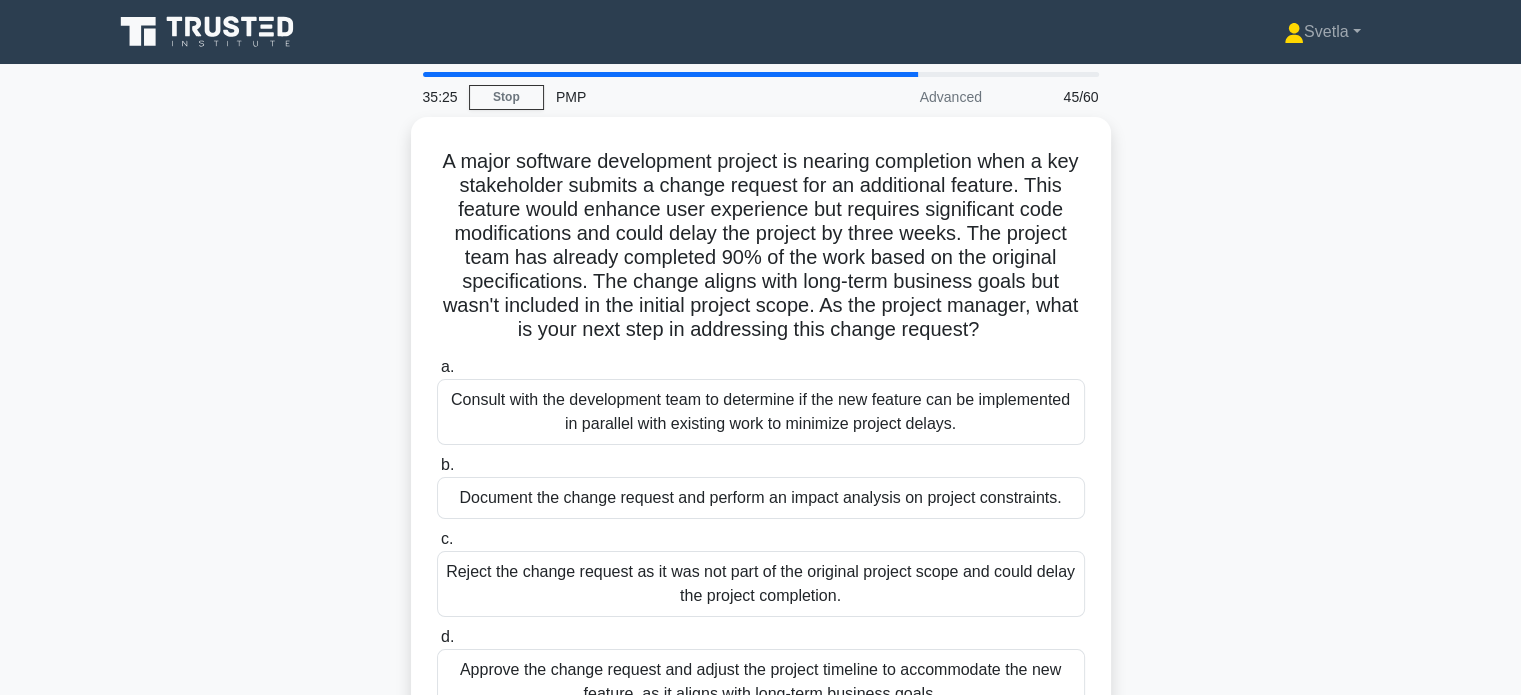 scroll, scrollTop: 100, scrollLeft: 0, axis: vertical 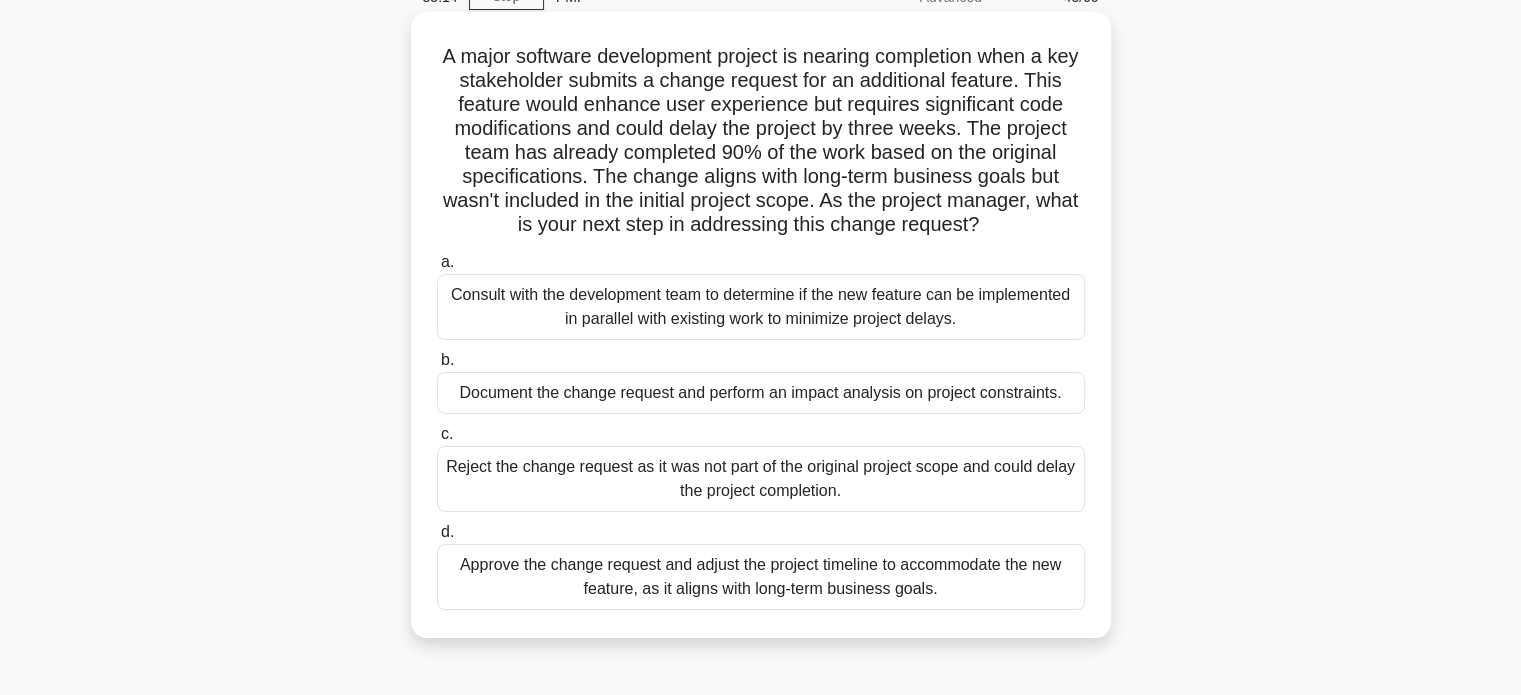 click on "Document the change request and perform an impact analysis on project constraints." at bounding box center [761, 393] 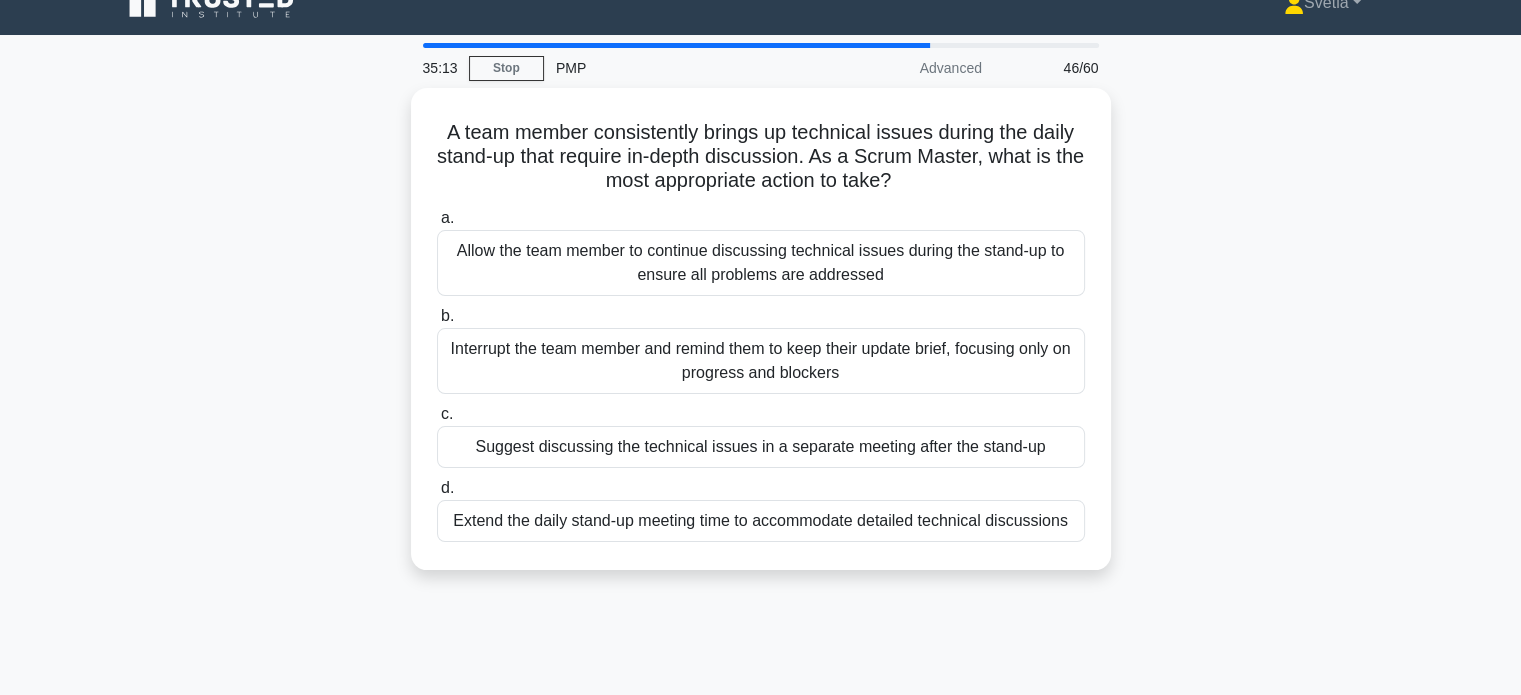 scroll, scrollTop: 0, scrollLeft: 0, axis: both 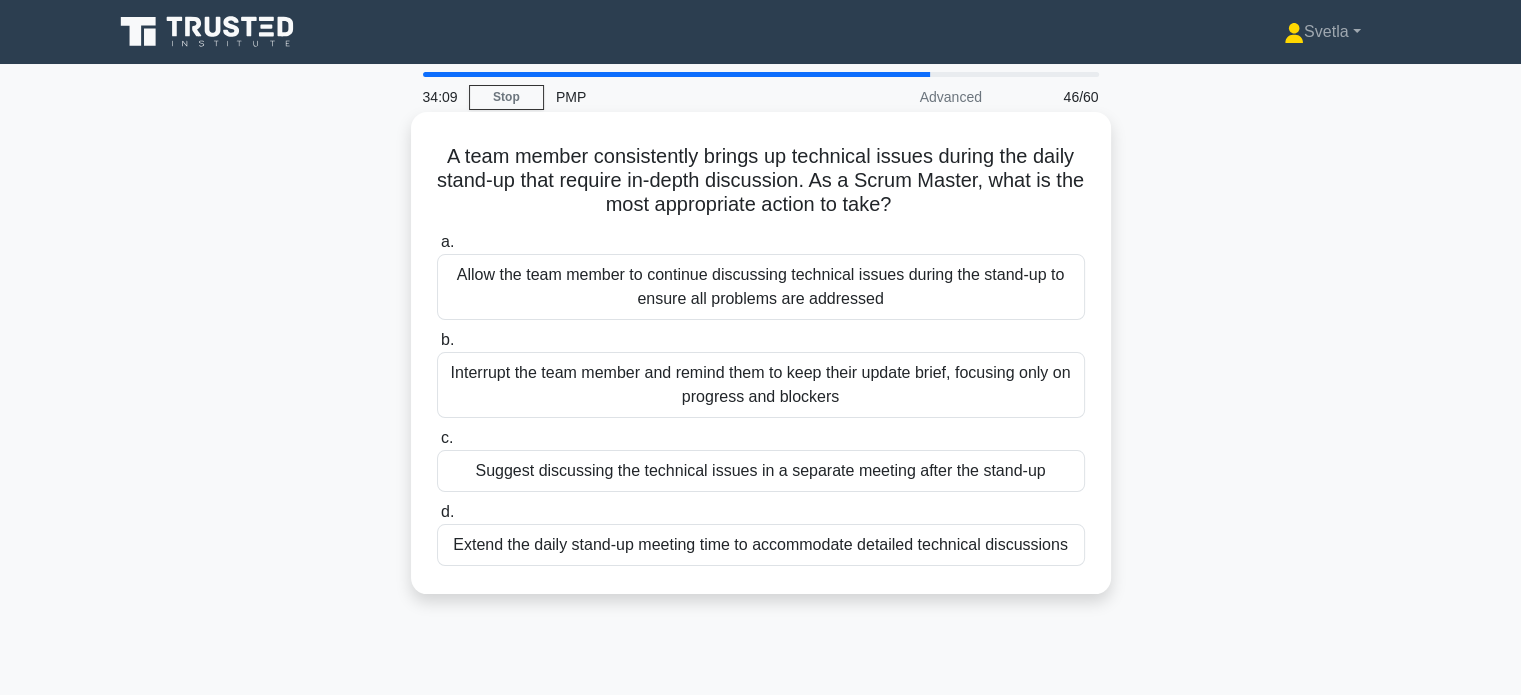 click on "Interrupt the team member and remind them to keep their update brief, focusing only on progress and blockers" at bounding box center [761, 385] 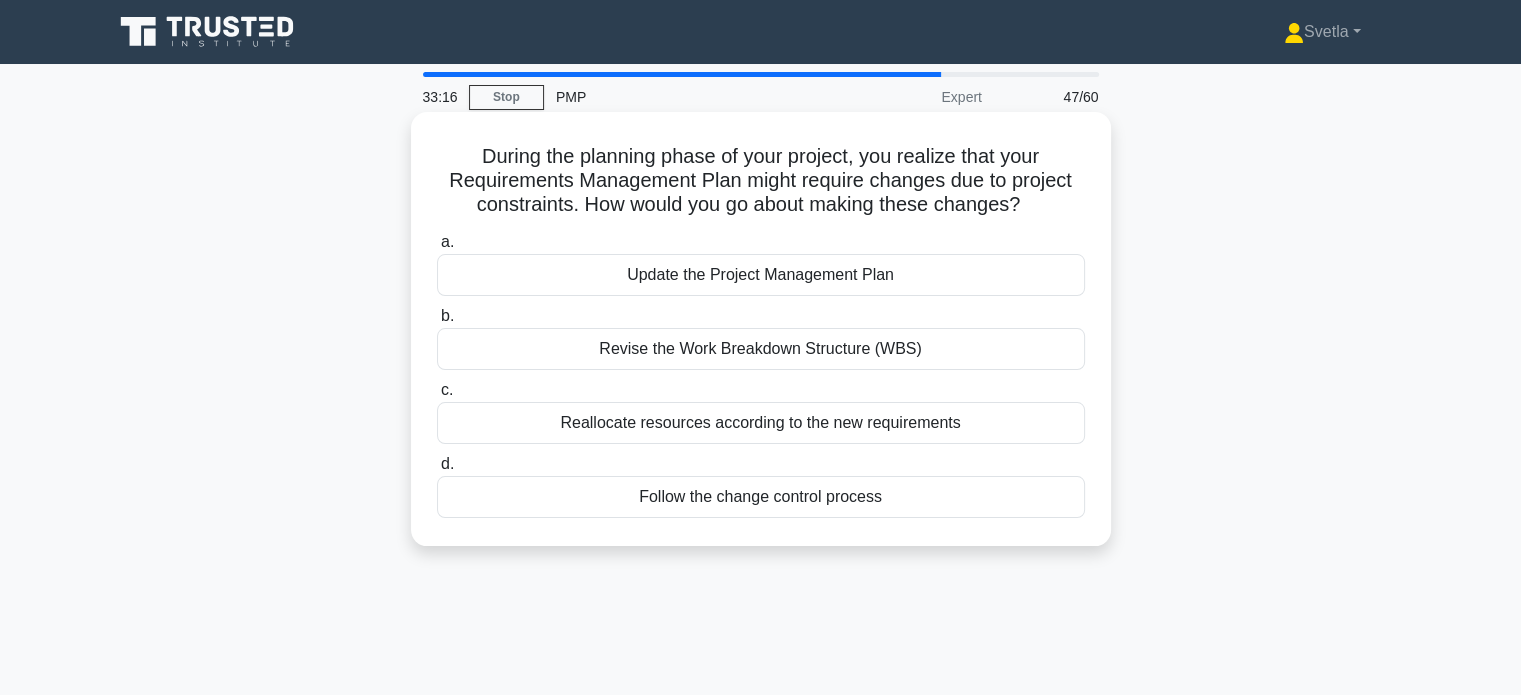 click on "Follow the change control process" at bounding box center (761, 497) 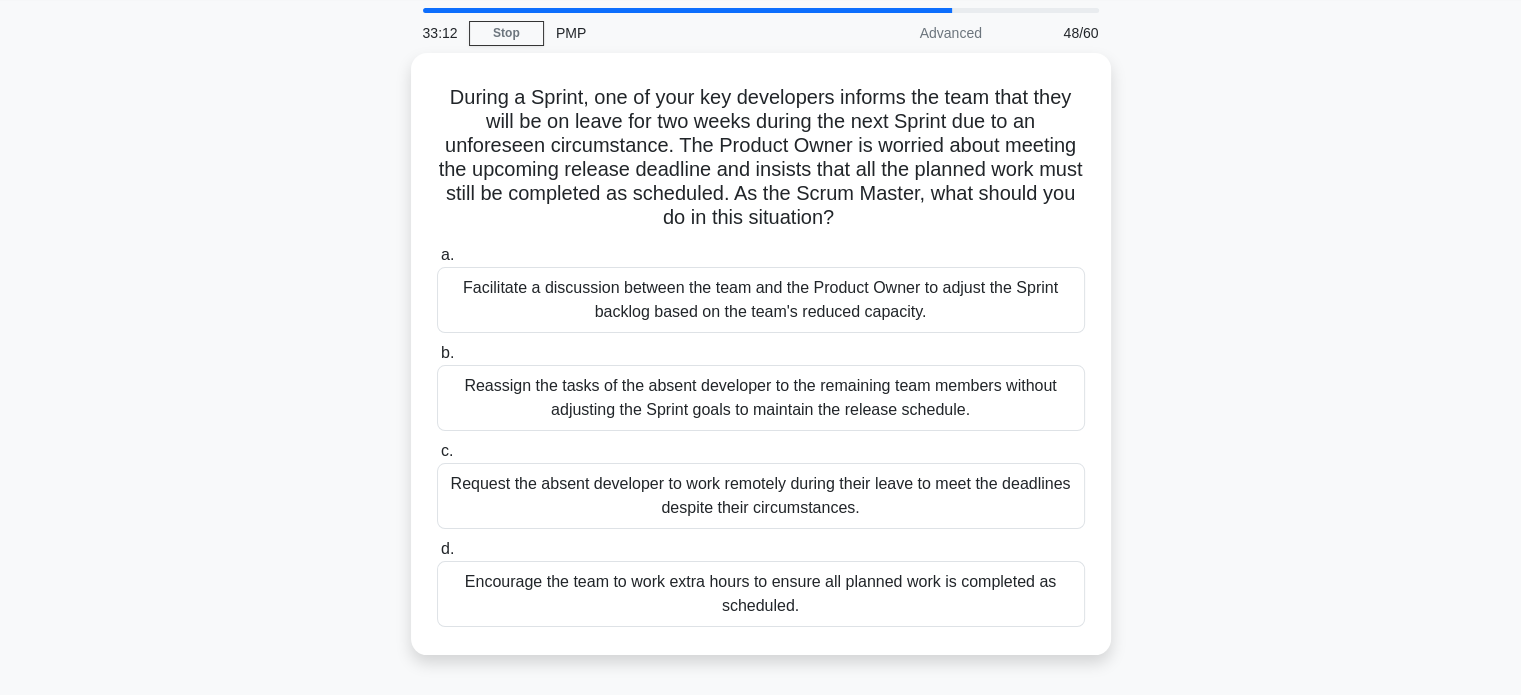 scroll, scrollTop: 100, scrollLeft: 0, axis: vertical 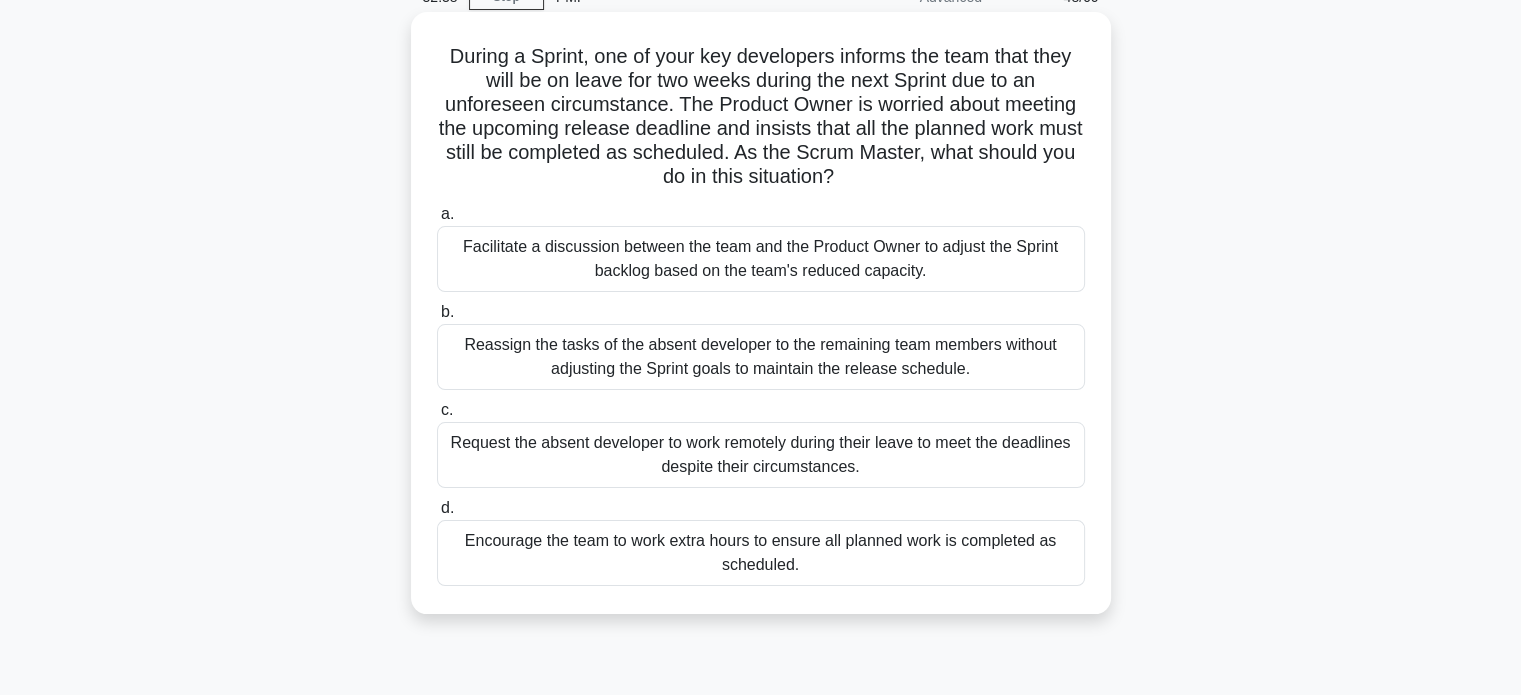 click on "Facilitate a discussion between the team and the Product Owner to adjust the Sprint backlog based on the team's reduced capacity." at bounding box center [761, 259] 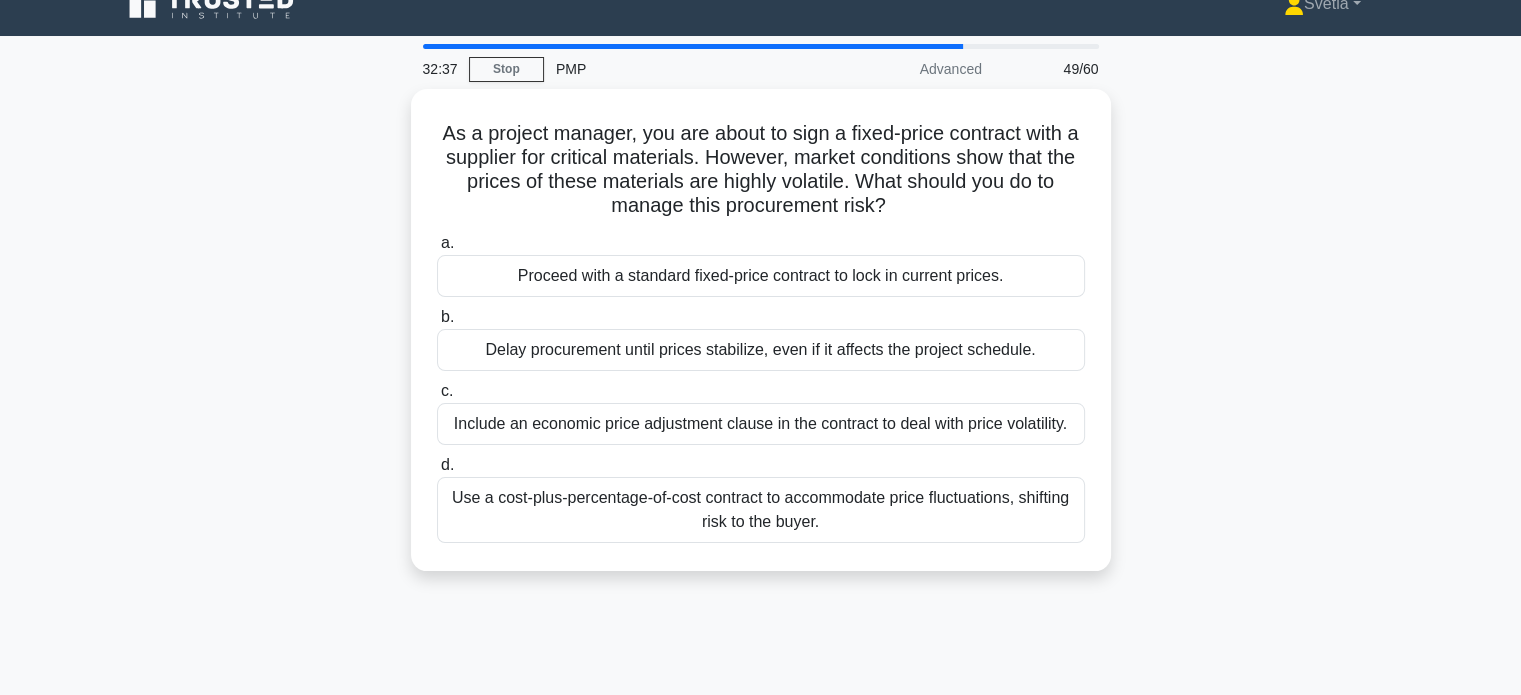 scroll, scrollTop: 0, scrollLeft: 0, axis: both 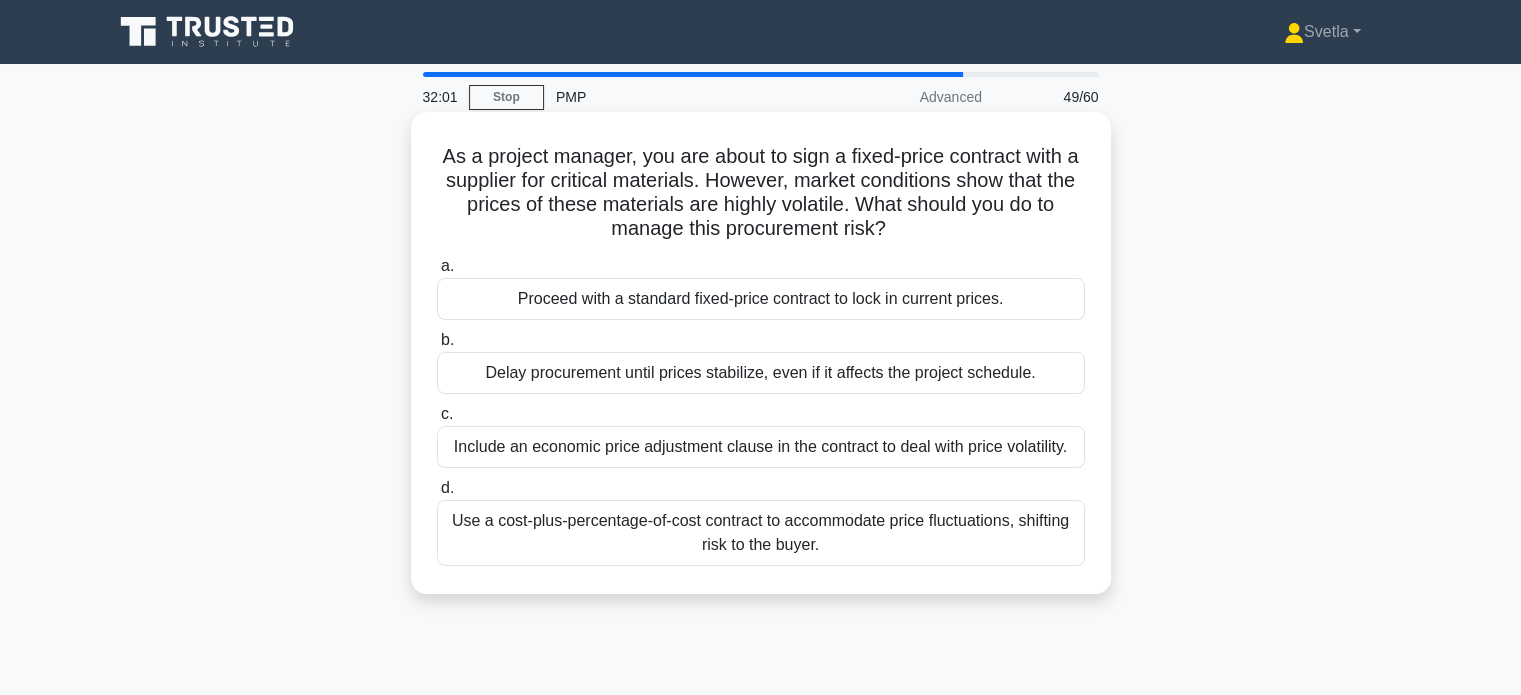 click on "Include an economic price adjustment clause in the contract to deal with price volatility." at bounding box center (761, 447) 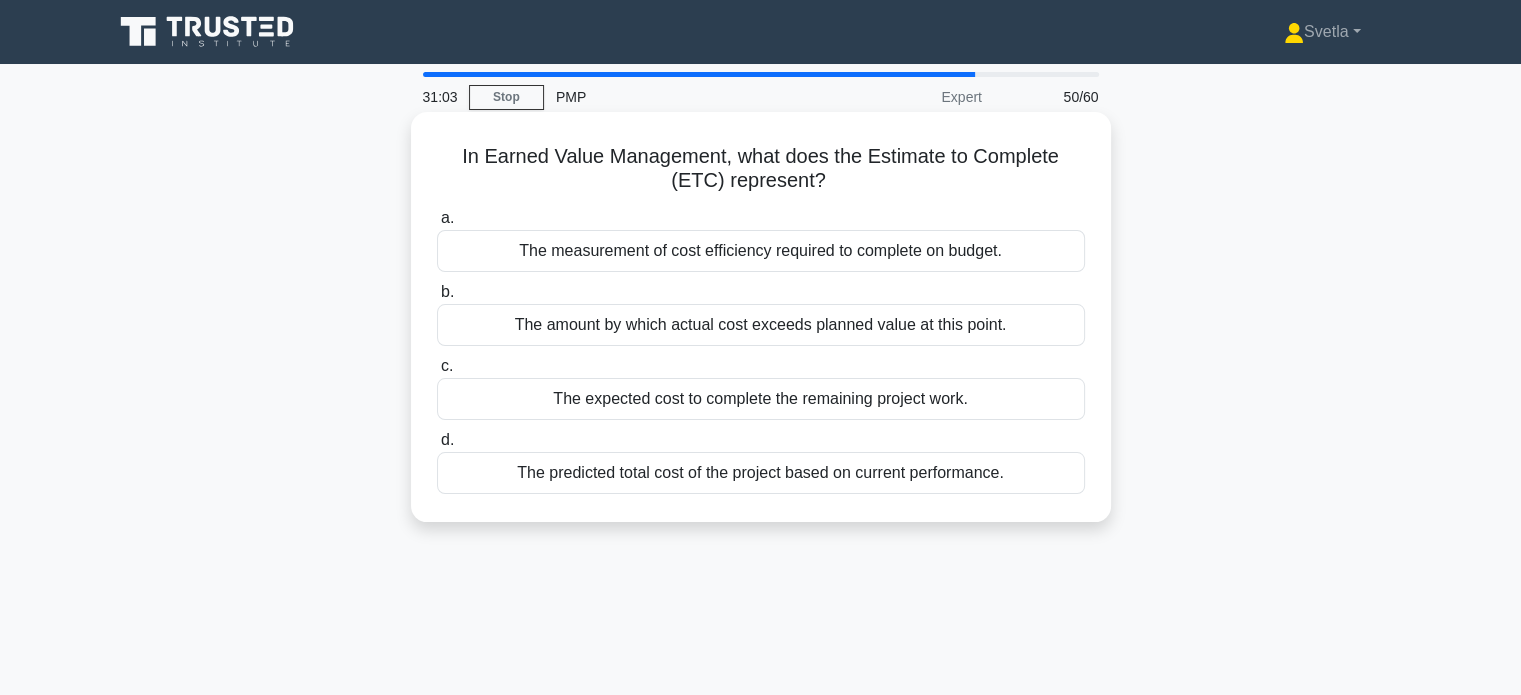 click on "The expected cost to complete the remaining project work." at bounding box center [761, 399] 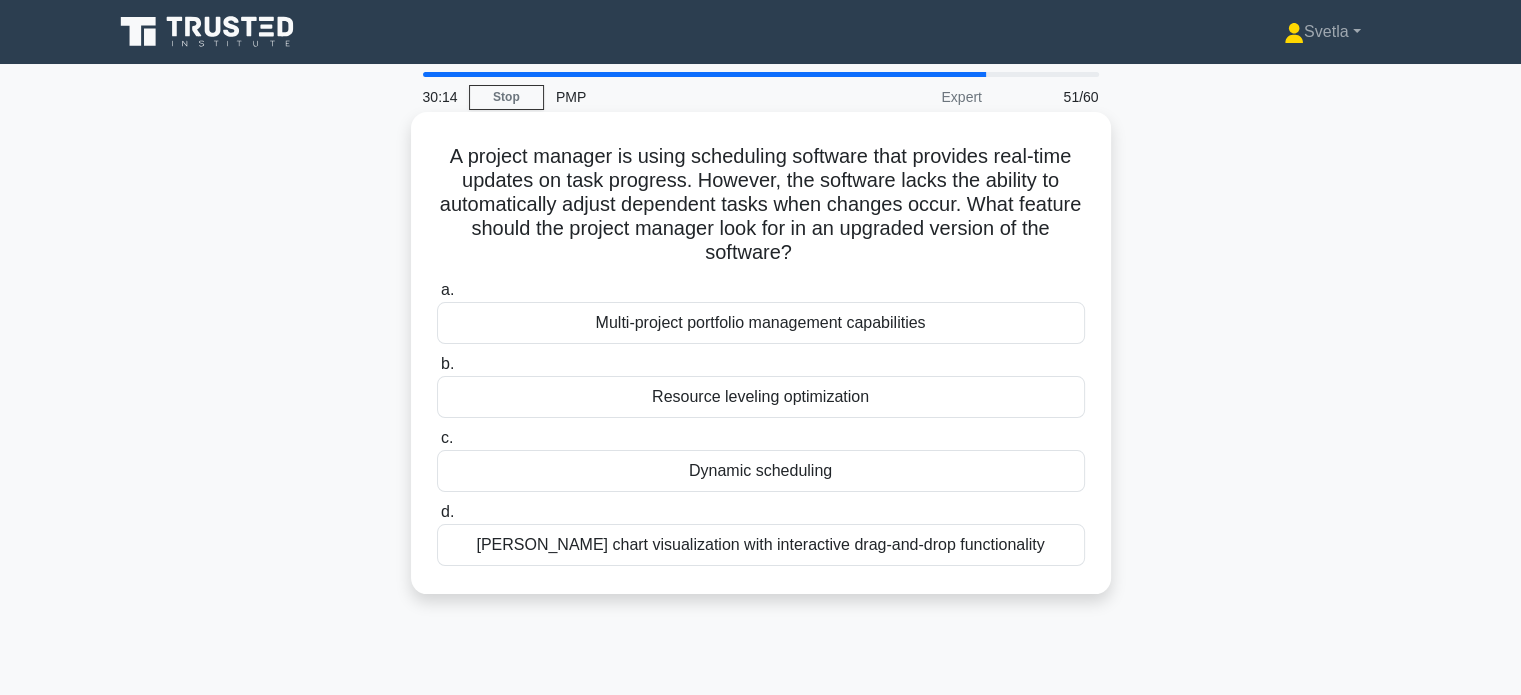 click on "Dynamic scheduling" at bounding box center [761, 471] 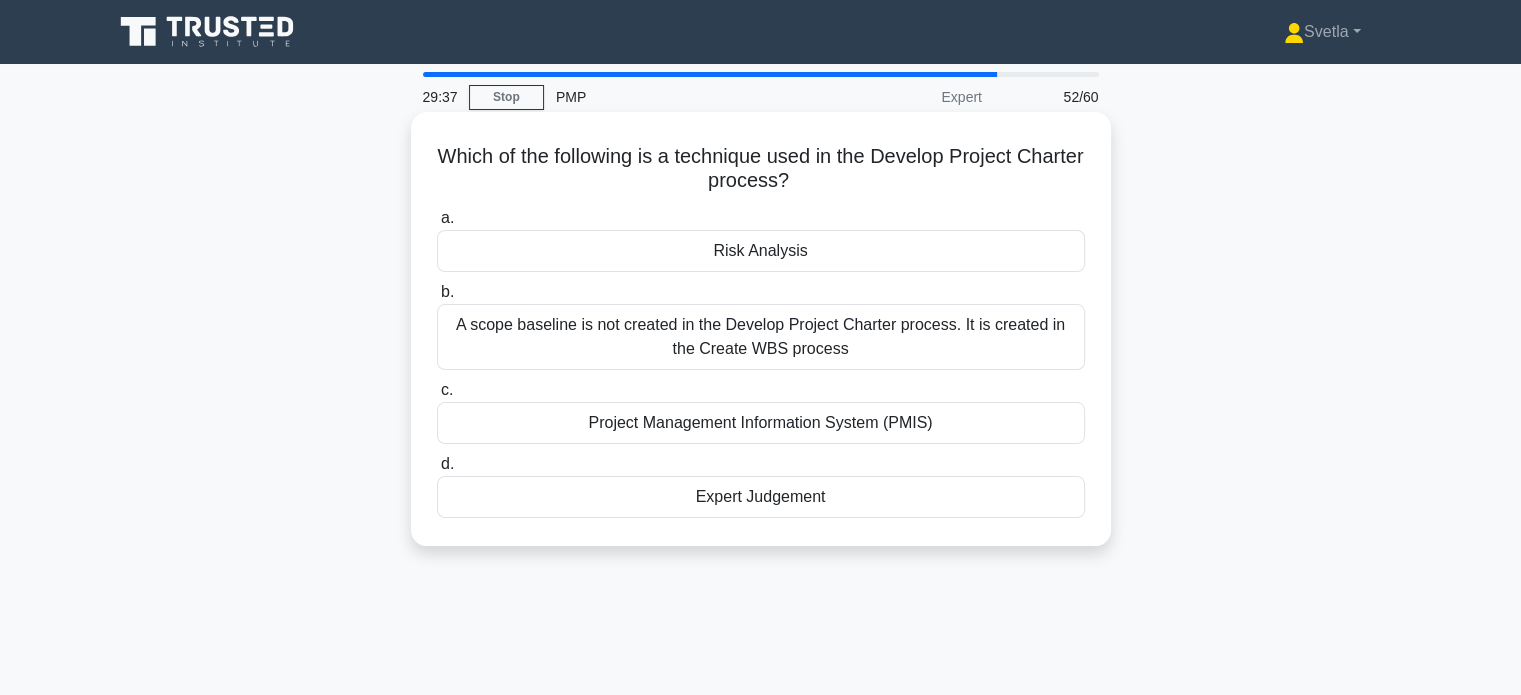 click on "Expert Judgement" at bounding box center (761, 497) 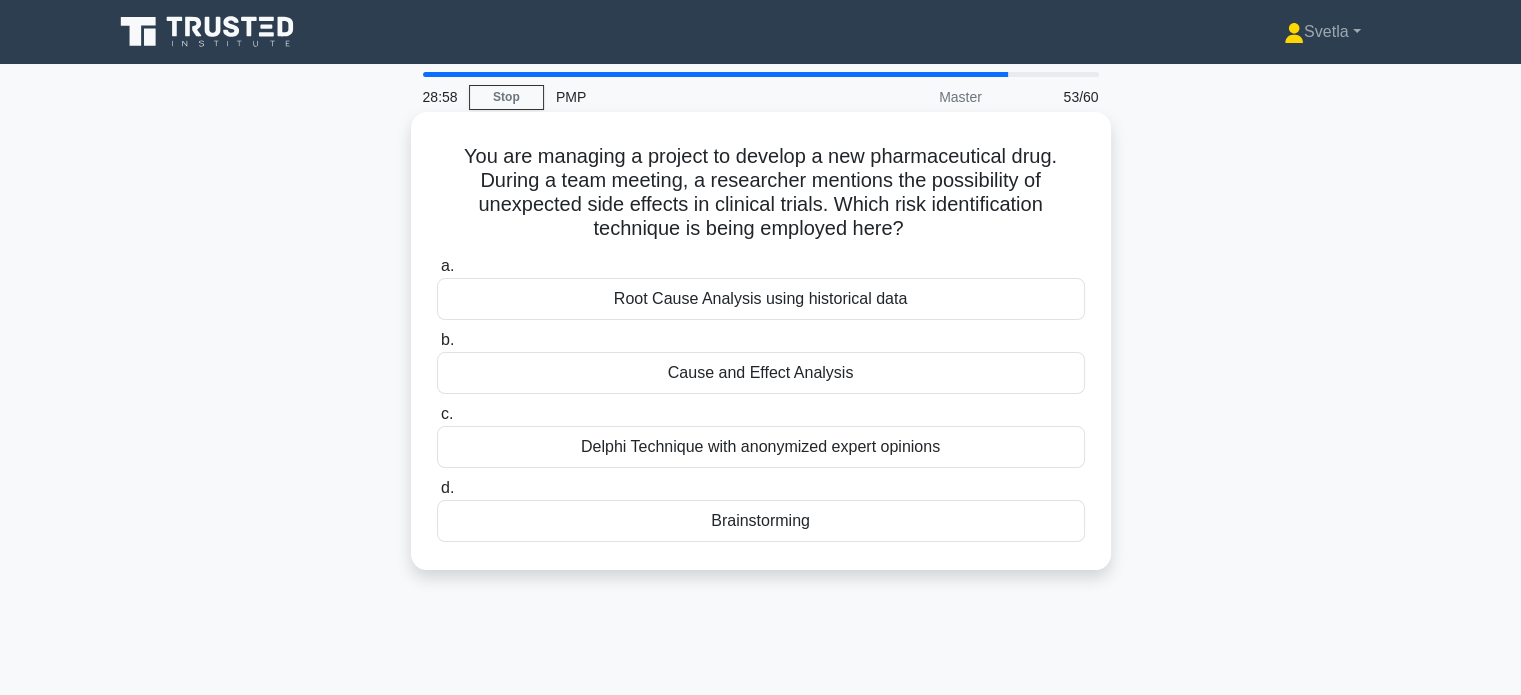 click on "Brainstorming" at bounding box center (761, 521) 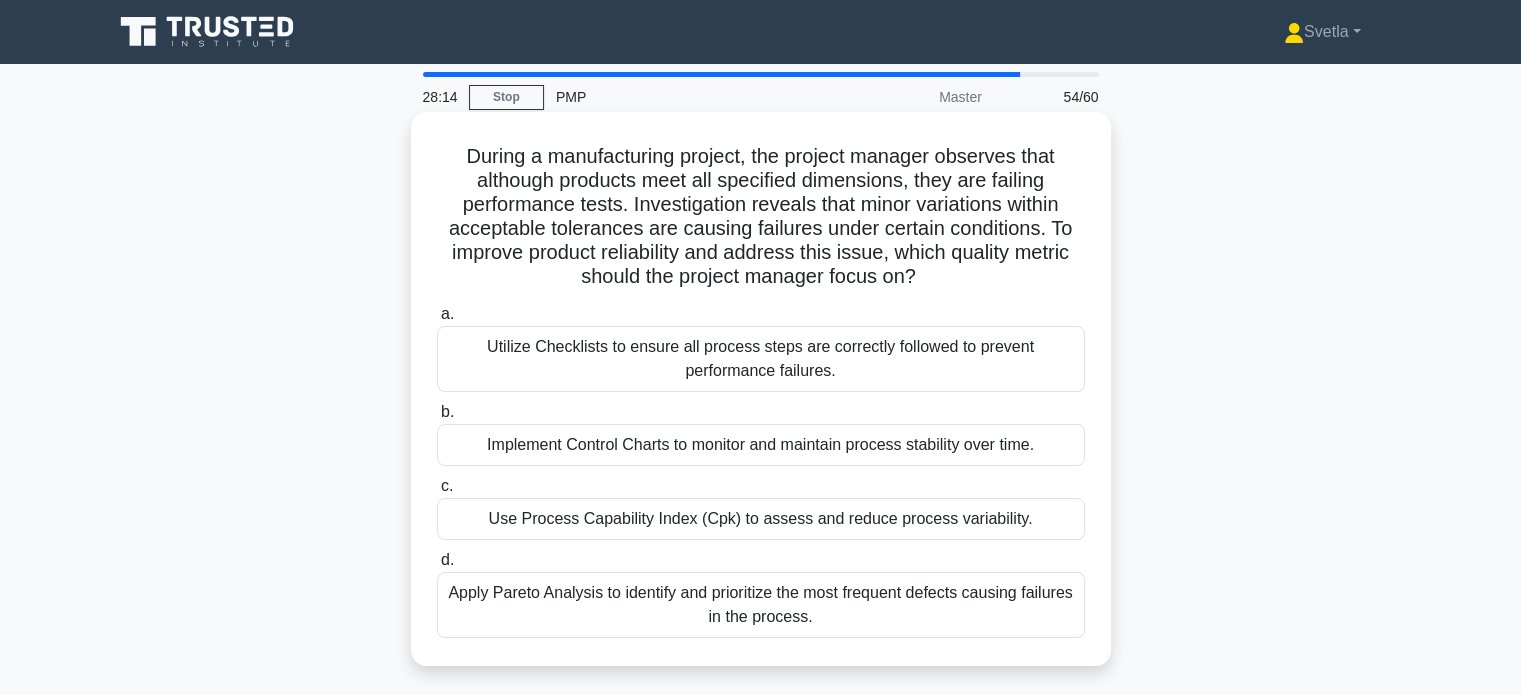 click on "Apply Pareto Analysis to identify and prioritize the most frequent defects causing failures in the process." at bounding box center (761, 605) 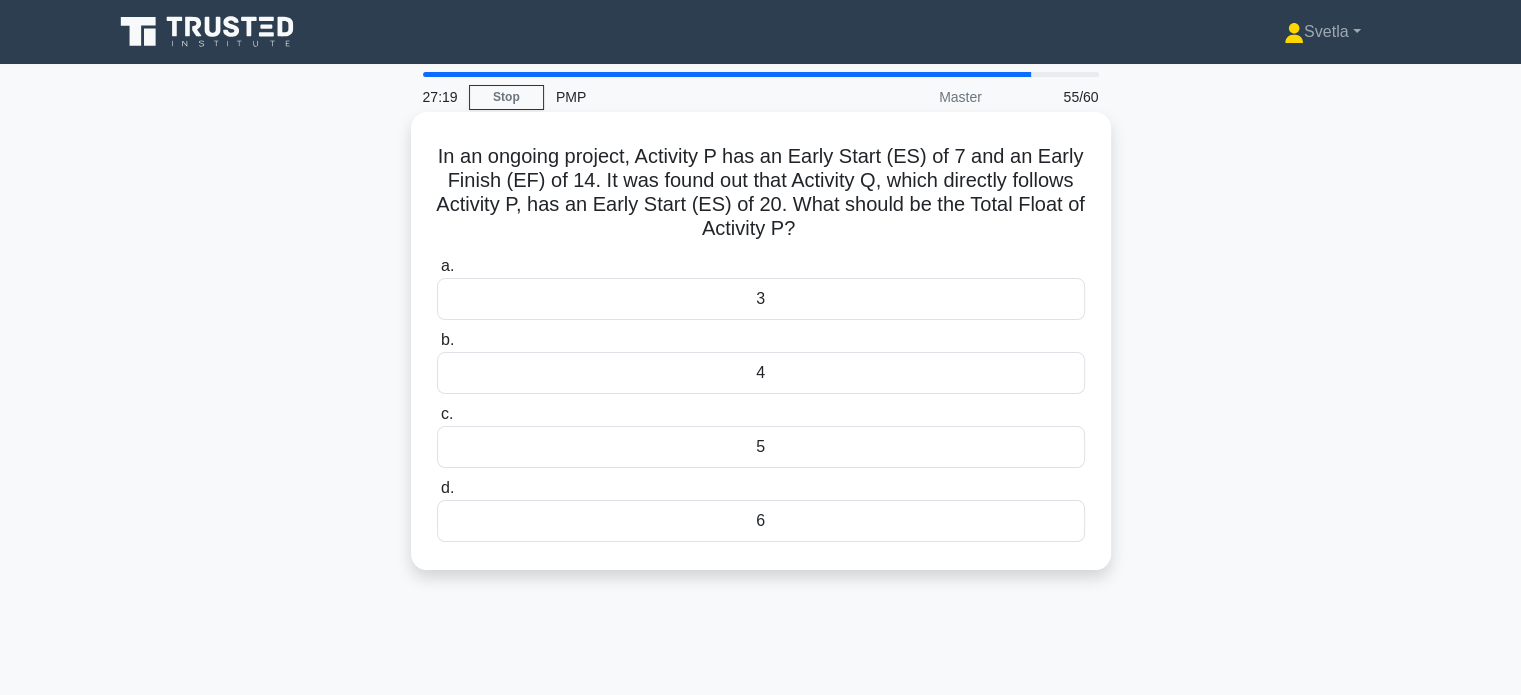 click on "5" at bounding box center (761, 447) 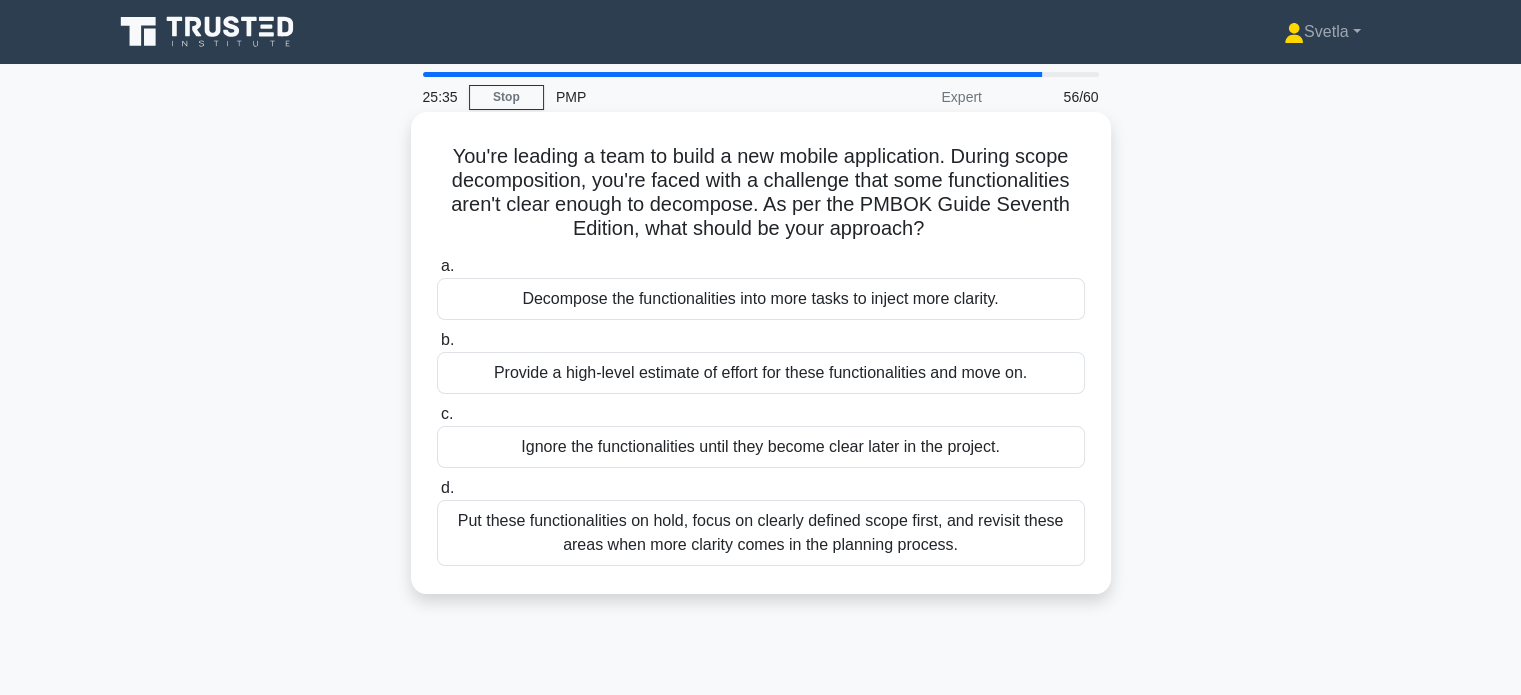 click on "Provide a high-level estimate of effort for these functionalities and move on." at bounding box center [761, 373] 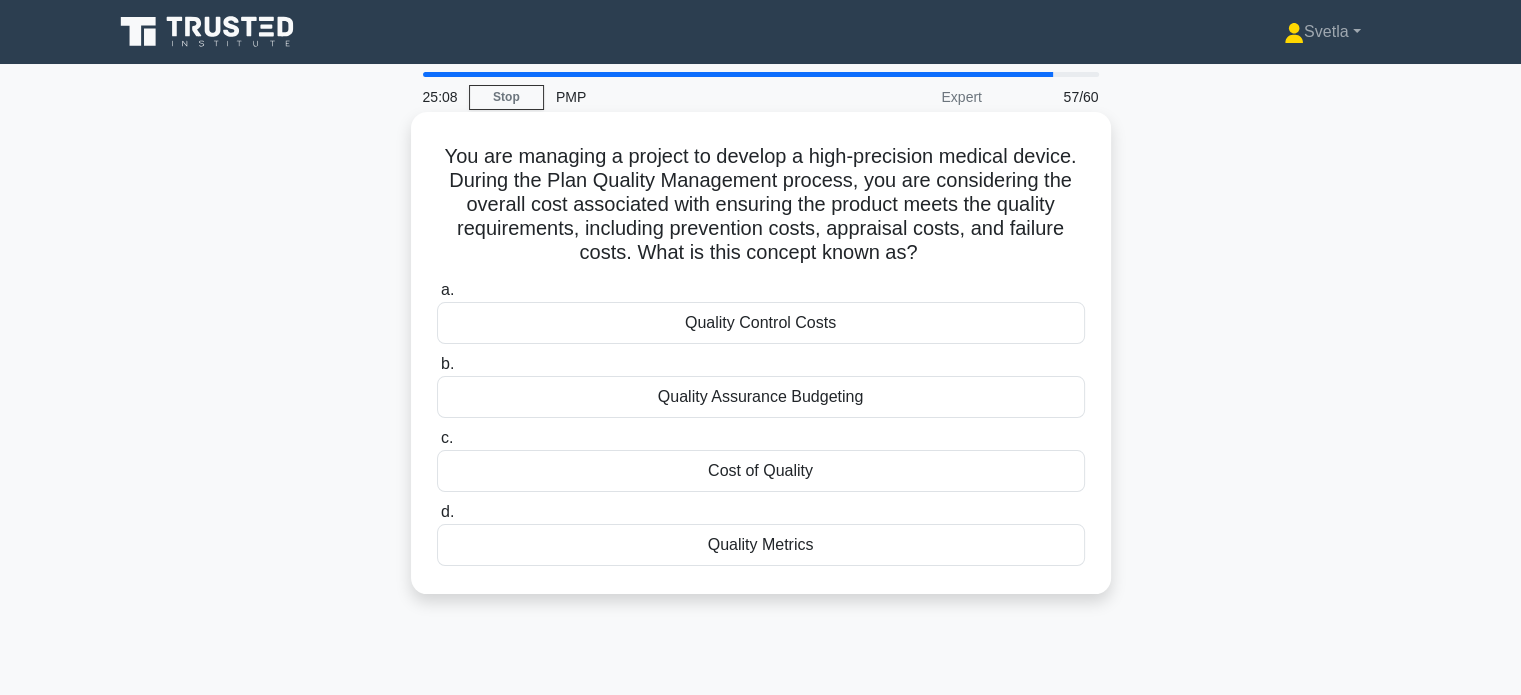 click on "Cost of Quality" at bounding box center (761, 471) 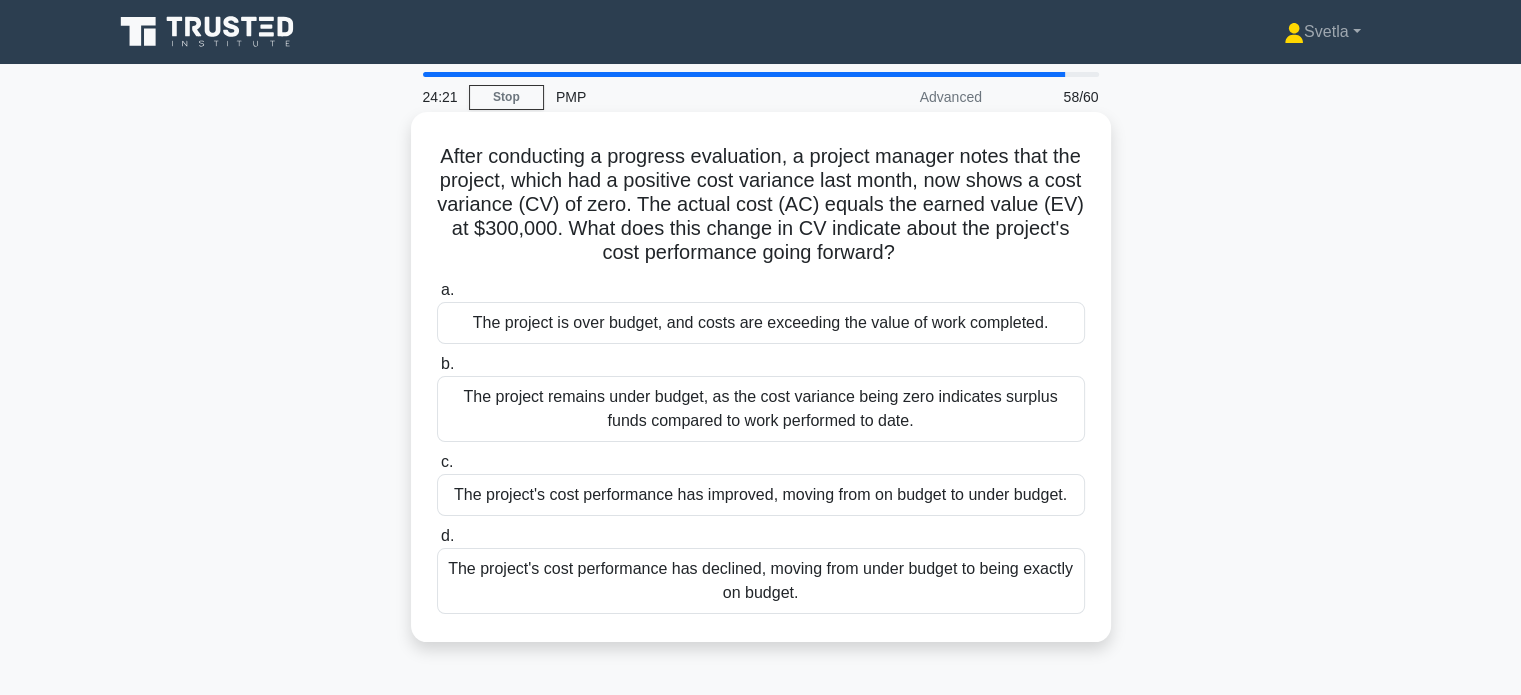 click on "The project's cost performance has declined, moving from under budget to being exactly on budget." at bounding box center (761, 581) 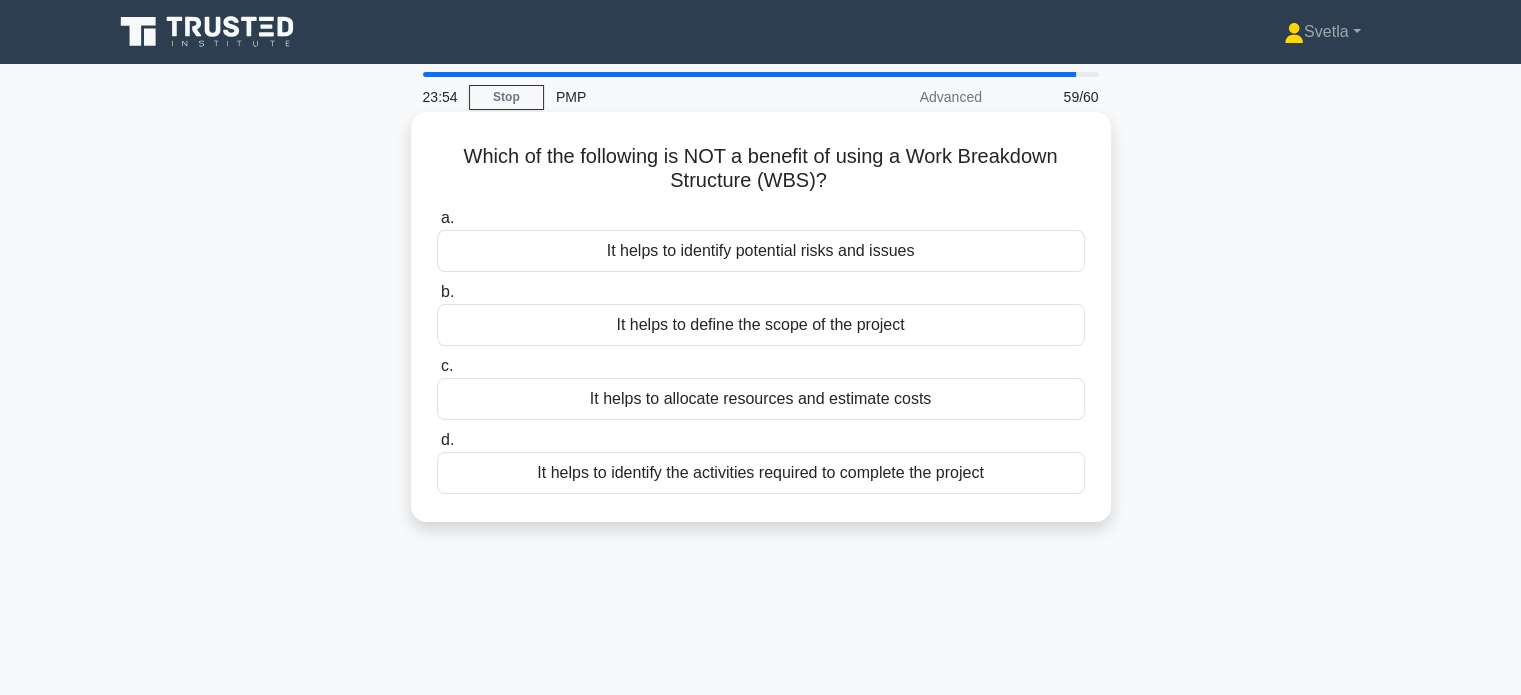 click on "It helps to identify potential risks and issues" at bounding box center (761, 251) 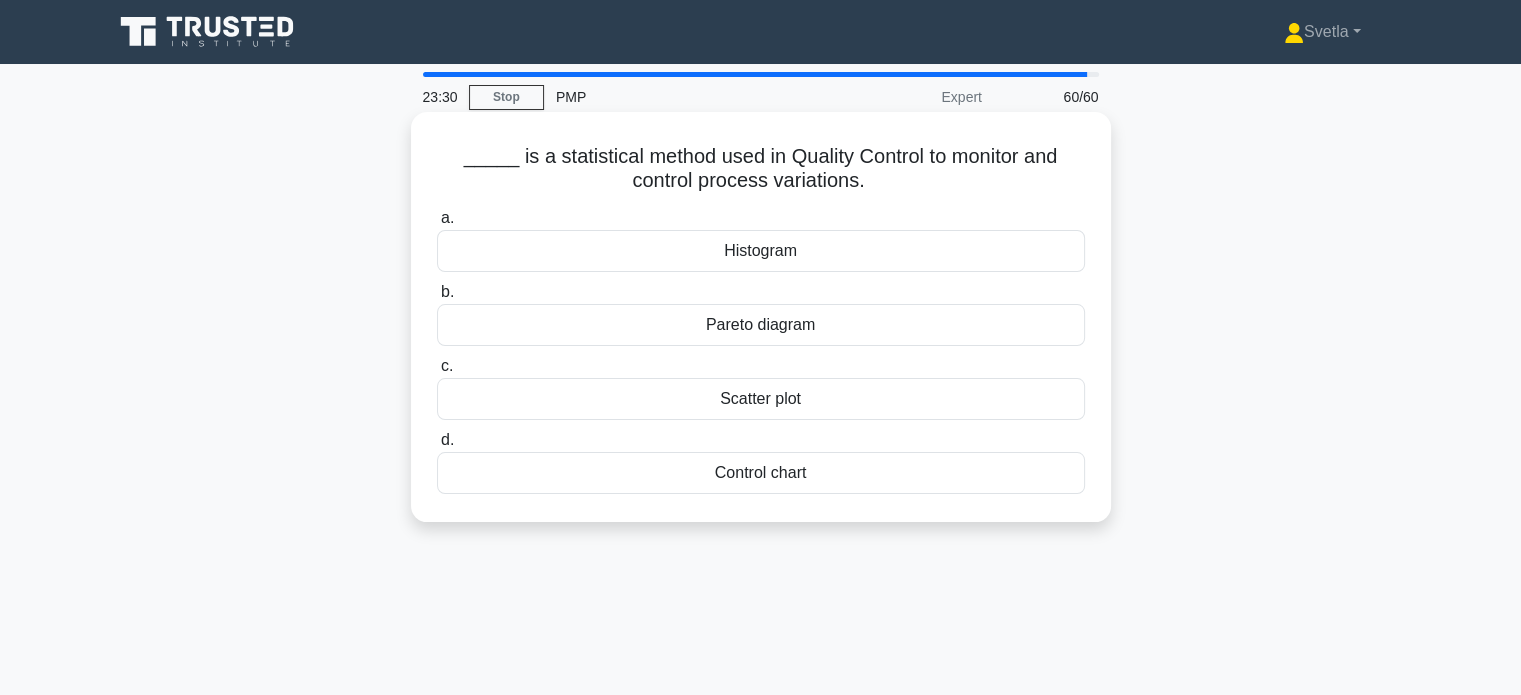 click on "Pareto diagram" at bounding box center (761, 325) 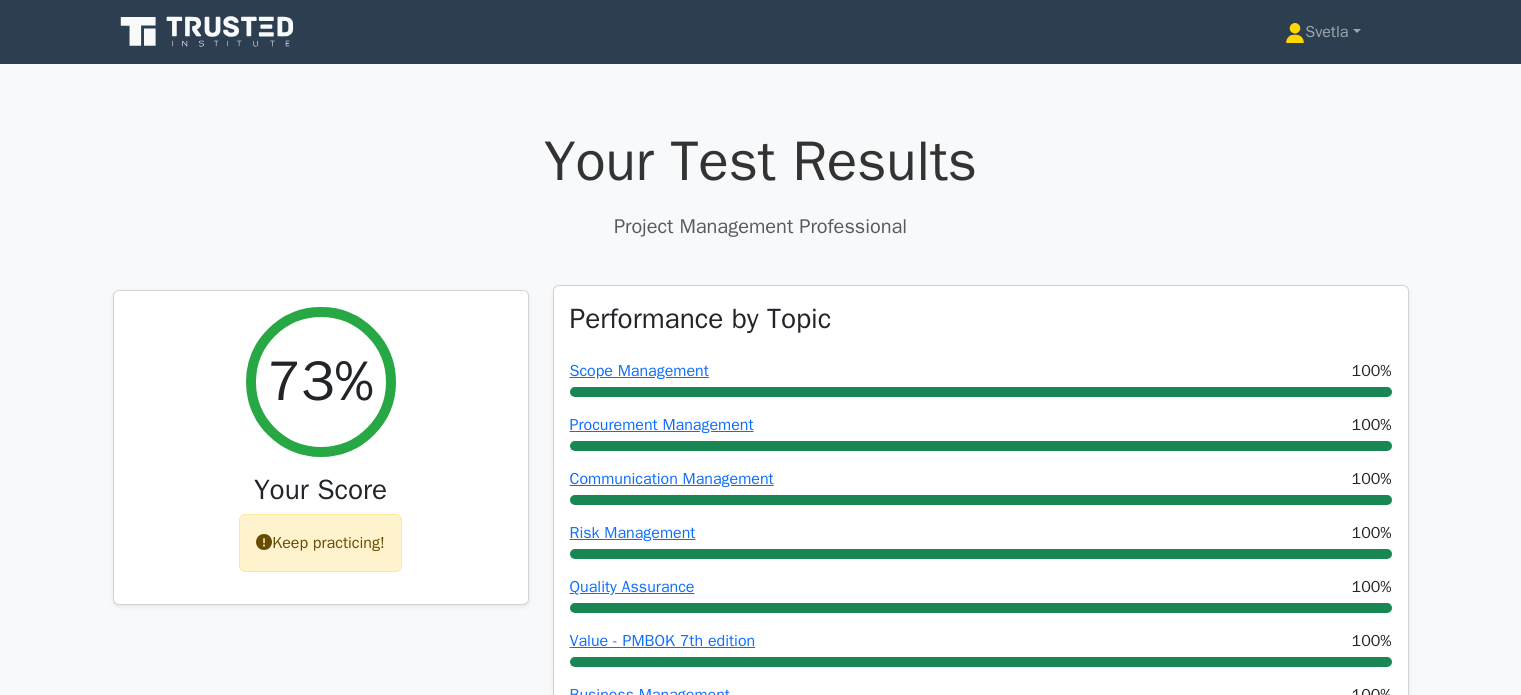 scroll, scrollTop: 0, scrollLeft: 0, axis: both 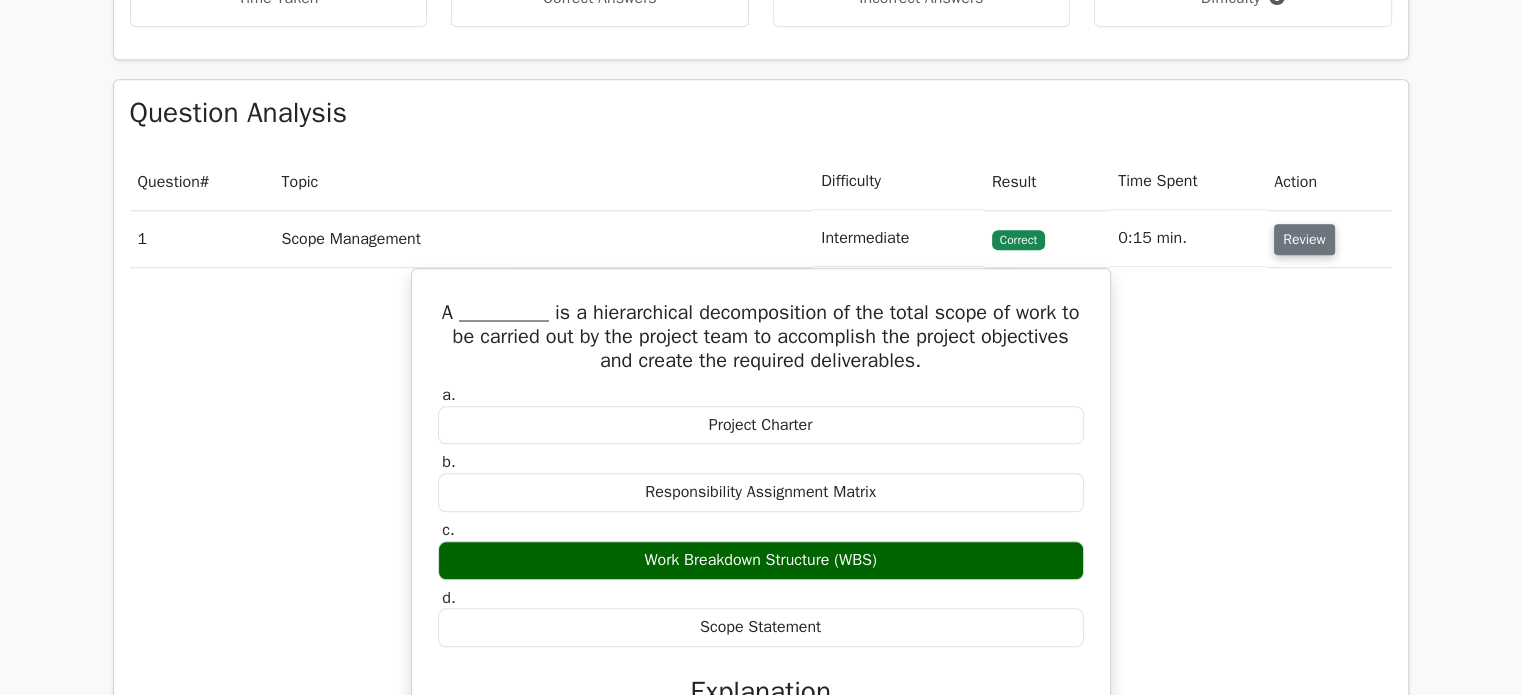 click on "Review" at bounding box center (1304, 239) 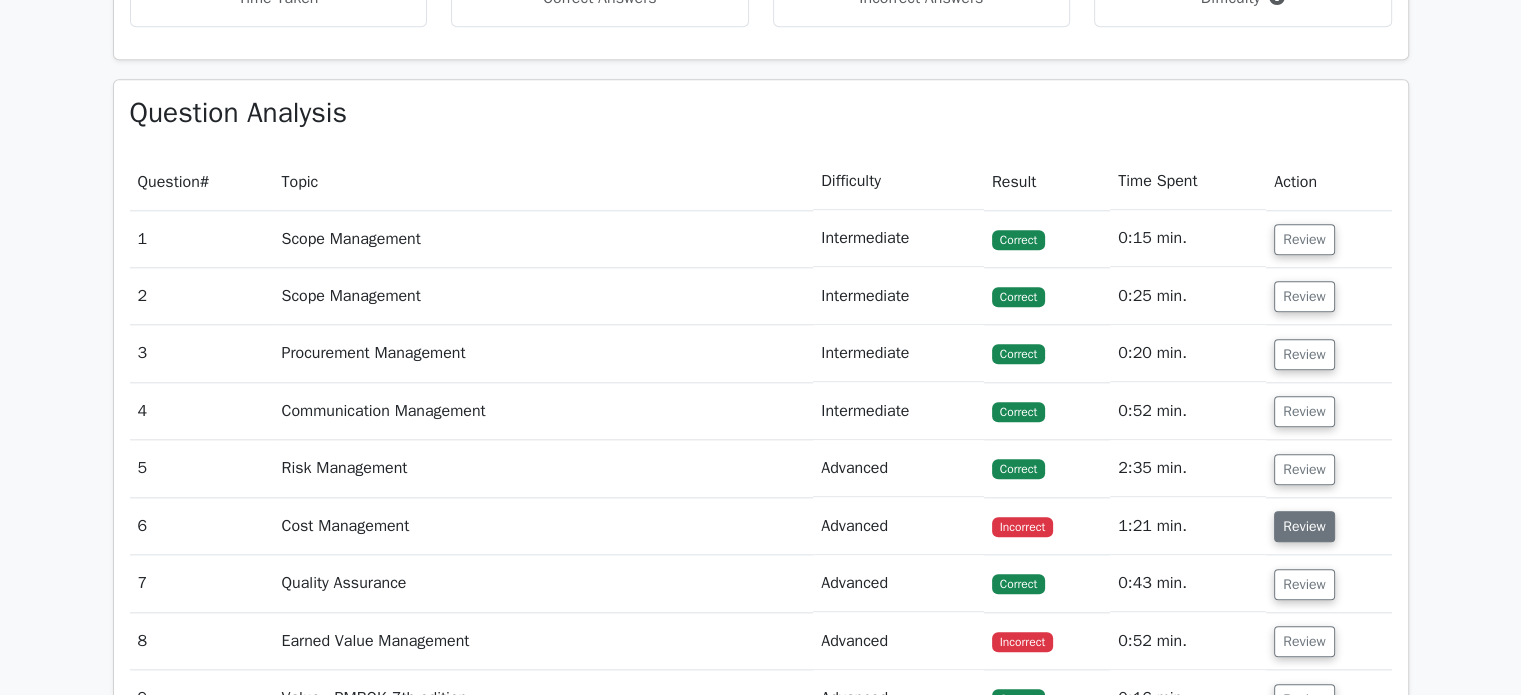 click on "Review" at bounding box center (1304, 526) 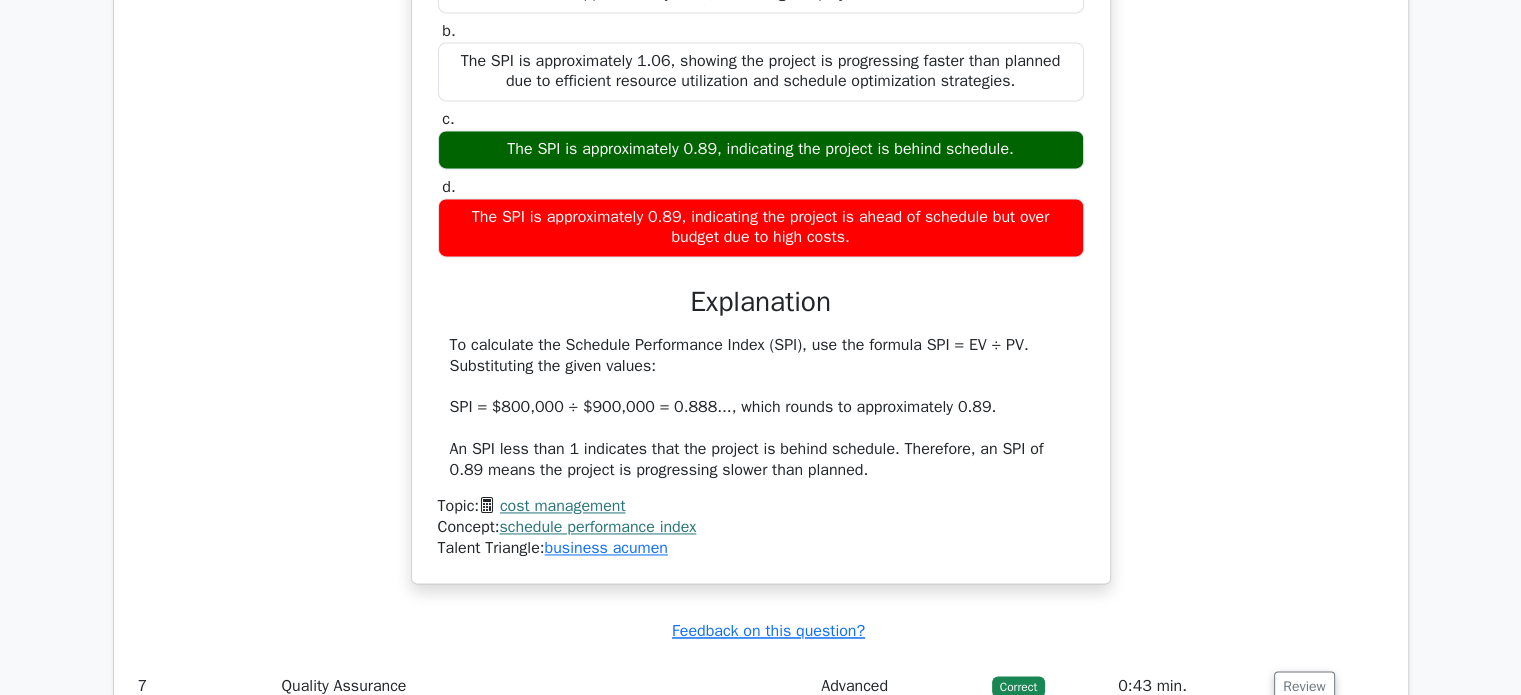 scroll, scrollTop: 3100, scrollLeft: 0, axis: vertical 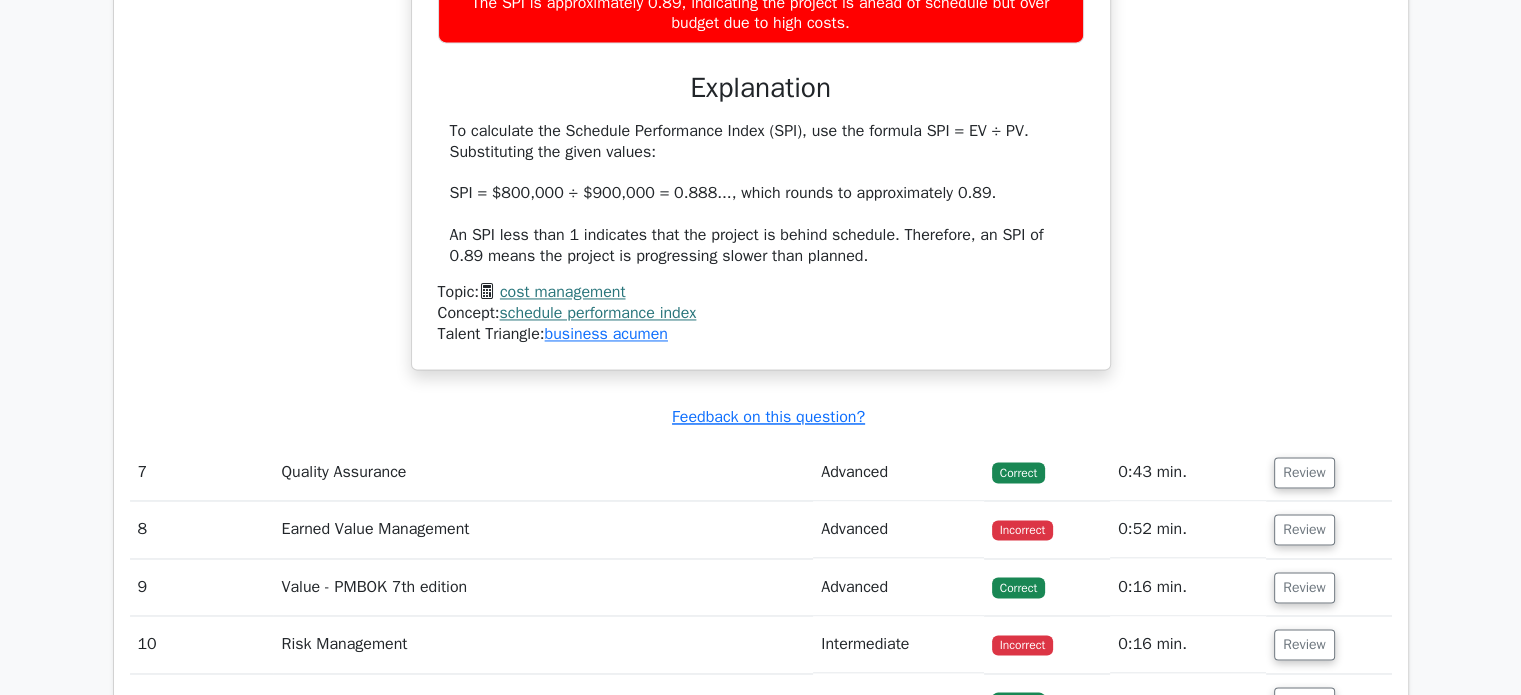 click on "schedule performance index" at bounding box center (597, 313) 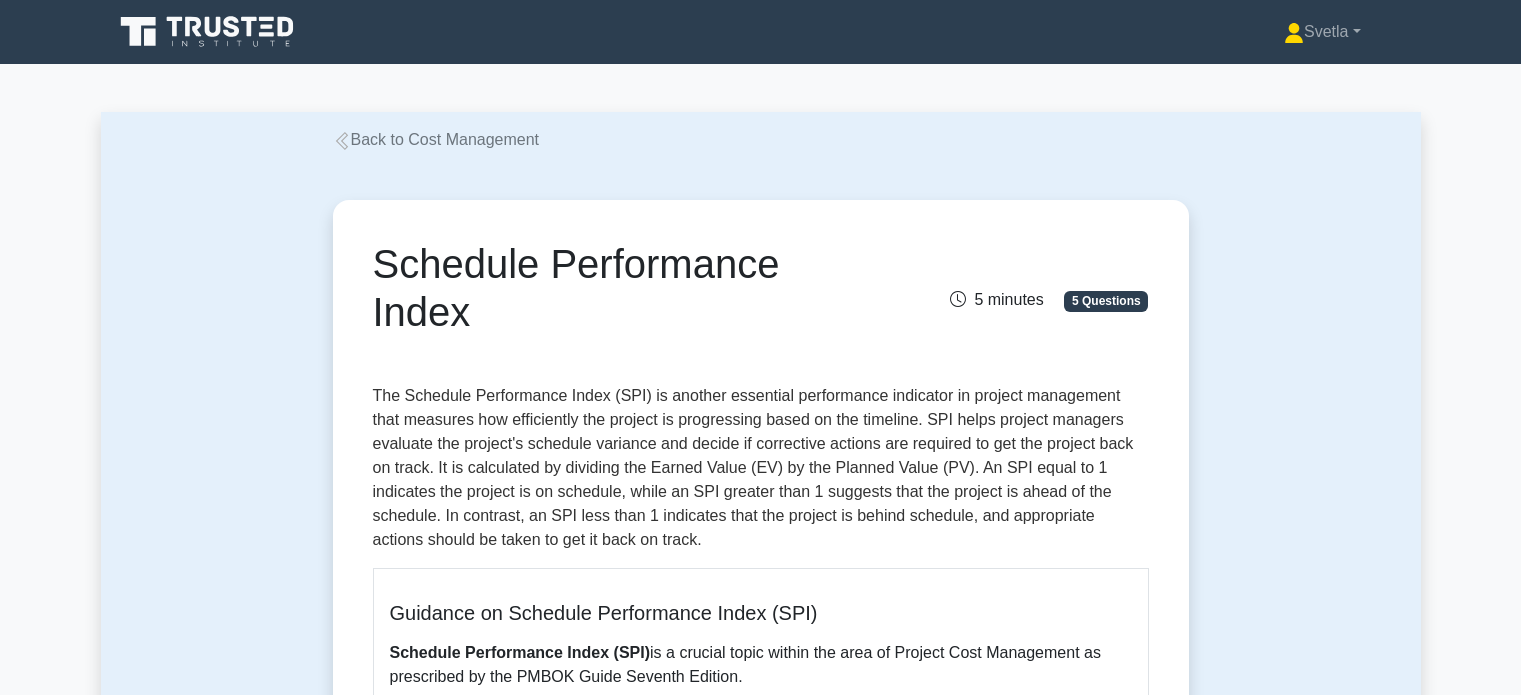 scroll, scrollTop: 0, scrollLeft: 0, axis: both 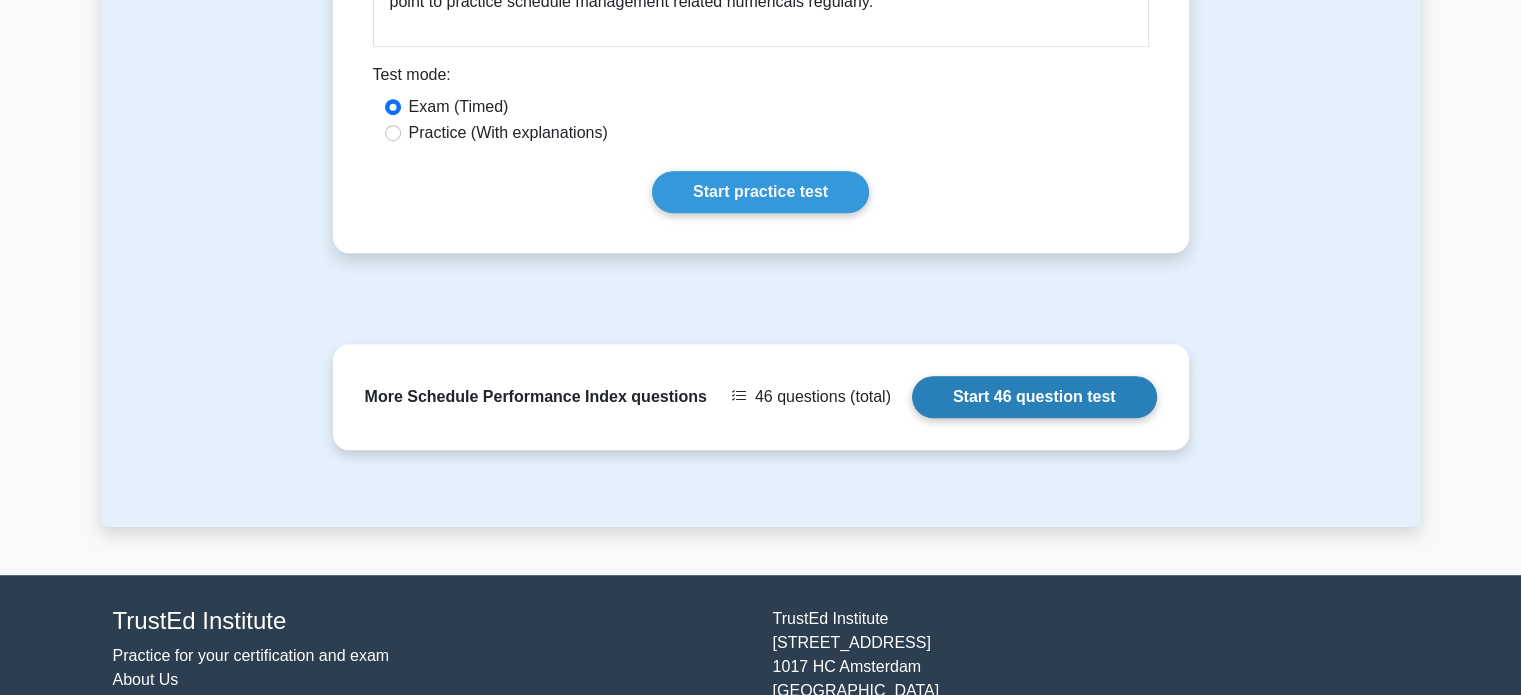 click on "Start 46 question test" at bounding box center [1034, 397] 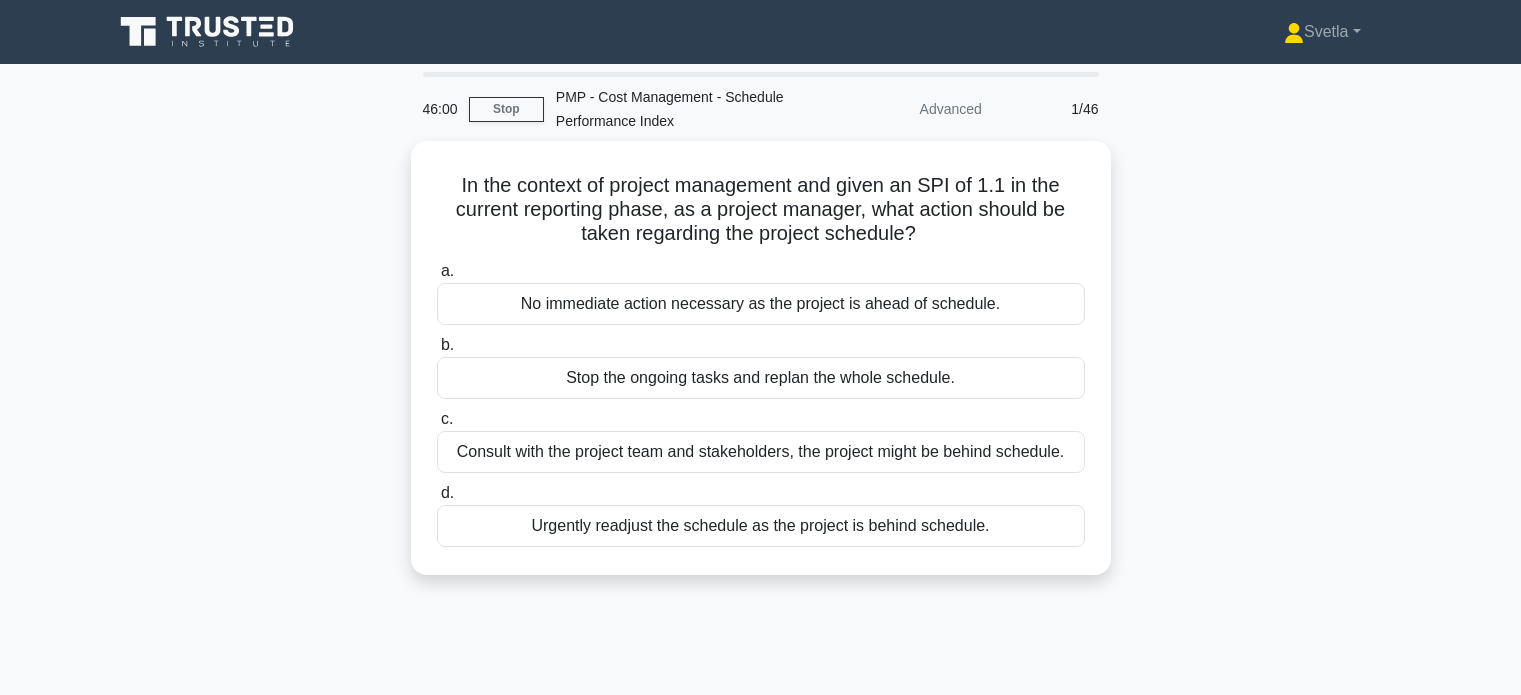 scroll, scrollTop: 0, scrollLeft: 0, axis: both 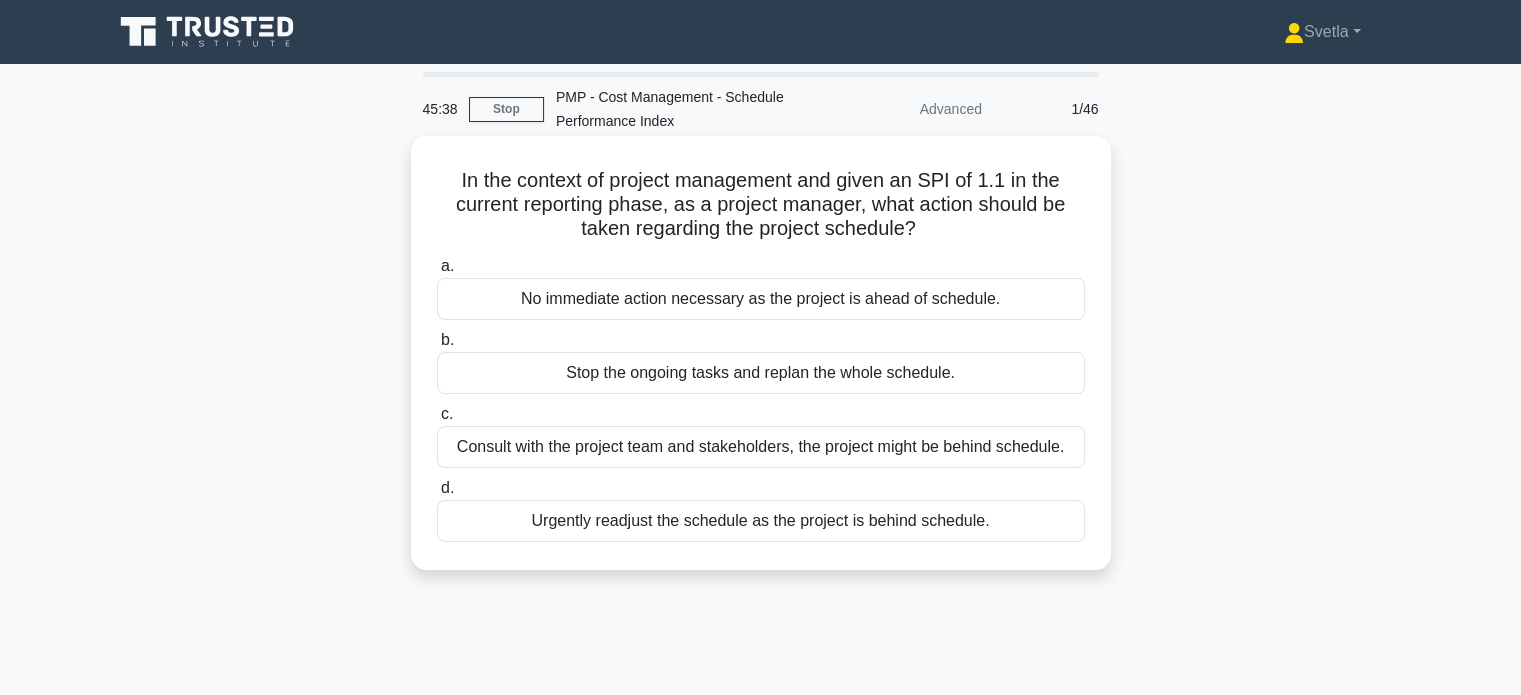 click on "No immediate action necessary as the project is ahead of schedule." at bounding box center [761, 299] 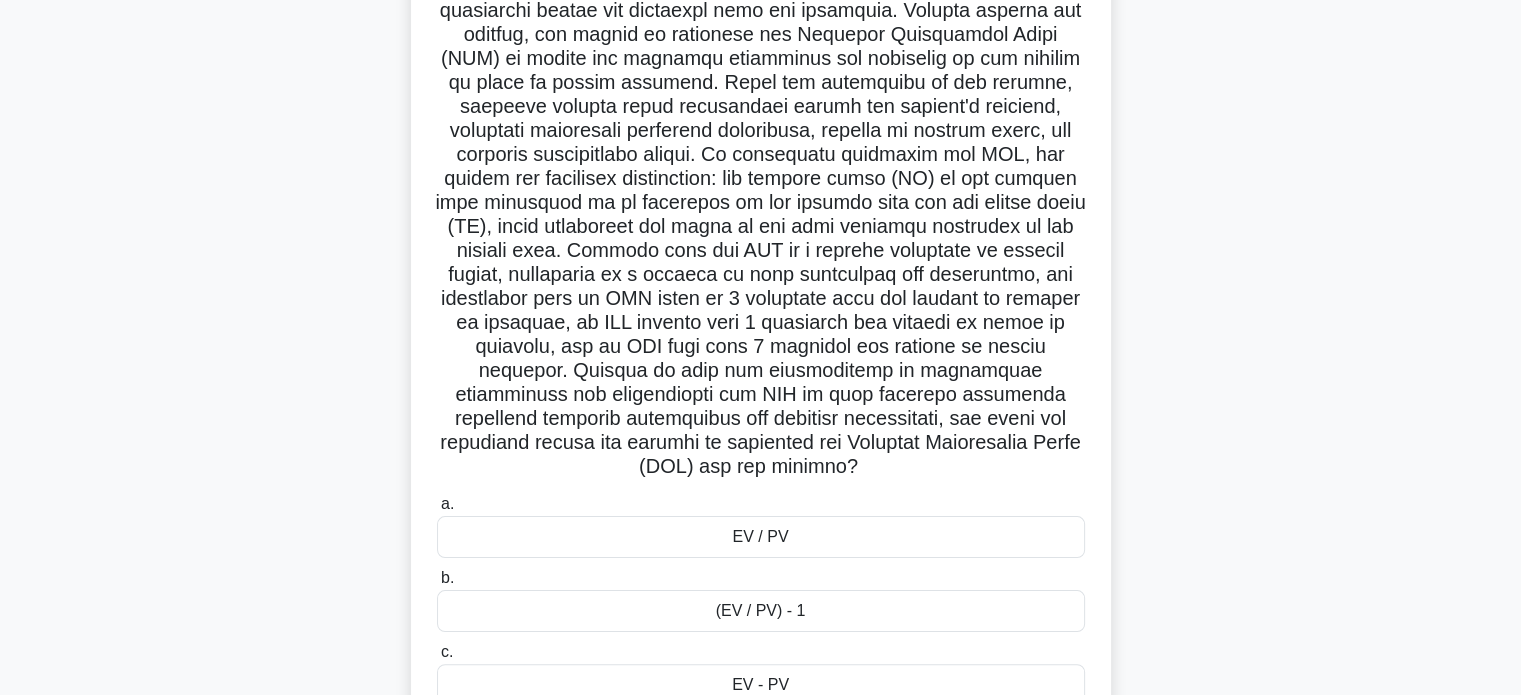 scroll, scrollTop: 440, scrollLeft: 0, axis: vertical 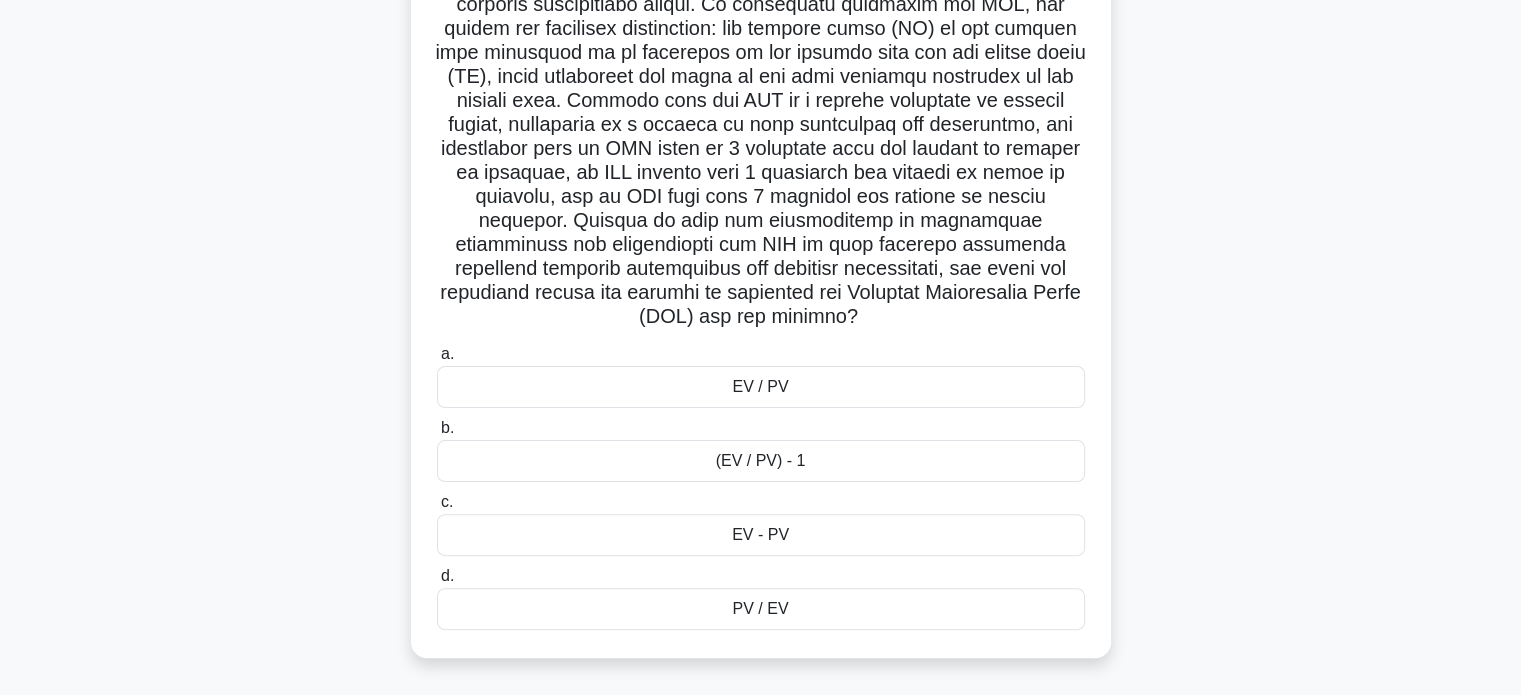 click on "EV / PV" at bounding box center (761, 387) 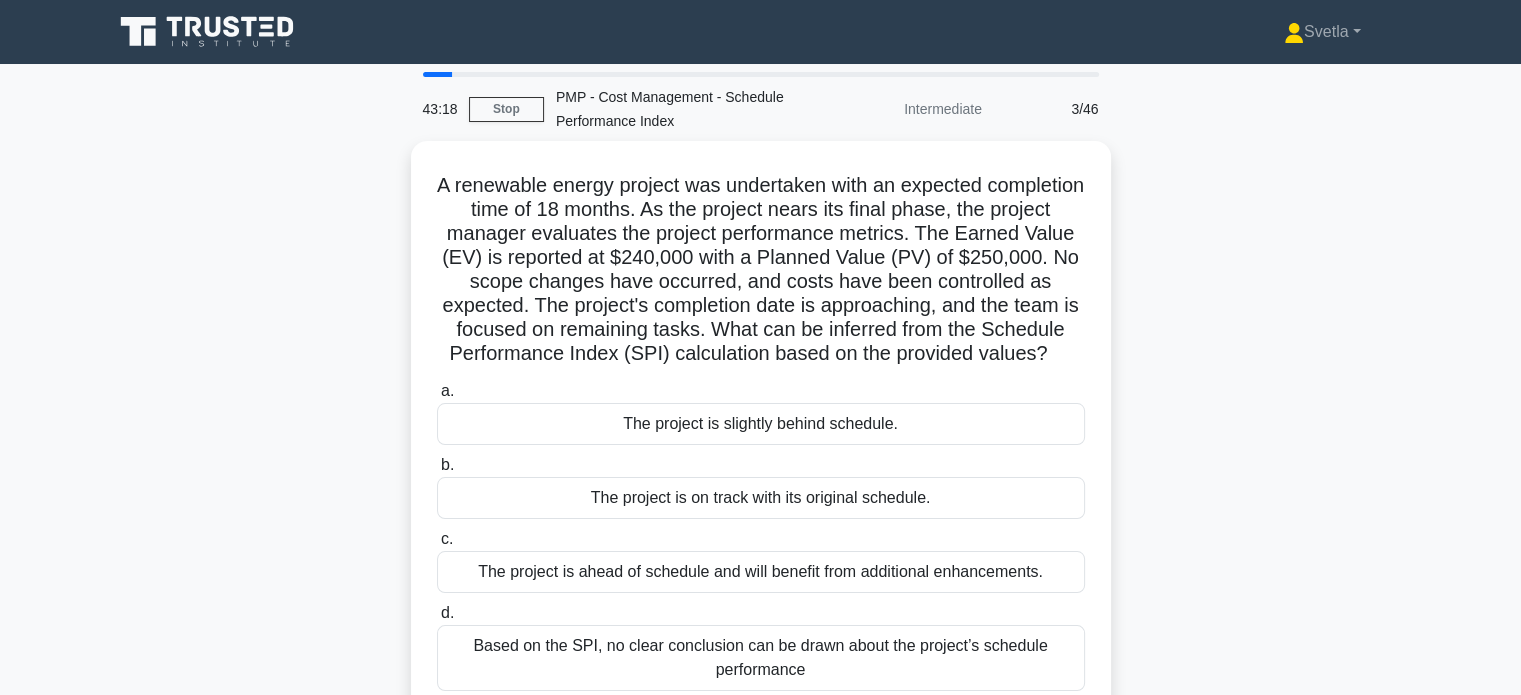 scroll, scrollTop: 100, scrollLeft: 0, axis: vertical 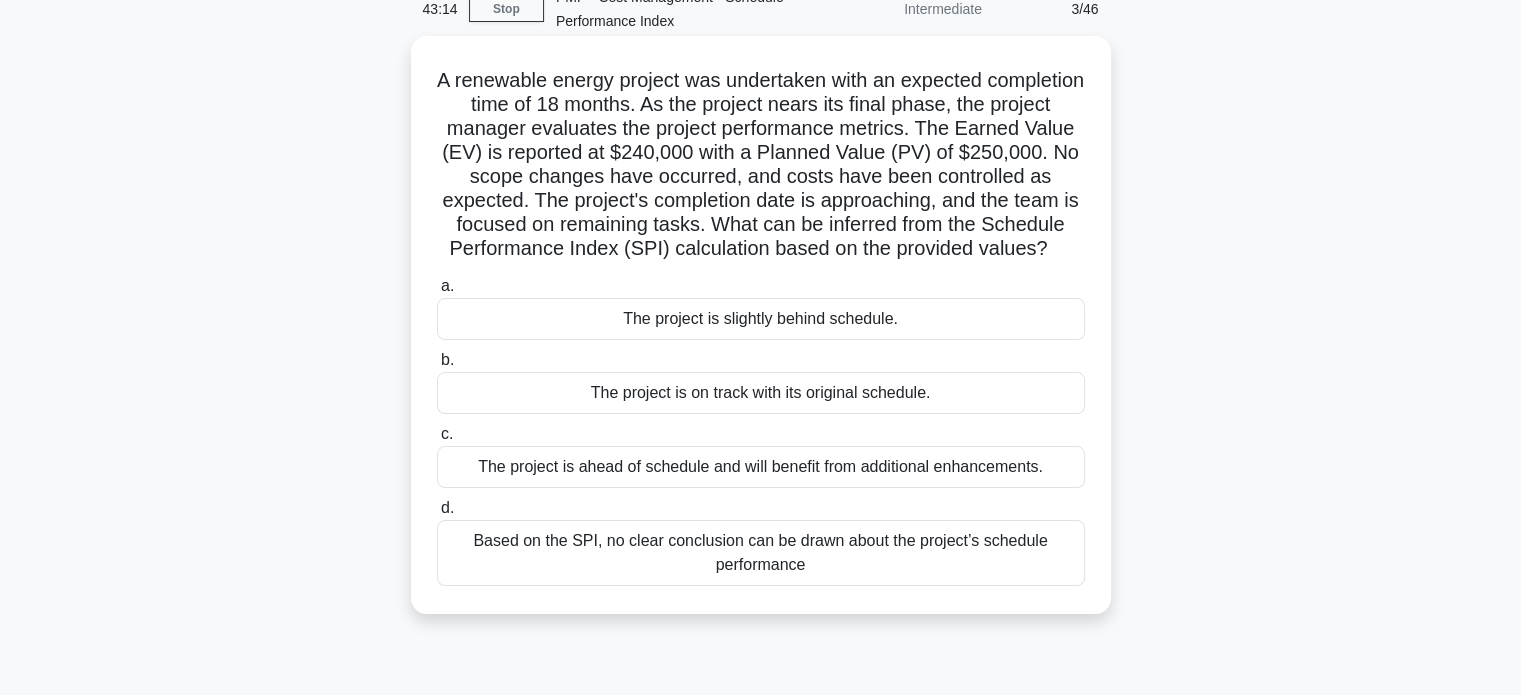 click on "The project is slightly behind schedule." at bounding box center [761, 319] 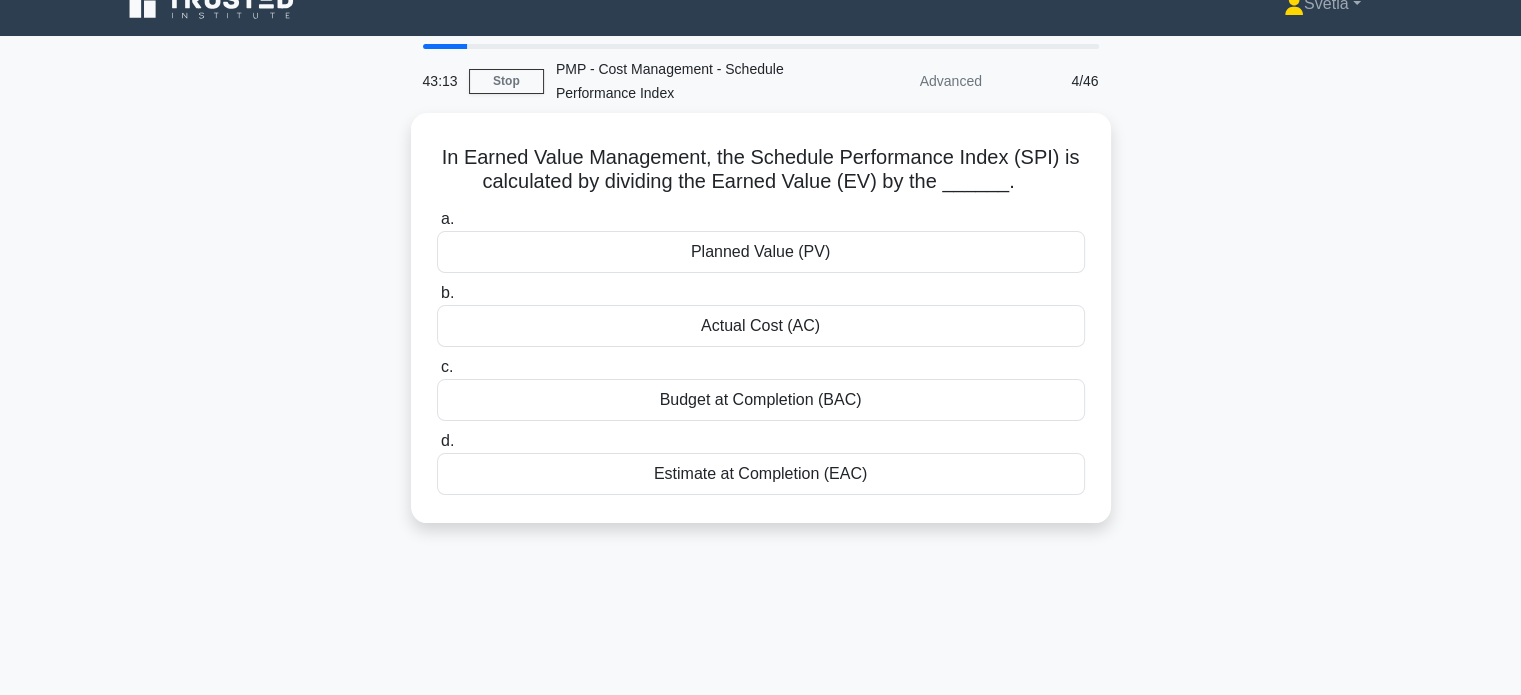 scroll, scrollTop: 0, scrollLeft: 0, axis: both 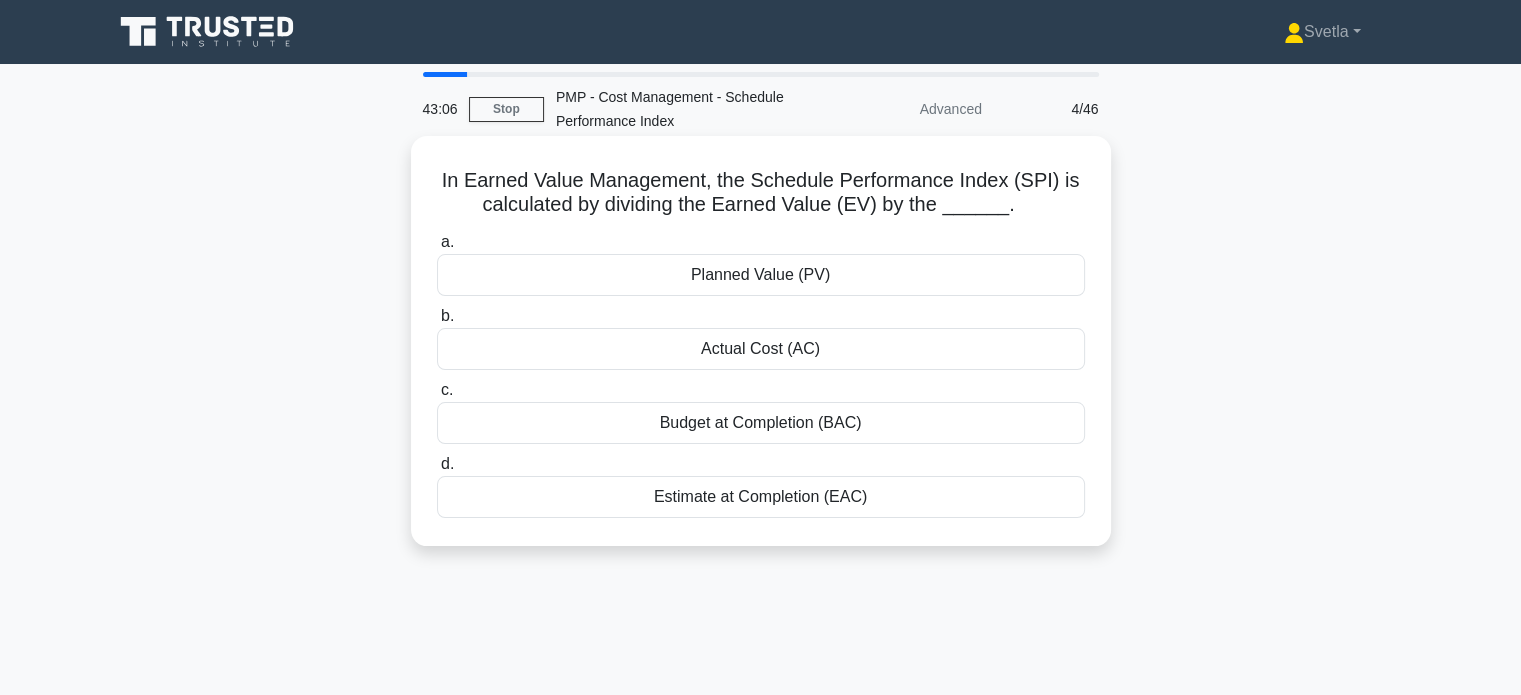 click on "Planned Value (PV)" at bounding box center [761, 275] 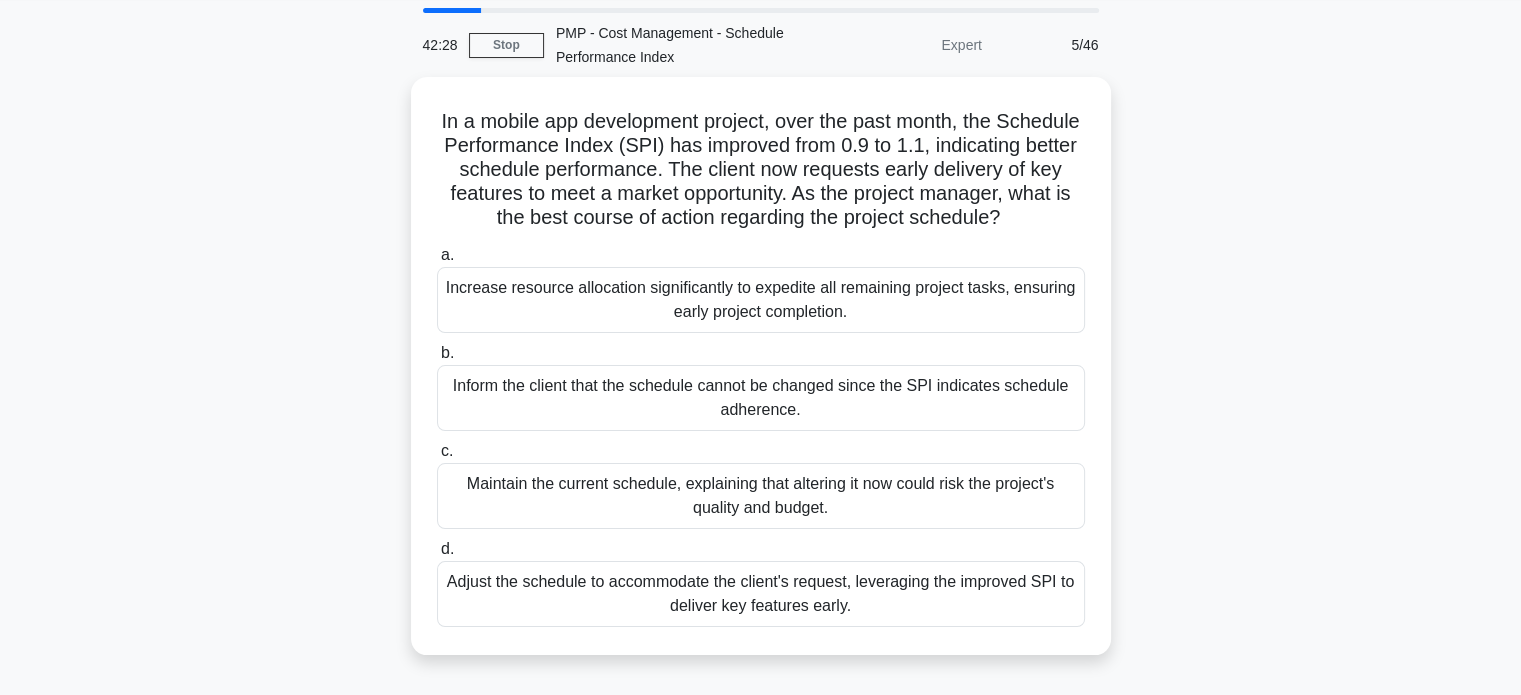 scroll, scrollTop: 100, scrollLeft: 0, axis: vertical 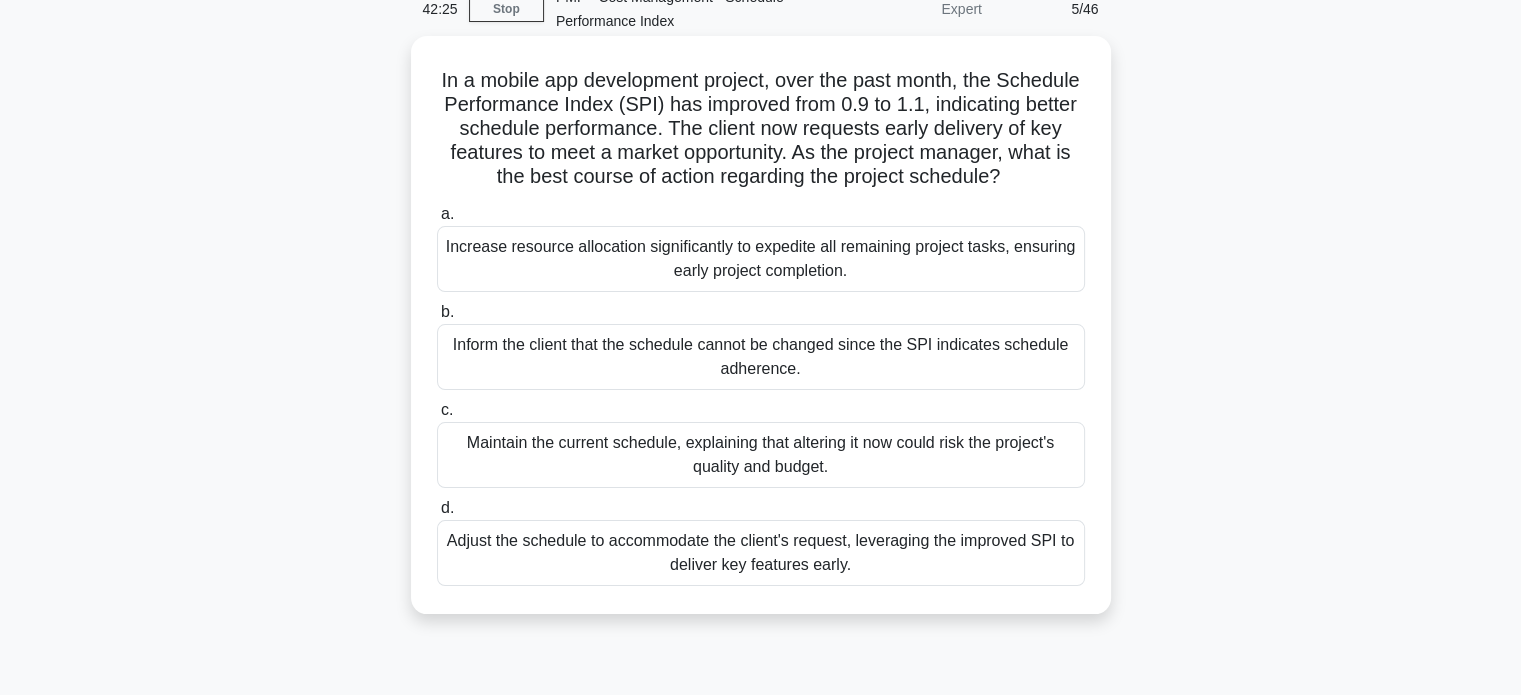 click on "Maintain the current schedule, explaining that altering it now could risk the project's quality and budget." at bounding box center (761, 455) 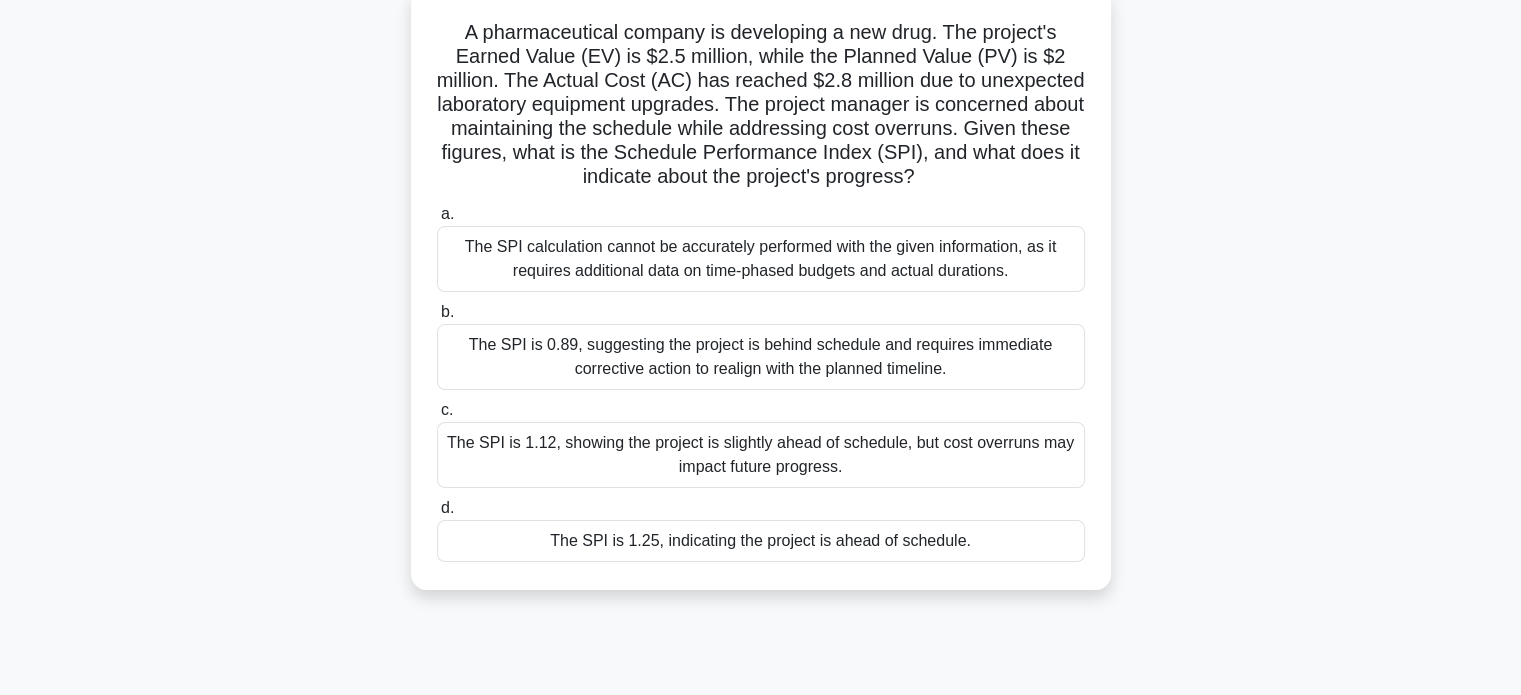 scroll, scrollTop: 100, scrollLeft: 0, axis: vertical 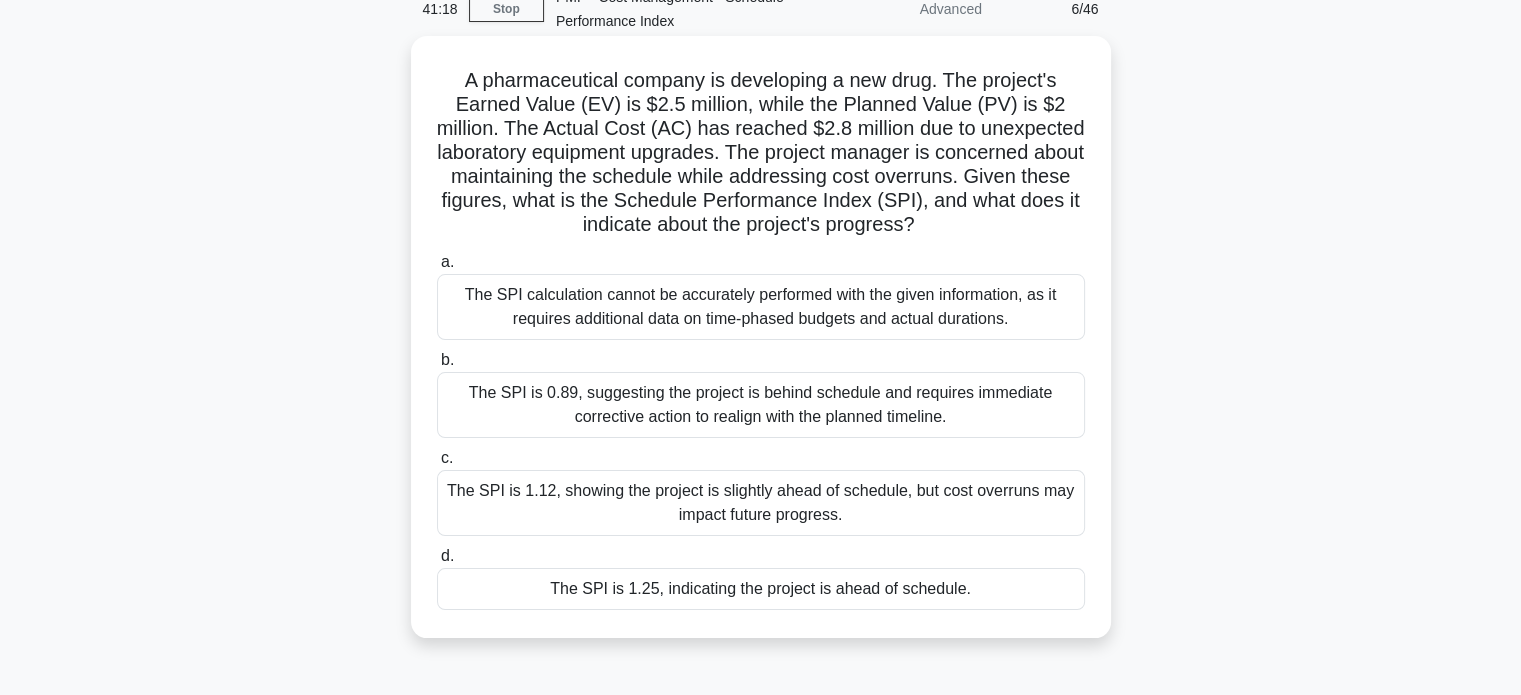 click on "The SPI is 1.25, indicating the project is ahead of schedule." at bounding box center [761, 589] 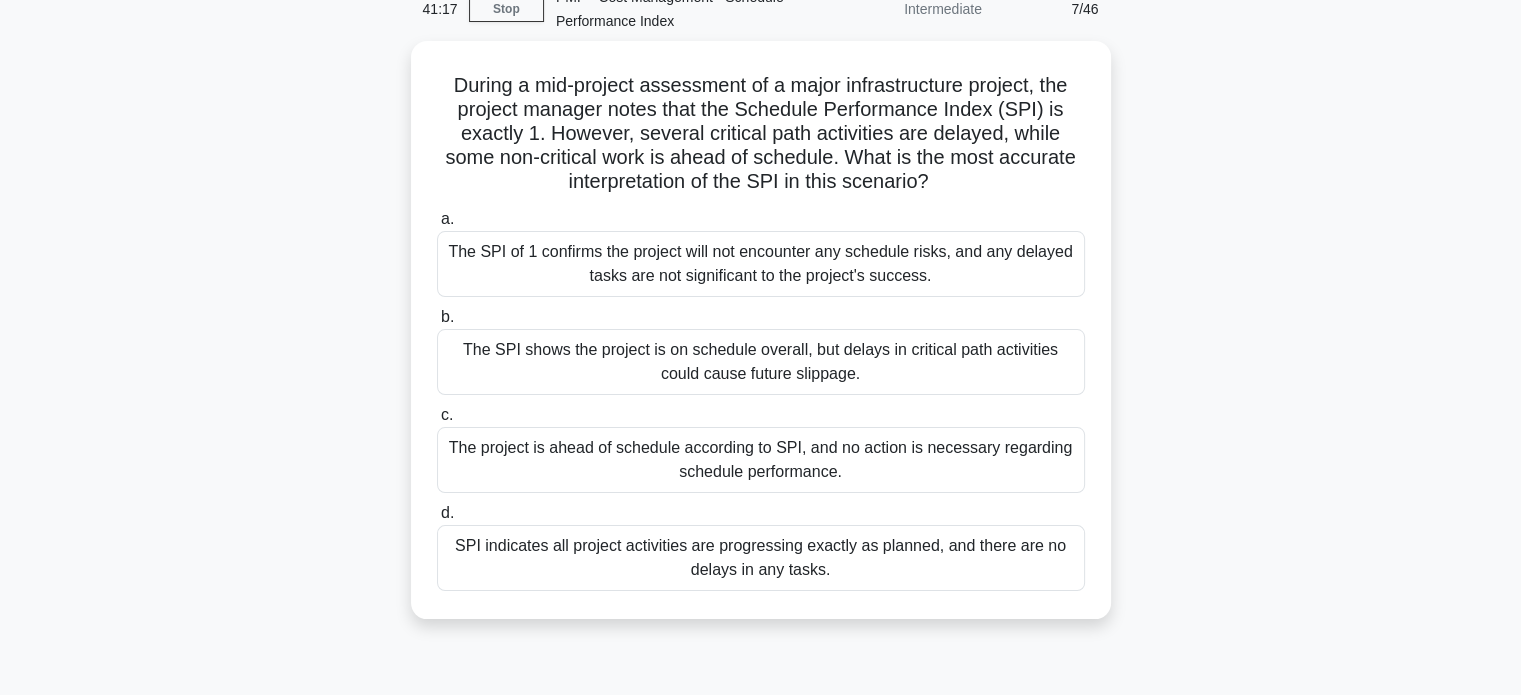 scroll, scrollTop: 0, scrollLeft: 0, axis: both 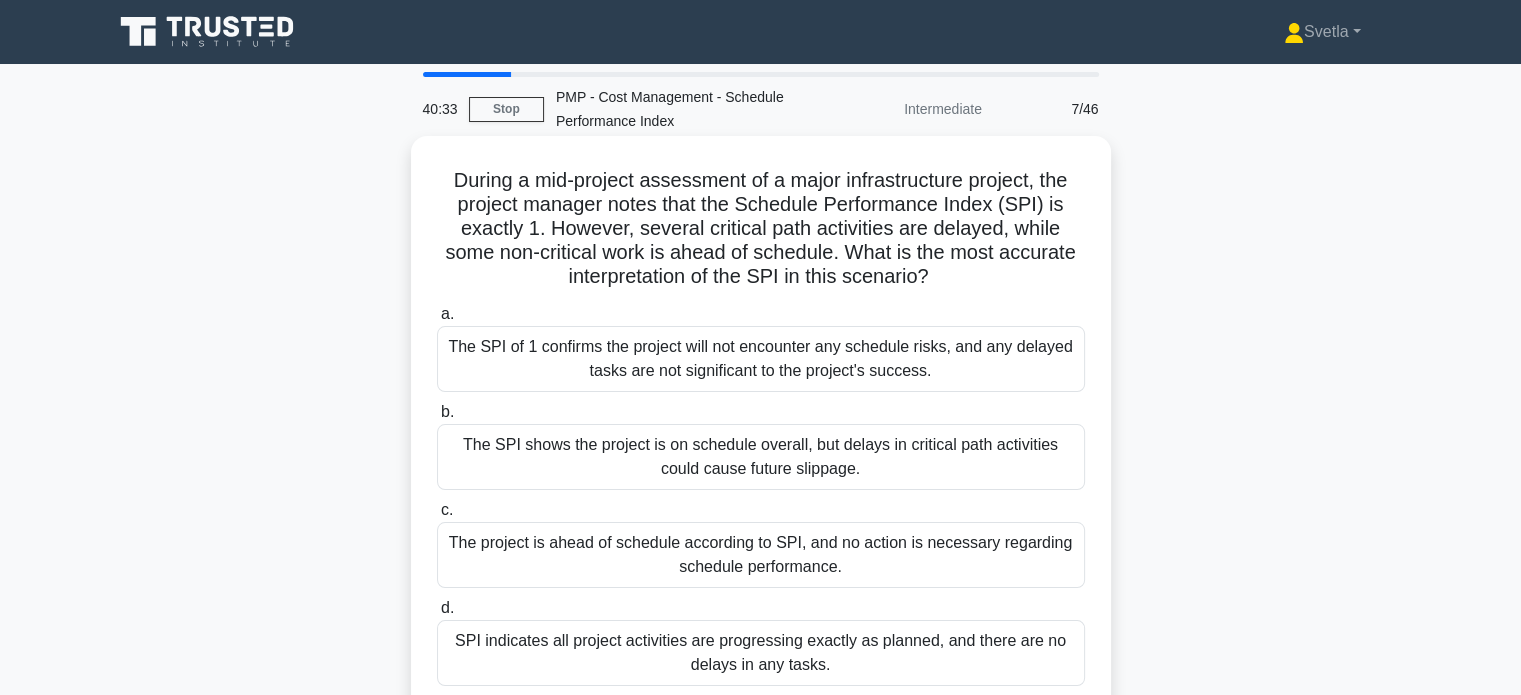 click on "The SPI shows the project is on schedule overall, but delays in critical path activities could cause future slippage." at bounding box center [761, 457] 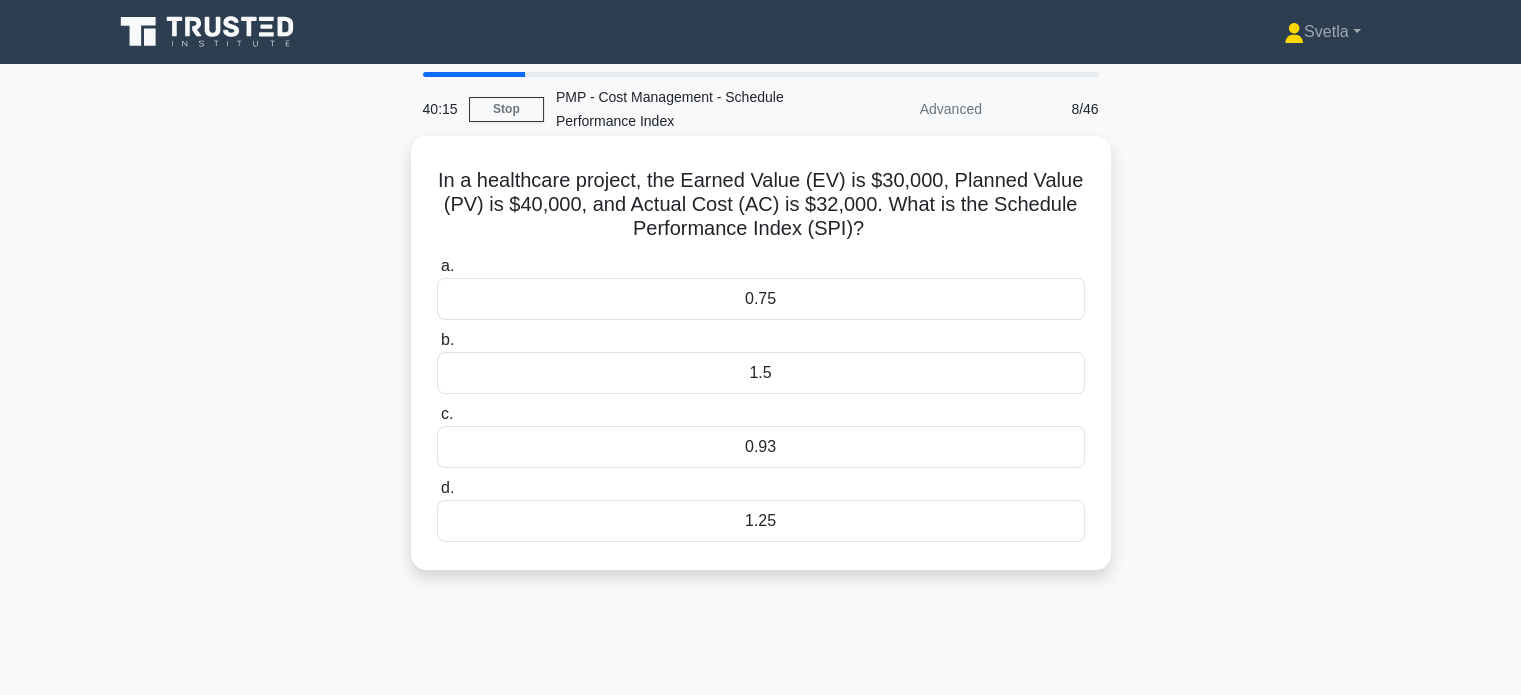click on "0.75" at bounding box center (761, 299) 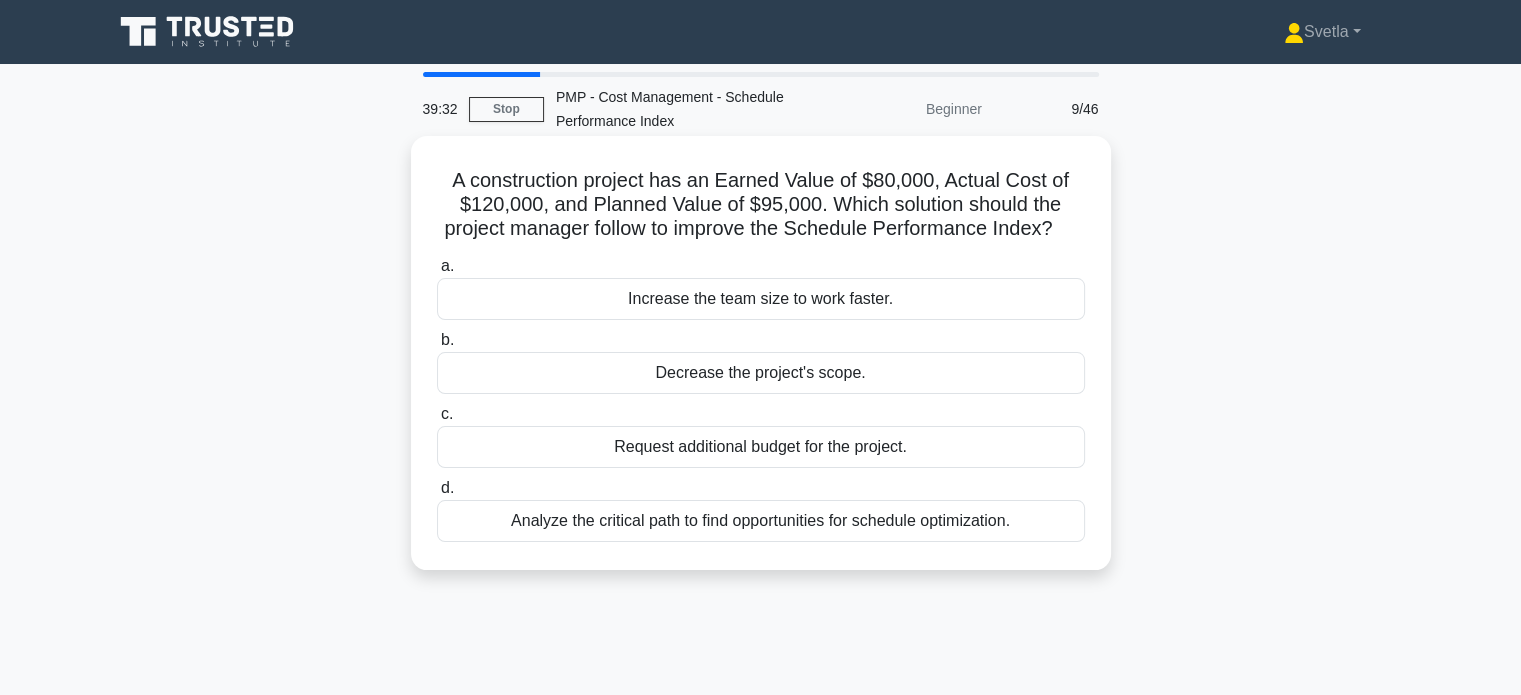 click on "Request additional budget for the project." at bounding box center (761, 447) 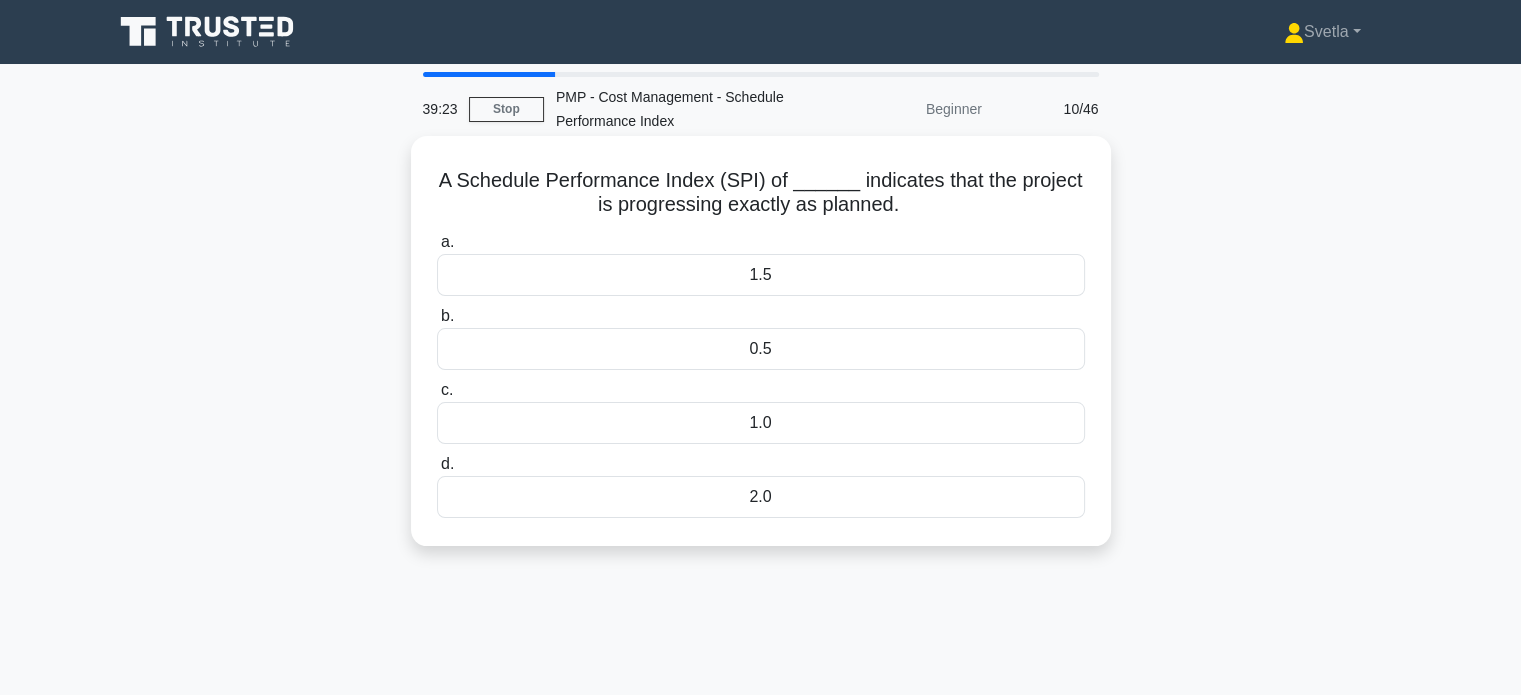 click on "1.0" at bounding box center [761, 423] 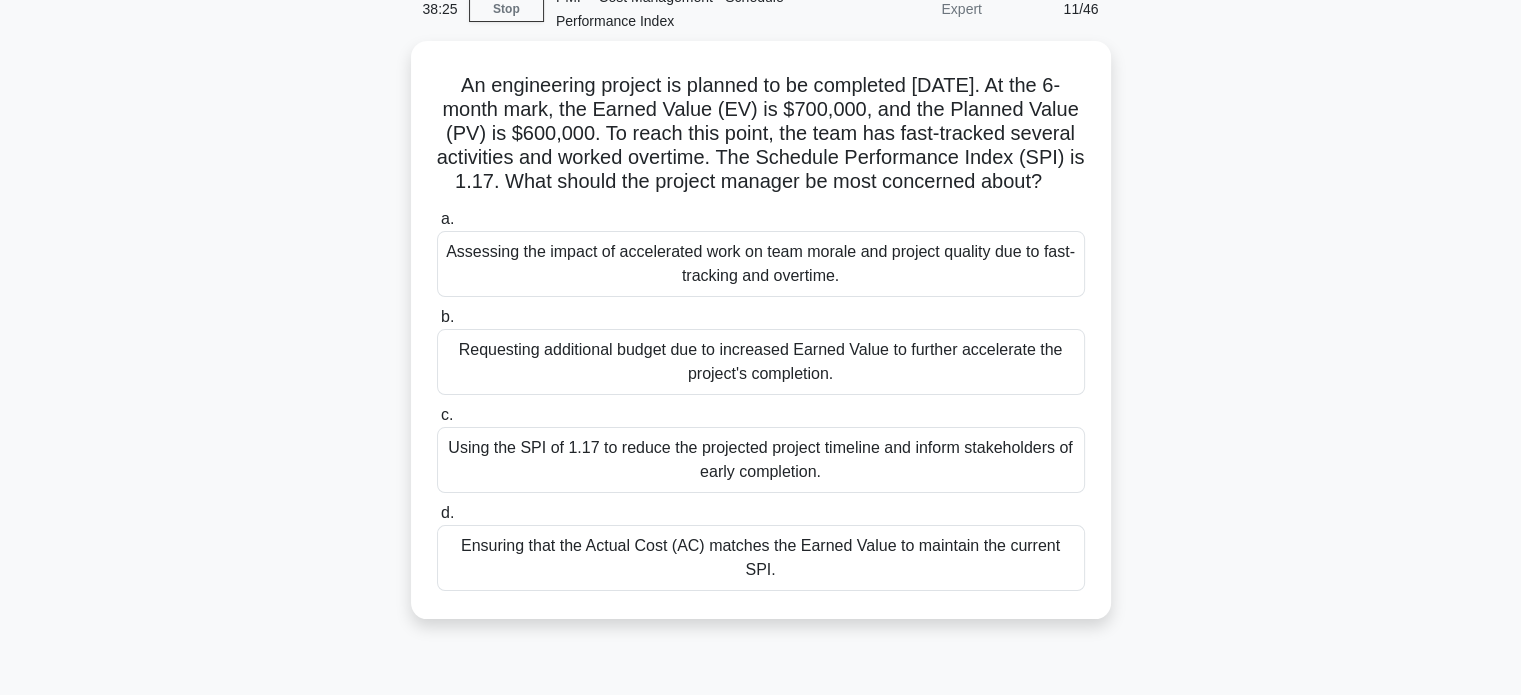 scroll, scrollTop: 0, scrollLeft: 0, axis: both 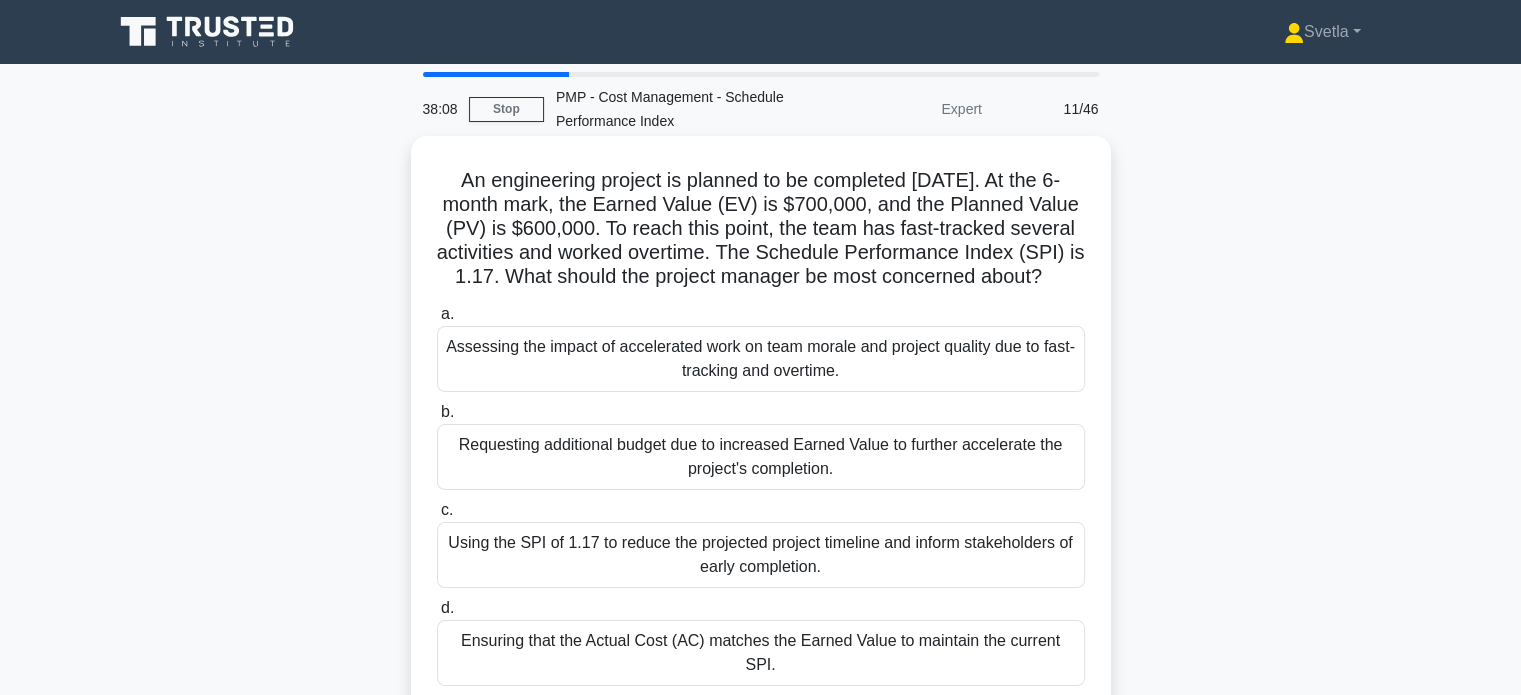 click on "Assessing the impact of accelerated work on team morale and project quality due to fast-tracking and overtime." at bounding box center (761, 359) 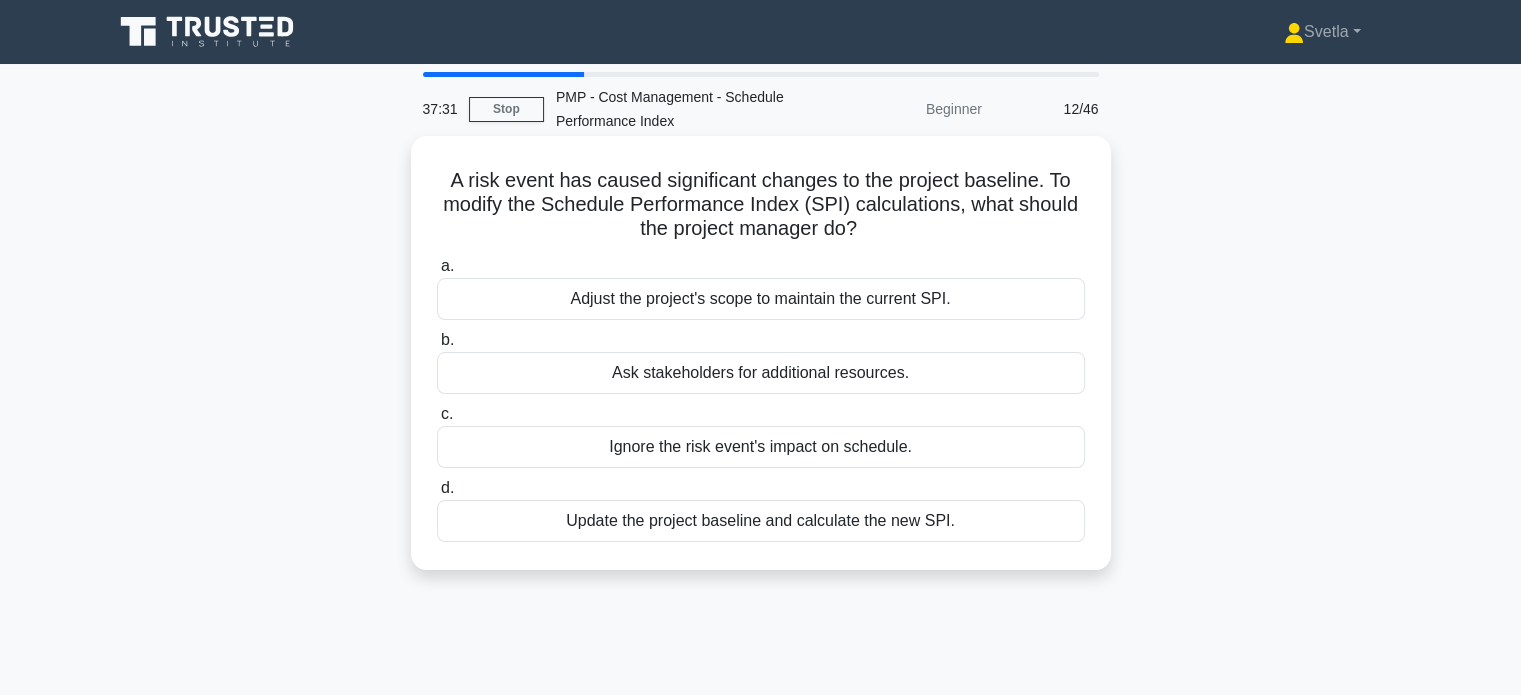 click on "Update the project baseline and calculate the new SPI." at bounding box center [761, 521] 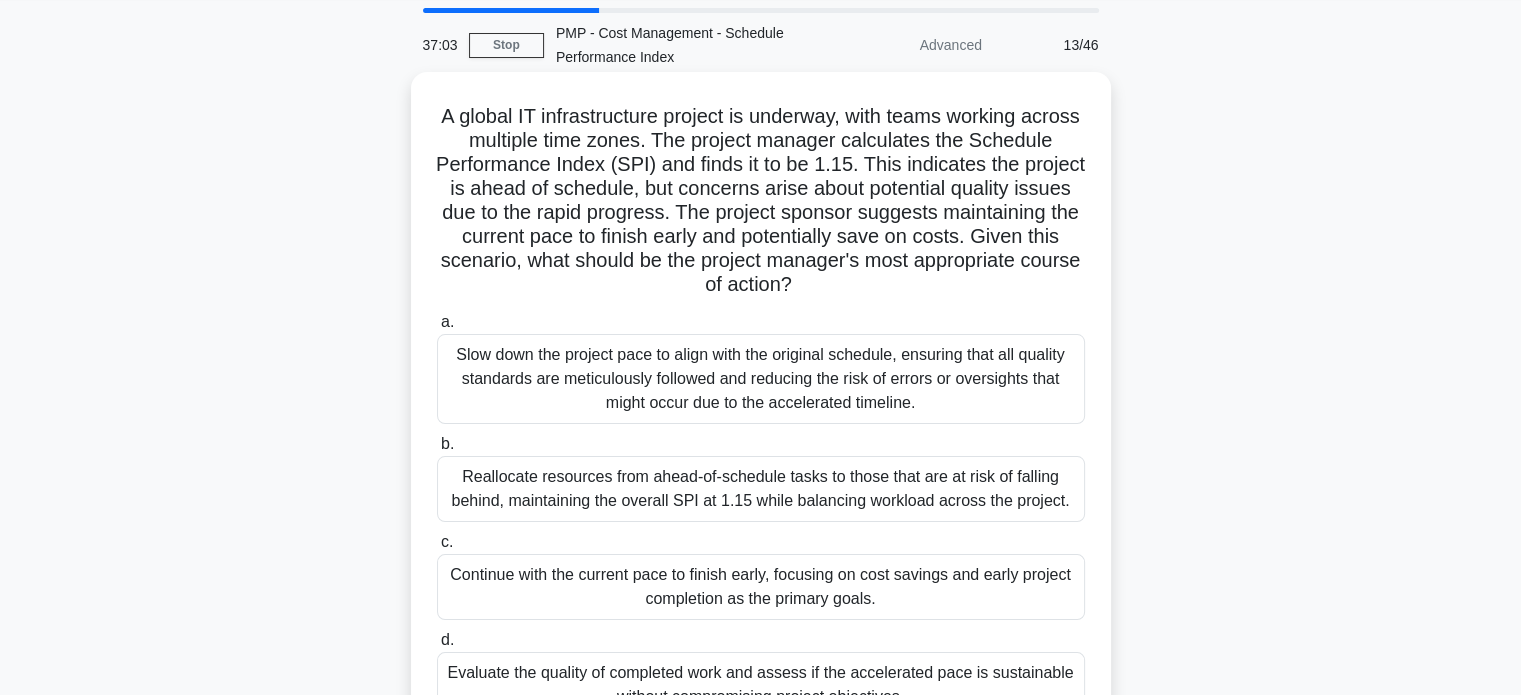 scroll, scrollTop: 100, scrollLeft: 0, axis: vertical 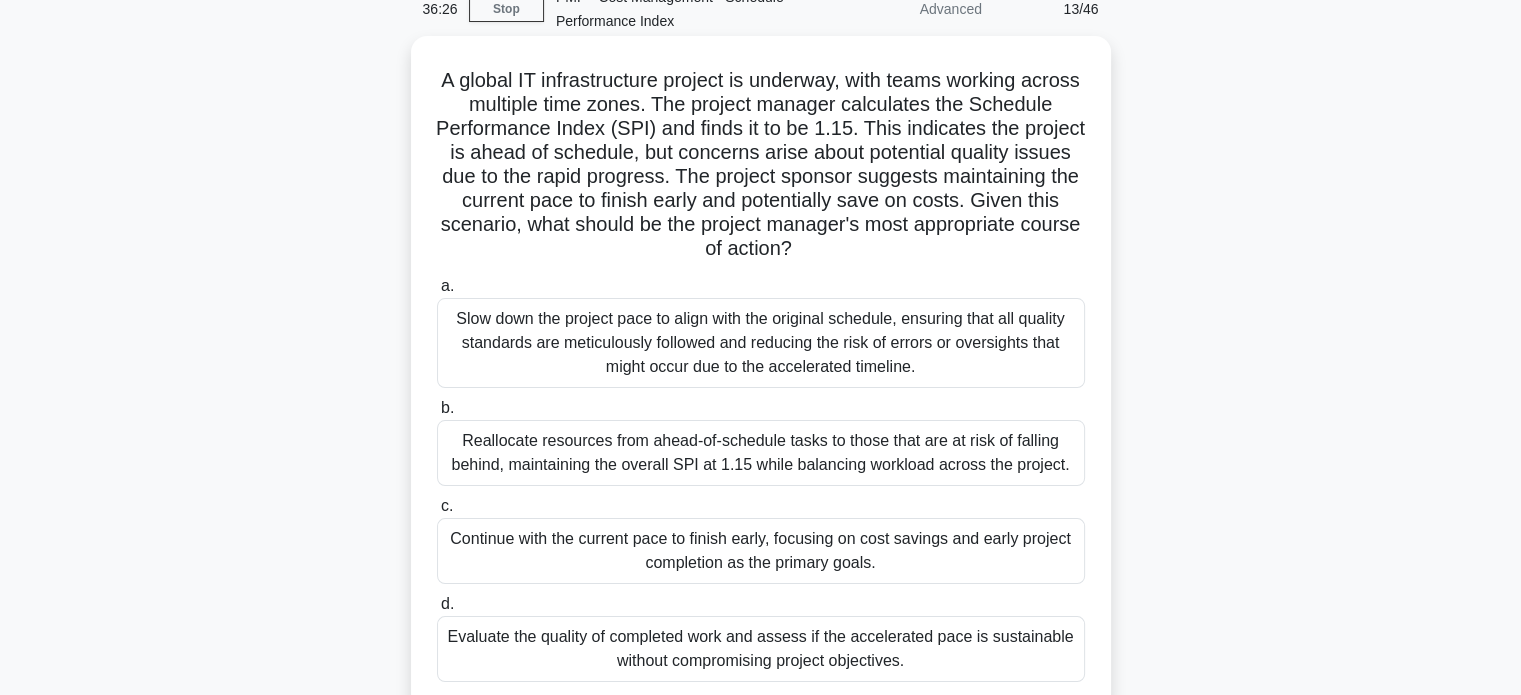 click on "Evaluate the quality of completed work and assess if the accelerated pace is sustainable without compromising project objectives." at bounding box center (761, 649) 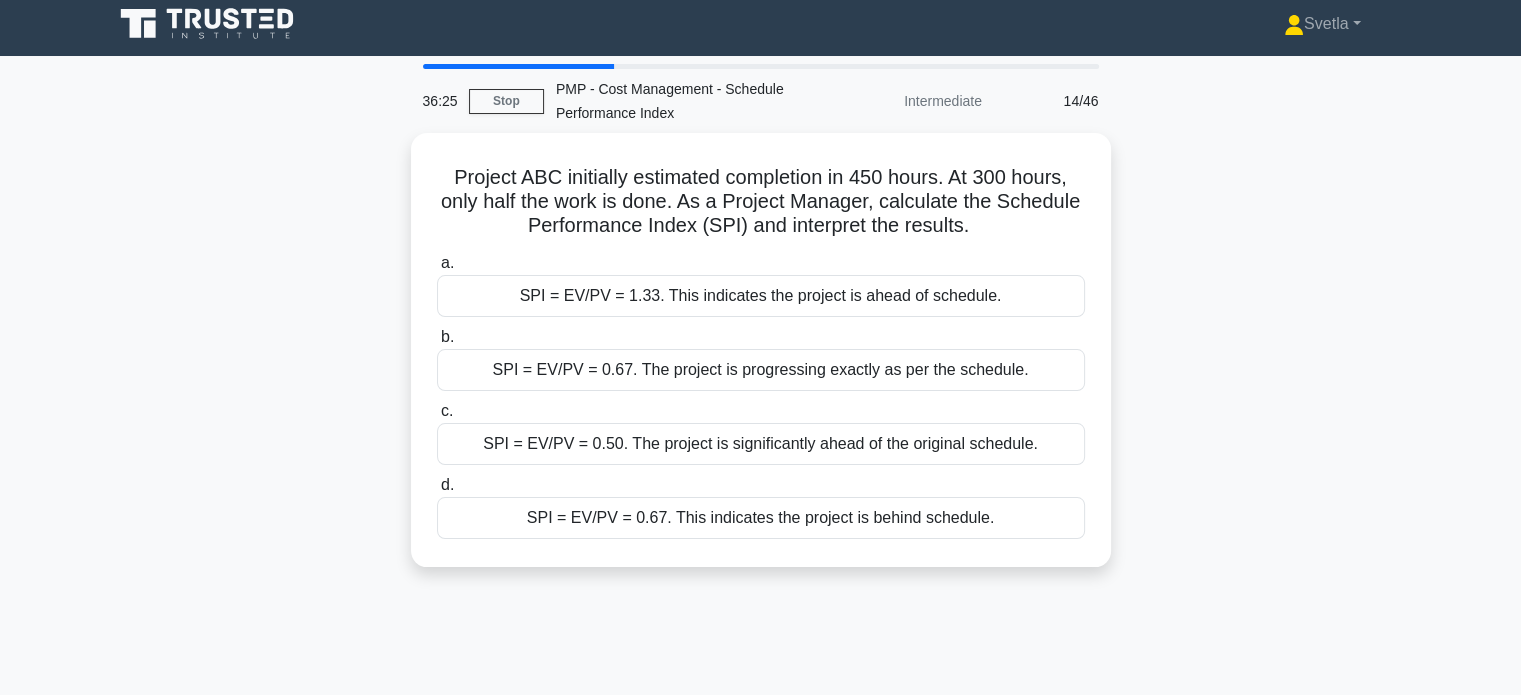 scroll, scrollTop: 0, scrollLeft: 0, axis: both 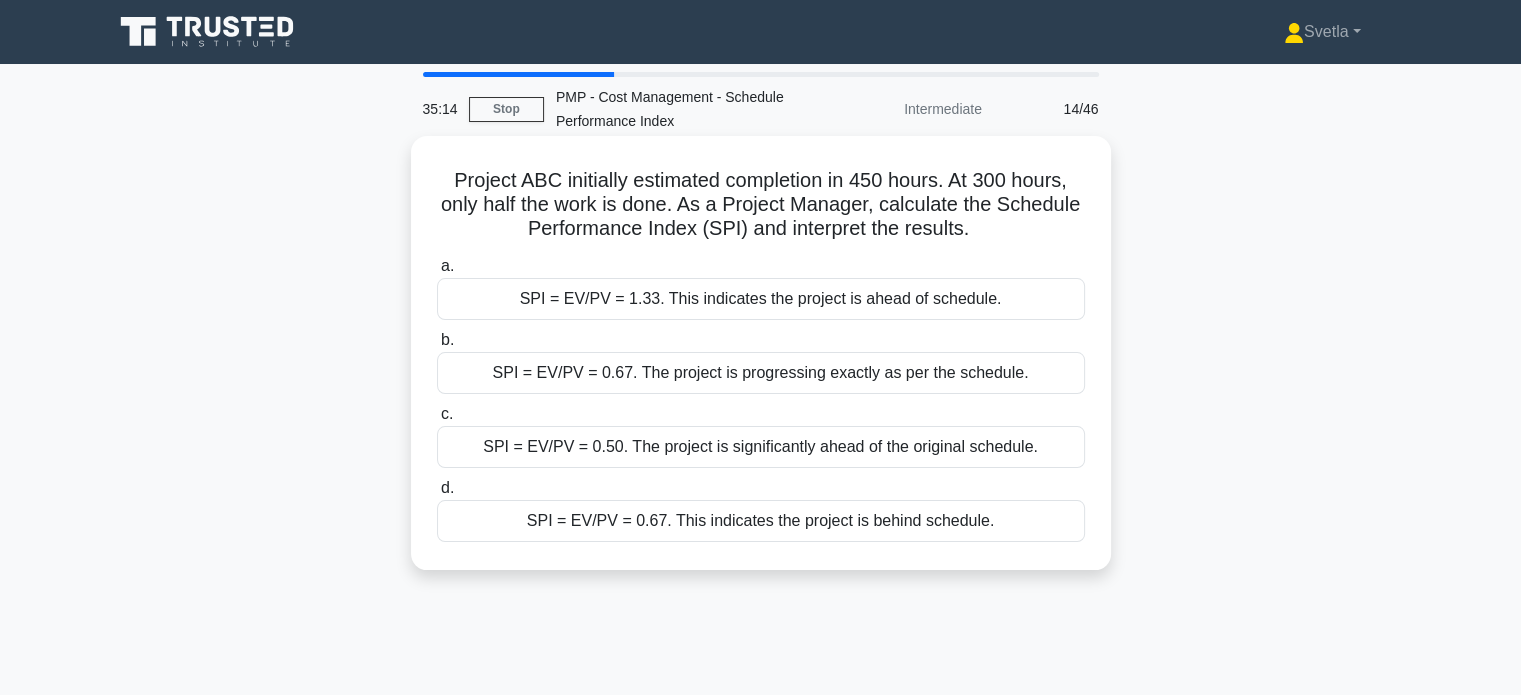 click on "SPI = EV/PV = 0.67. This indicates the project is behind schedule." at bounding box center [761, 521] 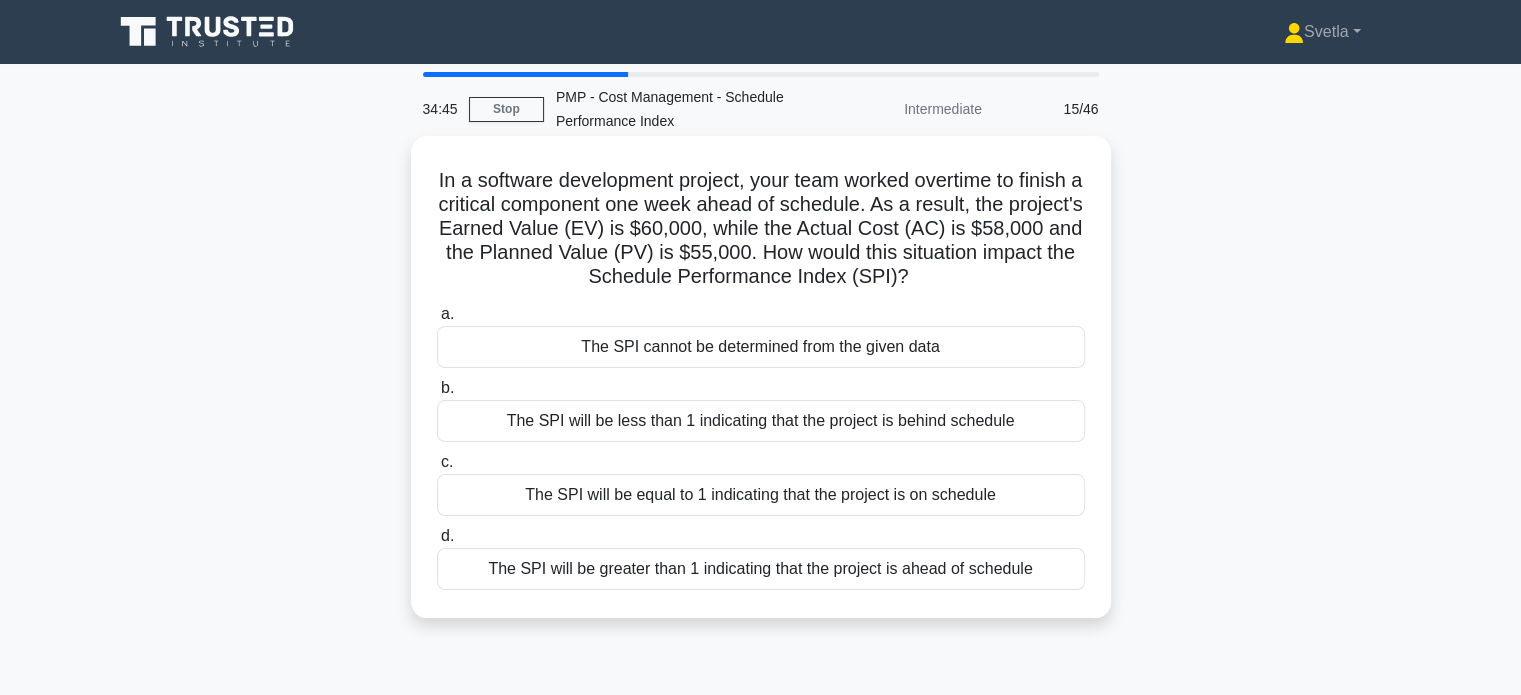 click on "The SPI will be greater than 1 indicating that the project is ahead of schedule" at bounding box center (761, 569) 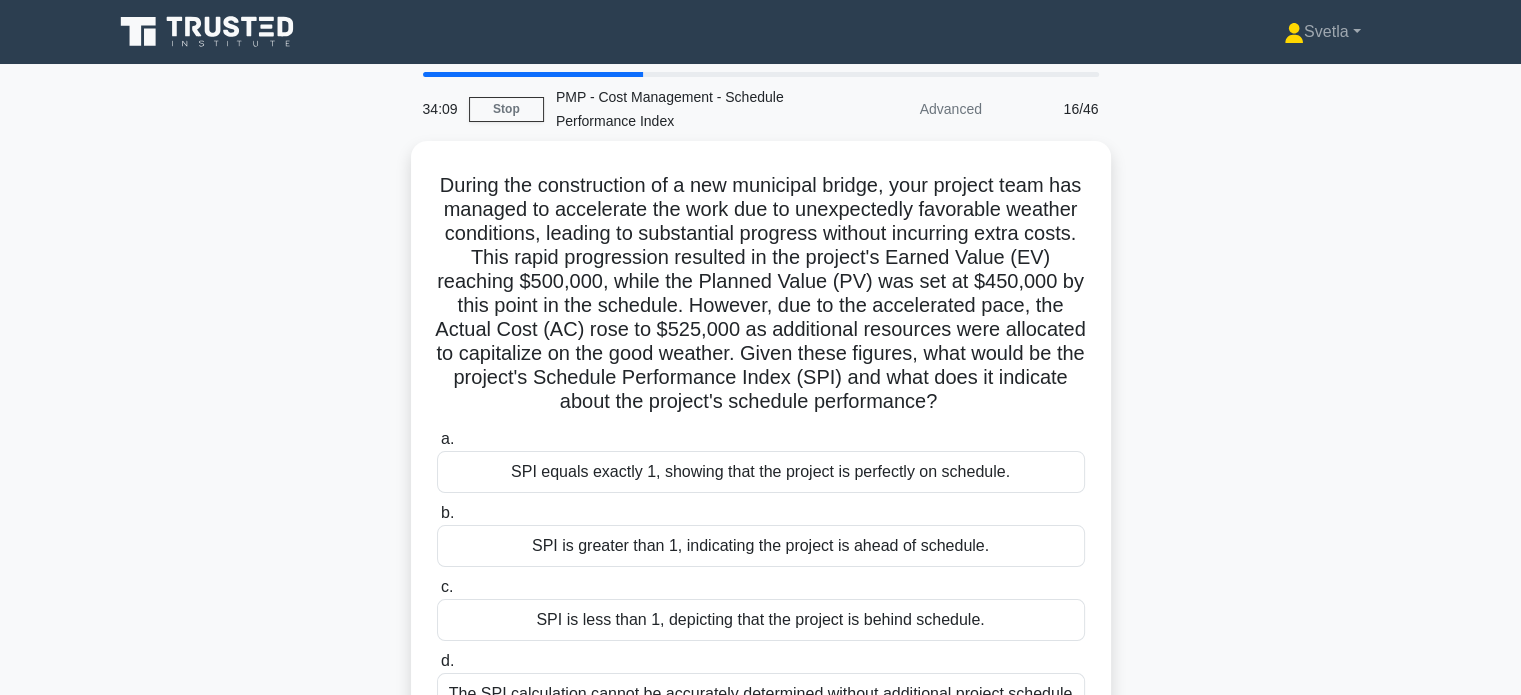 scroll, scrollTop: 200, scrollLeft: 0, axis: vertical 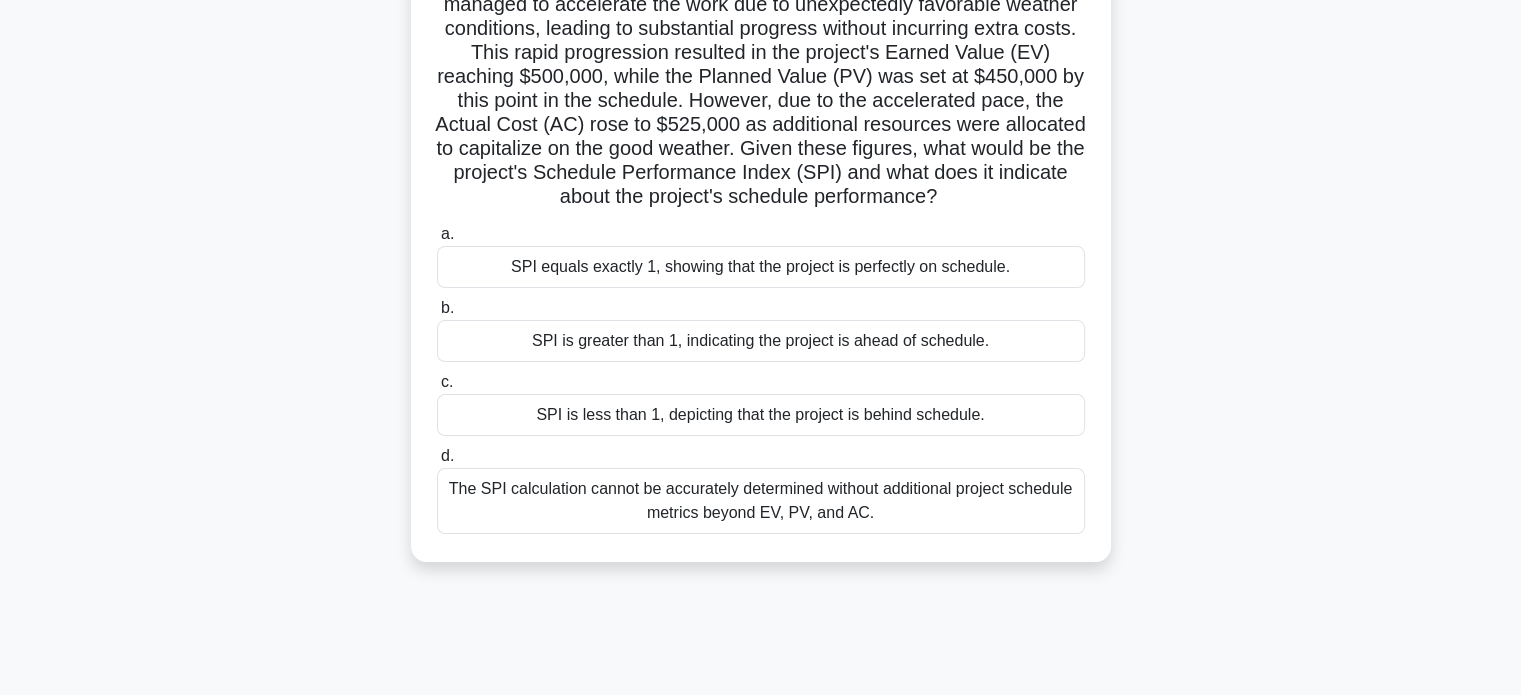 click on "SPI is greater than 1, indicating the project is ahead of schedule." at bounding box center (761, 341) 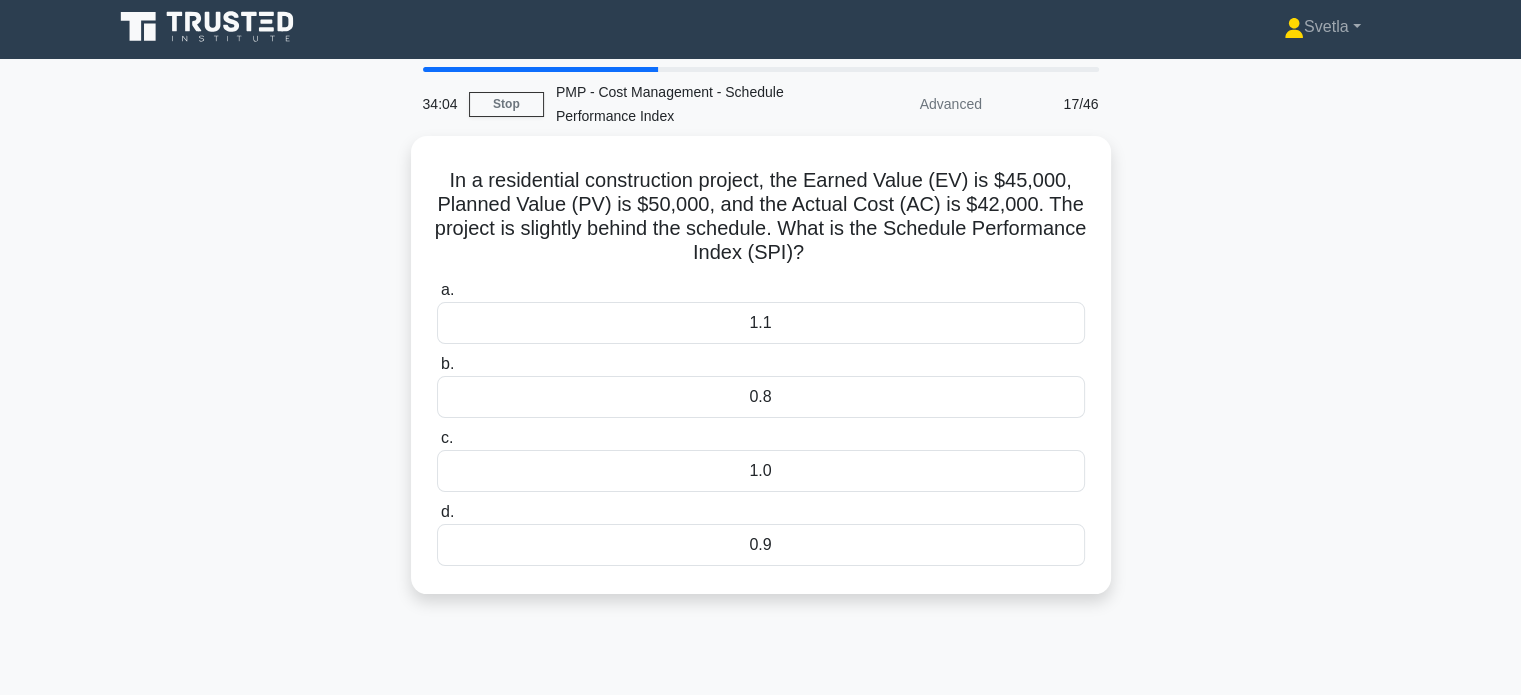 scroll, scrollTop: 0, scrollLeft: 0, axis: both 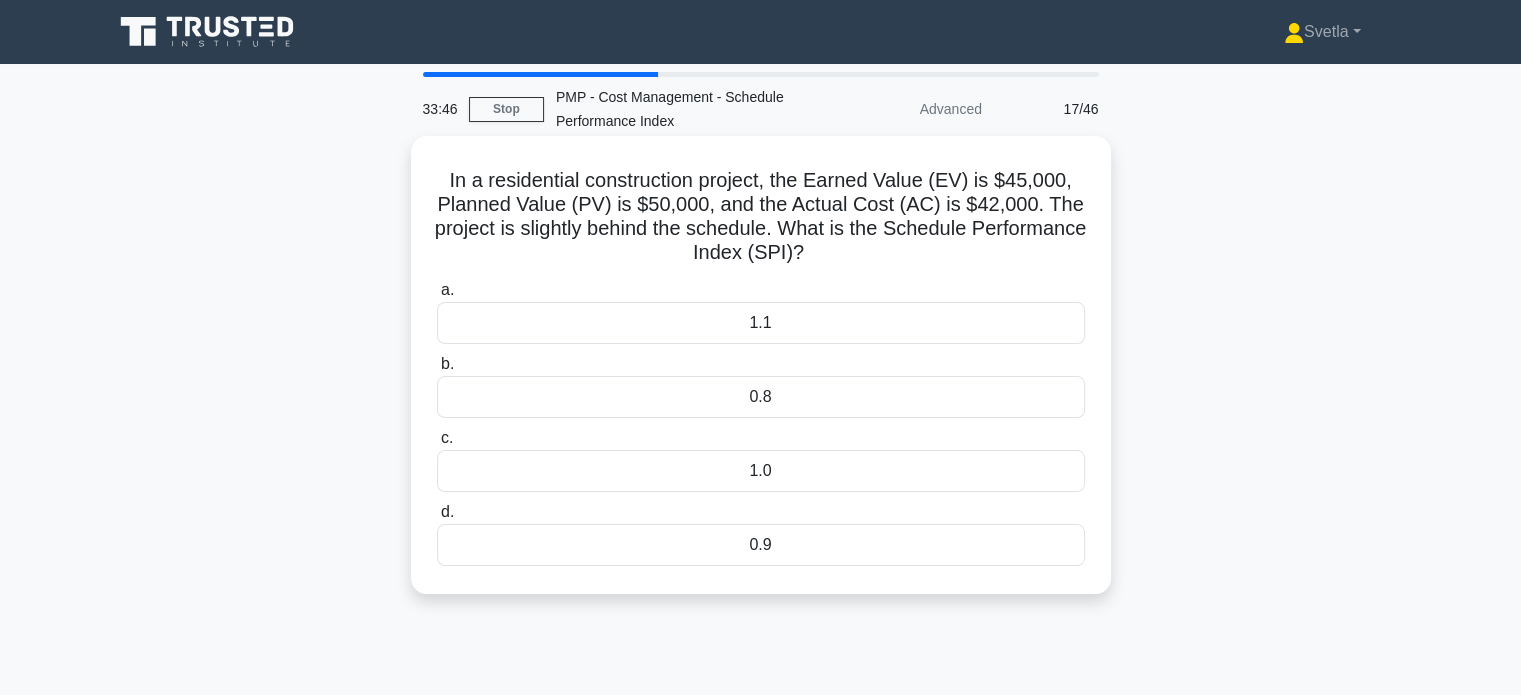 click on "0.9" at bounding box center [761, 545] 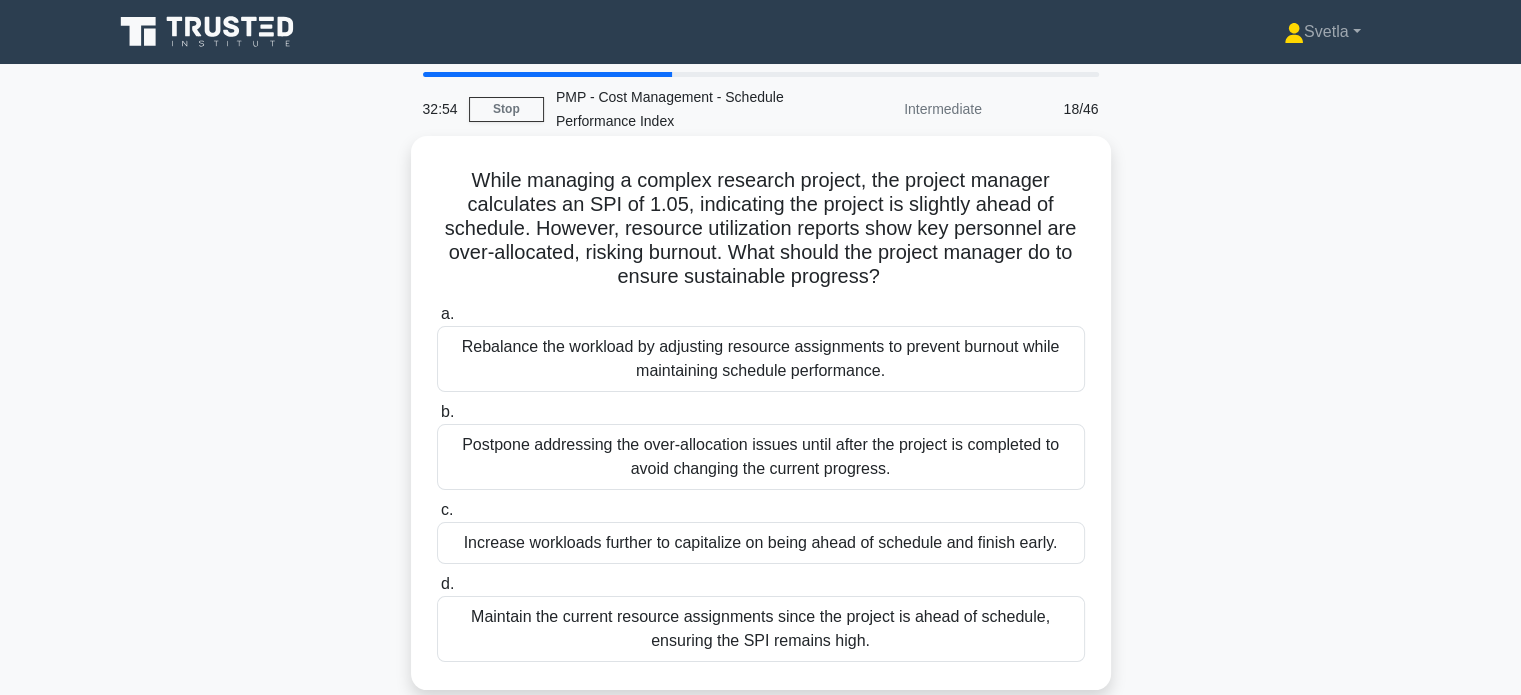 click on "Rebalance the workload by adjusting resource assignments to prevent burnout while maintaining schedule performance." at bounding box center (761, 359) 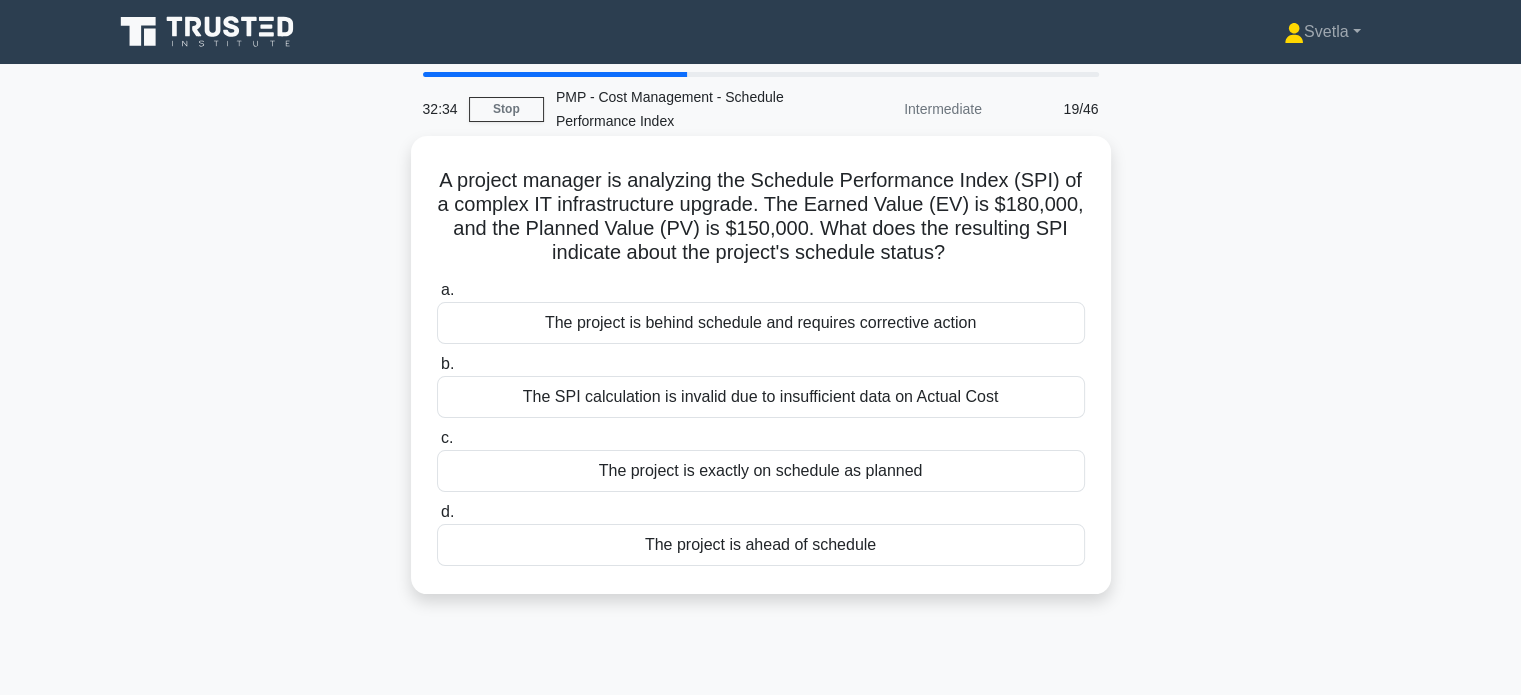 click on "The project is ahead of schedule" at bounding box center [761, 545] 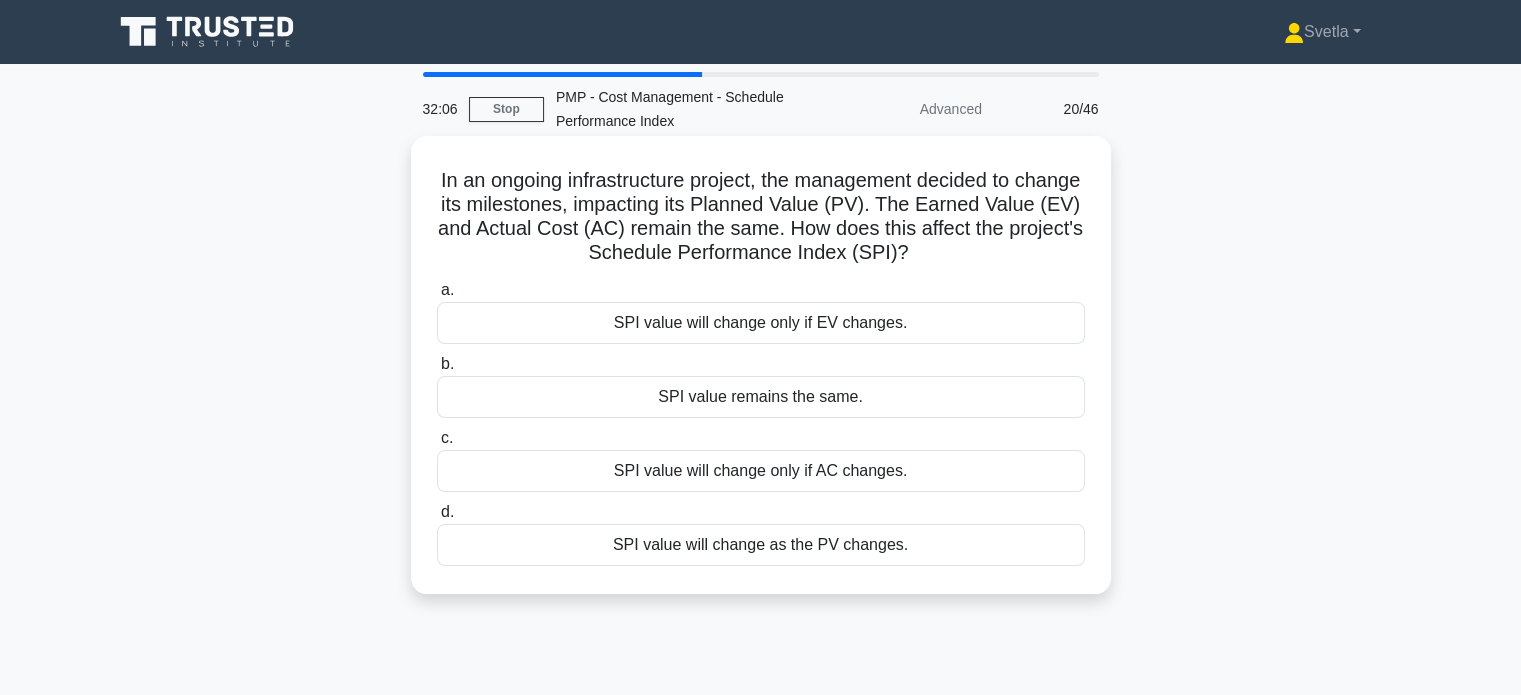 click on "SPI value will change as the PV changes." at bounding box center [761, 545] 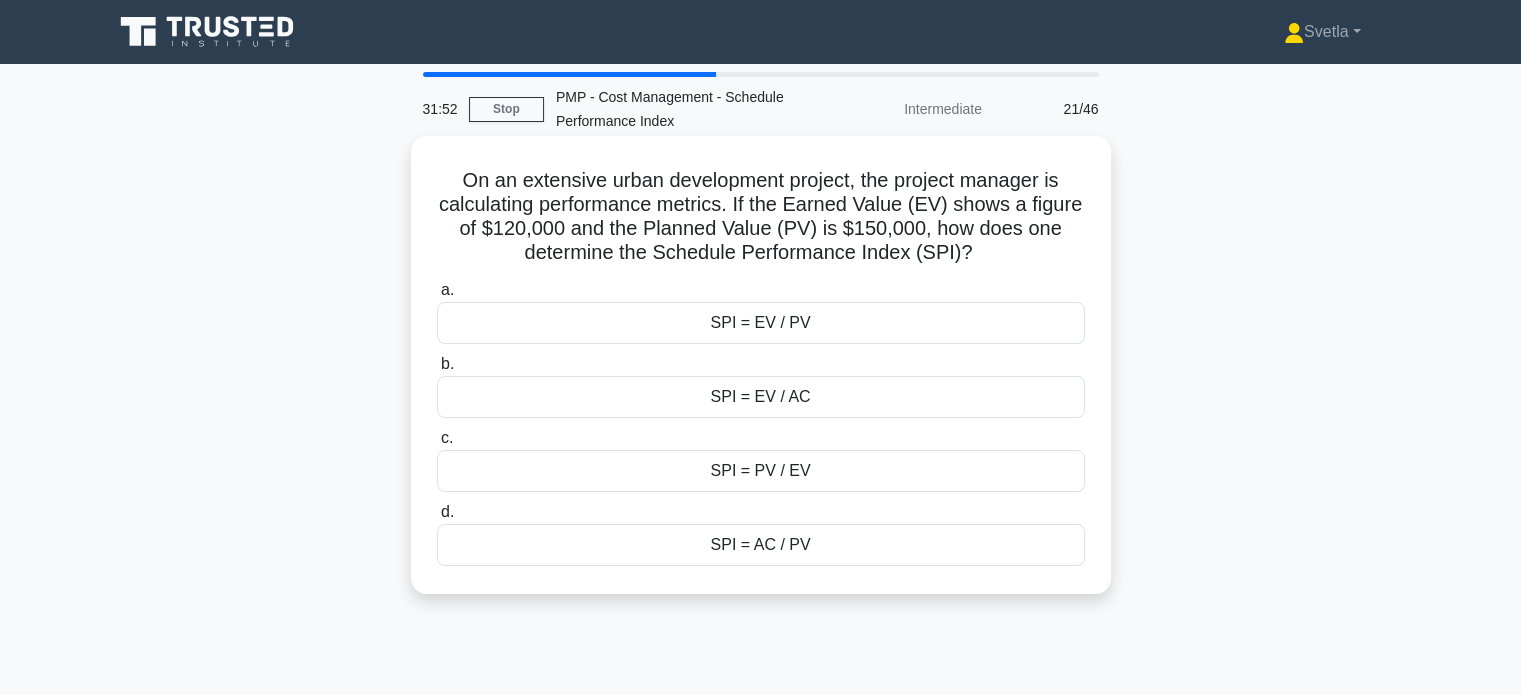 click on "SPI = EV / PV" at bounding box center [761, 323] 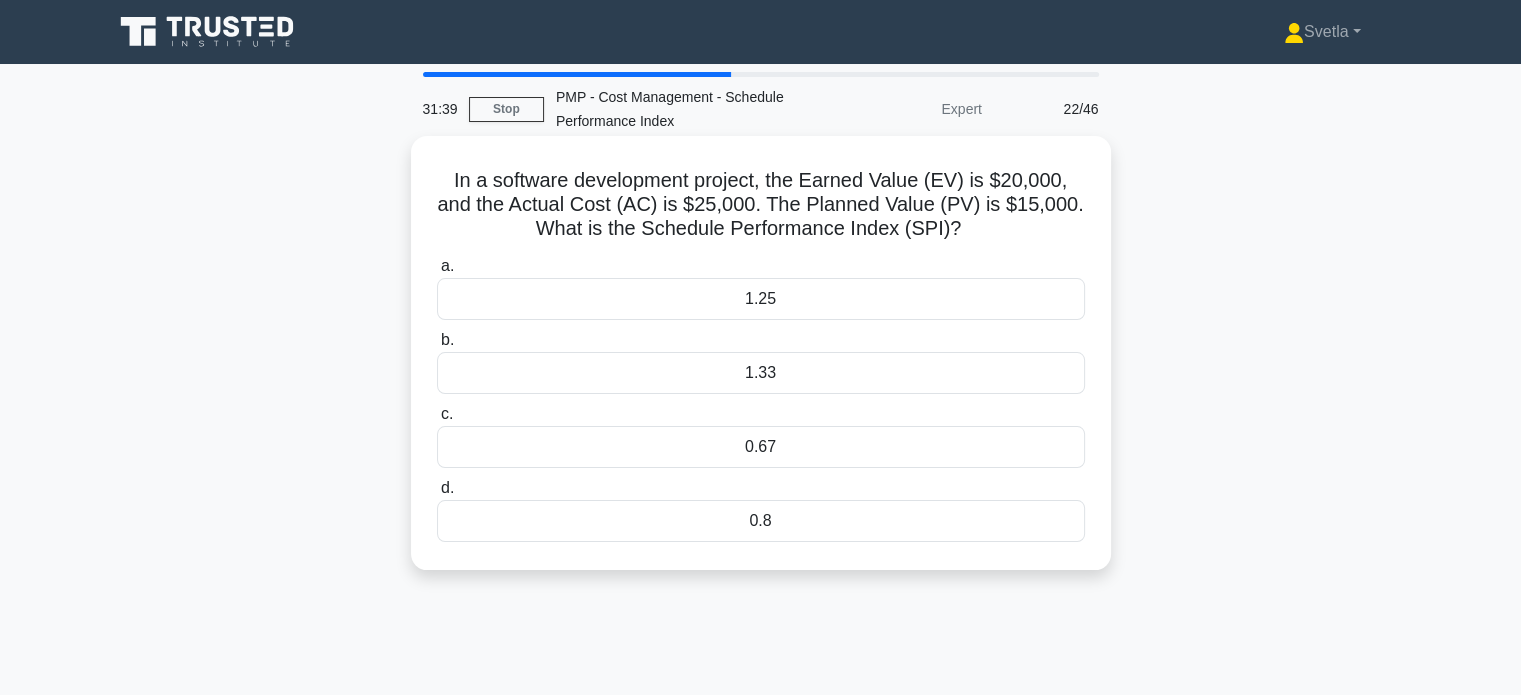 click on "1.33" at bounding box center (761, 373) 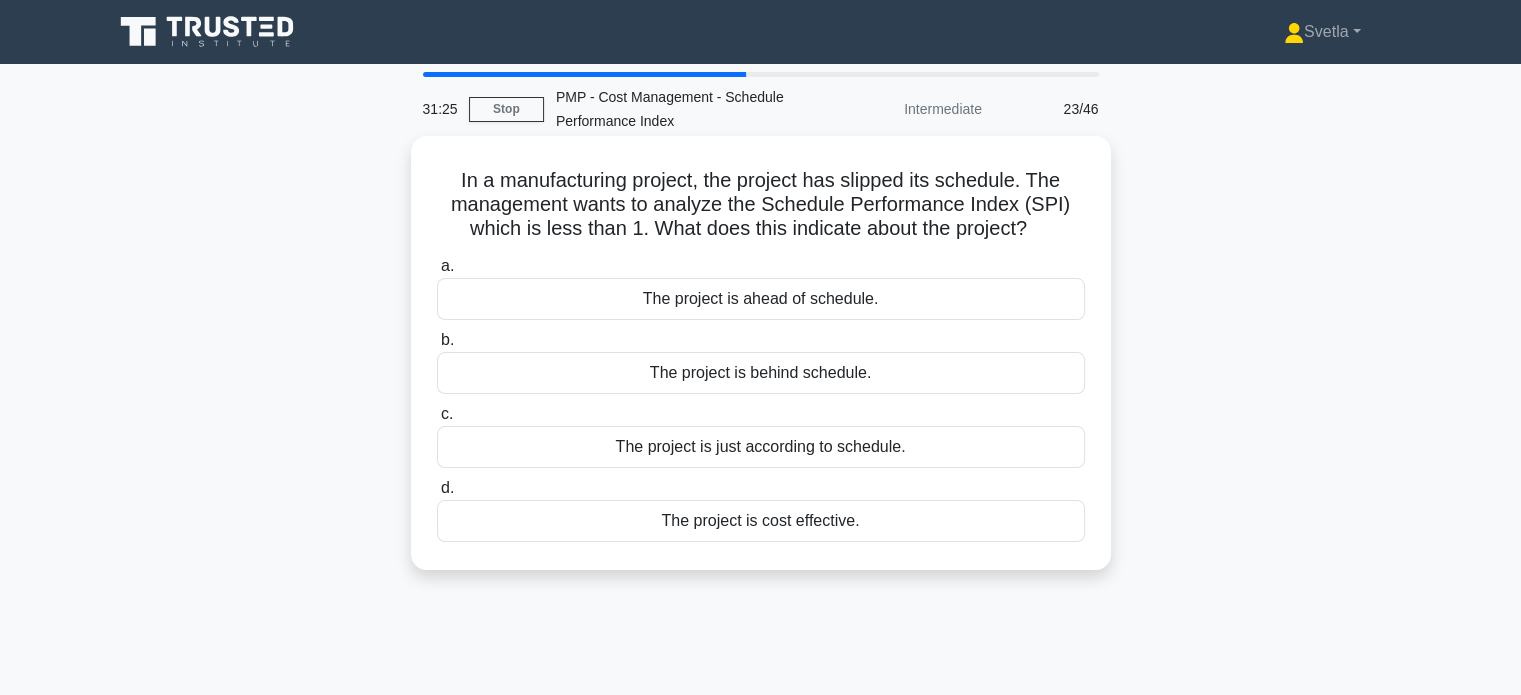 click on "The project is behind schedule." at bounding box center (761, 373) 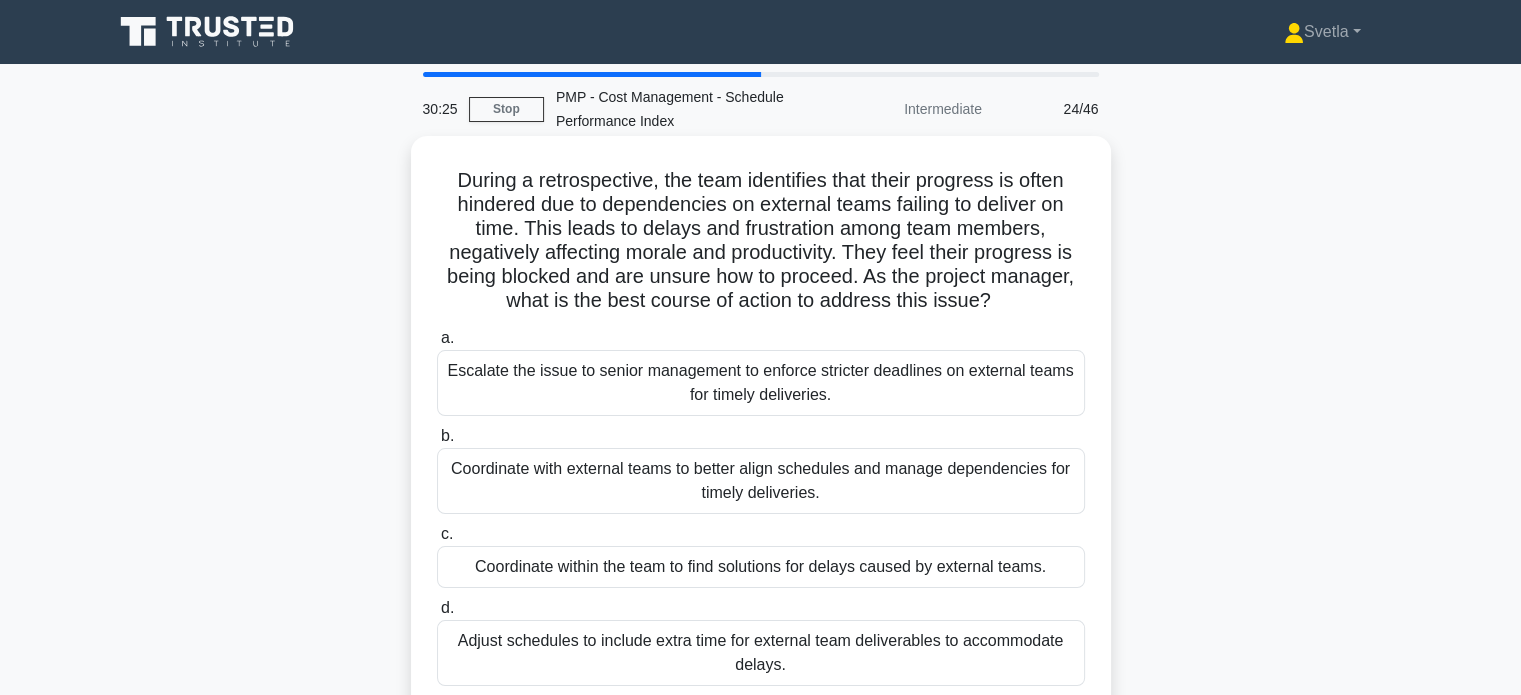 click on "Coordinate with external teams to better align schedules and manage dependencies for timely deliveries." at bounding box center (761, 481) 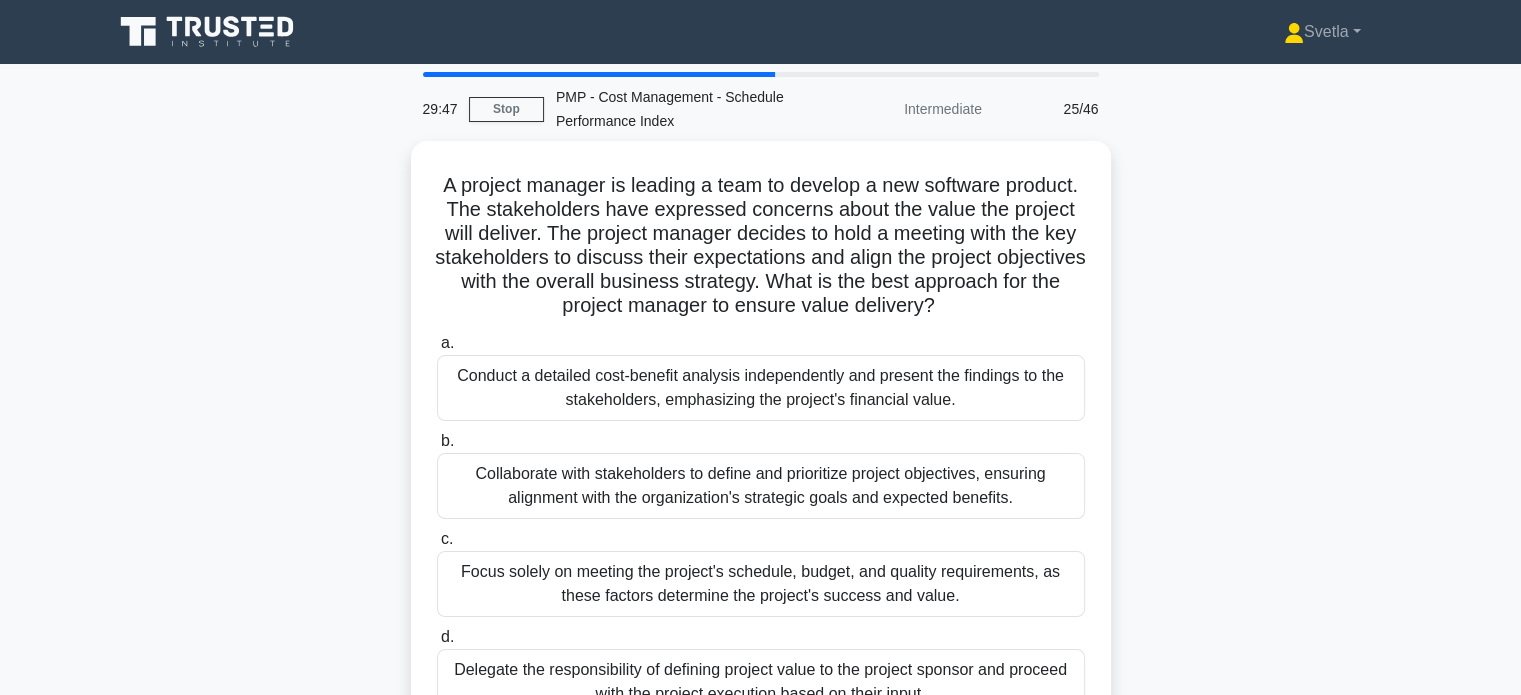 click on "Collaborate with stakeholders to define and prioritize project objectives, ensuring alignment with the organization's strategic goals and expected benefits." at bounding box center (761, 486) 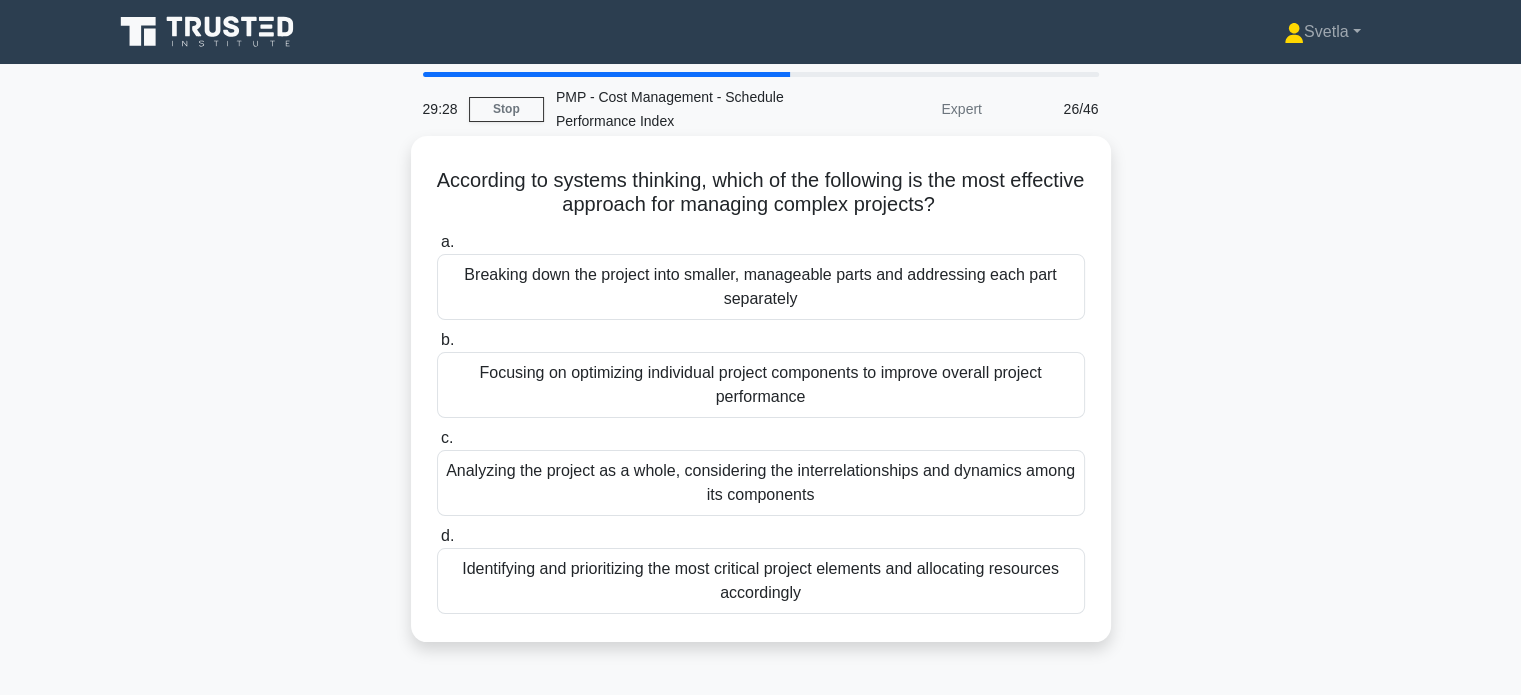 click on "Breaking down the project into smaller, manageable parts and addressing each part separately" at bounding box center (761, 287) 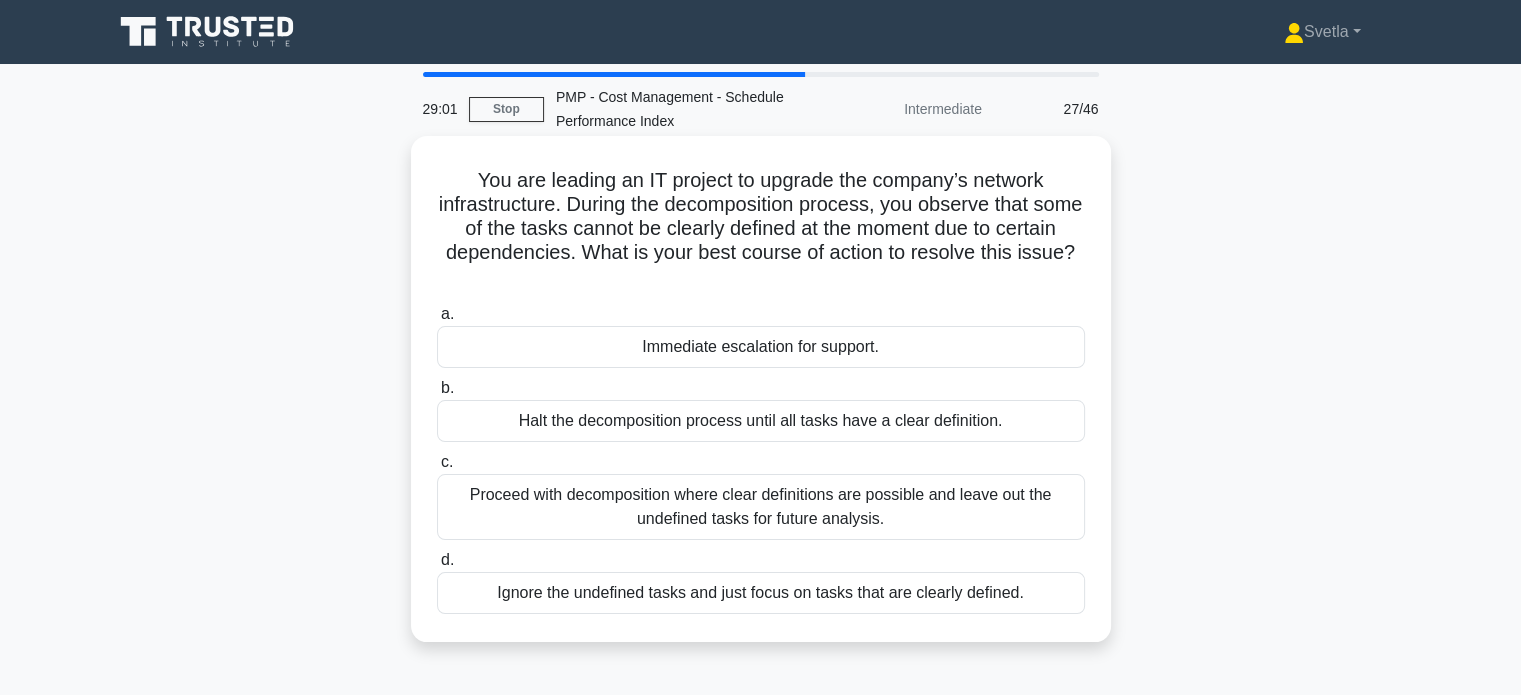 click on "Proceed with decomposition where clear definitions are possible and leave out the undefined tasks for future analysis." at bounding box center (761, 507) 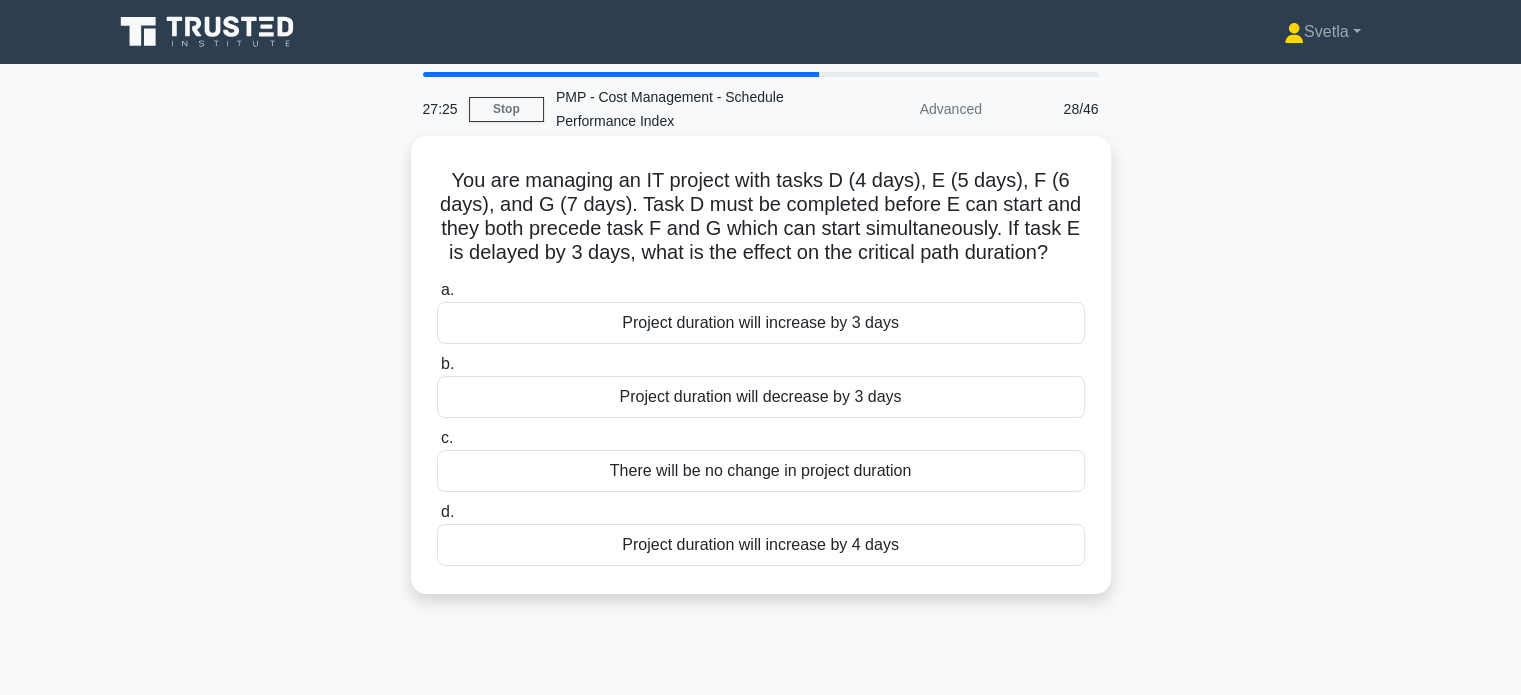 click on "Project duration will increase by 3 days" at bounding box center (761, 323) 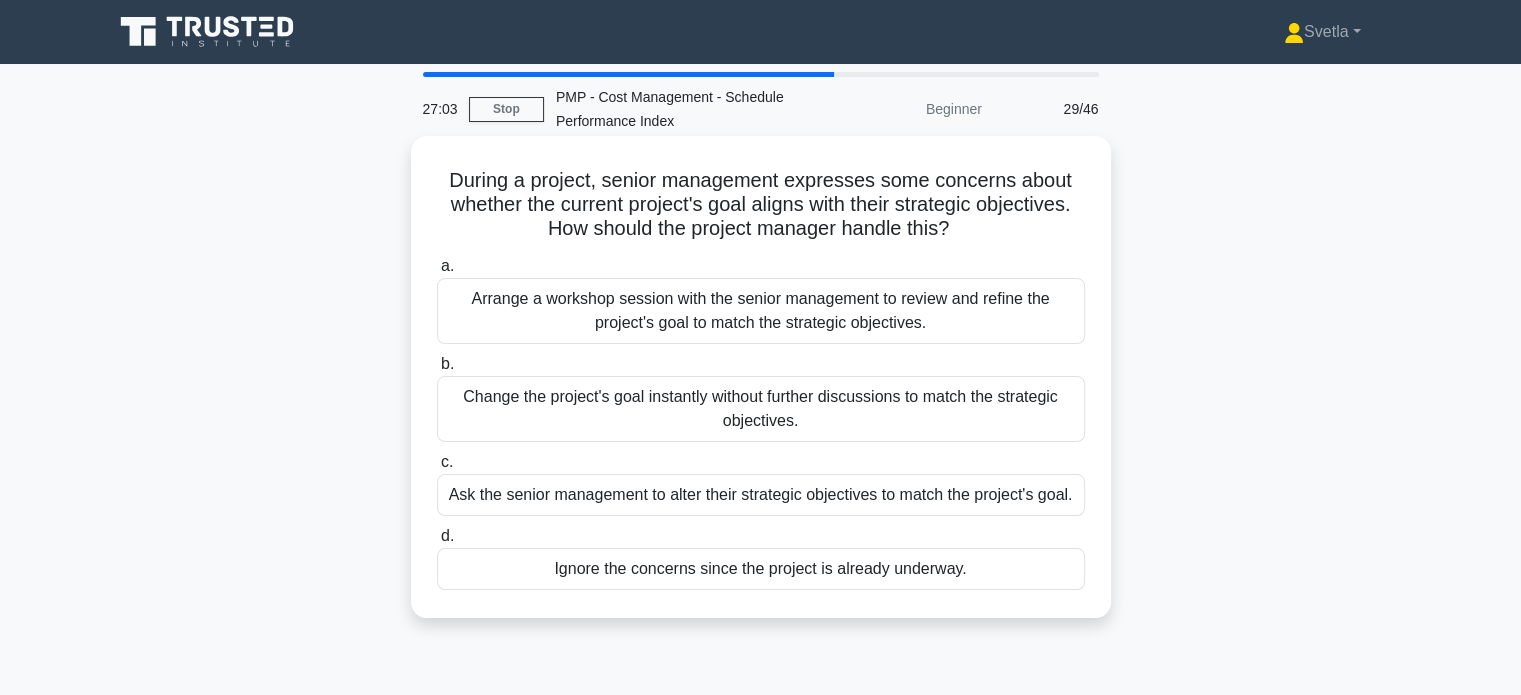 click on "Arrange a workshop session with the senior management to review and refine the project's goal to match the strategic objectives." at bounding box center (761, 311) 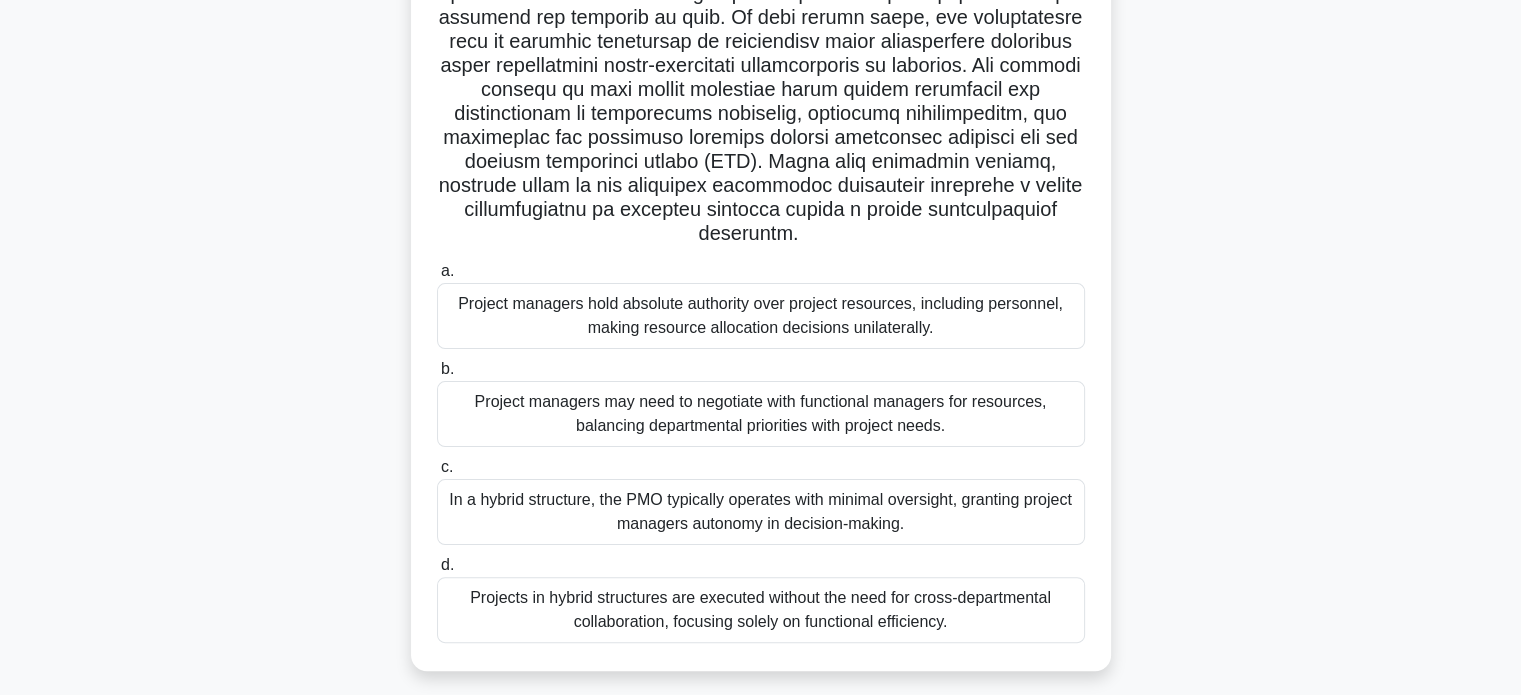 scroll, scrollTop: 392, scrollLeft: 0, axis: vertical 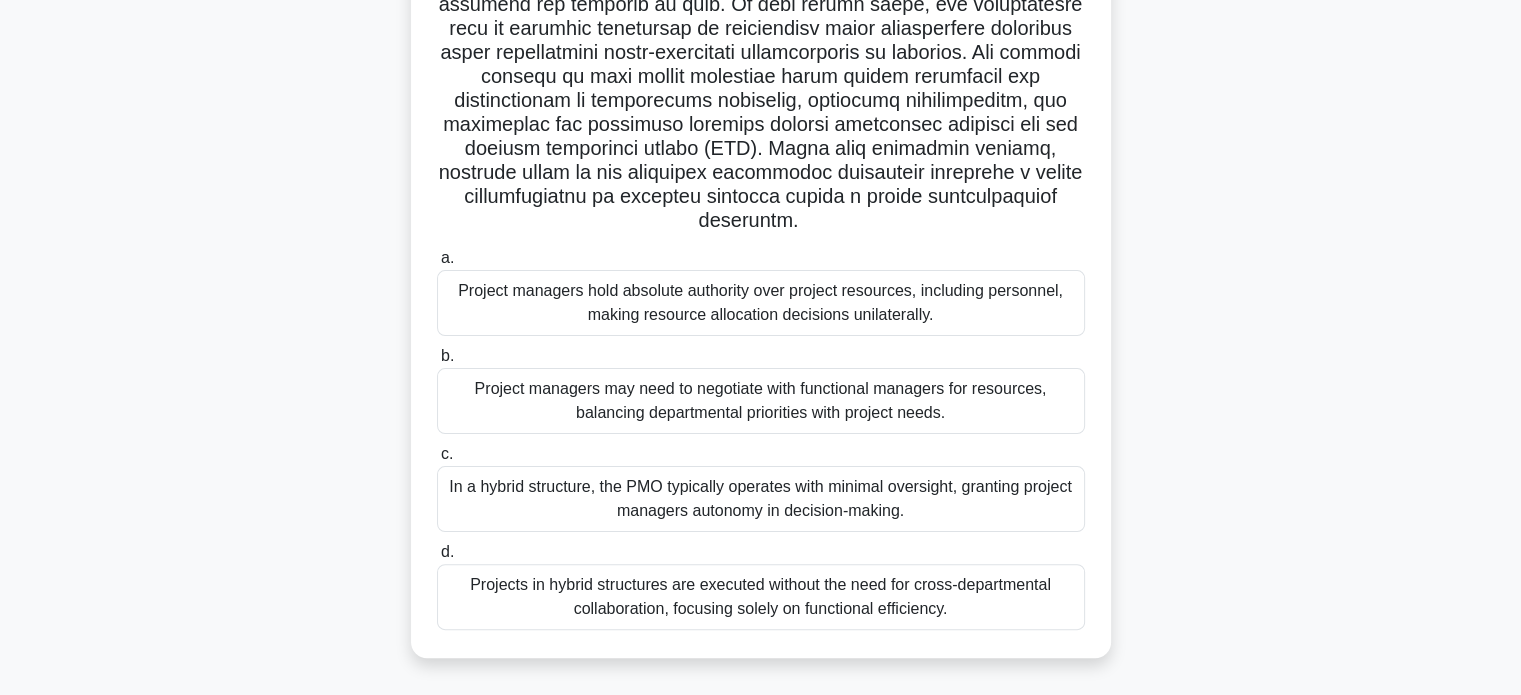 click on "Project managers may need to negotiate with functional managers for resources, balancing departmental priorities with project needs." at bounding box center (761, 401) 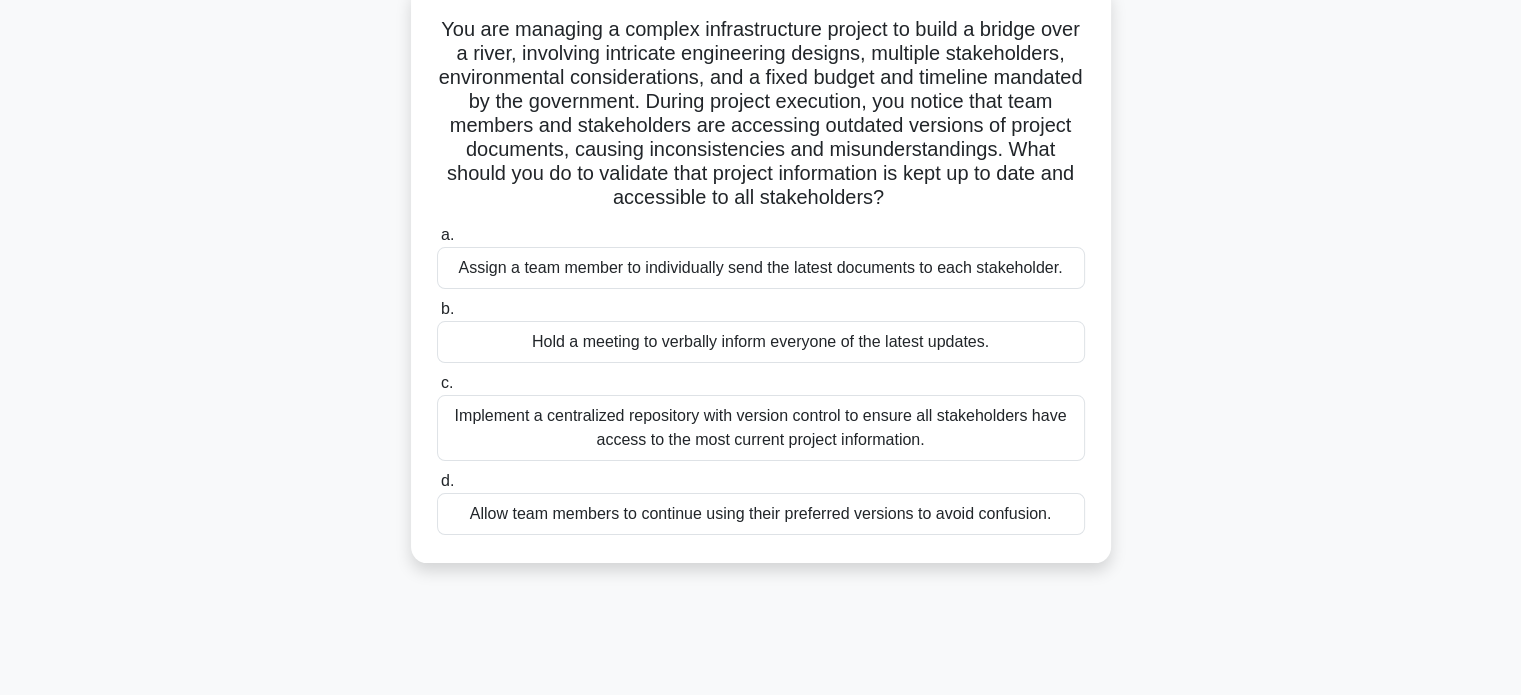 scroll, scrollTop: 200, scrollLeft: 0, axis: vertical 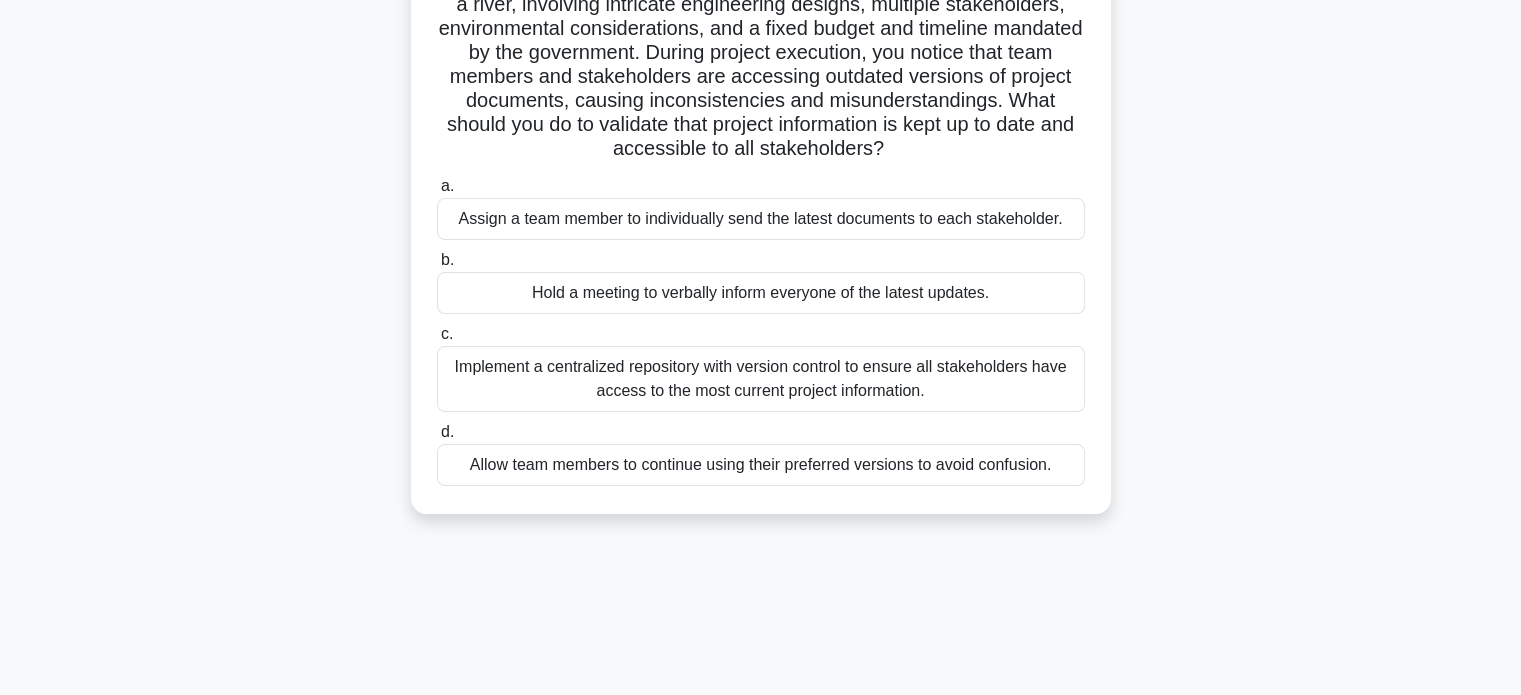 click on "Implement a centralized repository with version control to ensure all stakeholders have access to the most current project information." at bounding box center [761, 379] 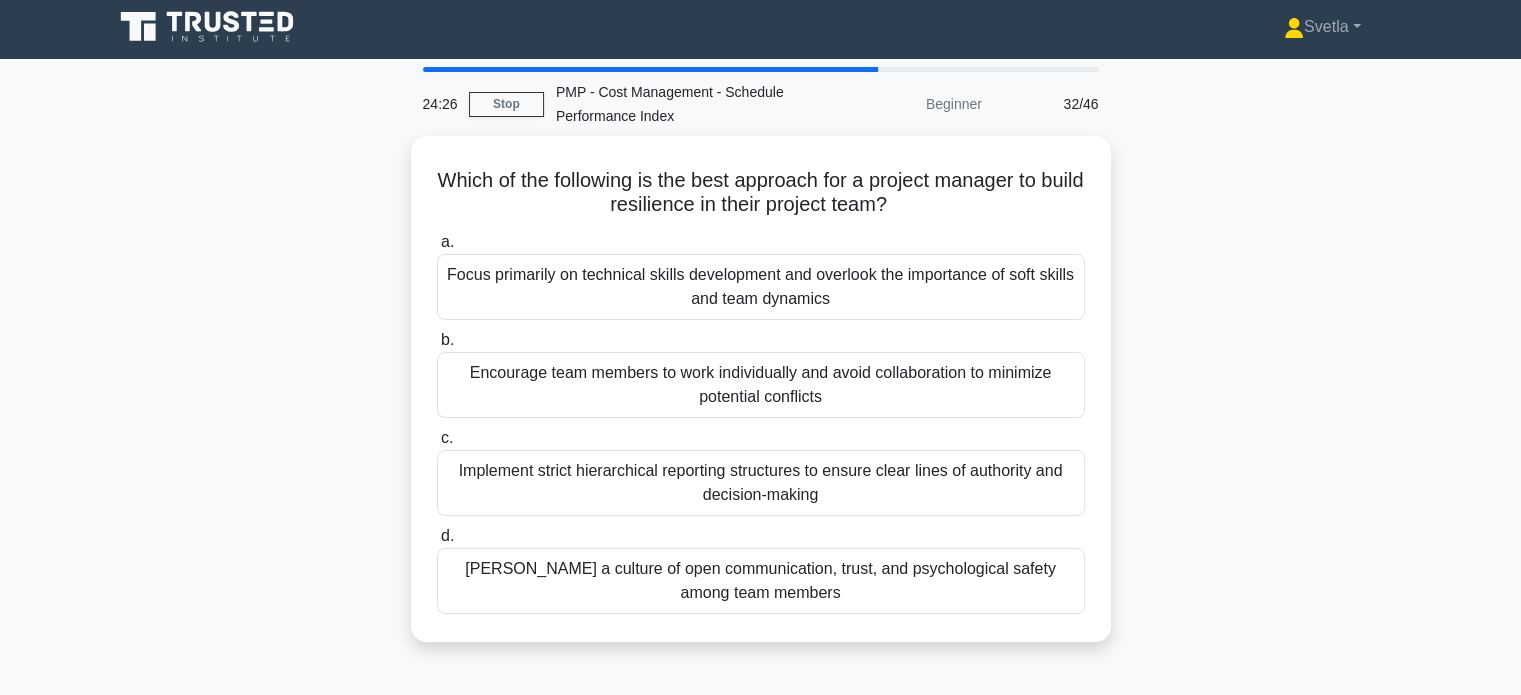 scroll, scrollTop: 0, scrollLeft: 0, axis: both 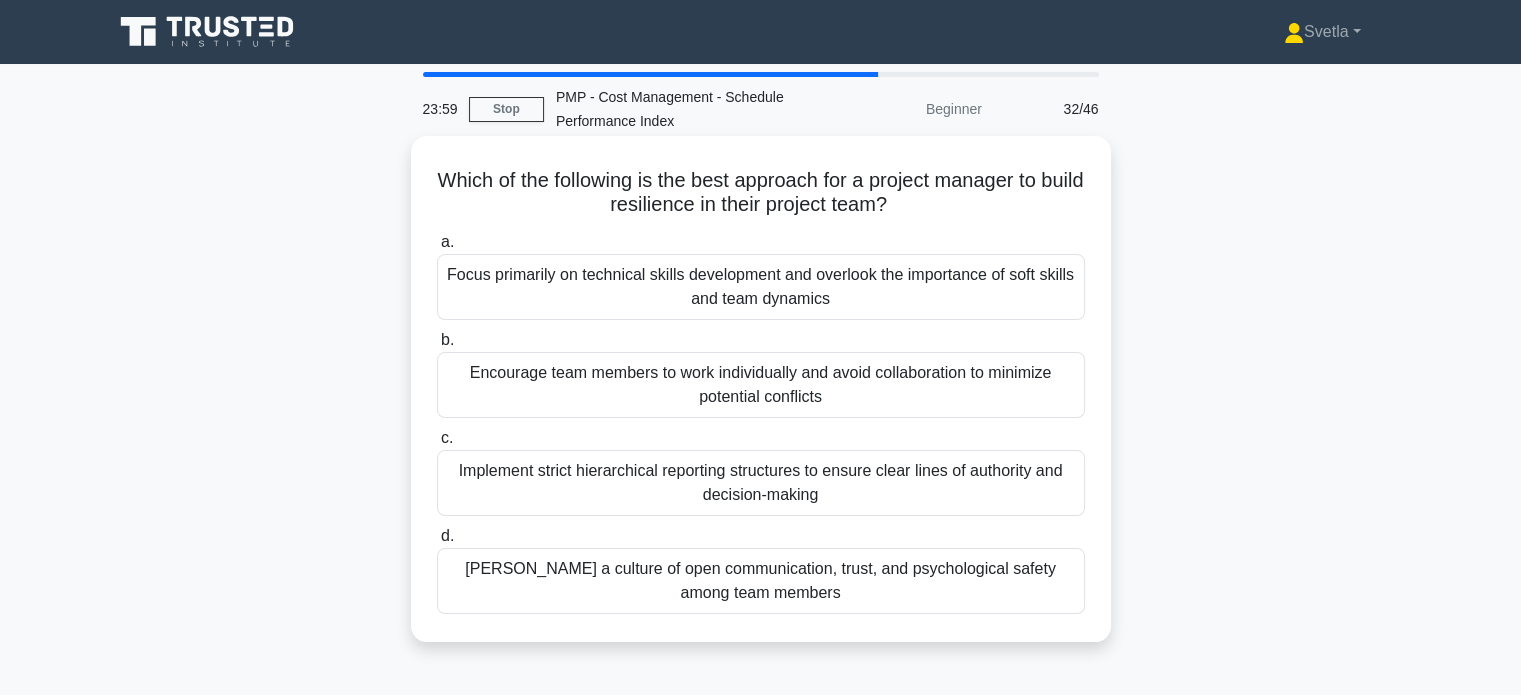 click on "Foster a culture of open communication, trust, and psychological safety among team members" at bounding box center [761, 581] 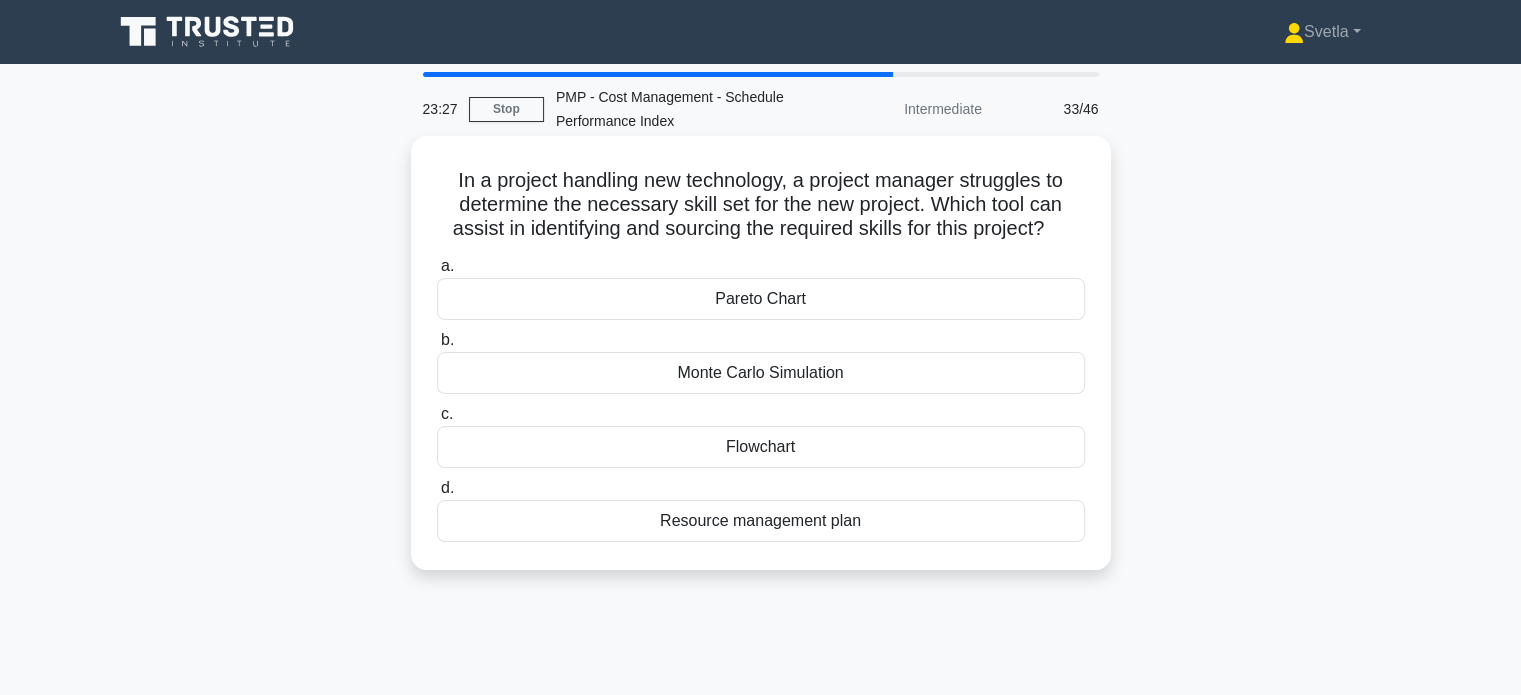 click on "Flowchart" at bounding box center (761, 447) 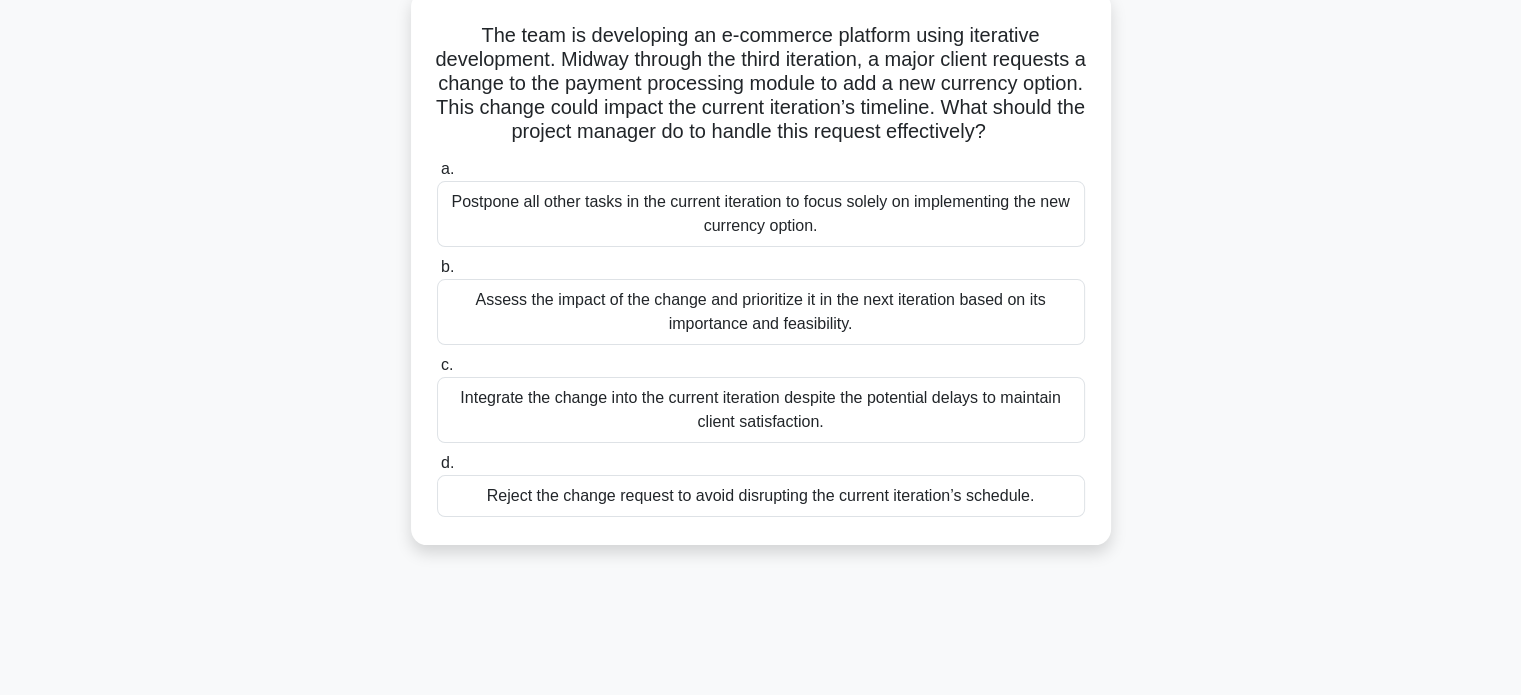 scroll, scrollTop: 200, scrollLeft: 0, axis: vertical 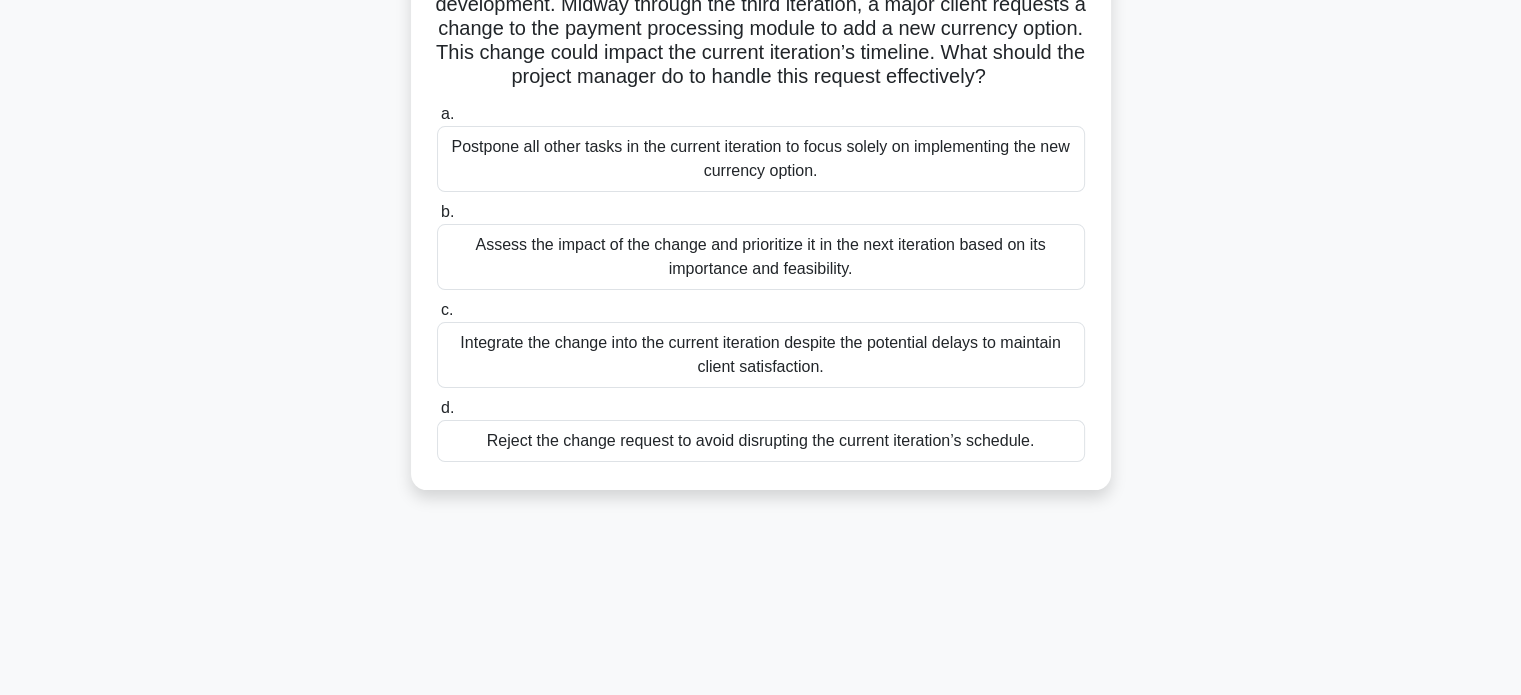 click on "Assess the impact of the change and prioritize it in the next iteration based on its importance and feasibility." at bounding box center (761, 257) 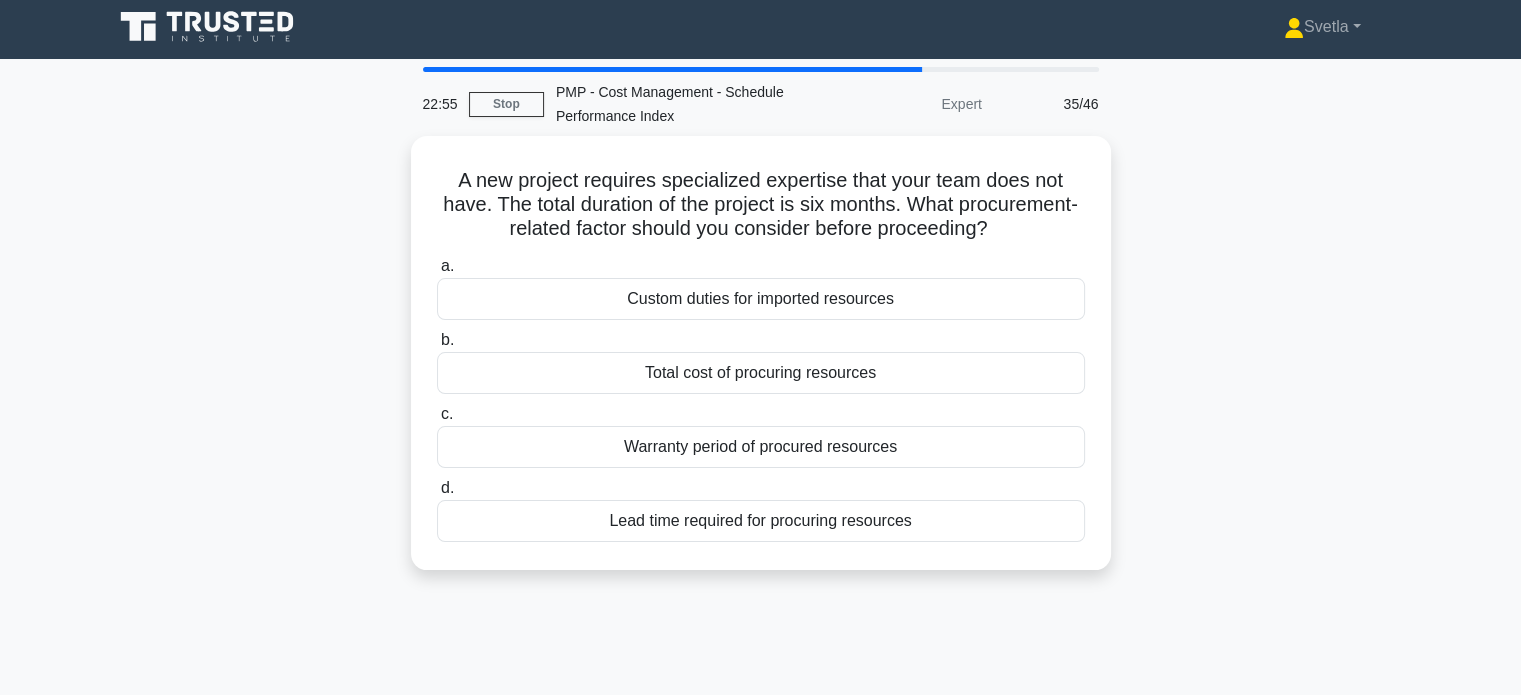 scroll, scrollTop: 0, scrollLeft: 0, axis: both 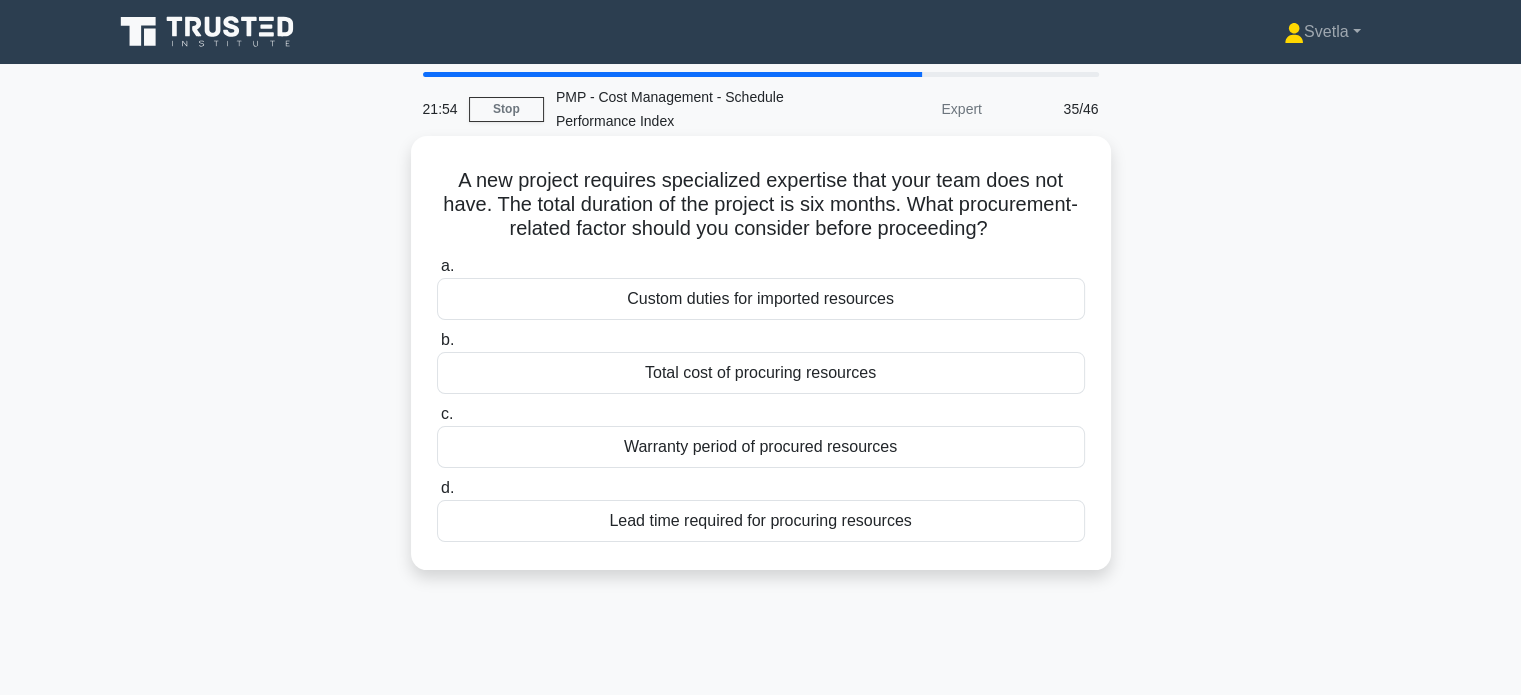 click on "Lead time required for procuring resources" at bounding box center [761, 521] 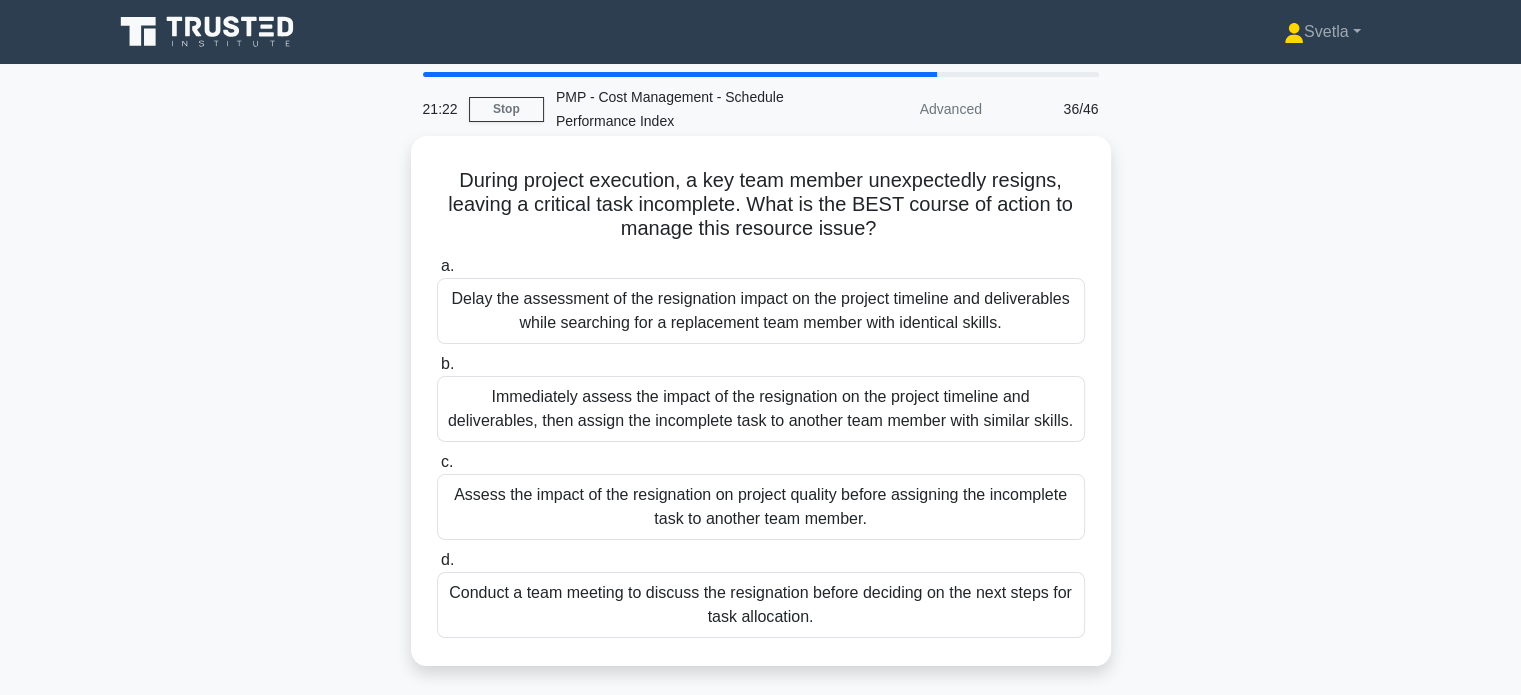 click on "Assess the impact of the resignation on project quality before assigning the incomplete task to another team member." at bounding box center [761, 507] 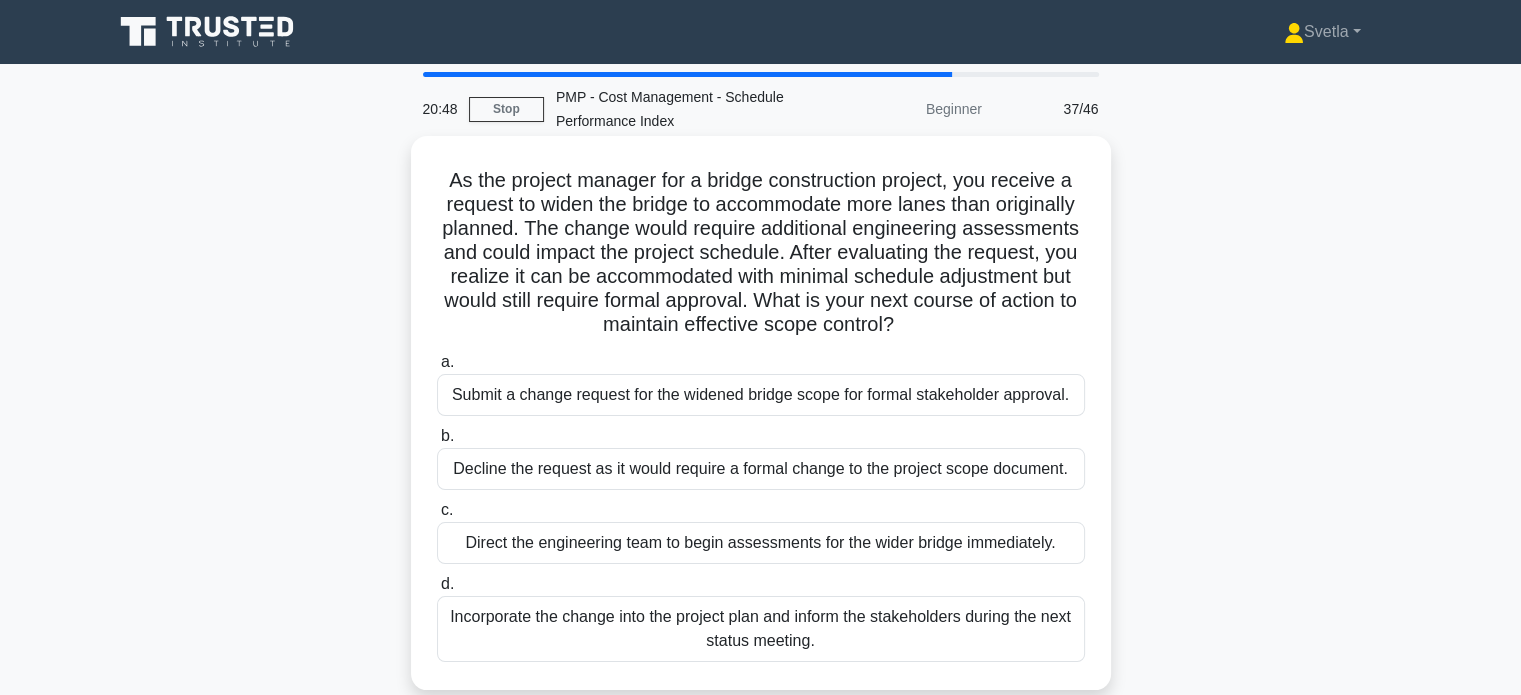 click on "Submit a change request for the widened bridge scope for formal stakeholder approval." at bounding box center (761, 395) 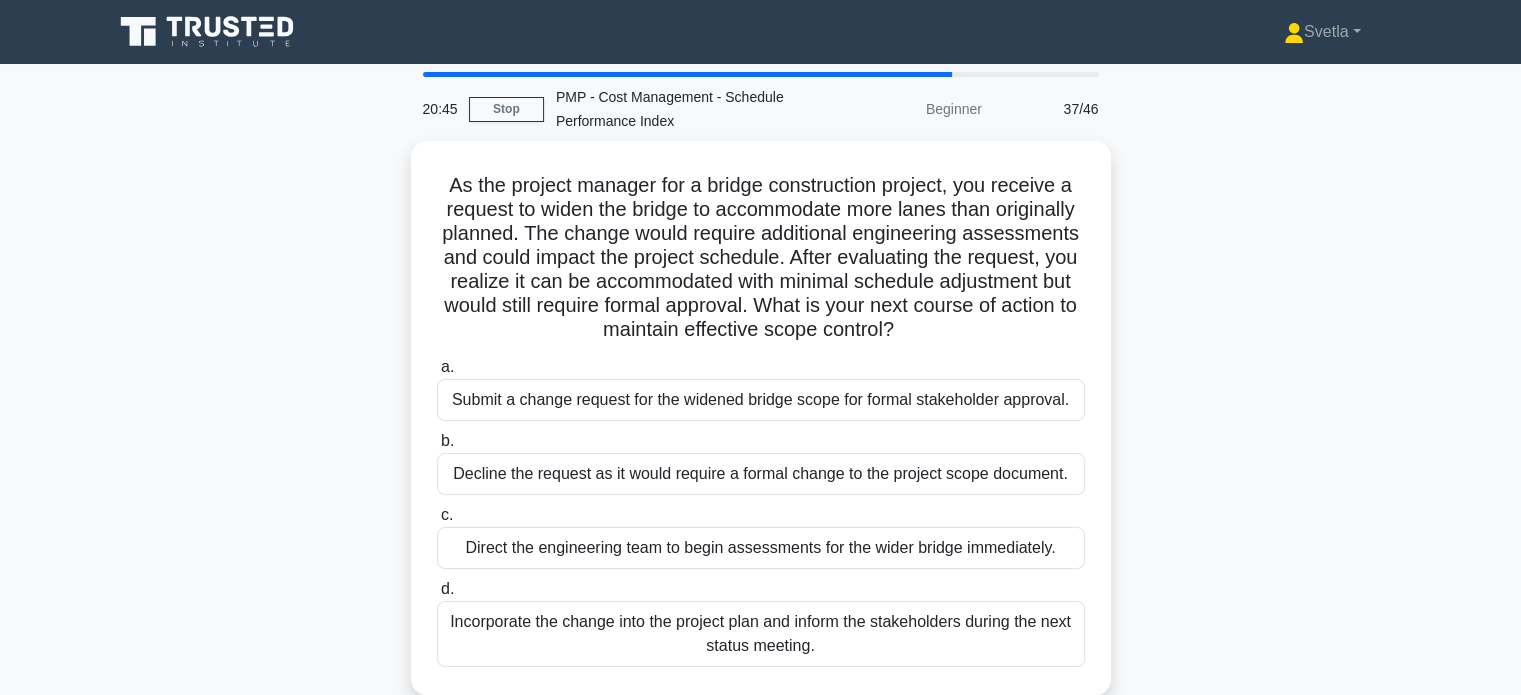 click on "As the project manager for a bridge construction project, you receive a request to widen the bridge to accommodate more lanes than originally planned. The change would require additional engineering assessments and could impact the project schedule. After evaluating the request, you realize it can be accommodated with minimal schedule adjustment but would still require formal approval. What is your next course of action to maintain effective scope control?
.spinner_0XTQ{transform-origin:center;animation:spinner_y6GP .75s linear infinite}@keyframes spinner_y6GP{100%{transform:rotate(360deg)}}
a. b. c. d." at bounding box center (761, 430) 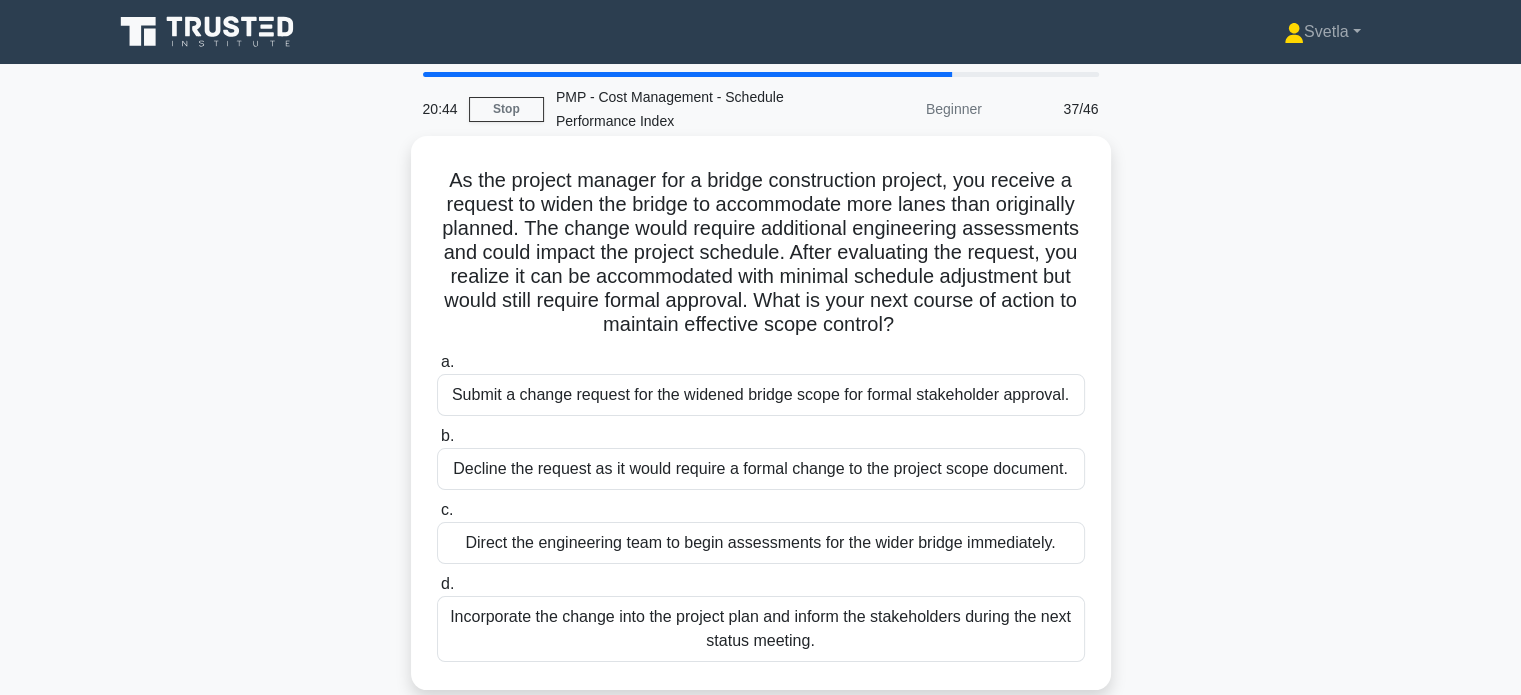 click on "Submit a change request for the widened bridge scope for formal stakeholder approval." at bounding box center [761, 395] 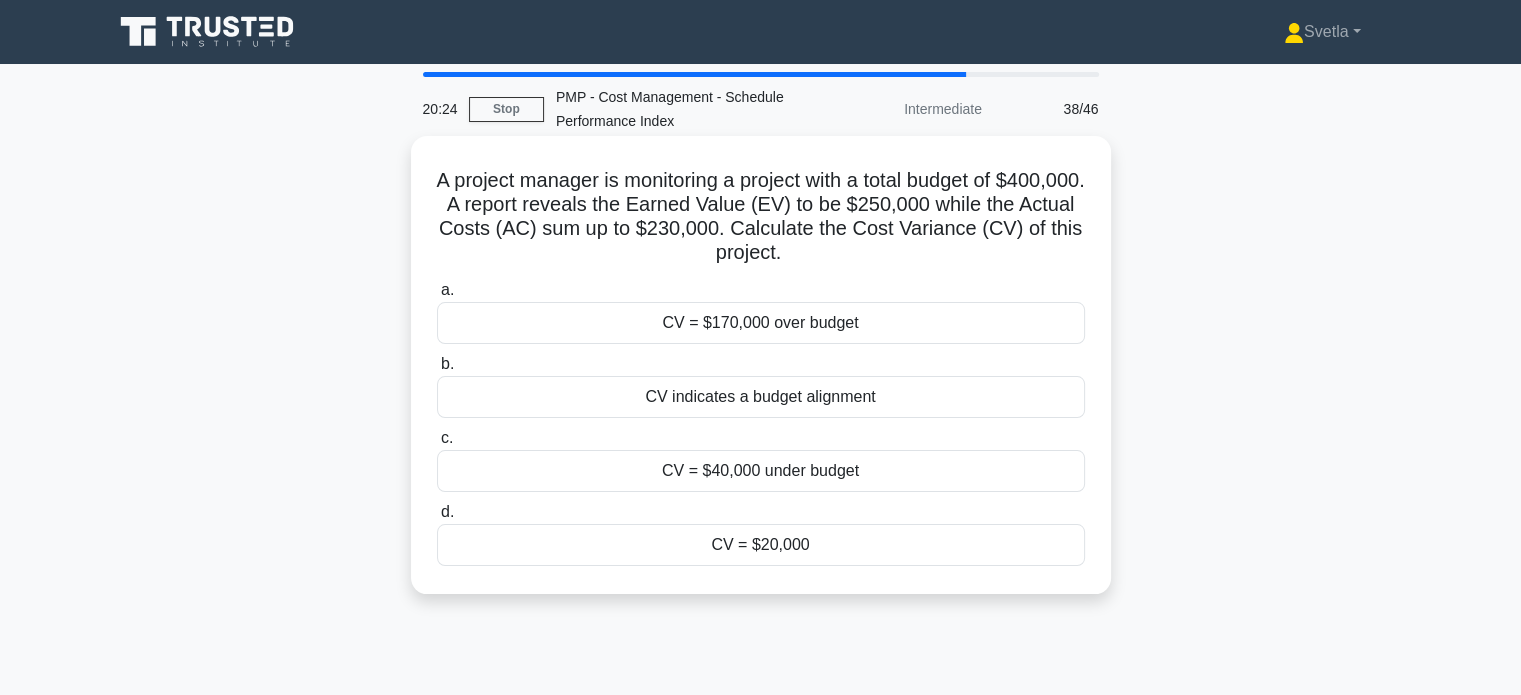 click on "CV = $20,000" at bounding box center [761, 545] 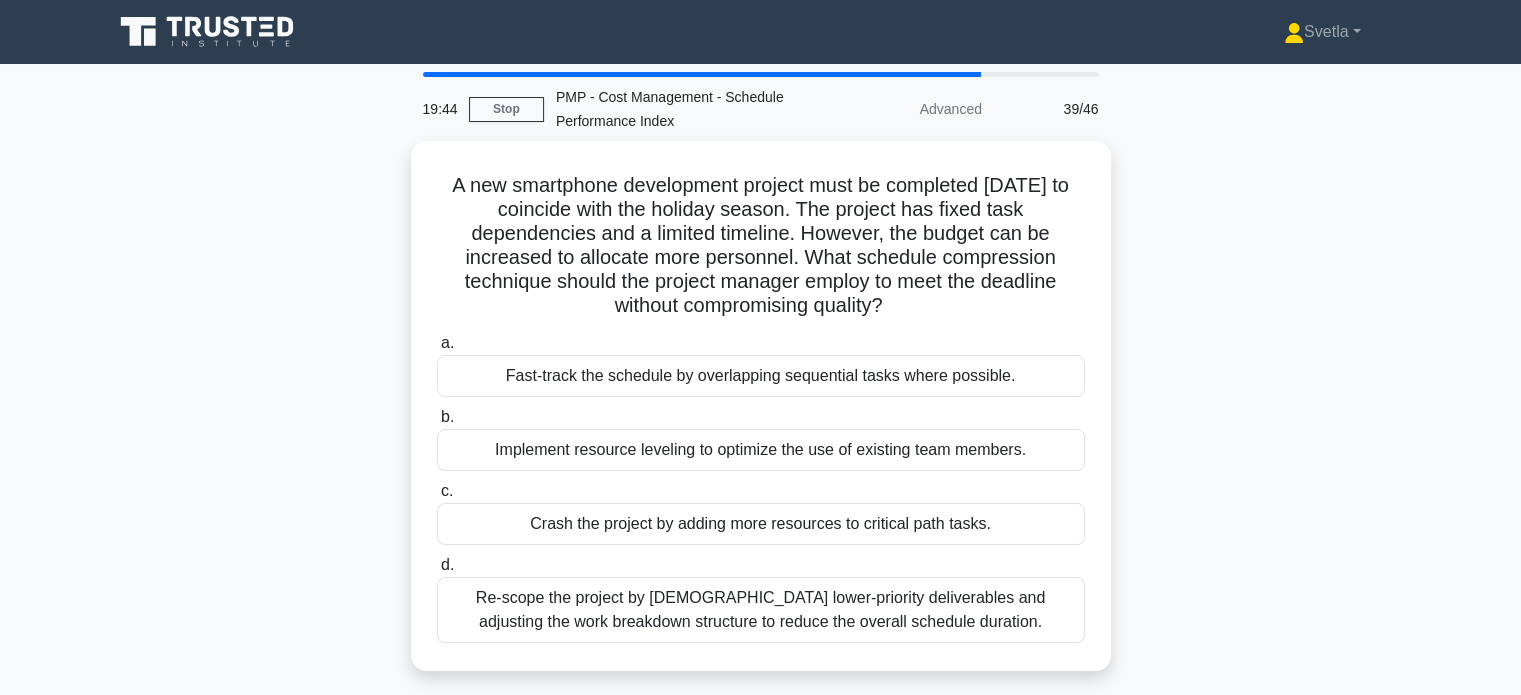 scroll, scrollTop: 100, scrollLeft: 0, axis: vertical 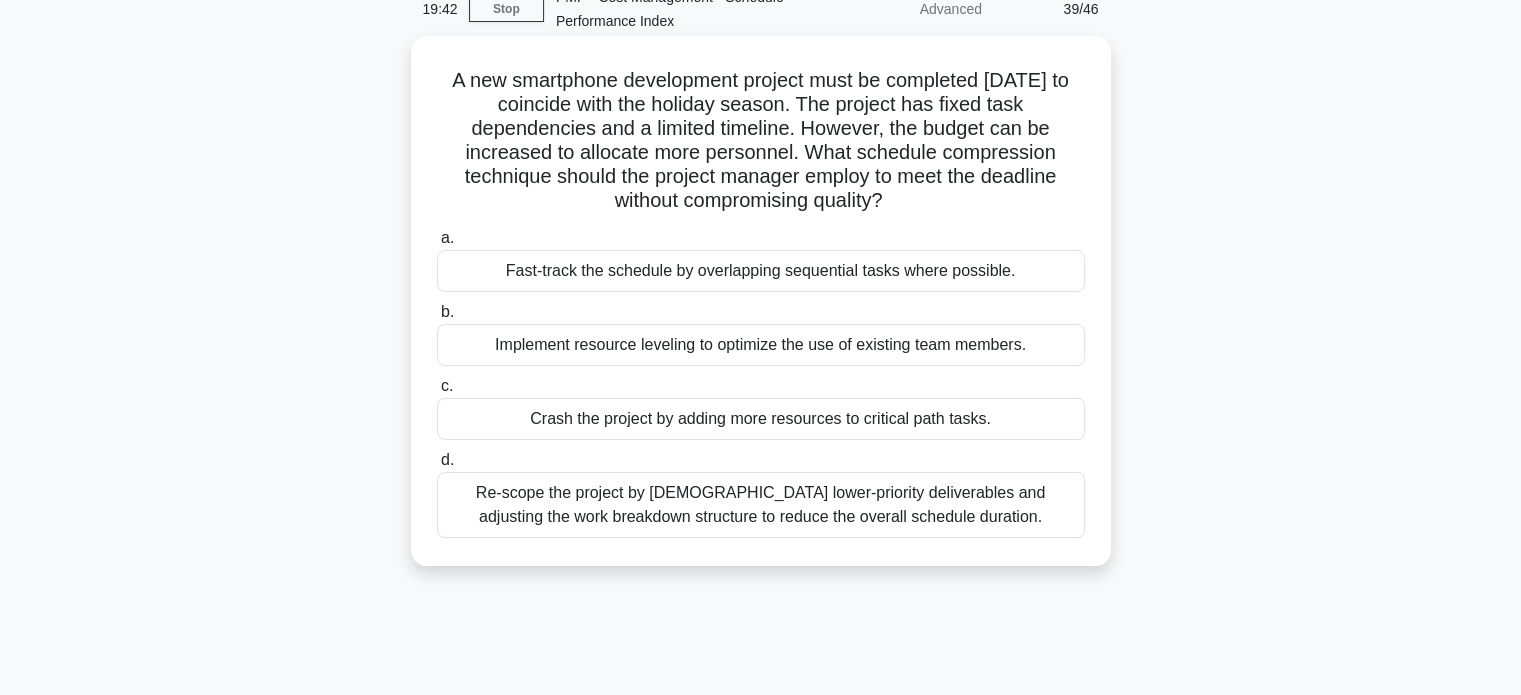 click on "Crash the project by adding more resources to critical path tasks." at bounding box center [761, 419] 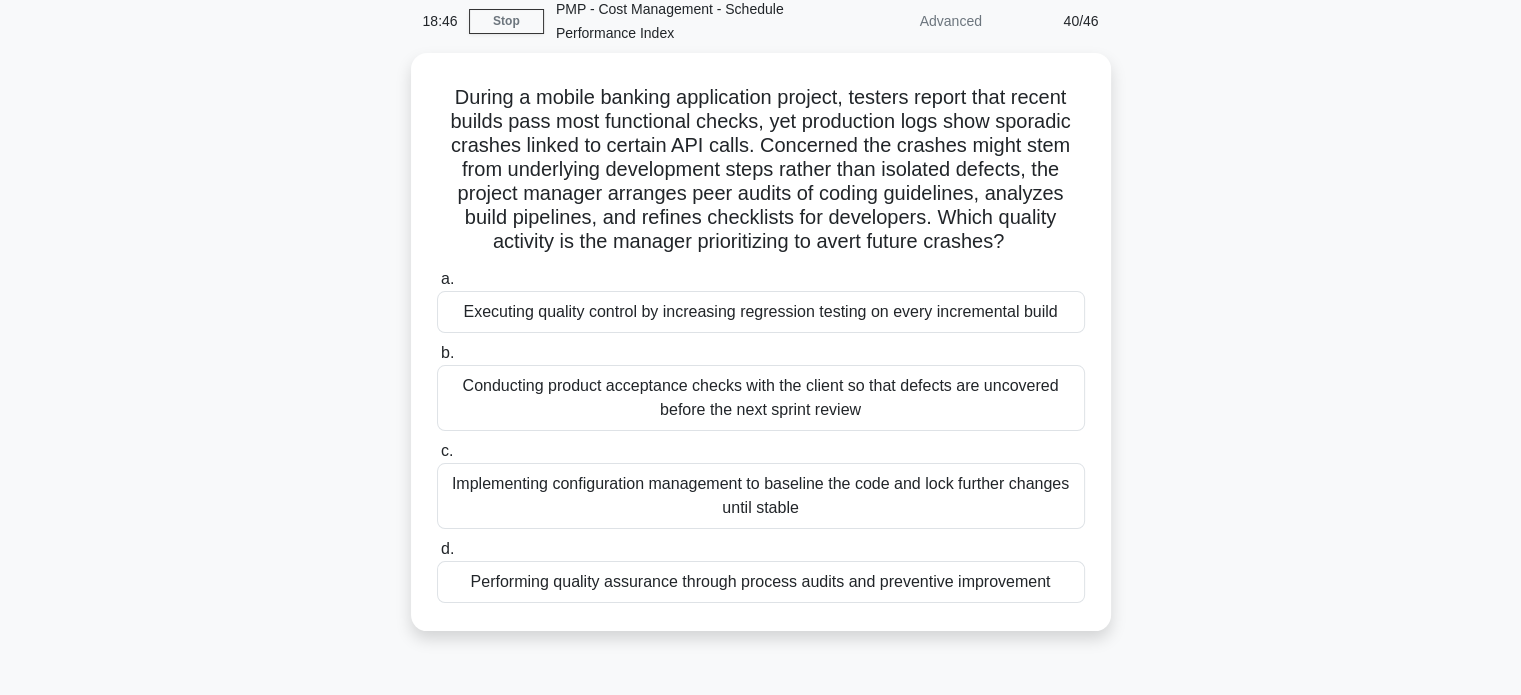 scroll, scrollTop: 100, scrollLeft: 0, axis: vertical 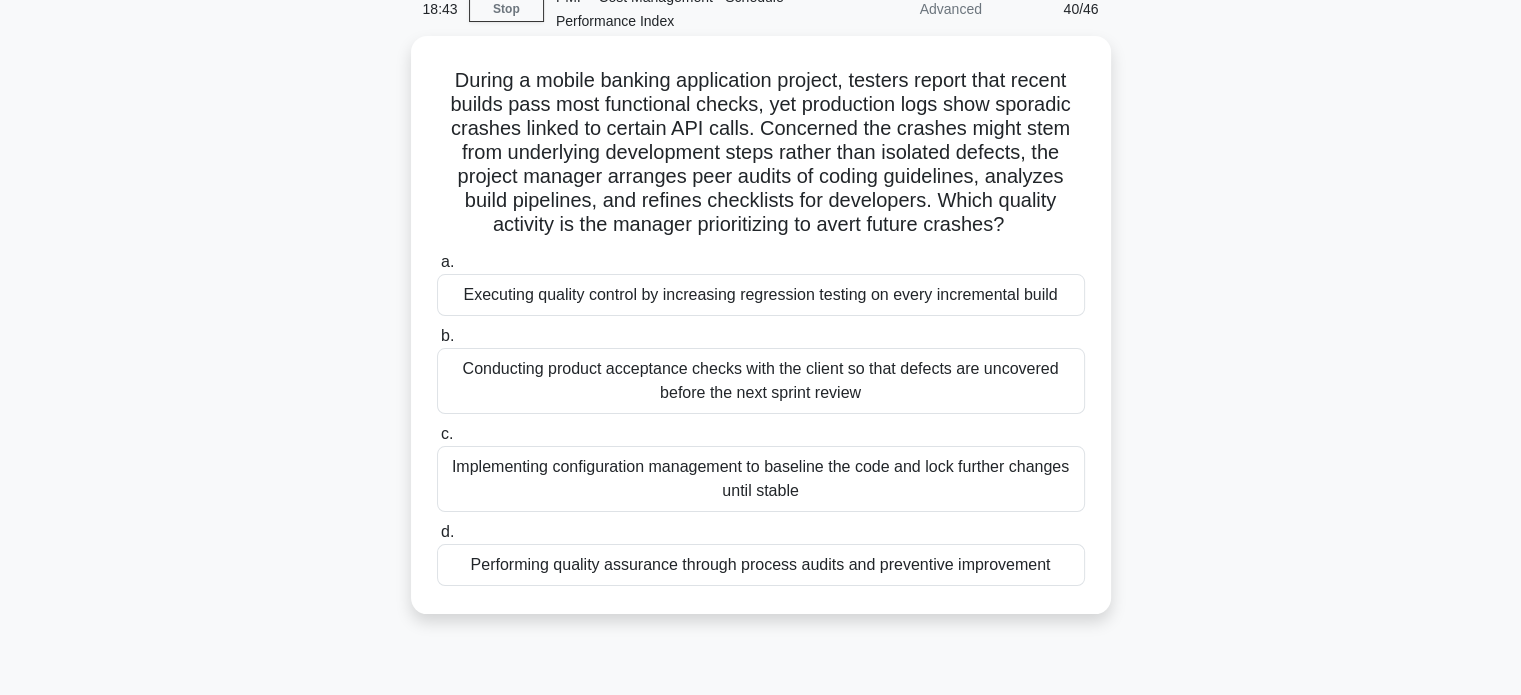 click on "Performing quality assurance through process audits and preventive improvement" at bounding box center [761, 565] 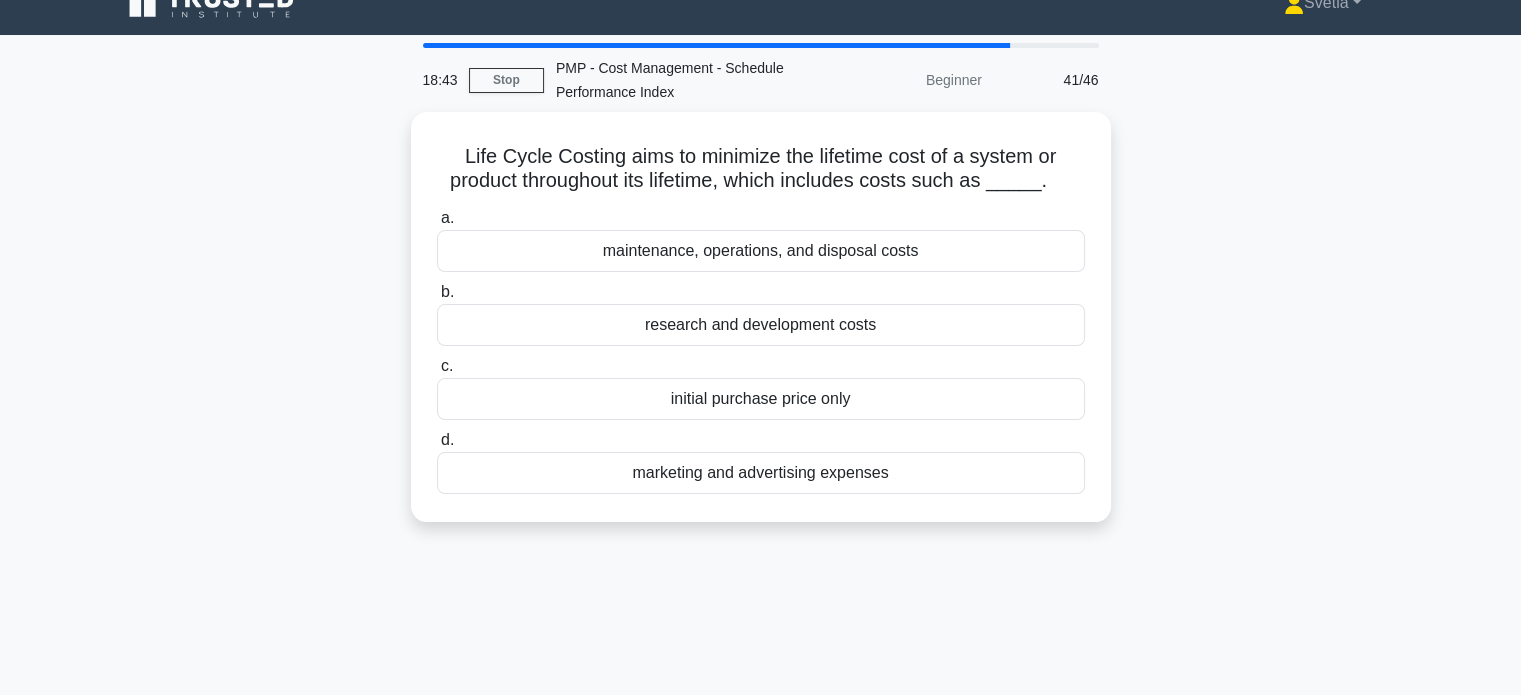 scroll, scrollTop: 0, scrollLeft: 0, axis: both 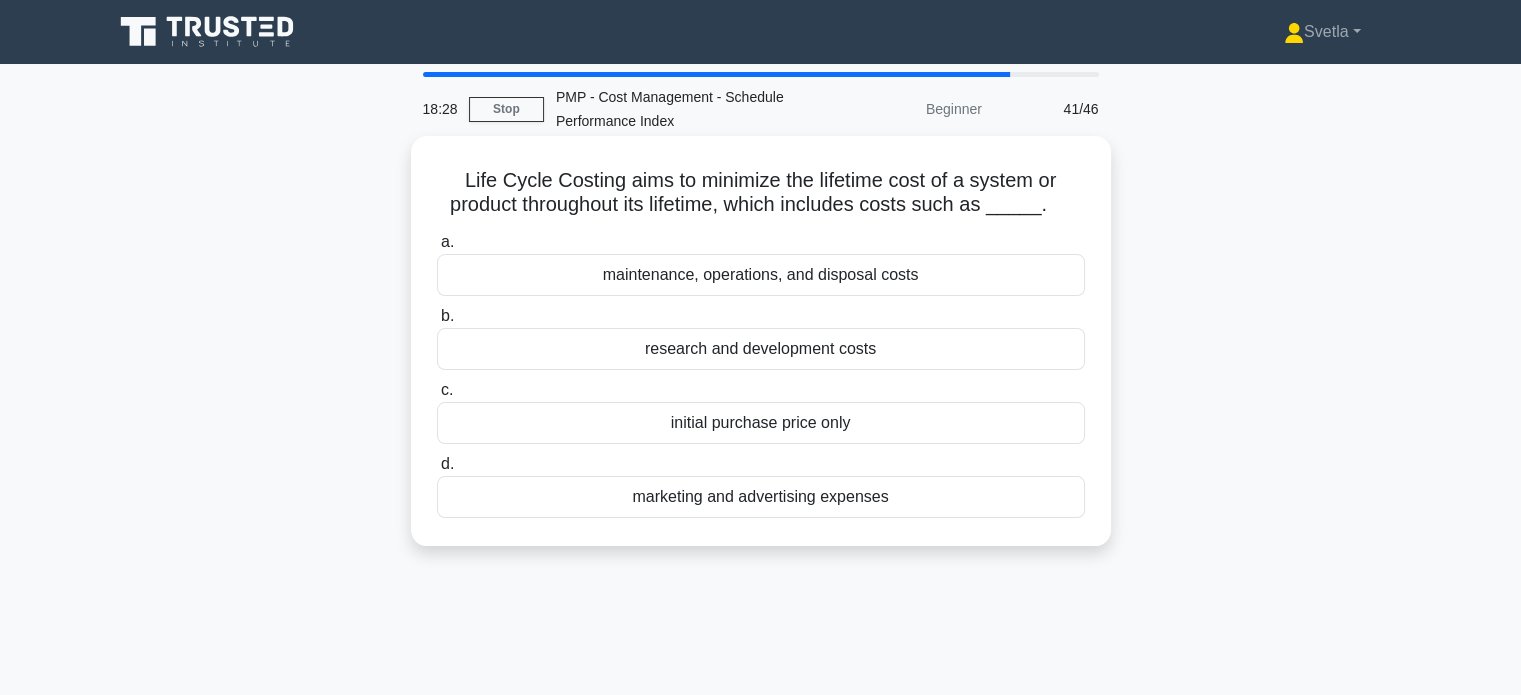 click on "maintenance, operations, and disposal costs" at bounding box center [761, 275] 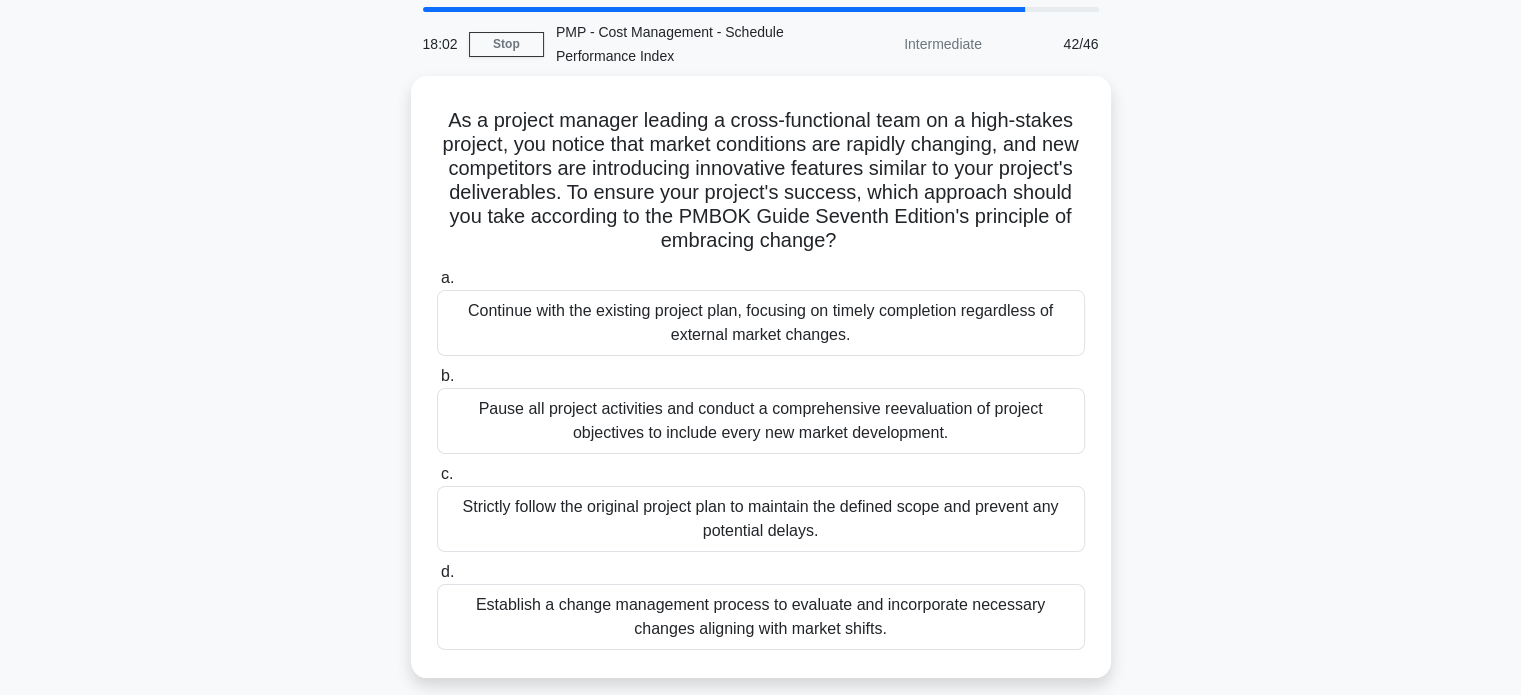 scroll, scrollTop: 100, scrollLeft: 0, axis: vertical 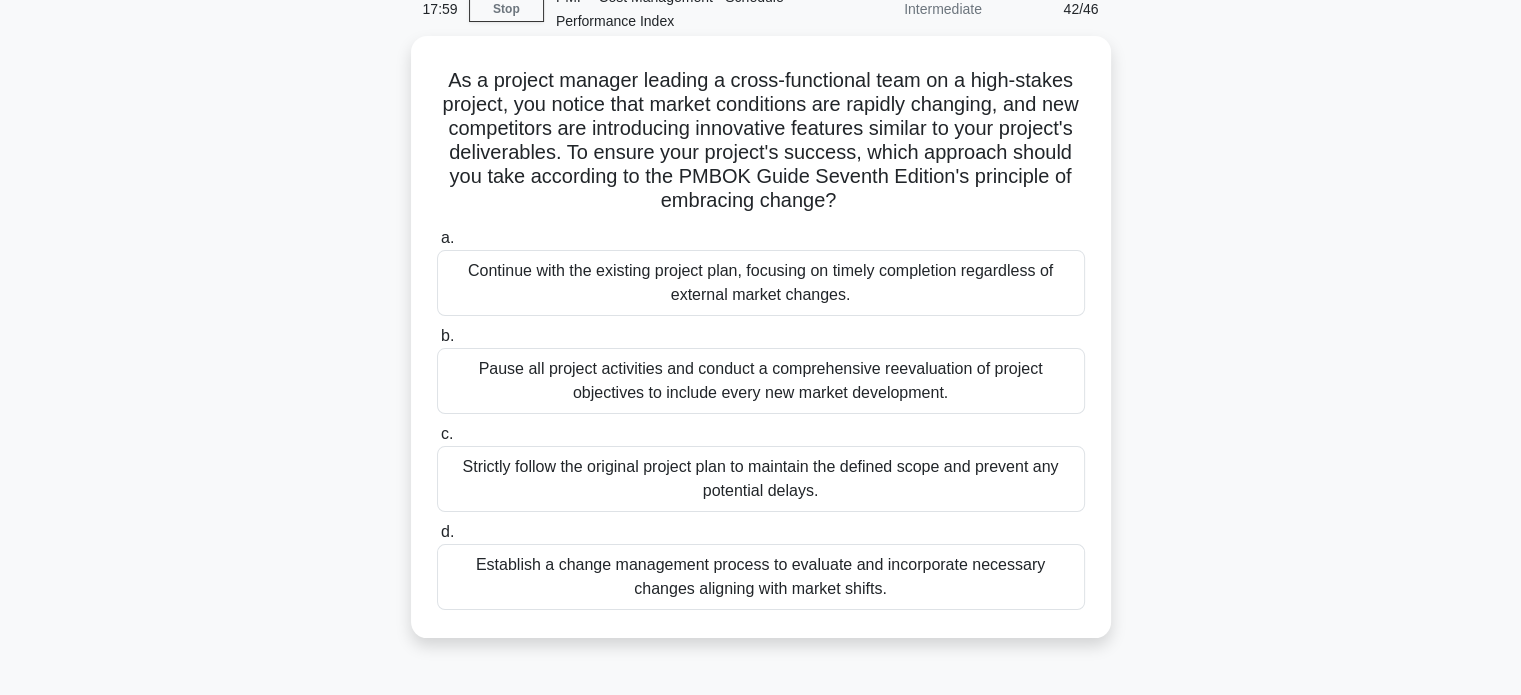 click on "Establish a change management process to evaluate and incorporate necessary changes aligning with market shifts." at bounding box center (761, 577) 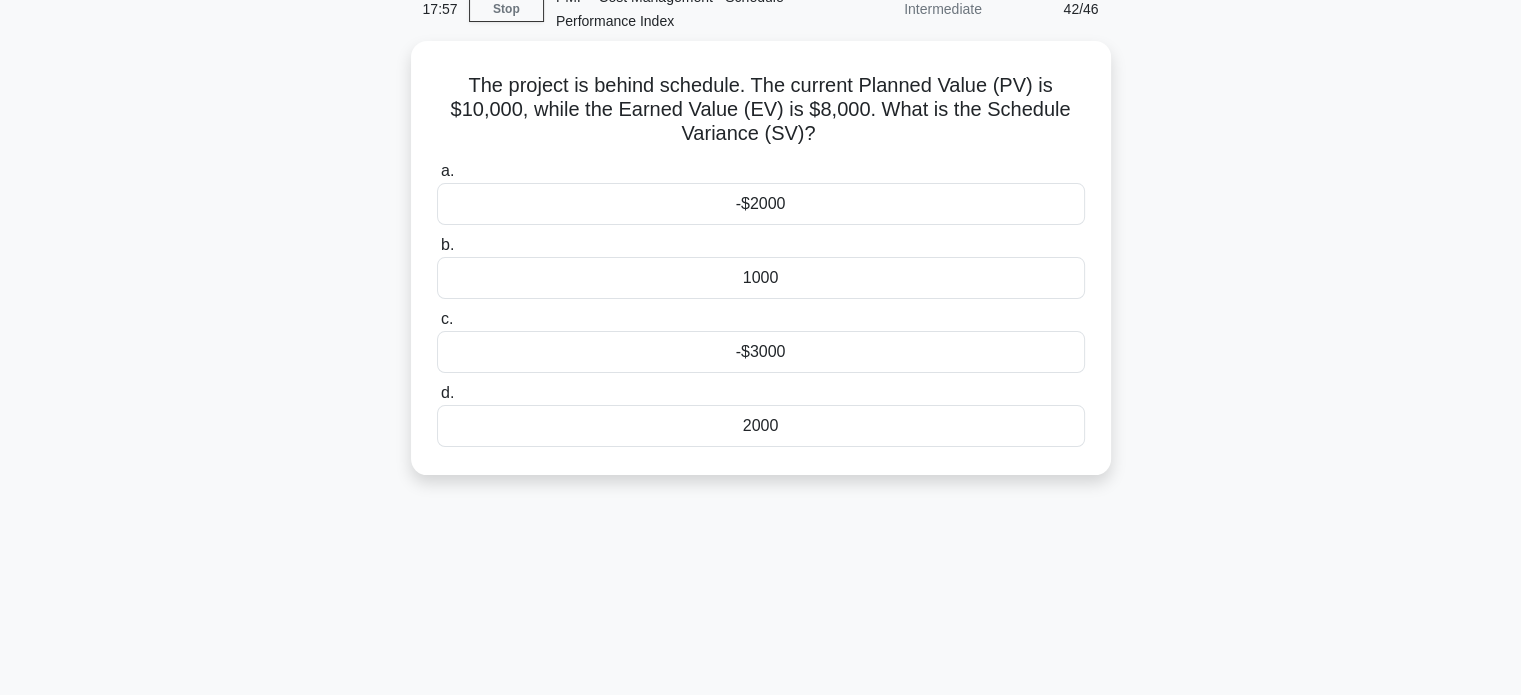 scroll, scrollTop: 0, scrollLeft: 0, axis: both 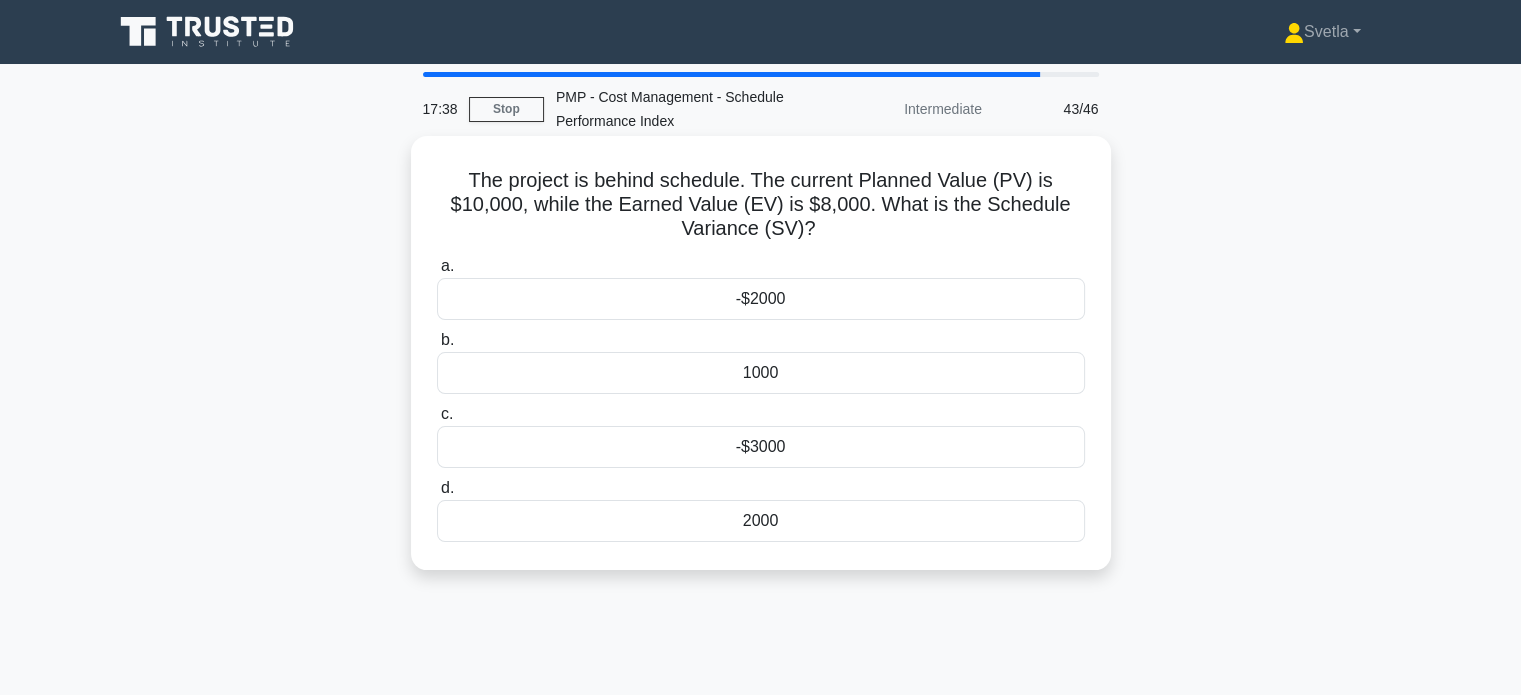 click on "-$2000" at bounding box center (761, 299) 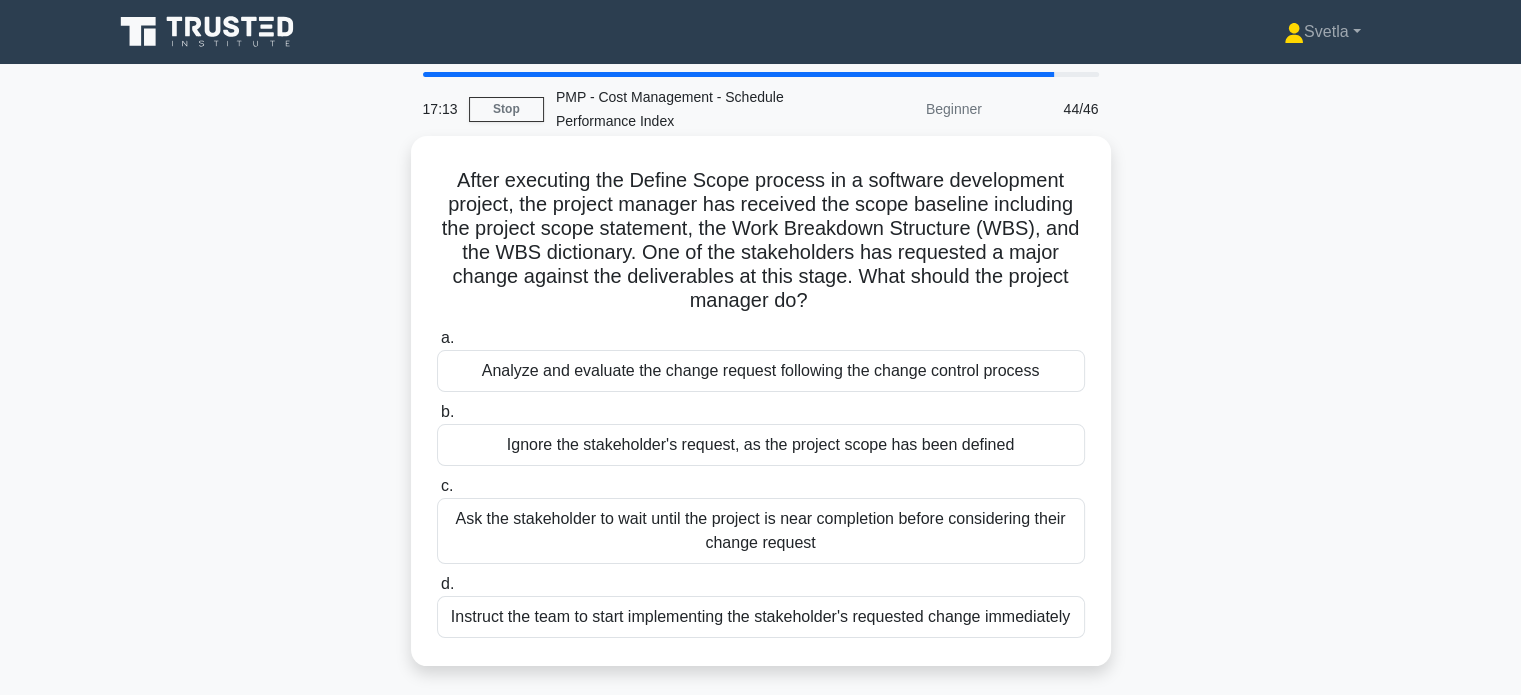 click on "Analyze and evaluate the change request following the change control process" at bounding box center (761, 371) 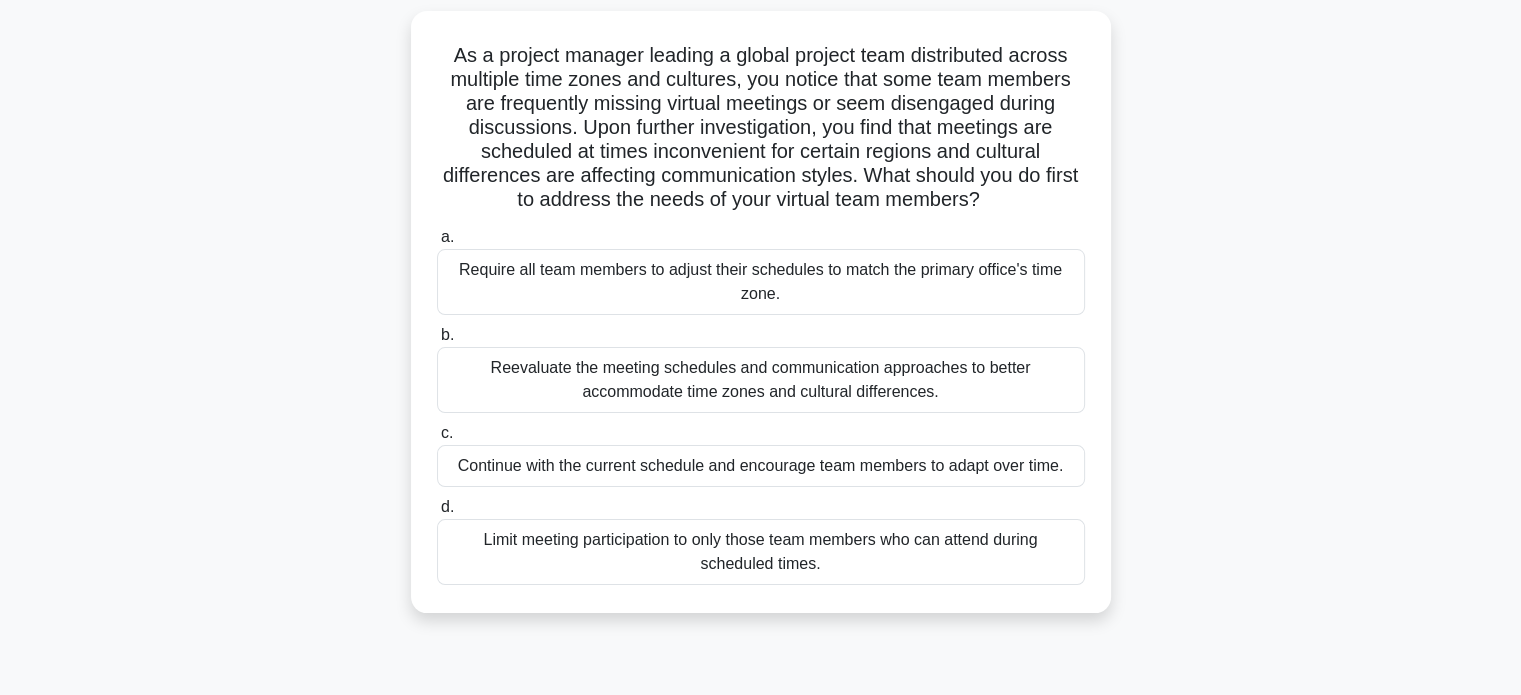 scroll, scrollTop: 200, scrollLeft: 0, axis: vertical 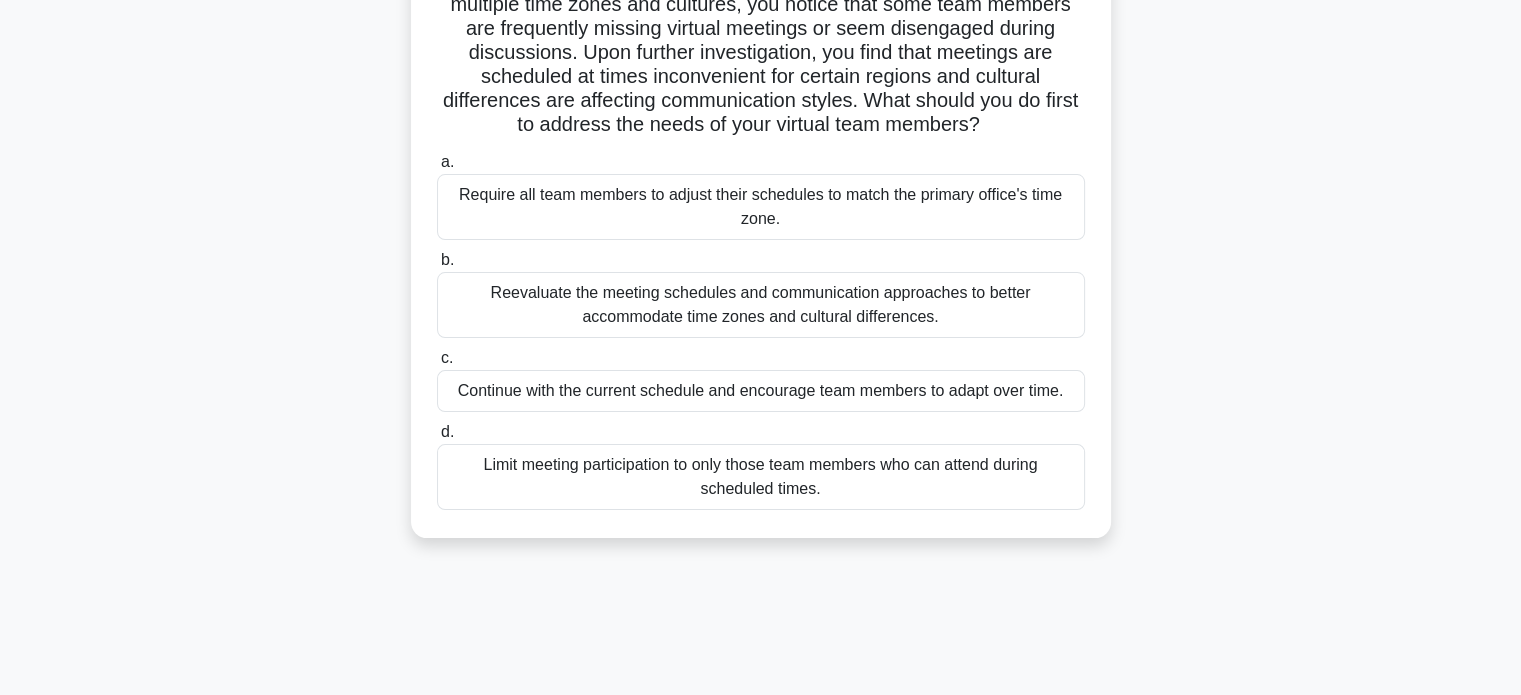 click on "Reevaluate the meeting schedules and communication approaches to better accommodate time zones and cultural differences." at bounding box center (761, 305) 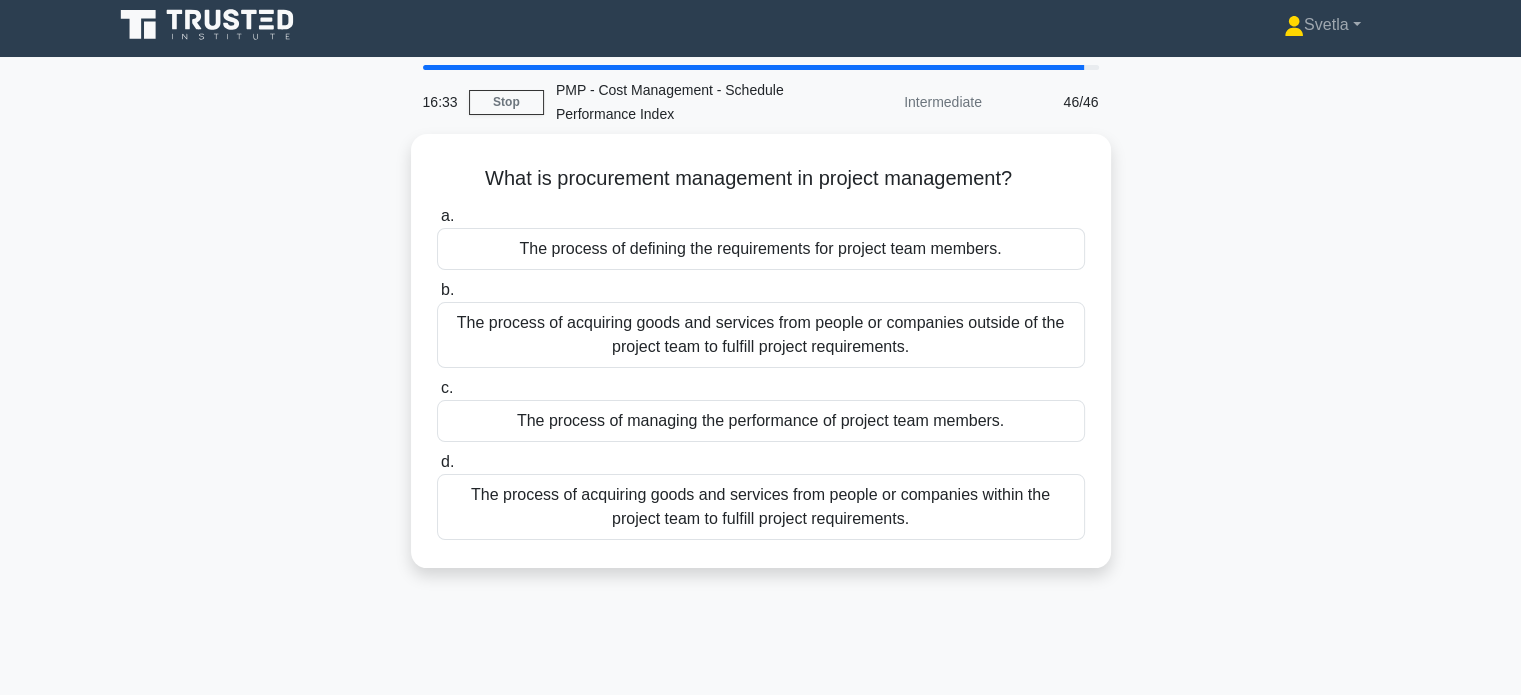 scroll, scrollTop: 0, scrollLeft: 0, axis: both 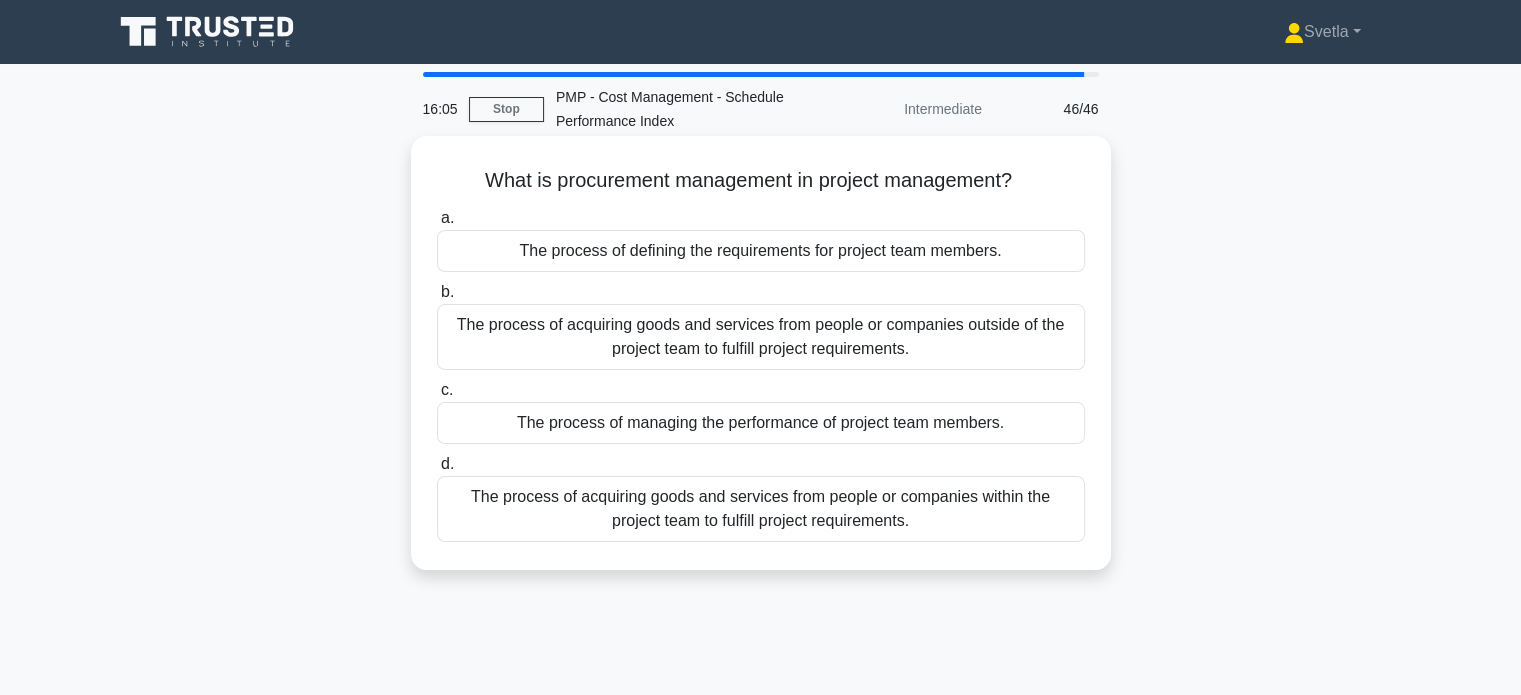 click on "The process of acquiring goods and services from people or companies outside of the project team to fulfill project requirements." at bounding box center (761, 337) 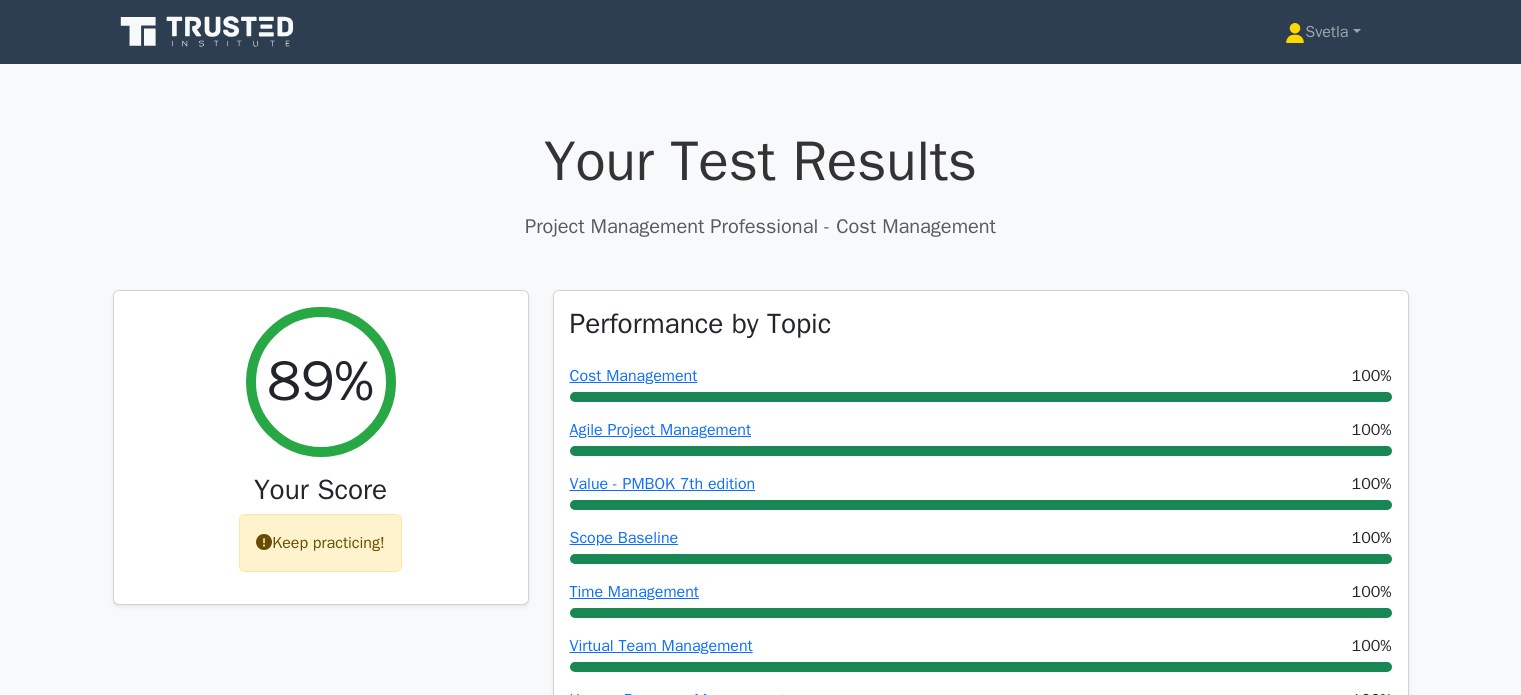 scroll, scrollTop: 0, scrollLeft: 0, axis: both 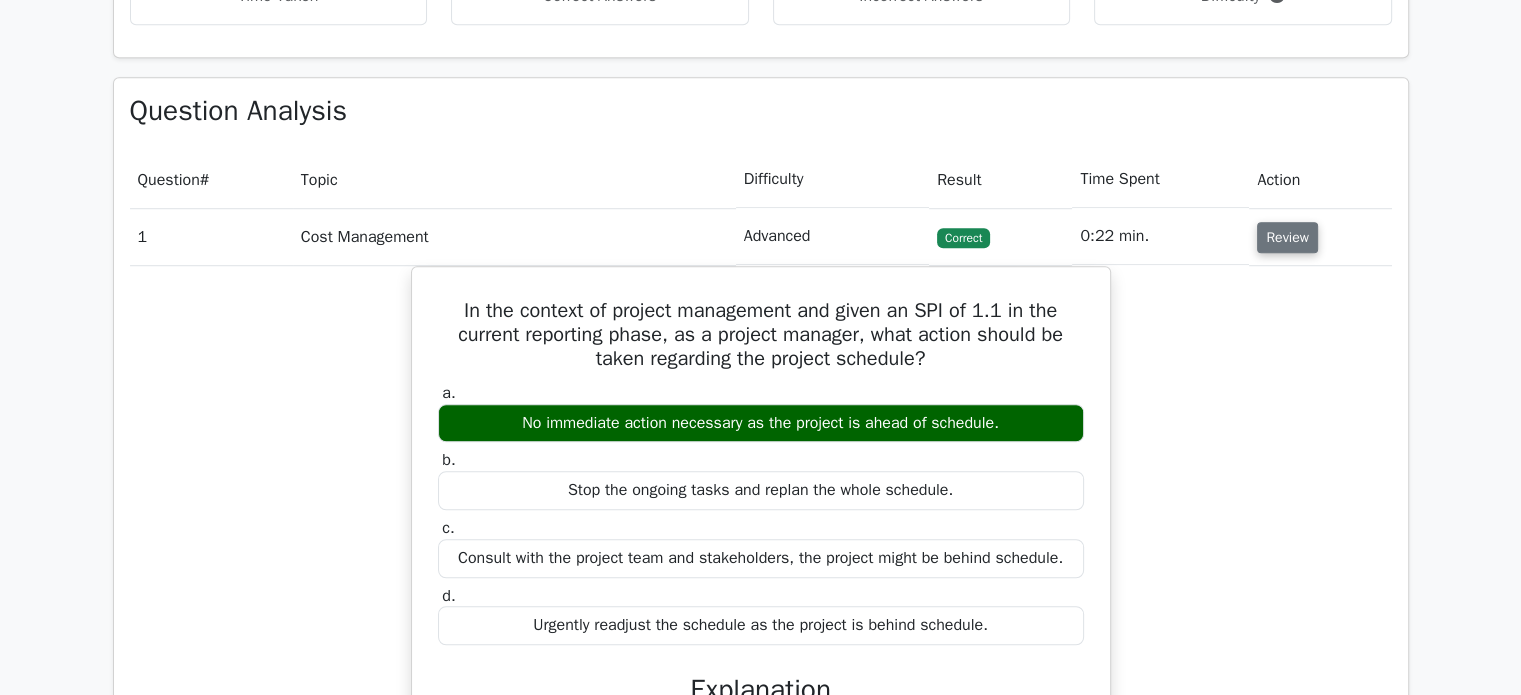 click on "Review" at bounding box center [1287, 237] 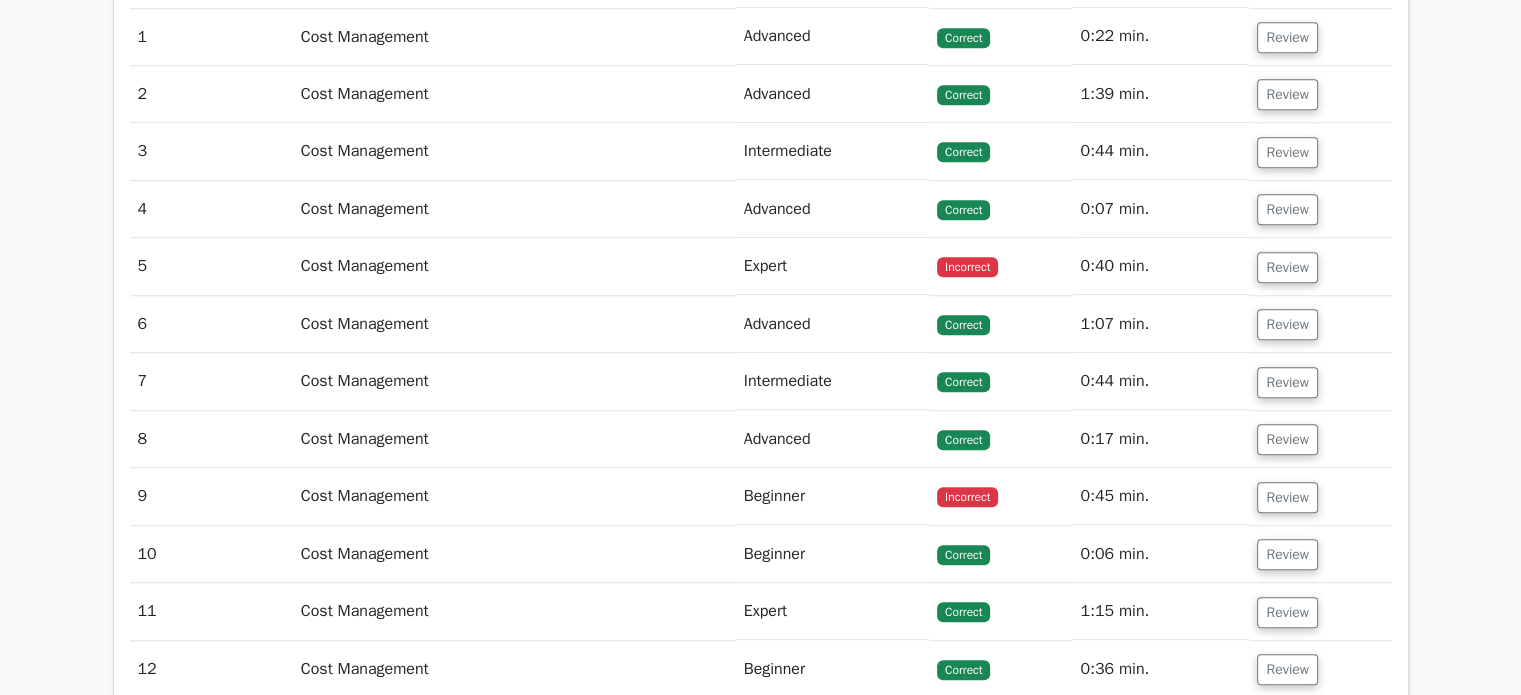 scroll, scrollTop: 1500, scrollLeft: 0, axis: vertical 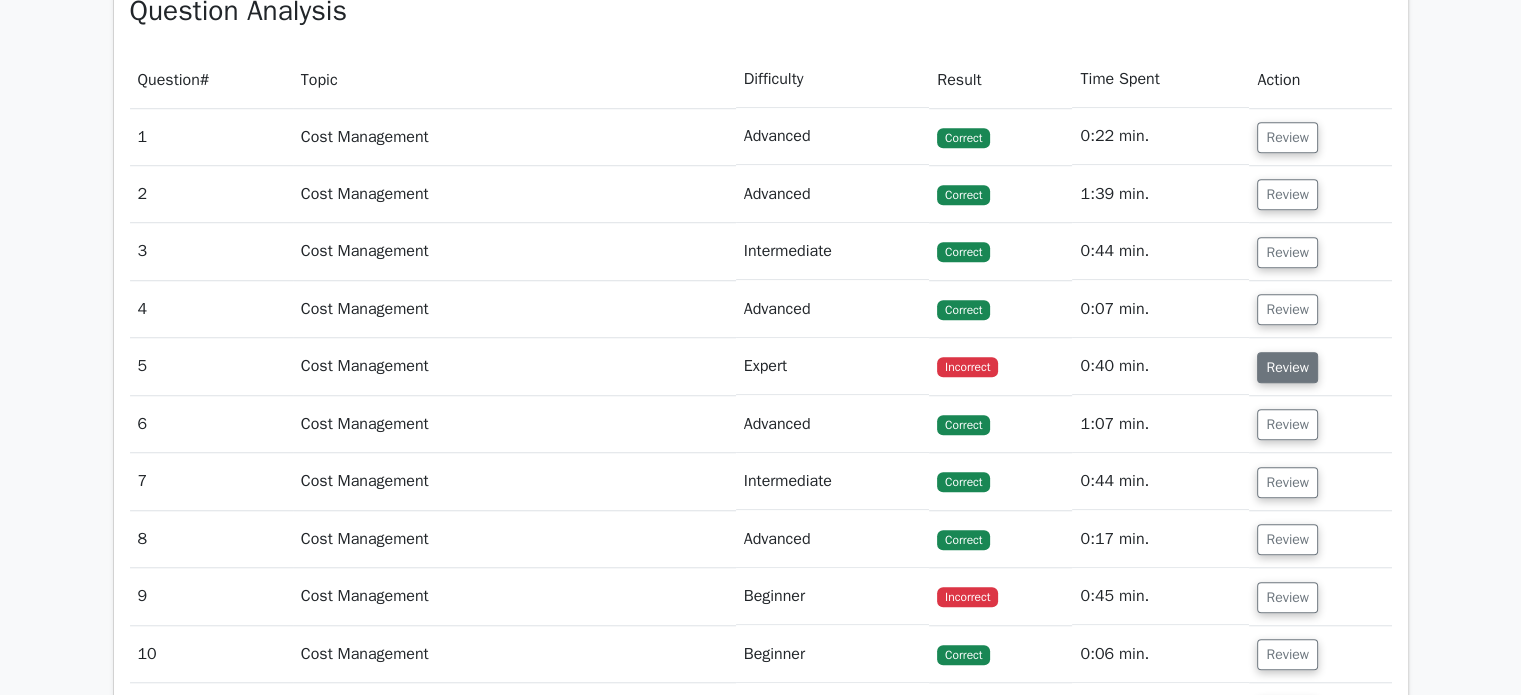 click on "Review" at bounding box center [1287, 367] 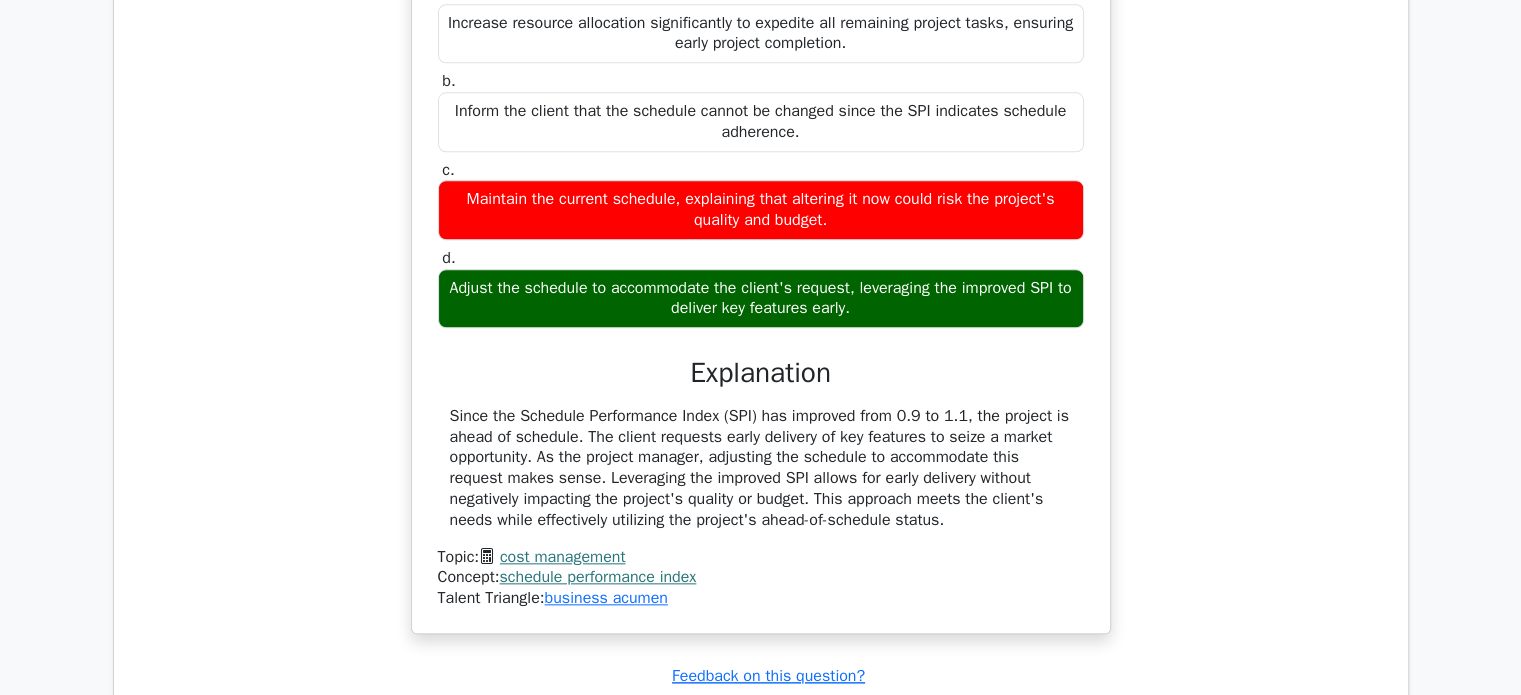 scroll, scrollTop: 2100, scrollLeft: 0, axis: vertical 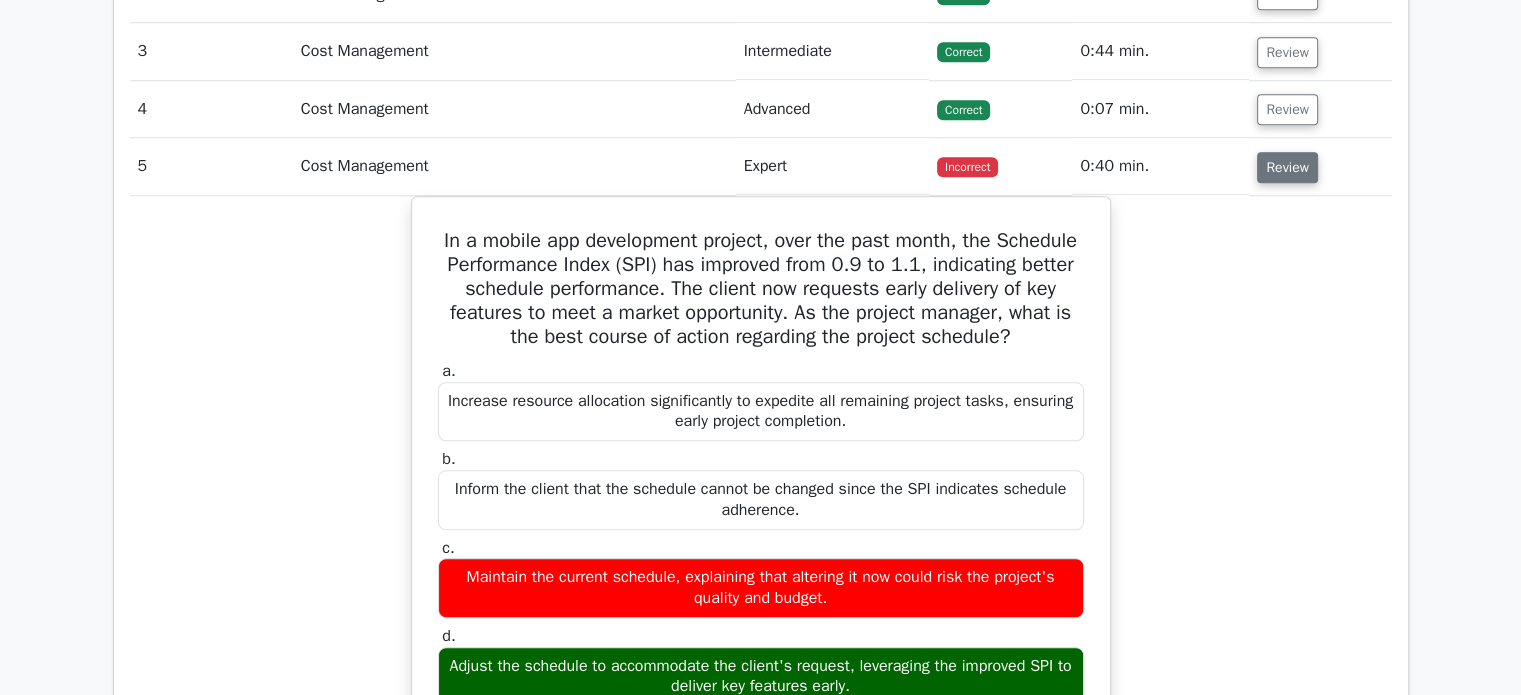 click on "Review" at bounding box center [1287, 167] 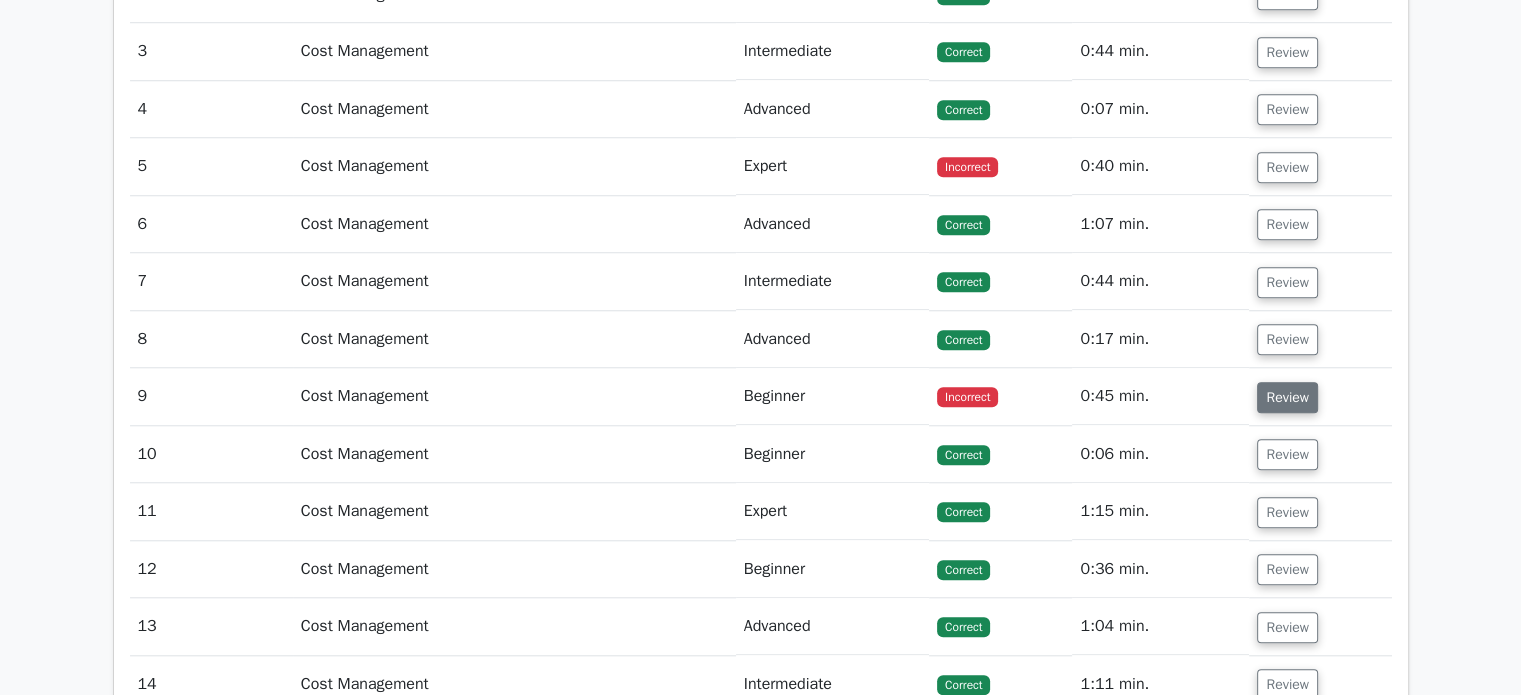 click on "Review" at bounding box center [1287, 397] 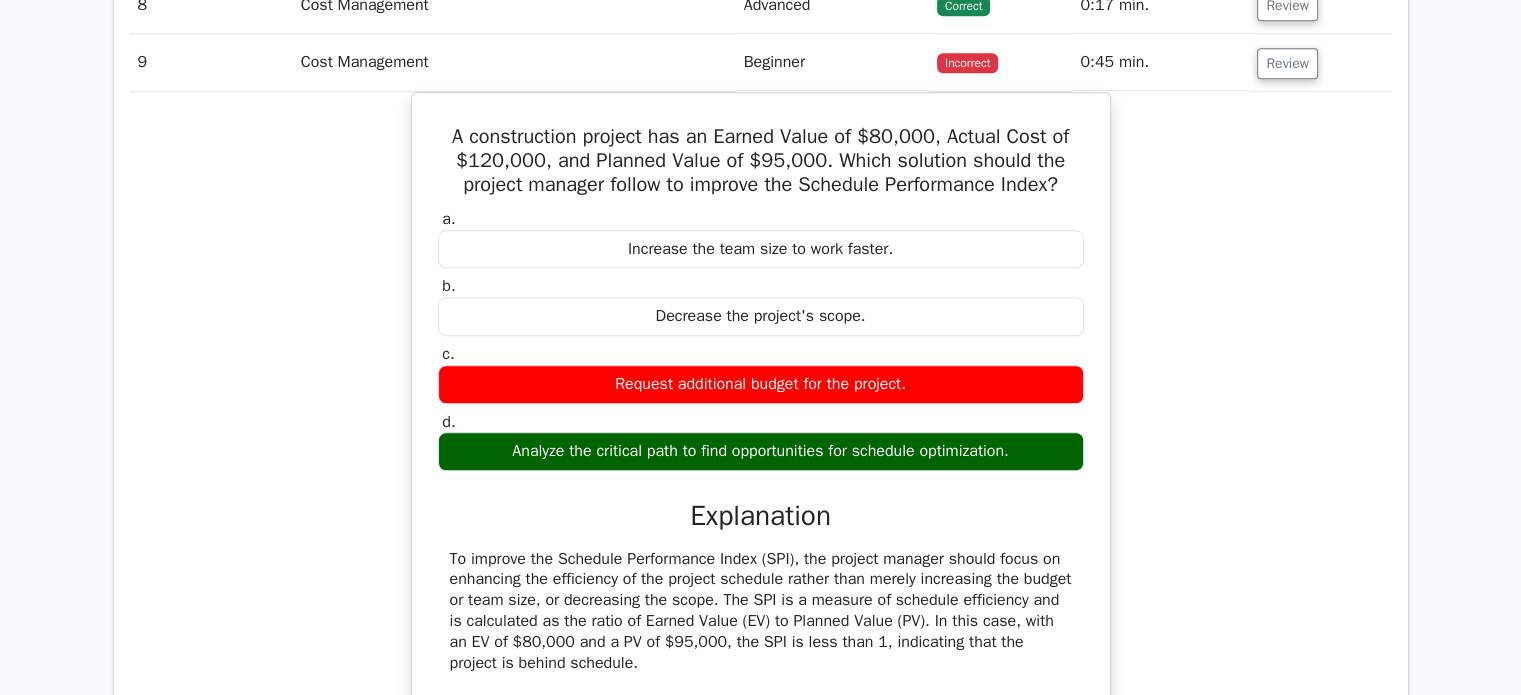 scroll, scrollTop: 2000, scrollLeft: 0, axis: vertical 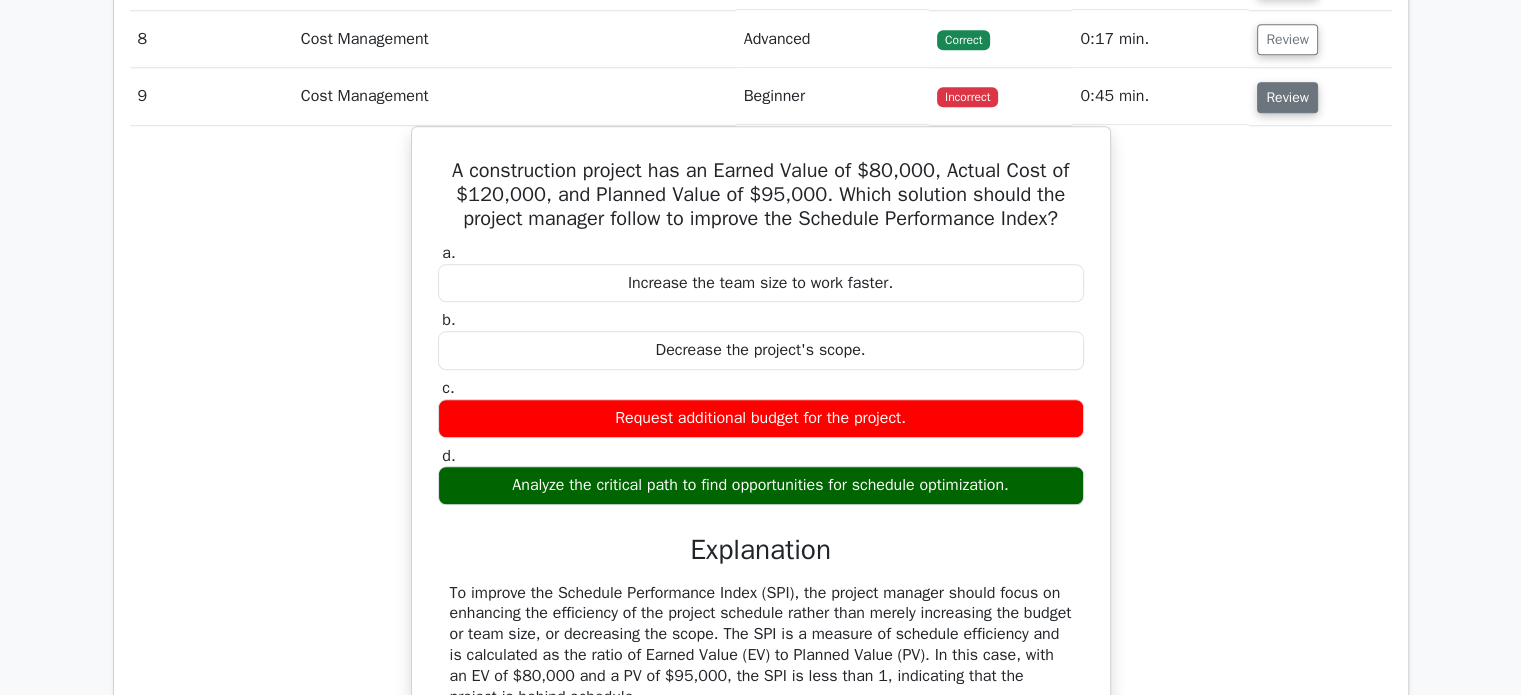click on "Review" at bounding box center [1287, 97] 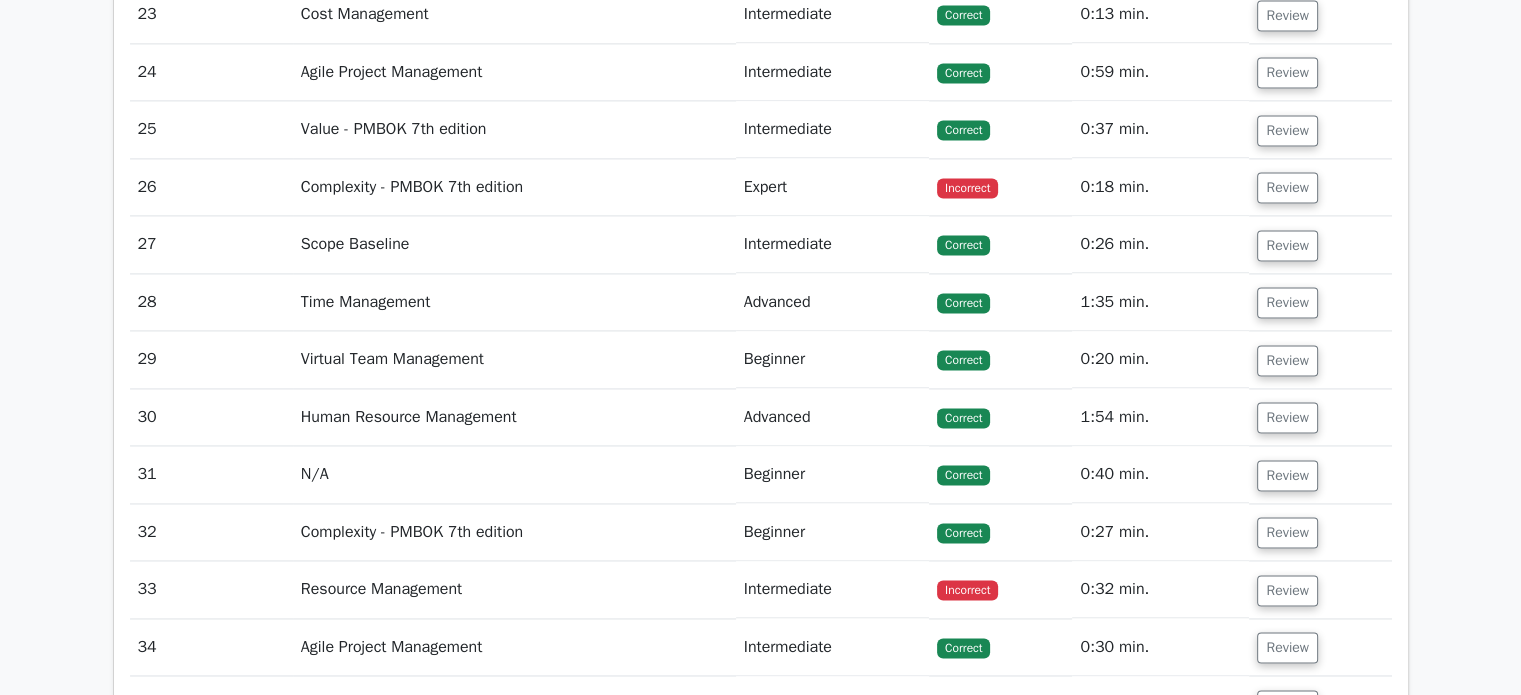 scroll, scrollTop: 2900, scrollLeft: 0, axis: vertical 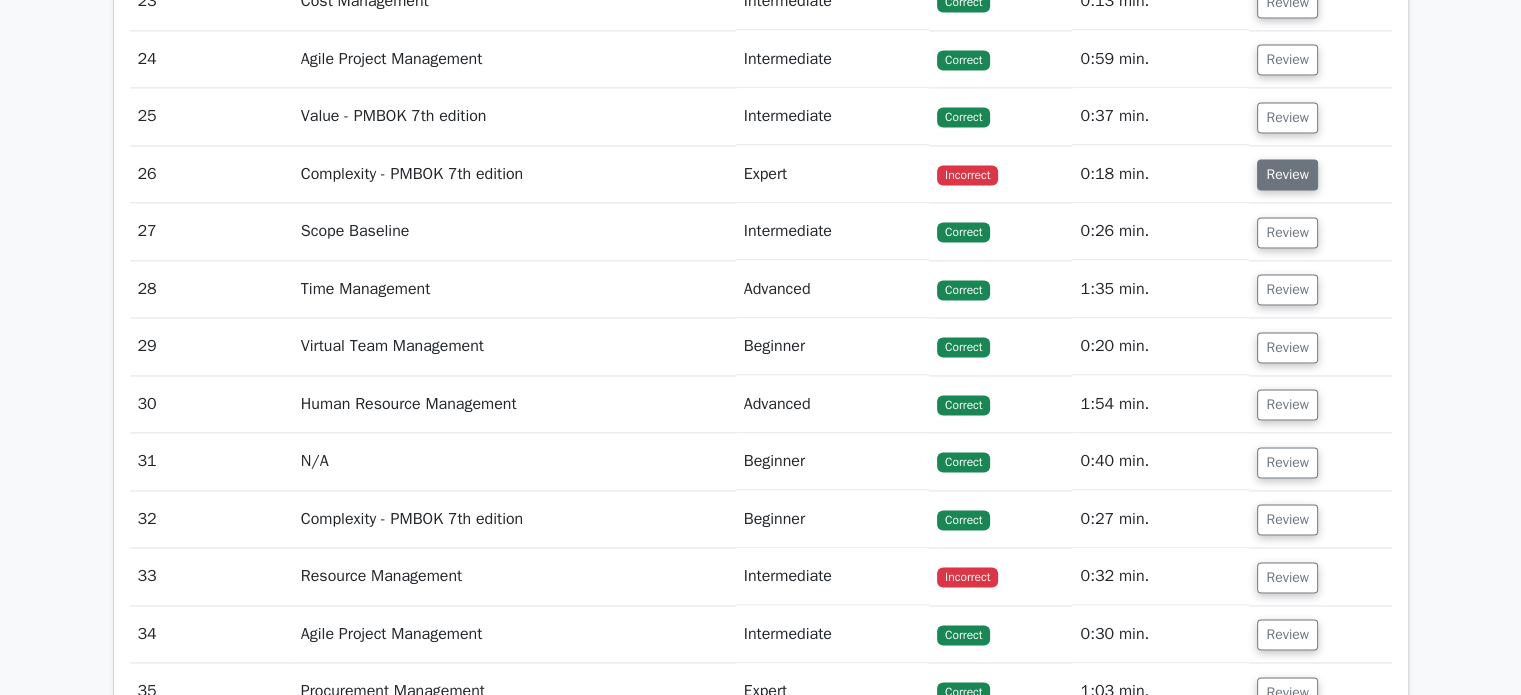 click on "Review" at bounding box center (1287, 174) 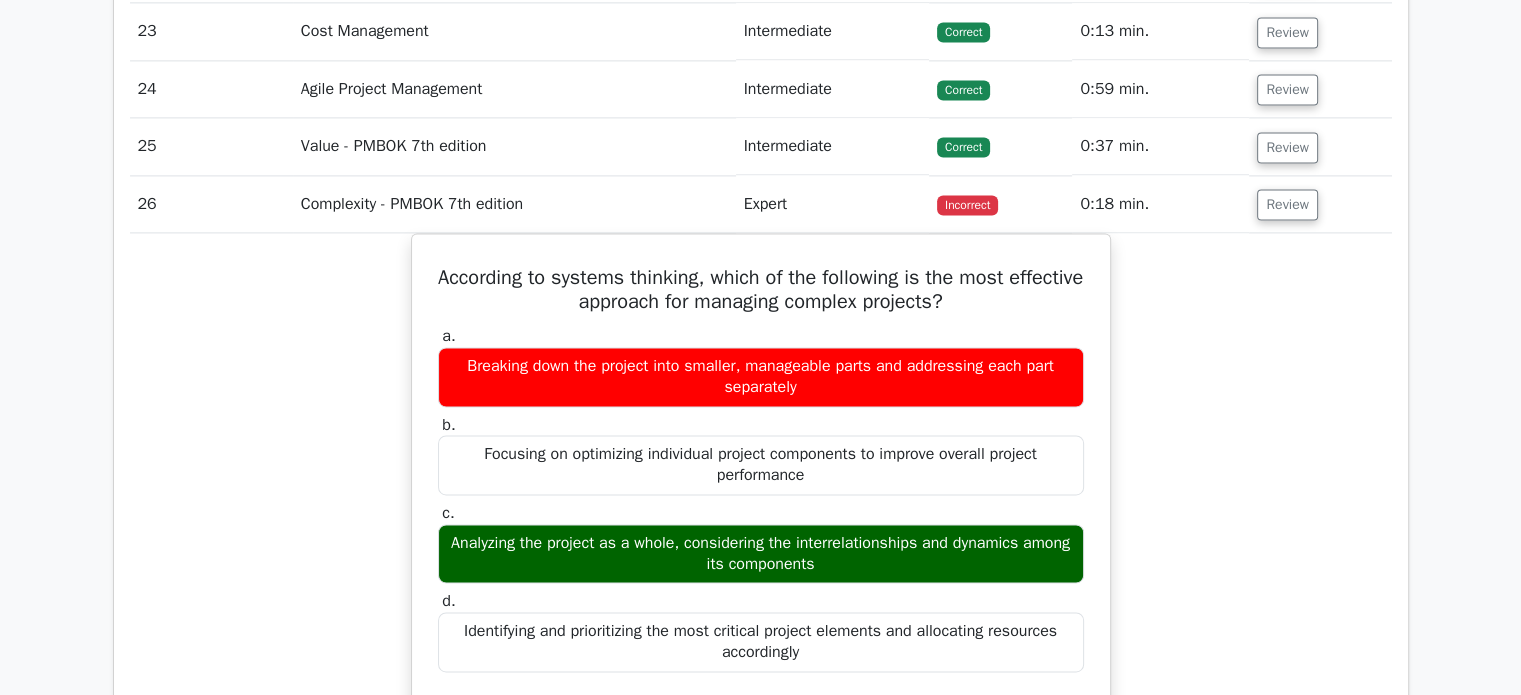 scroll, scrollTop: 2700, scrollLeft: 0, axis: vertical 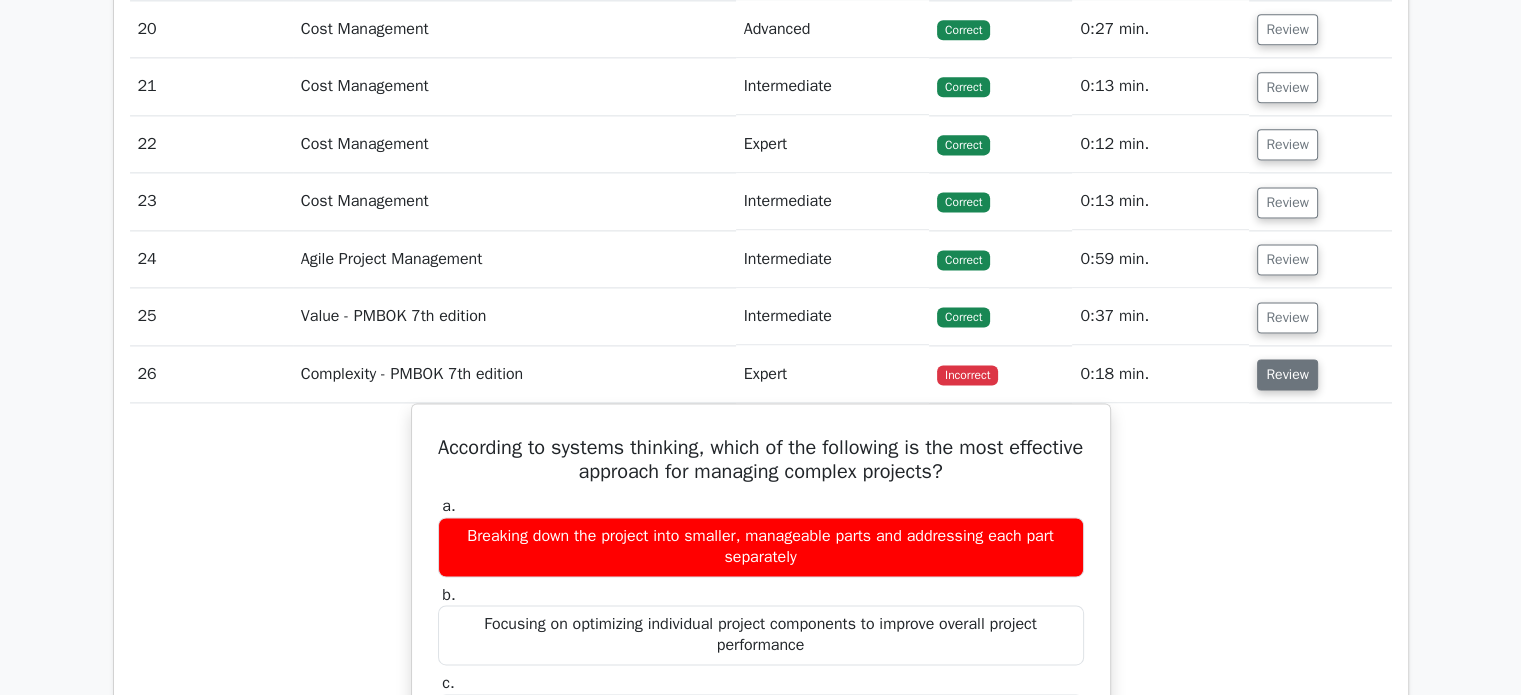 click on "Review" at bounding box center (1287, 374) 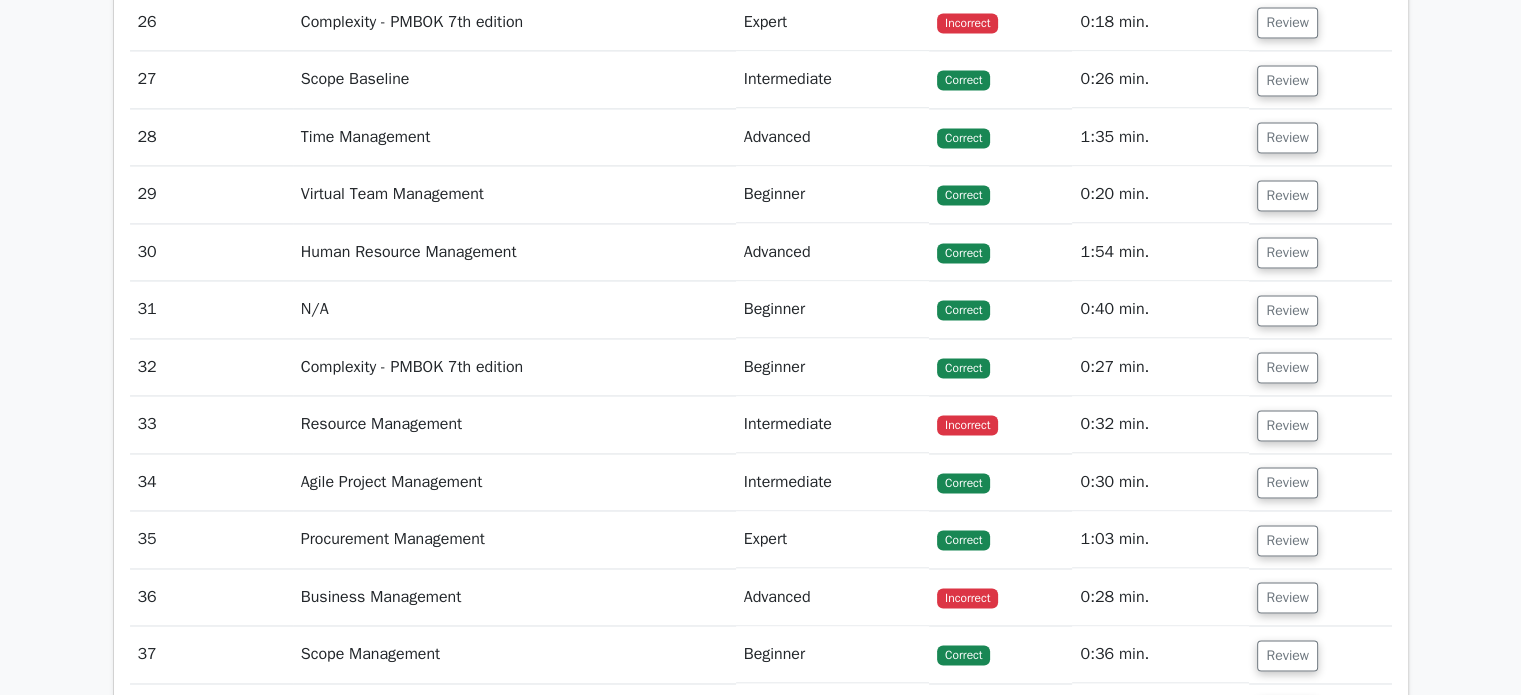 scroll, scrollTop: 3100, scrollLeft: 0, axis: vertical 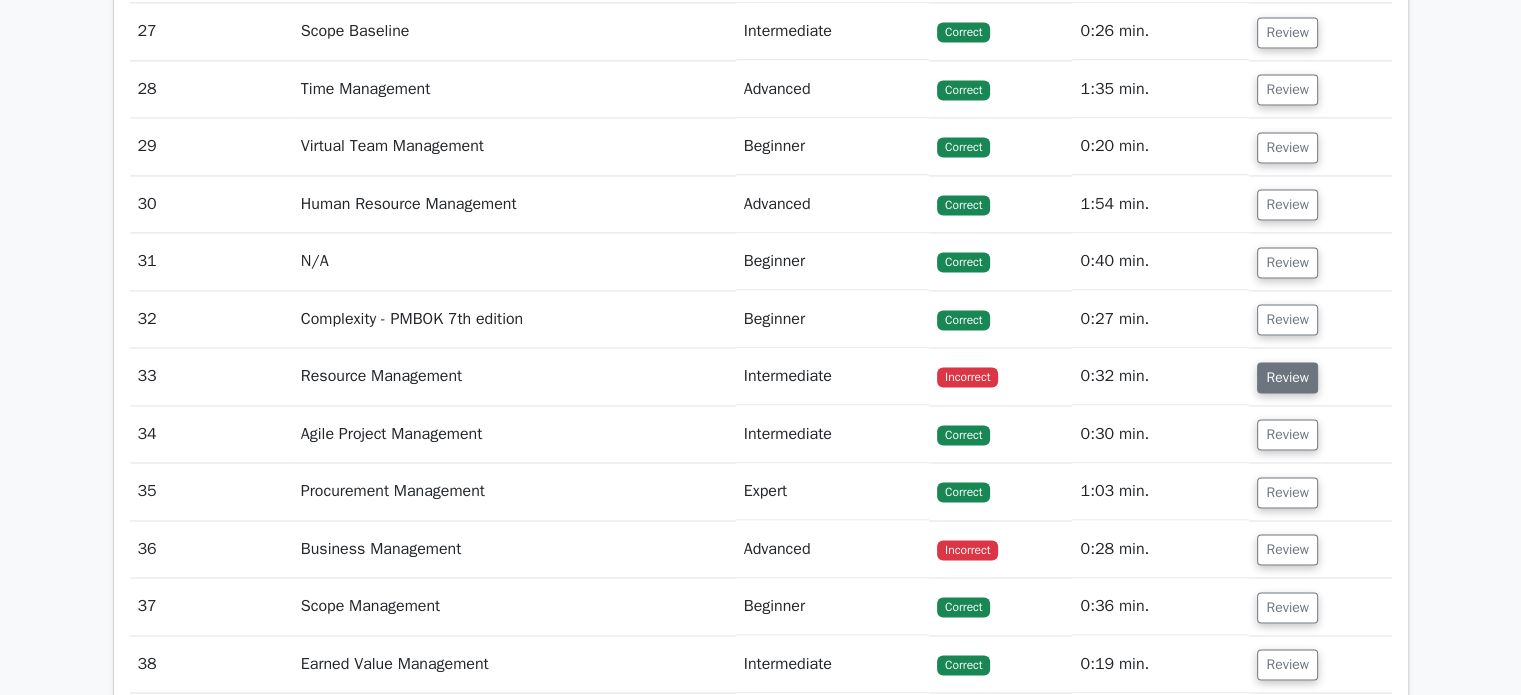 click on "Review" at bounding box center (1287, 377) 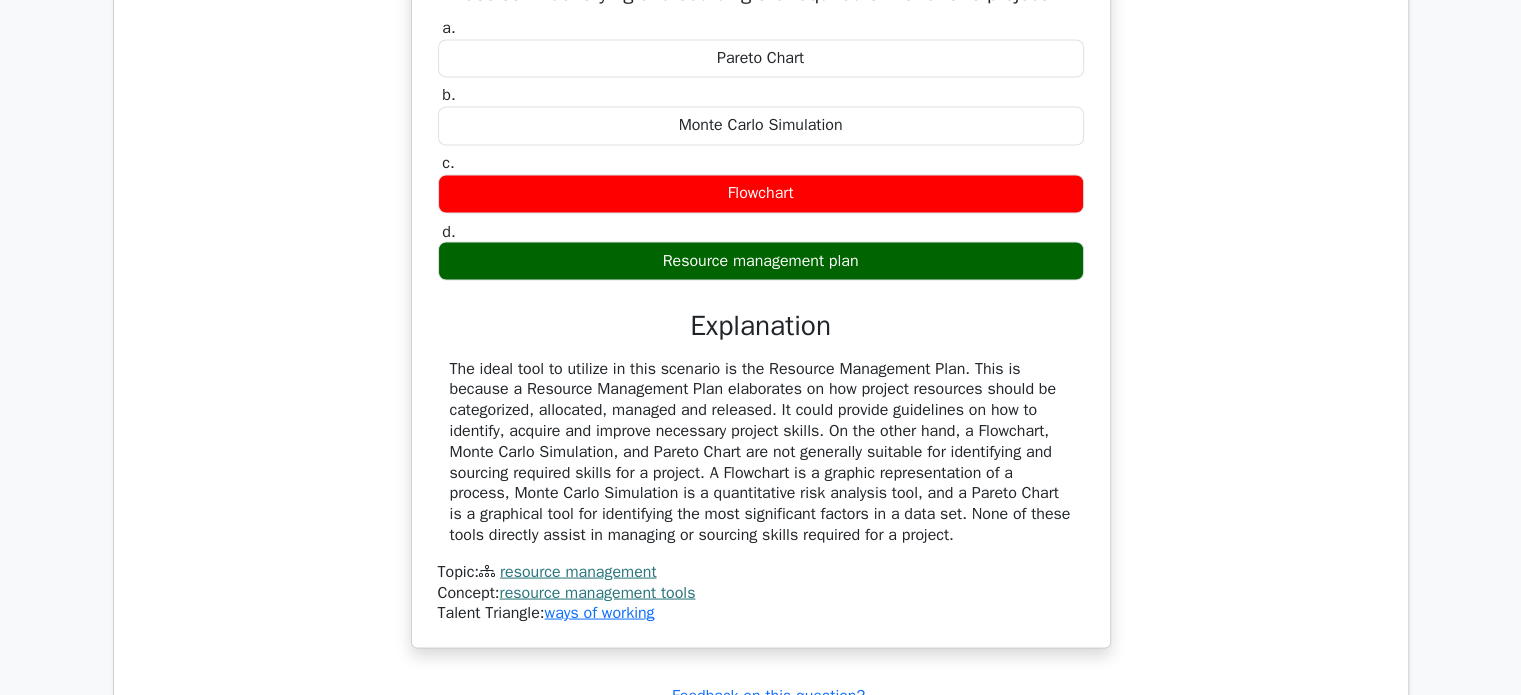 scroll, scrollTop: 3300, scrollLeft: 0, axis: vertical 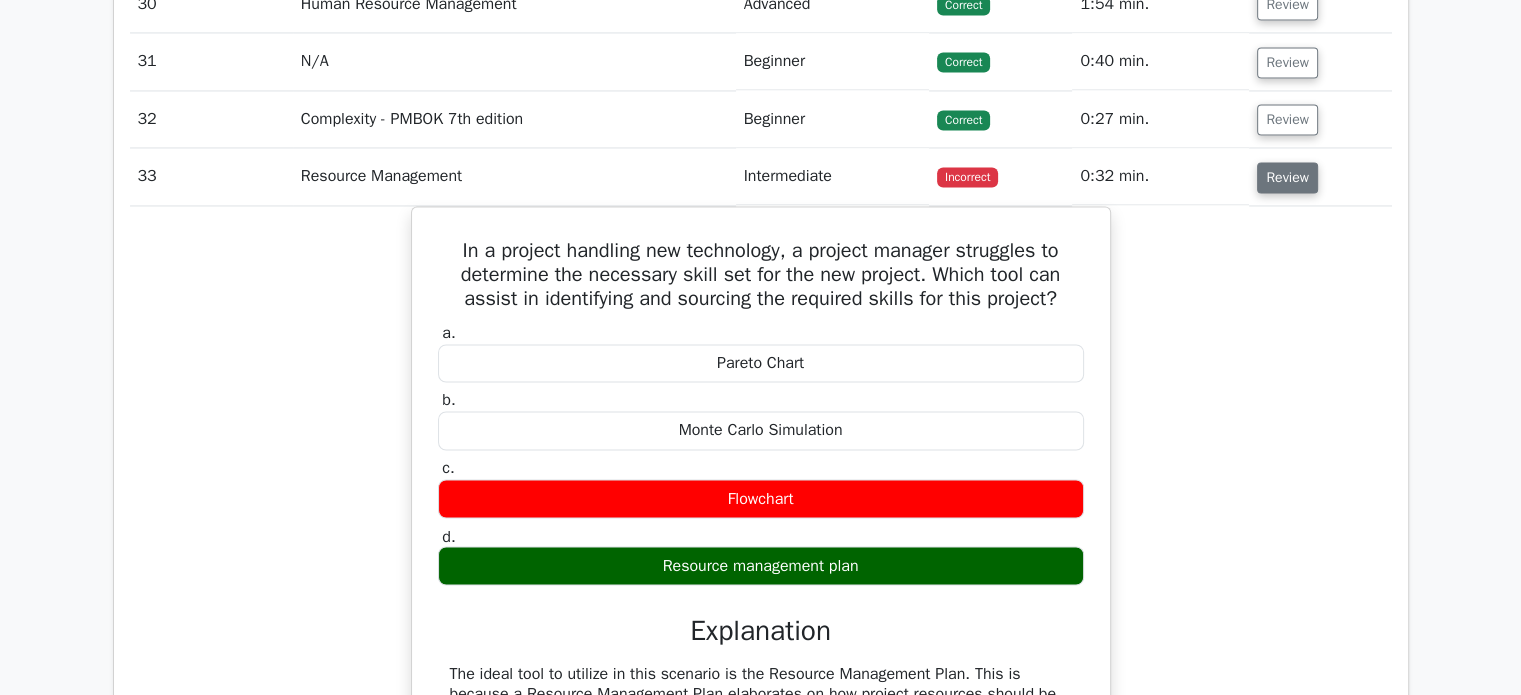 click on "Review" at bounding box center (1287, 177) 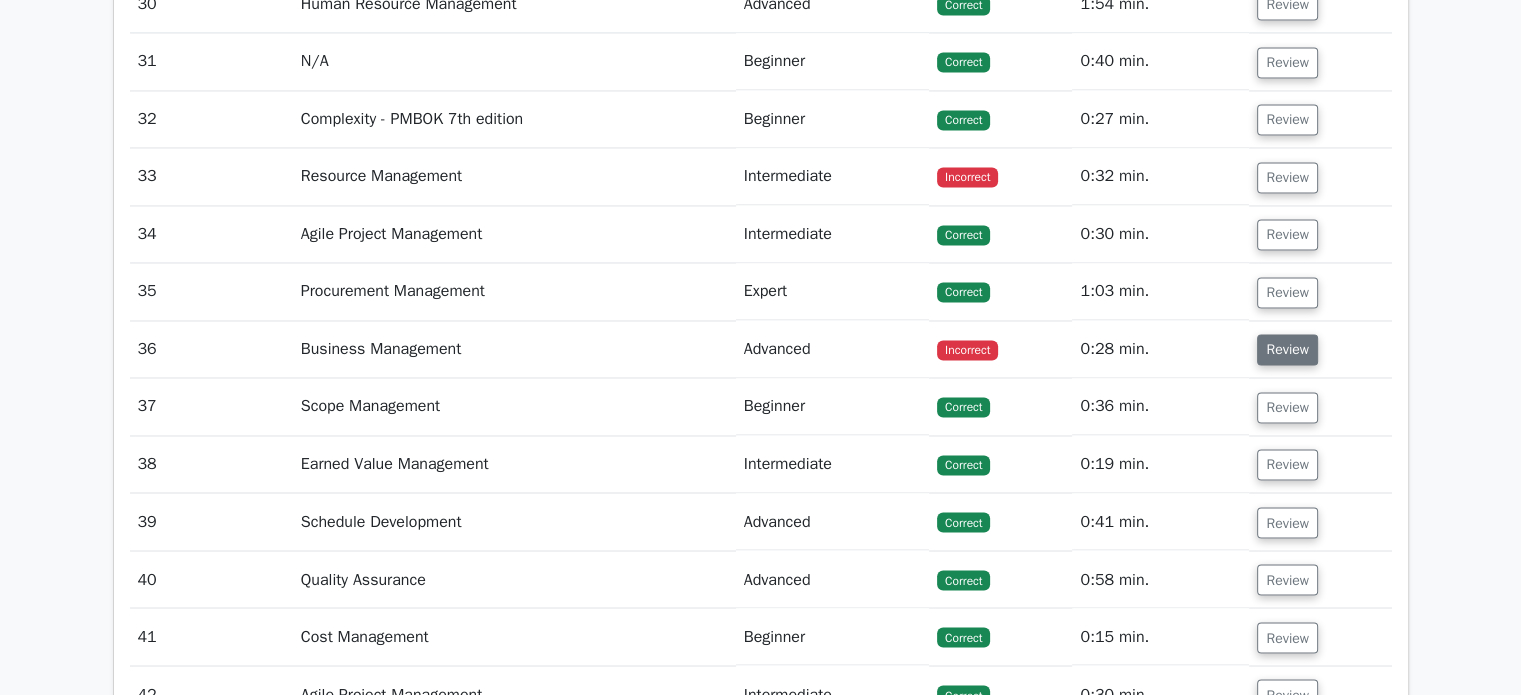 click on "Review" at bounding box center [1287, 349] 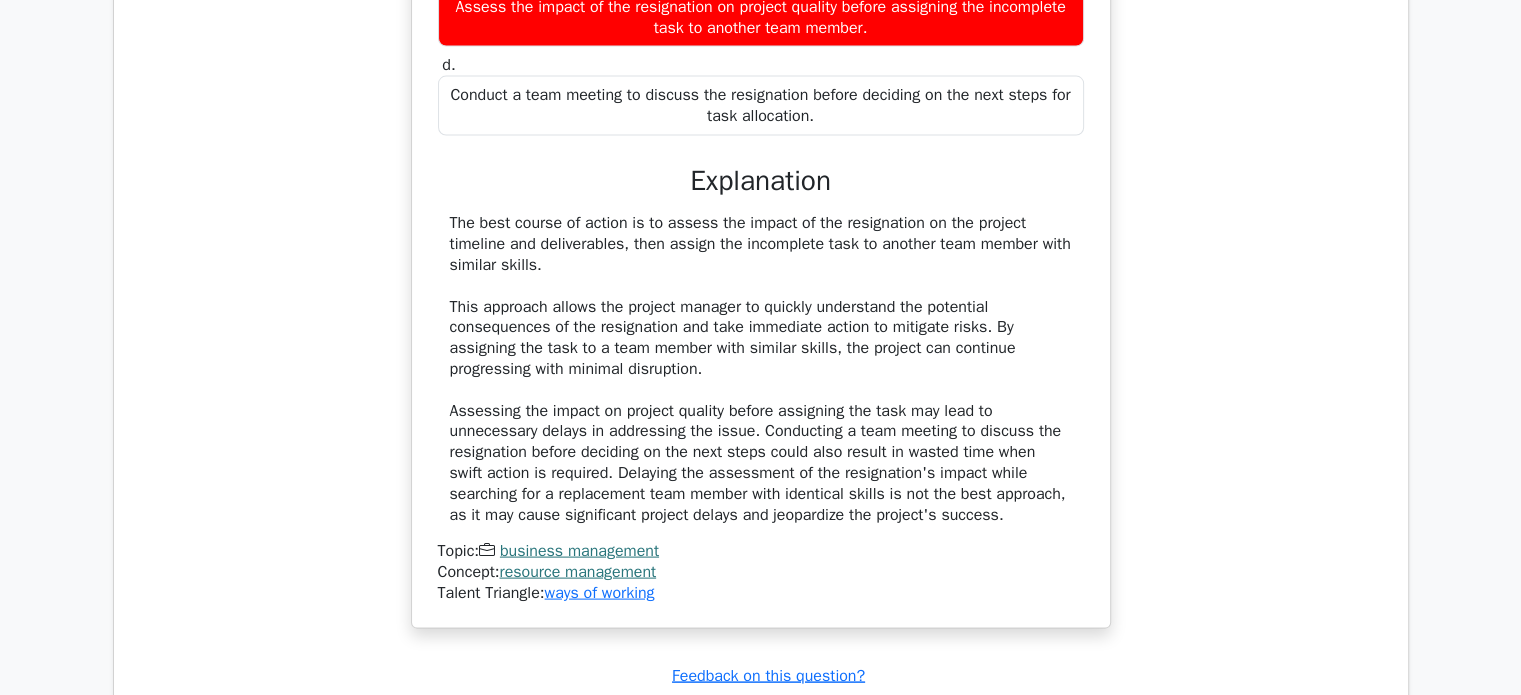 scroll, scrollTop: 3400, scrollLeft: 0, axis: vertical 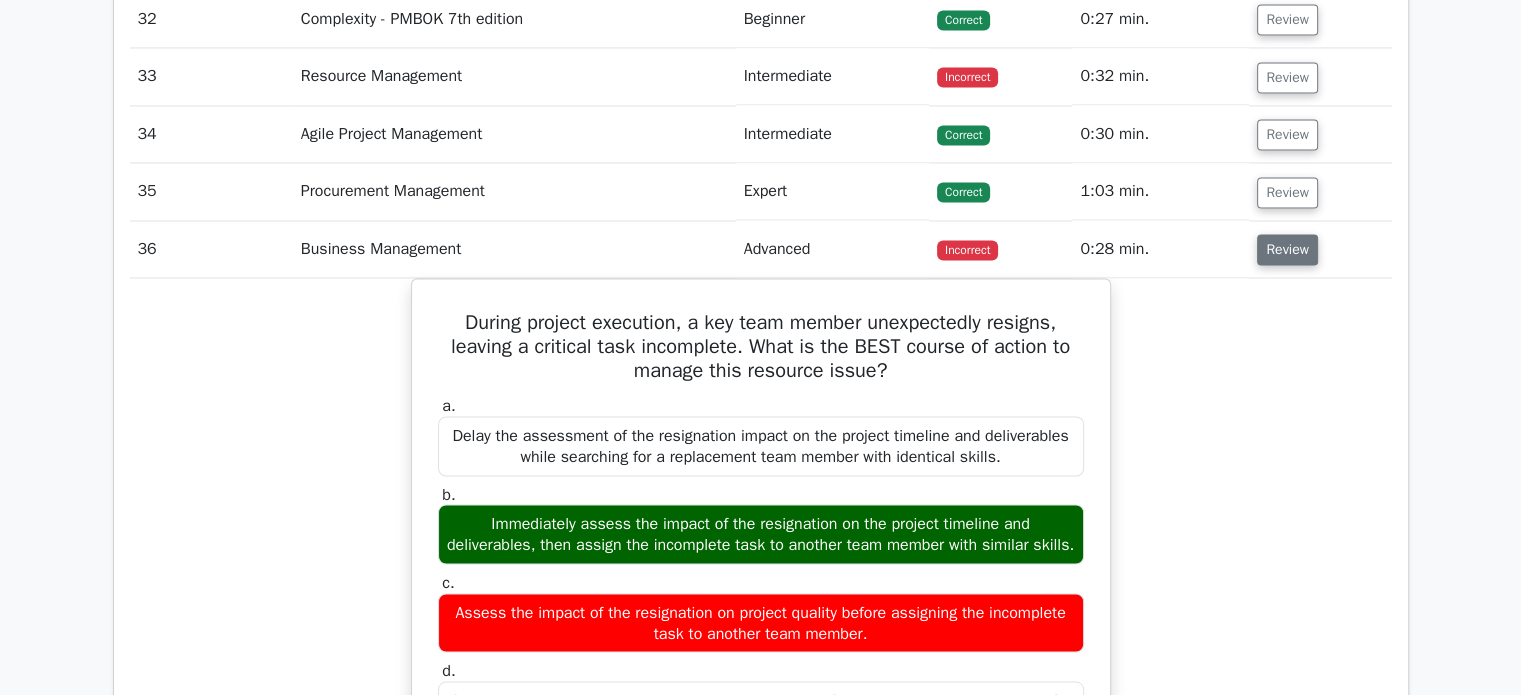 click on "Review" at bounding box center (1287, 249) 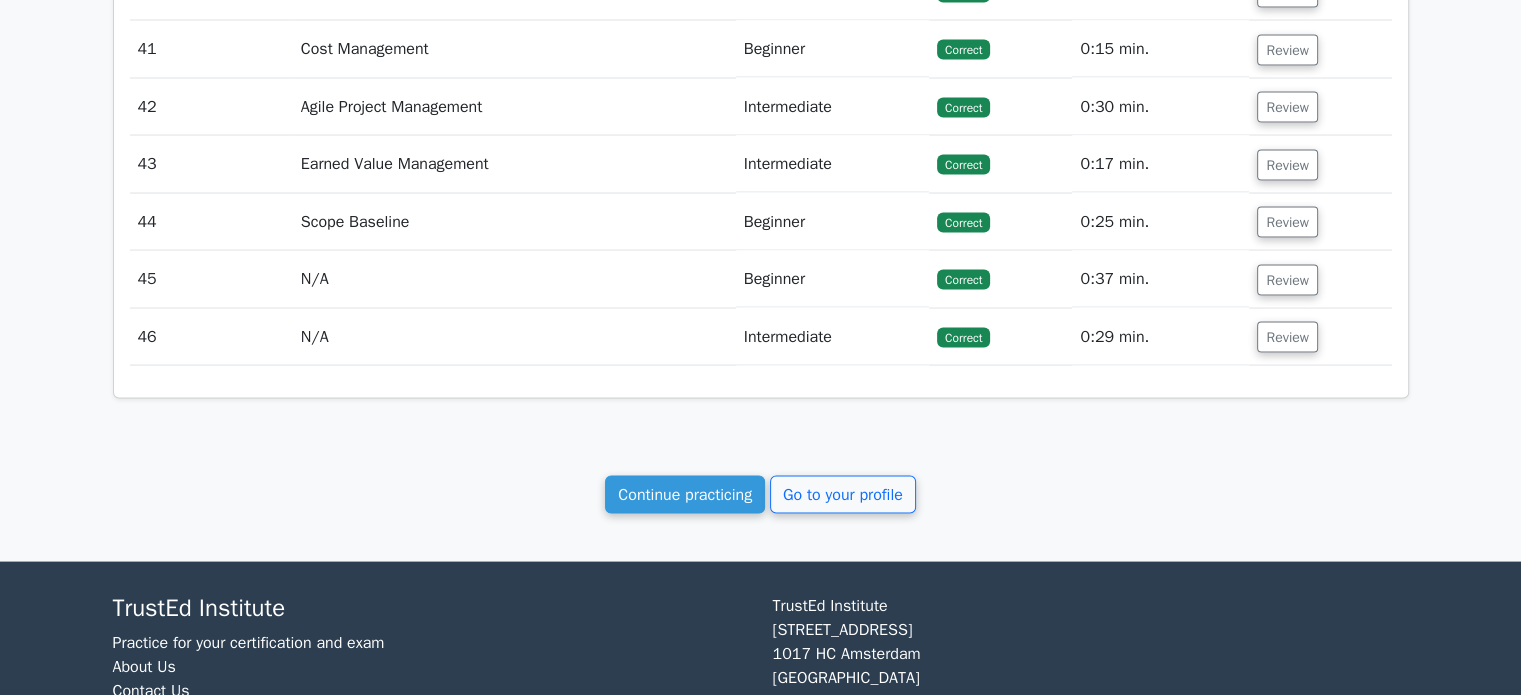 scroll, scrollTop: 3900, scrollLeft: 0, axis: vertical 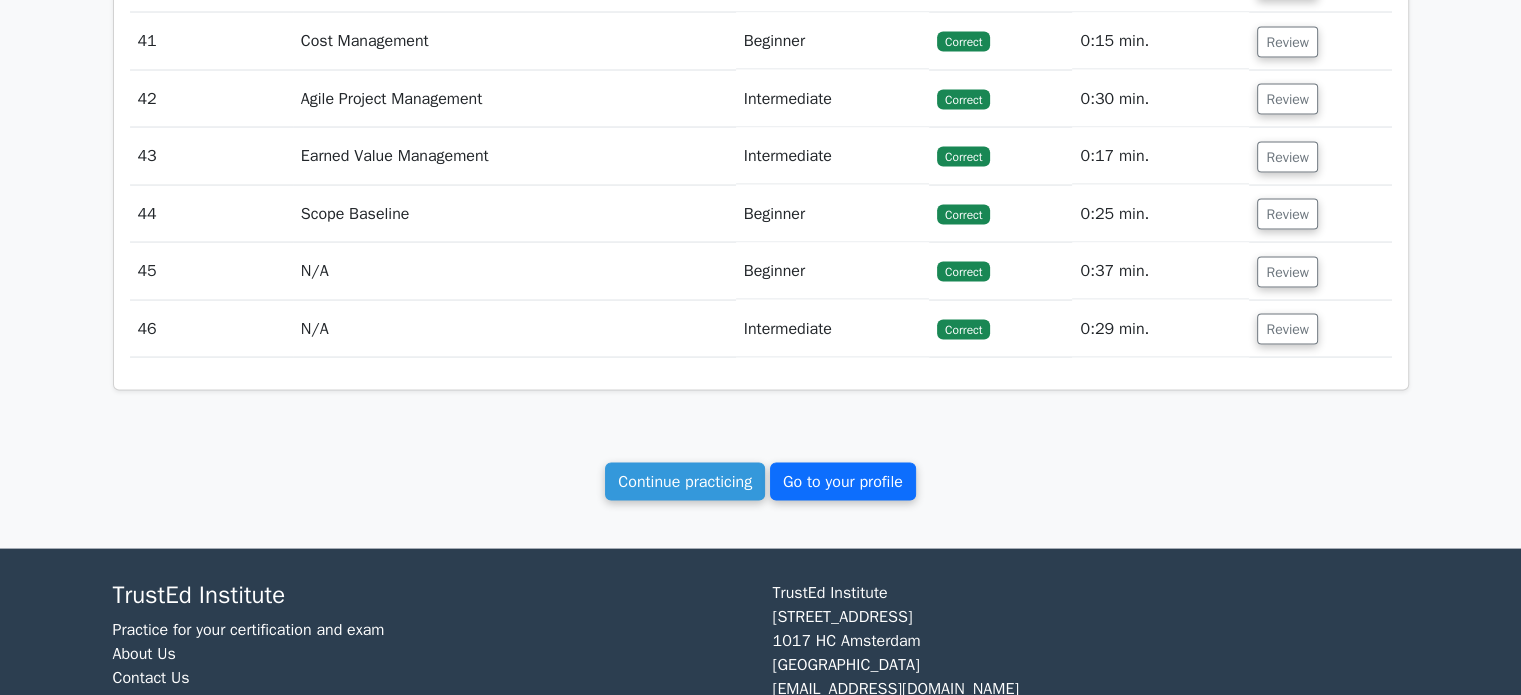 click on "Go to your profile" at bounding box center (843, 482) 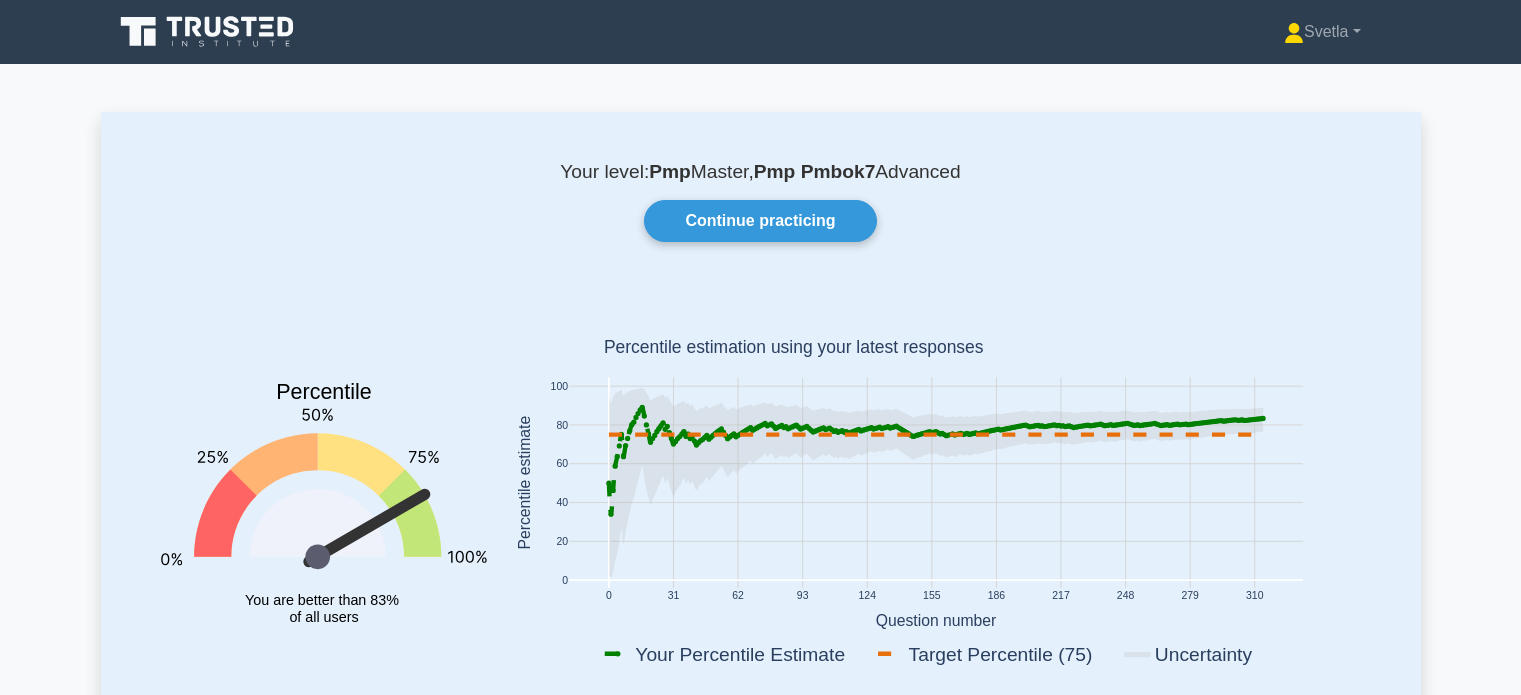 scroll, scrollTop: 0, scrollLeft: 0, axis: both 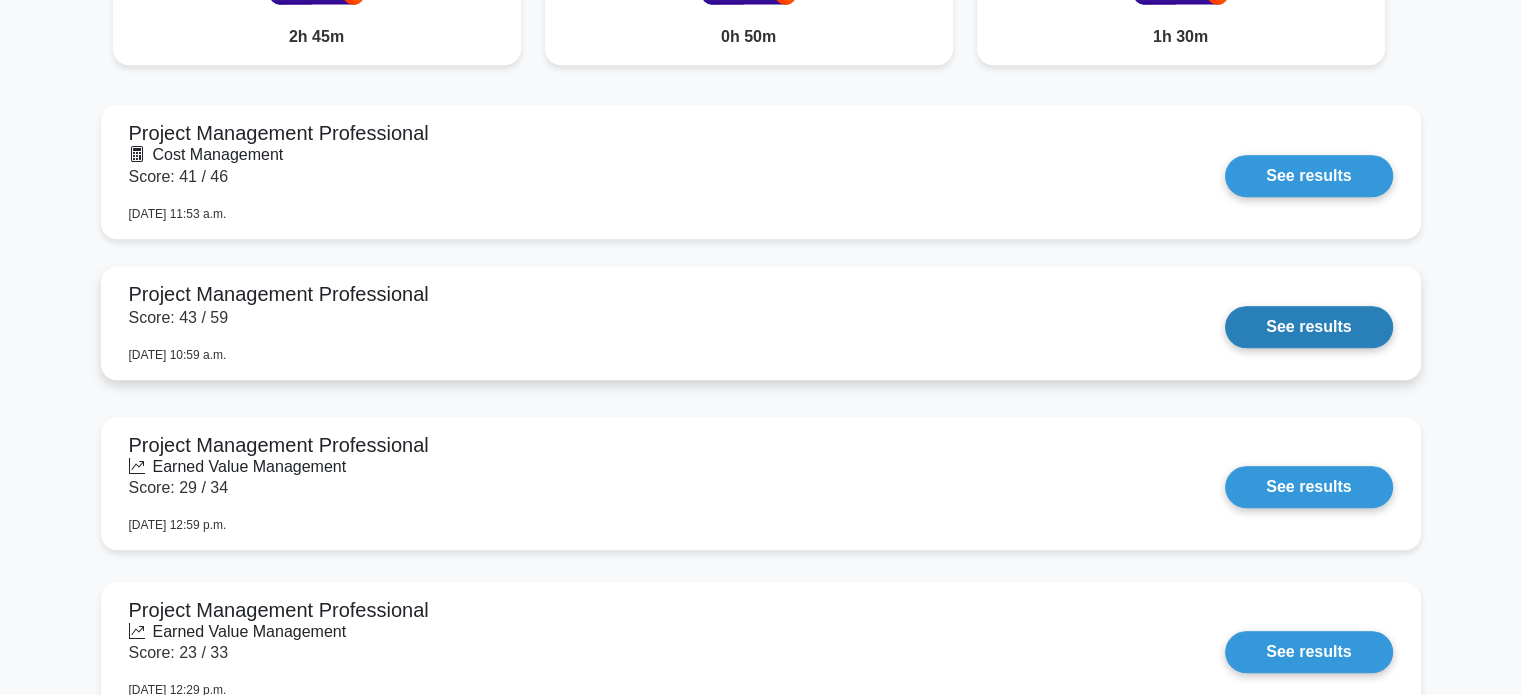click on "See results" at bounding box center [1308, 327] 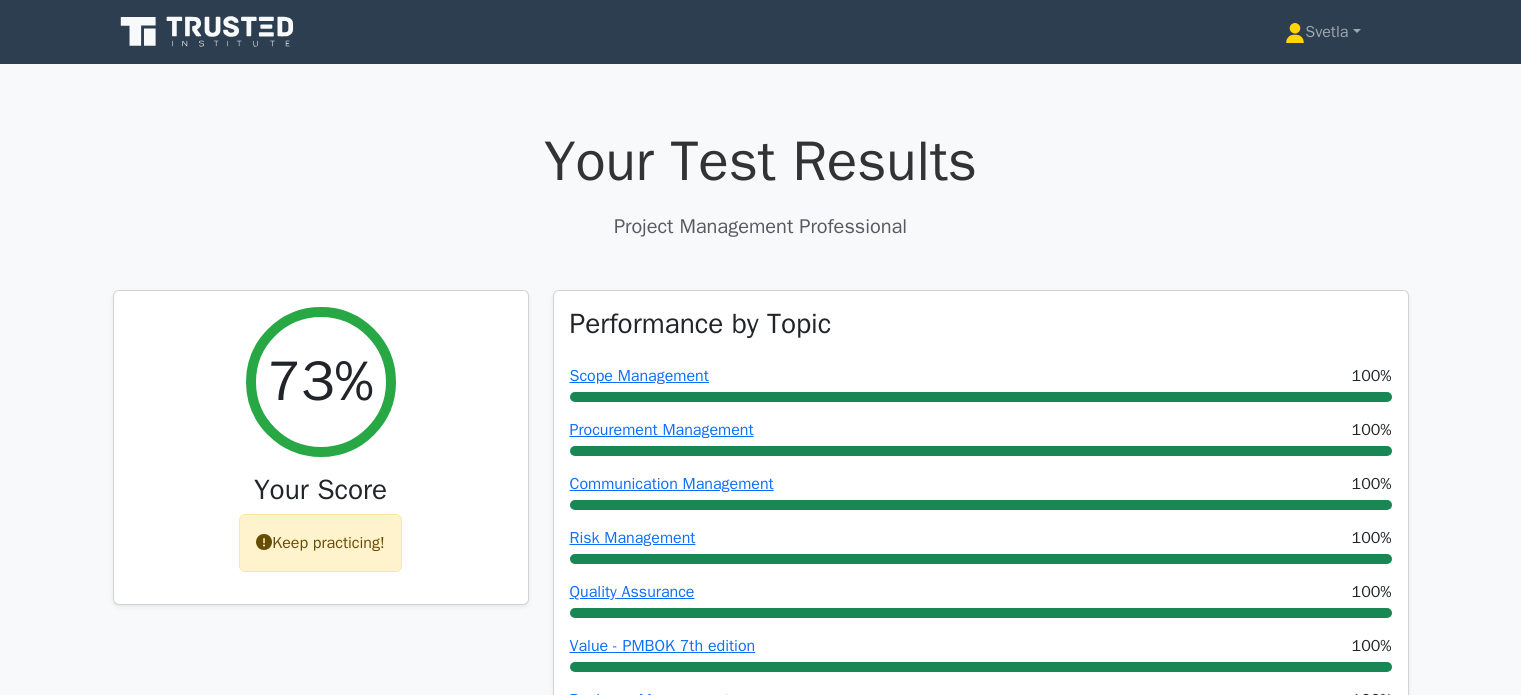 scroll, scrollTop: 0, scrollLeft: 0, axis: both 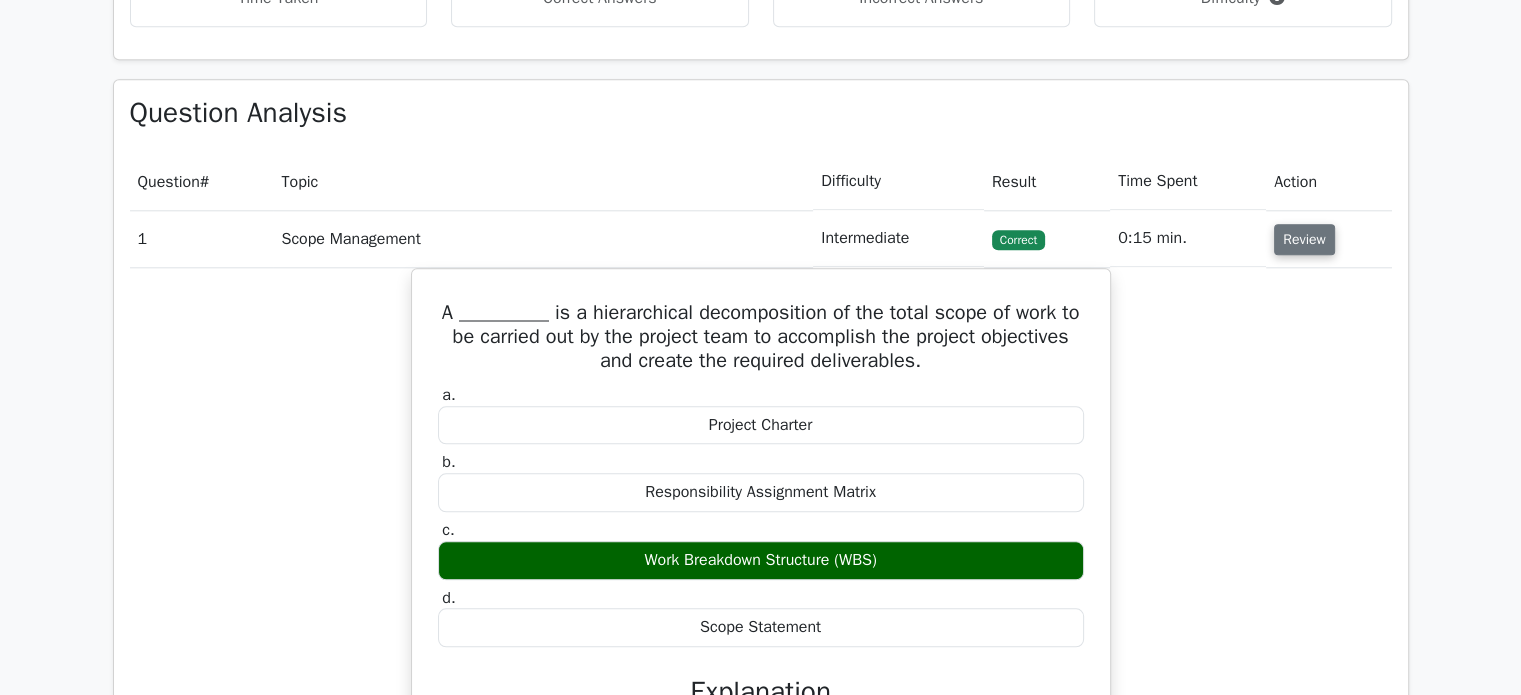 click on "Review" at bounding box center (1304, 239) 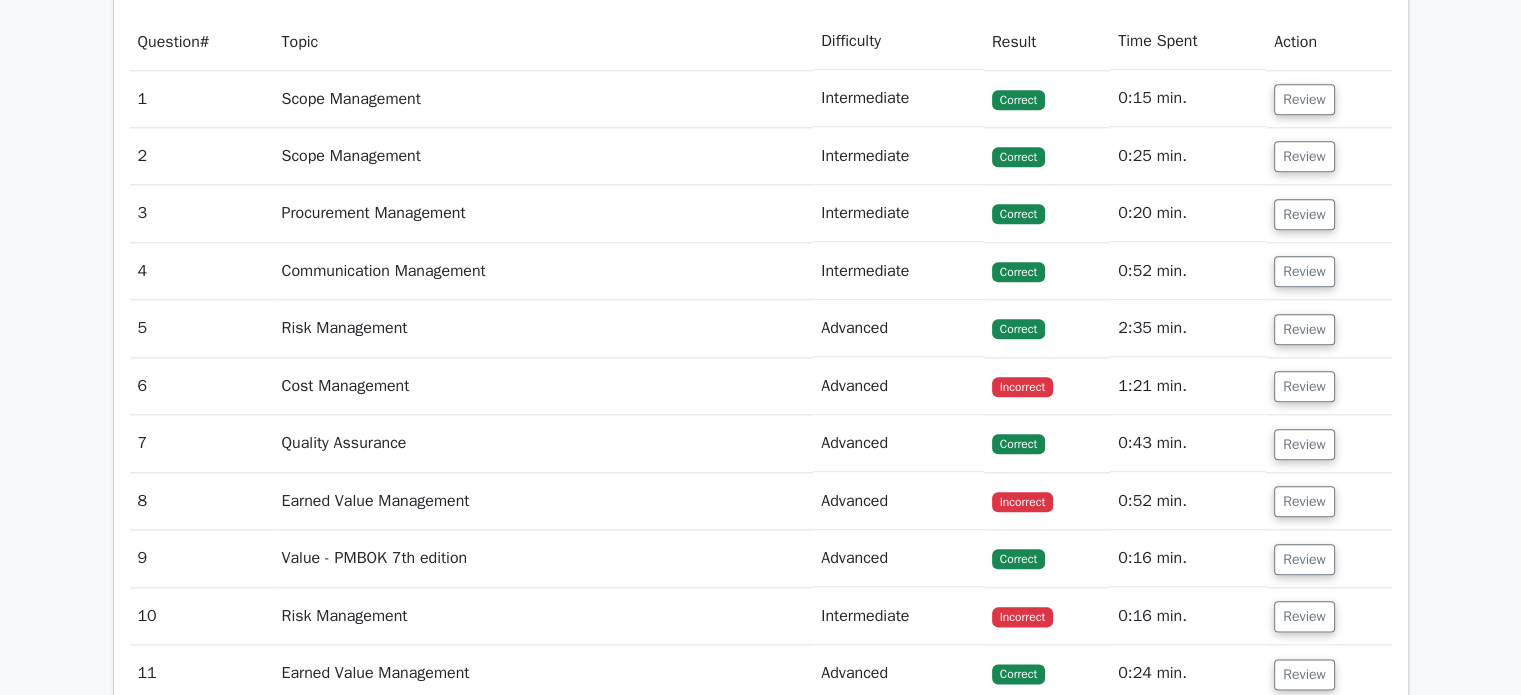 scroll, scrollTop: 2300, scrollLeft: 0, axis: vertical 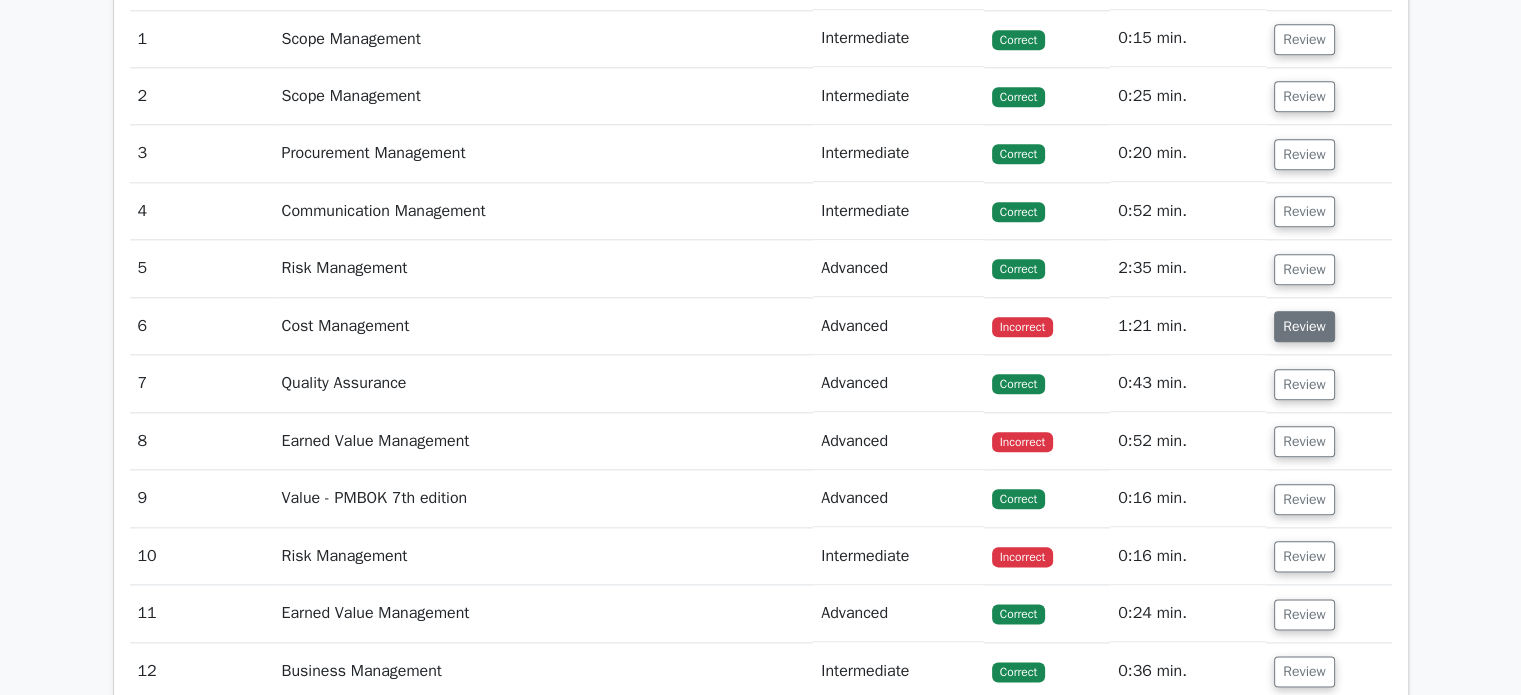 click on "Review" at bounding box center (1304, 326) 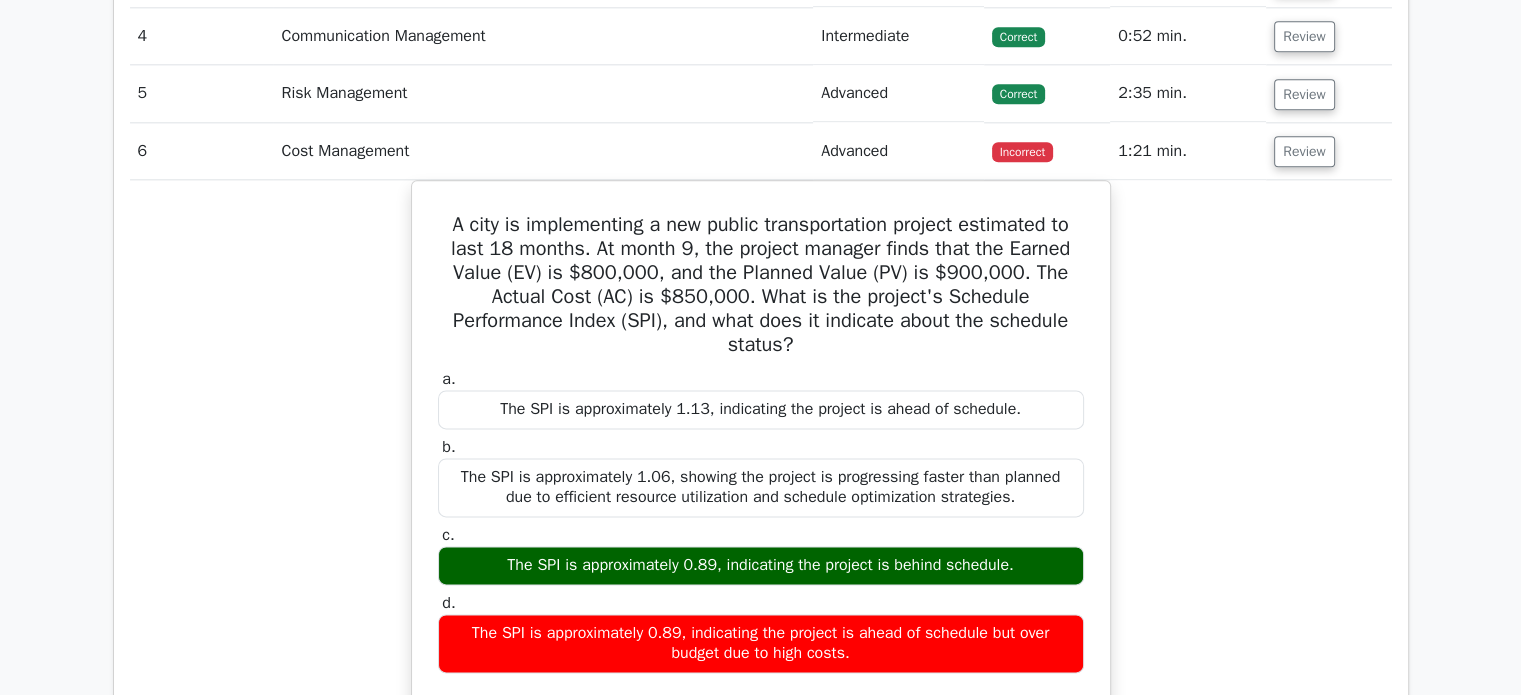 scroll, scrollTop: 2300, scrollLeft: 0, axis: vertical 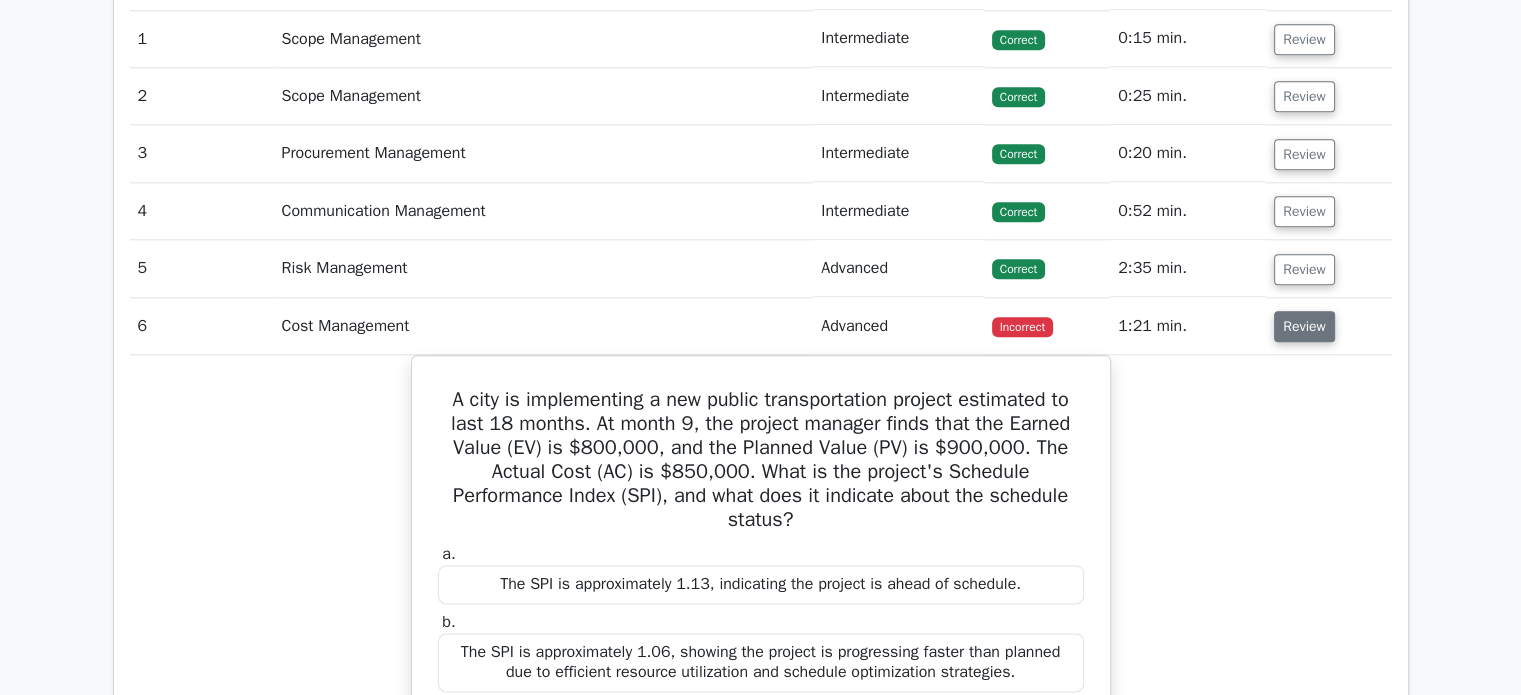 click on "Review" at bounding box center [1304, 326] 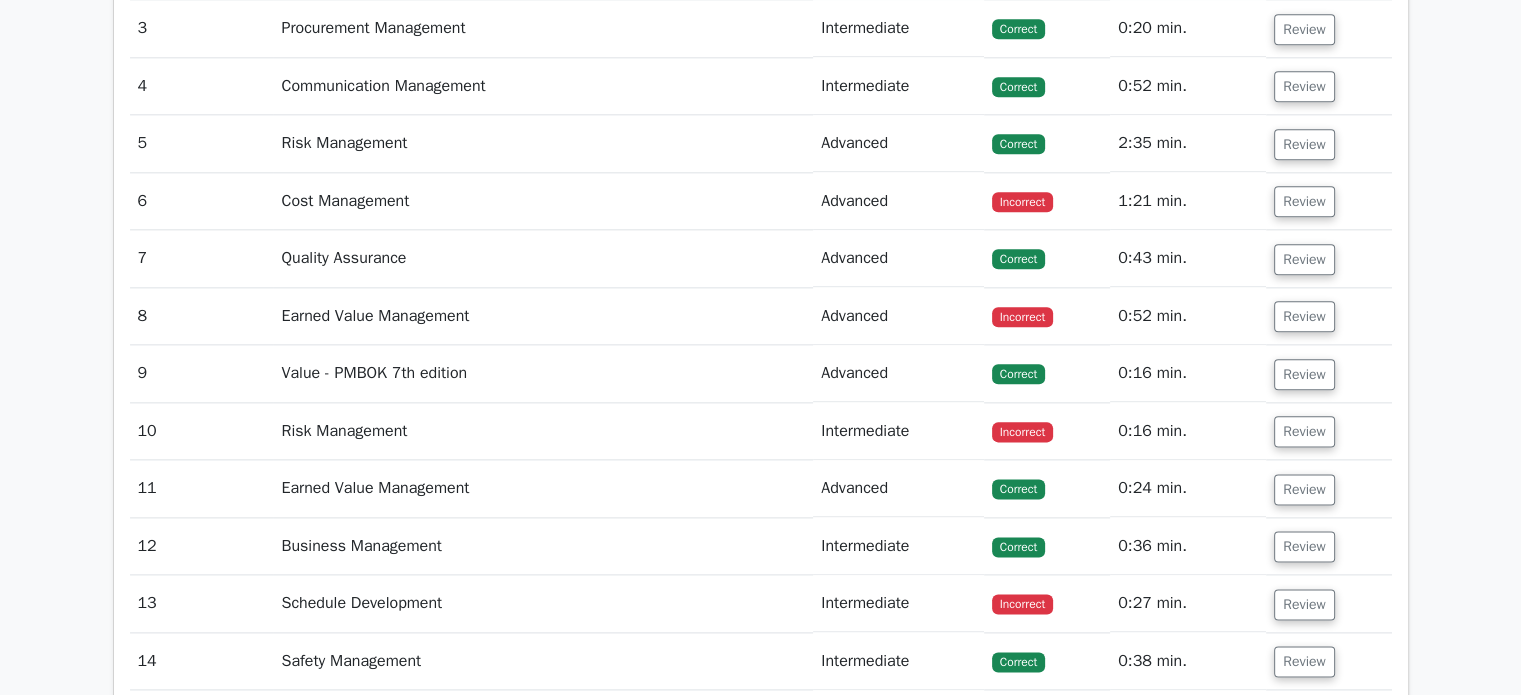 scroll, scrollTop: 2500, scrollLeft: 0, axis: vertical 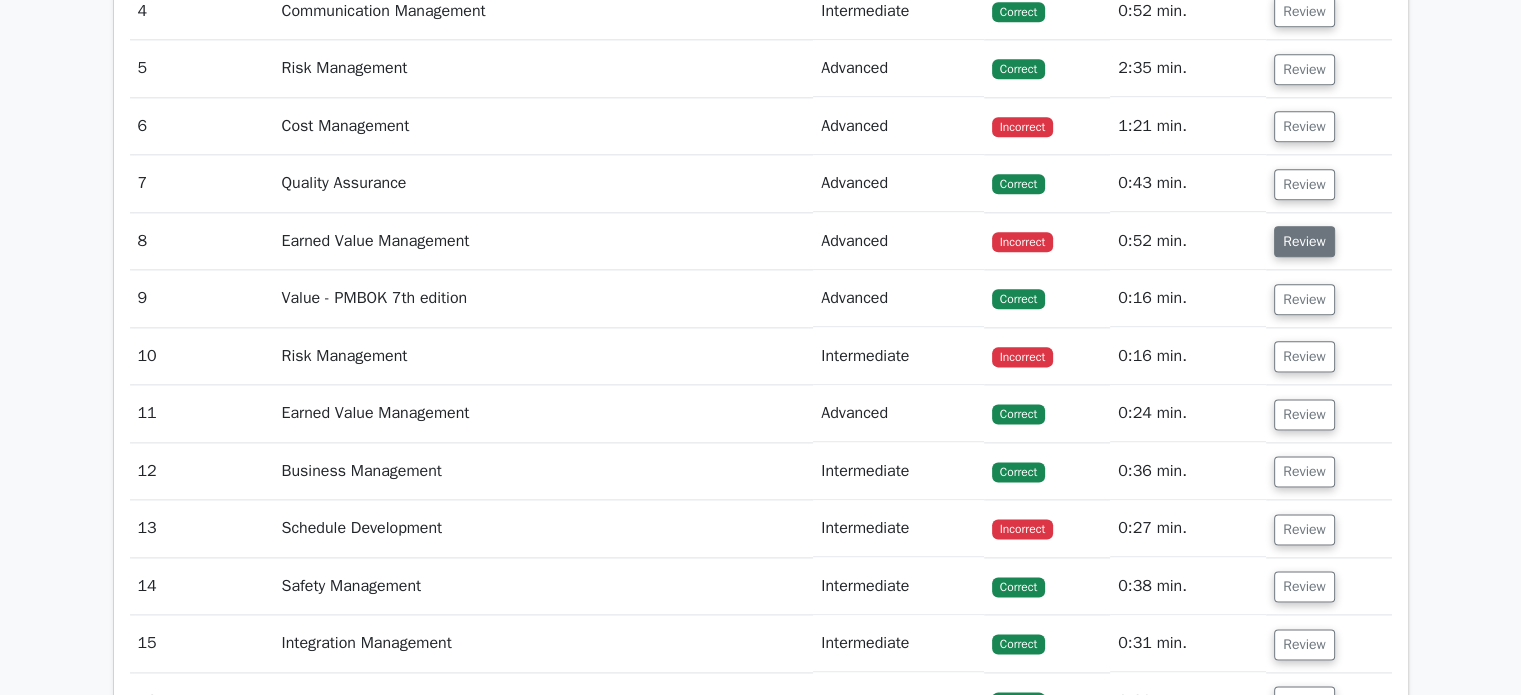 click on "Review" at bounding box center [1304, 241] 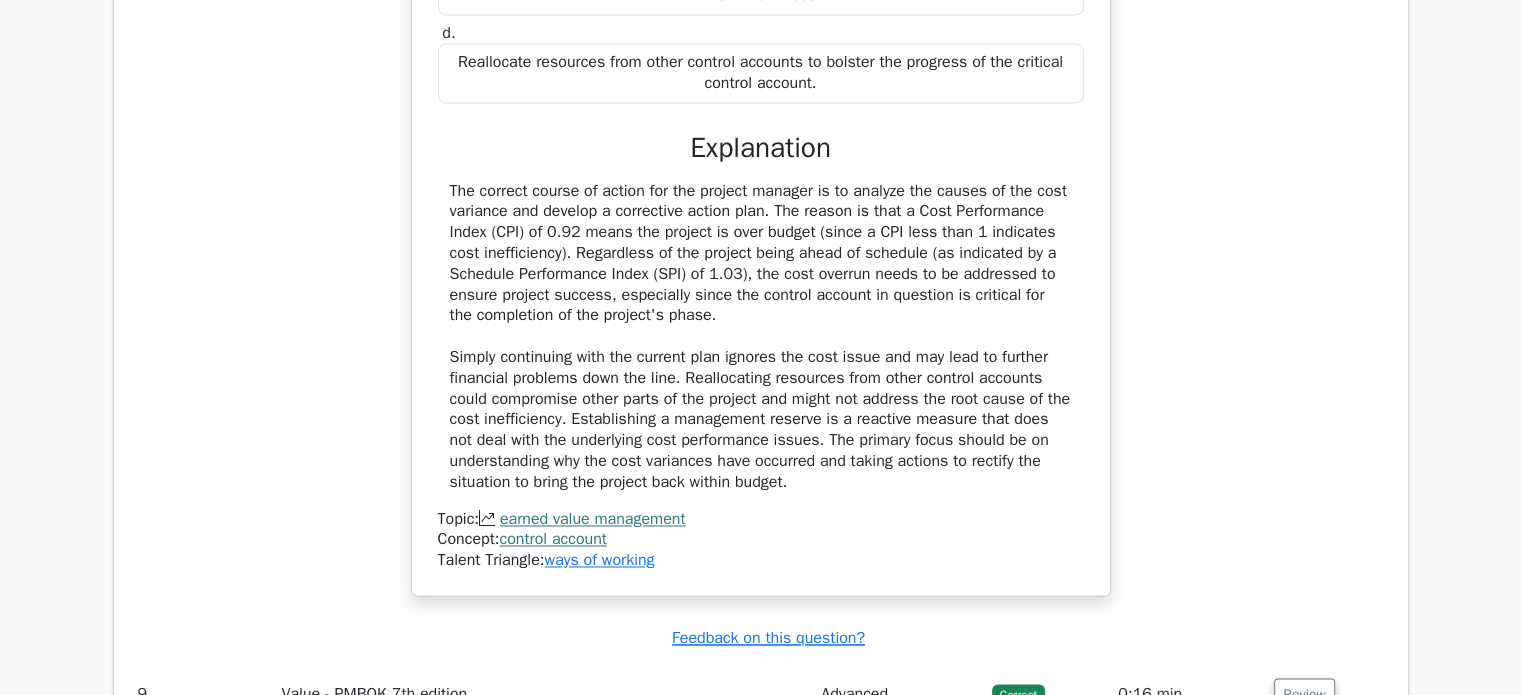 scroll, scrollTop: 3200, scrollLeft: 0, axis: vertical 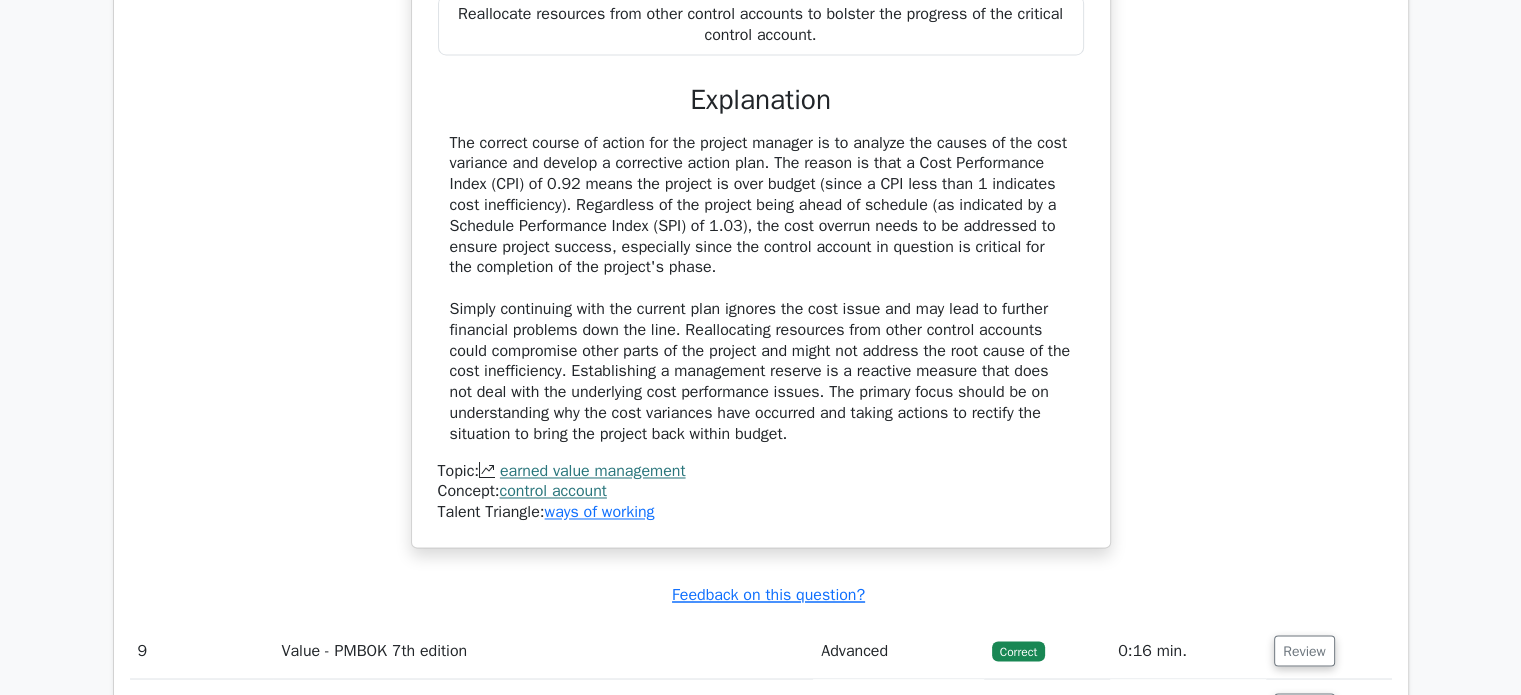 click on "control account" at bounding box center (552, 491) 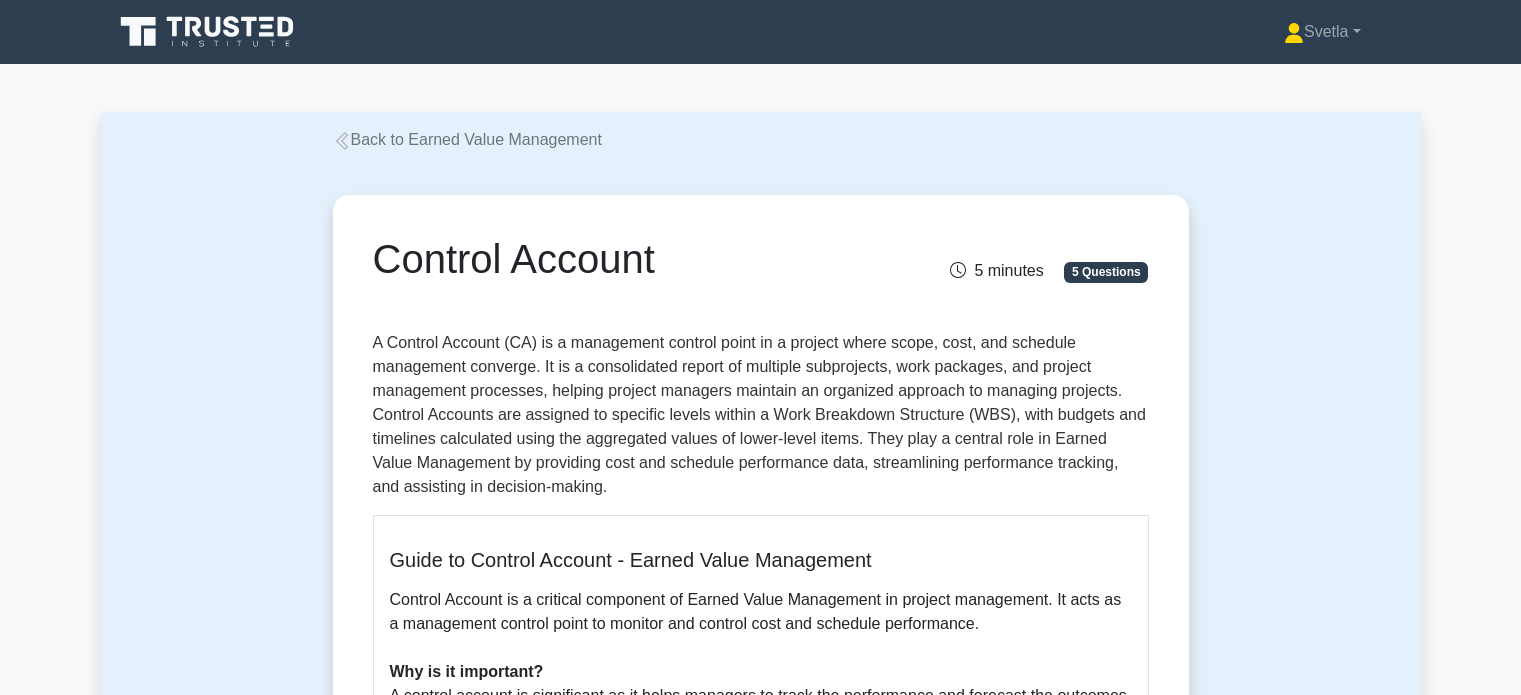 scroll, scrollTop: 0, scrollLeft: 0, axis: both 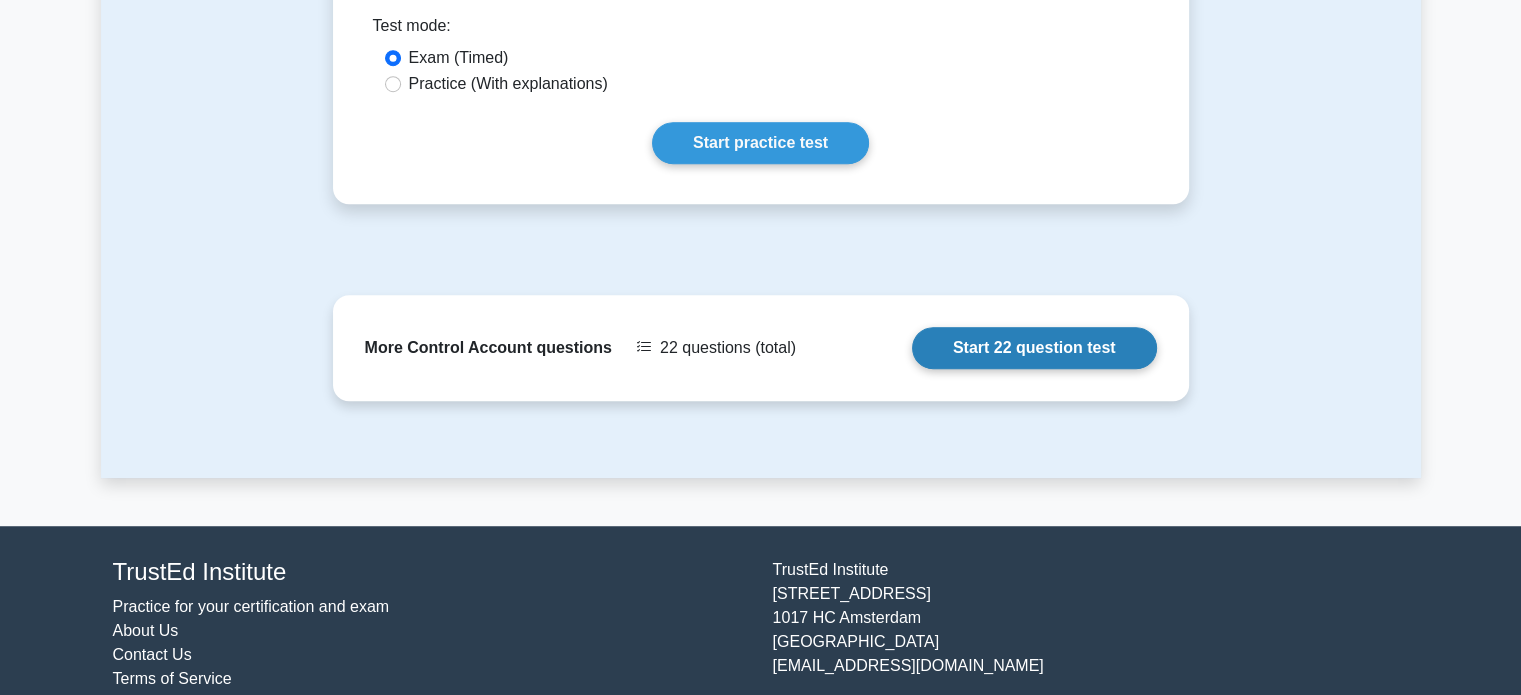 click on "Start 22 question test" at bounding box center (1034, 348) 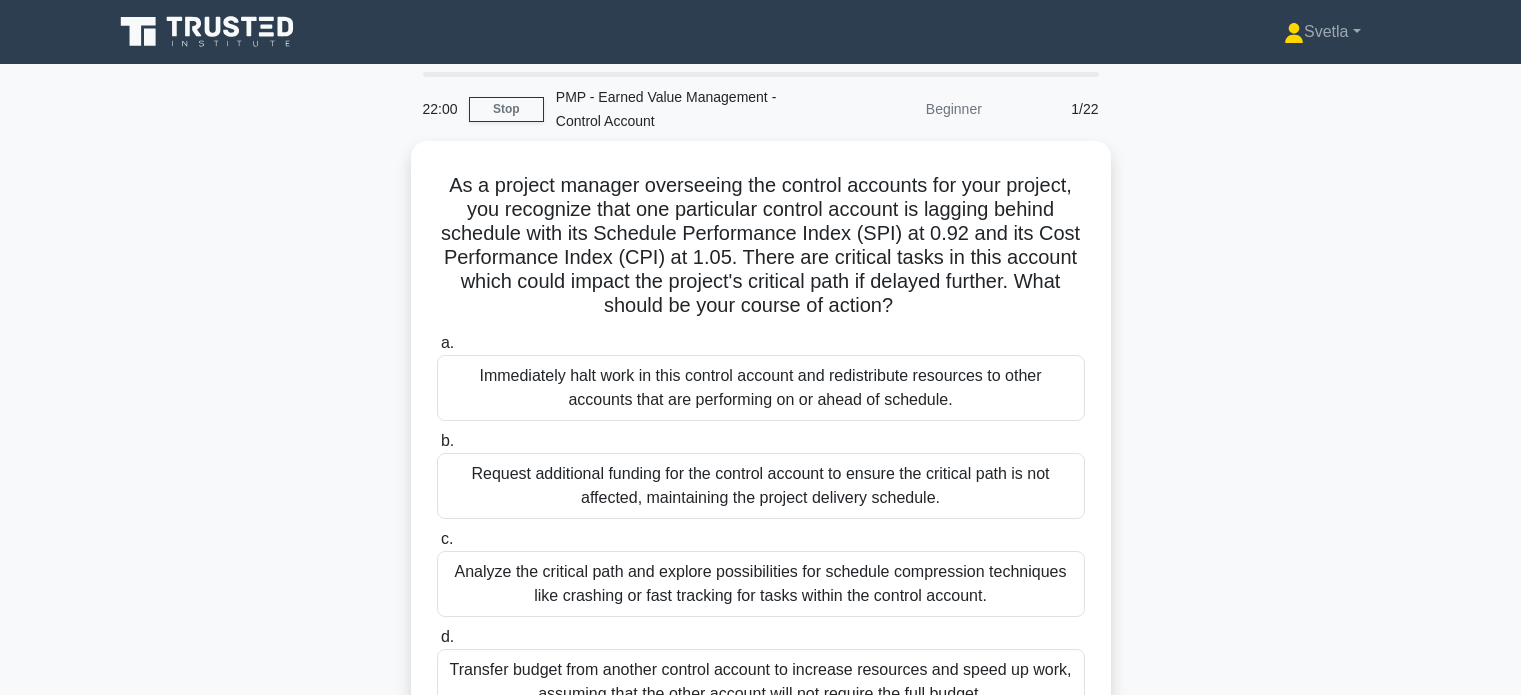 scroll, scrollTop: 0, scrollLeft: 0, axis: both 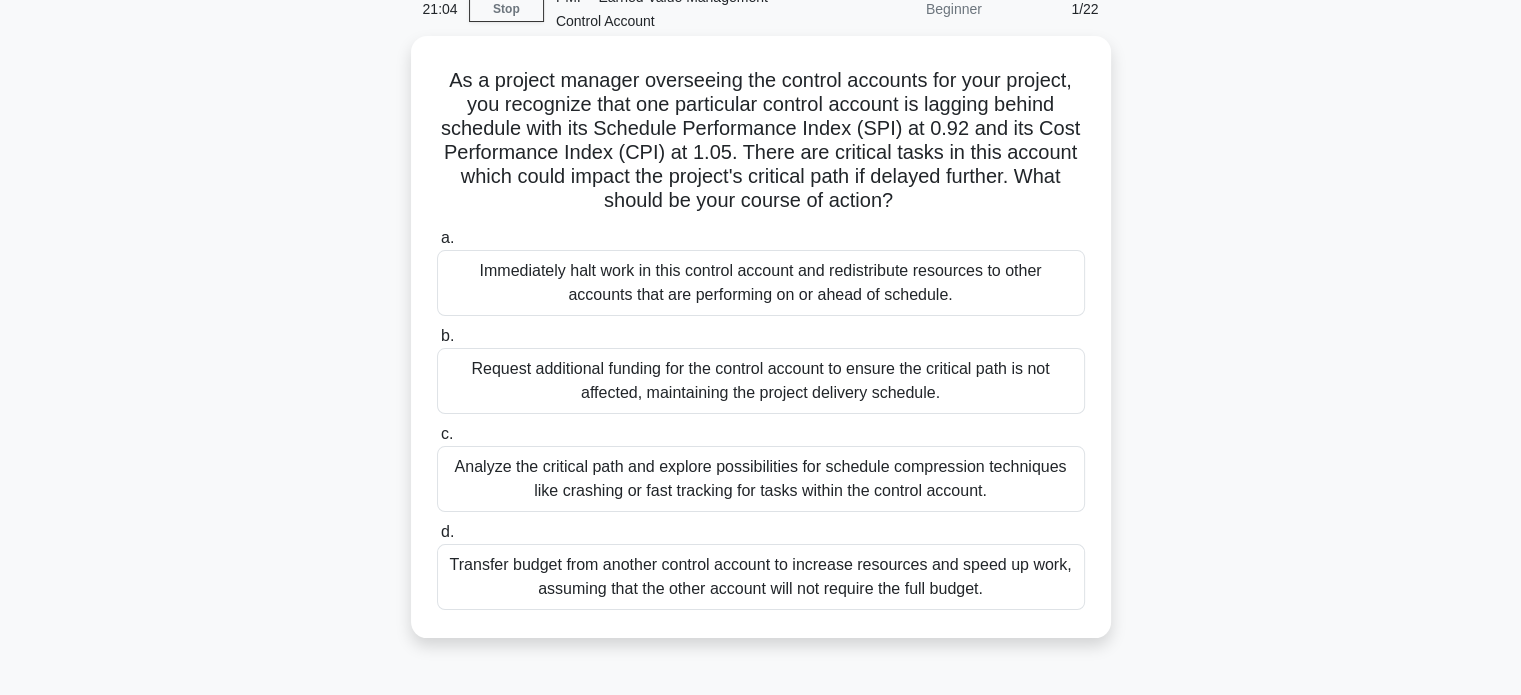 click on "Analyze the critical path and explore possibilities for schedule compression techniques like crashing or fast tracking for tasks within the control account." at bounding box center [761, 479] 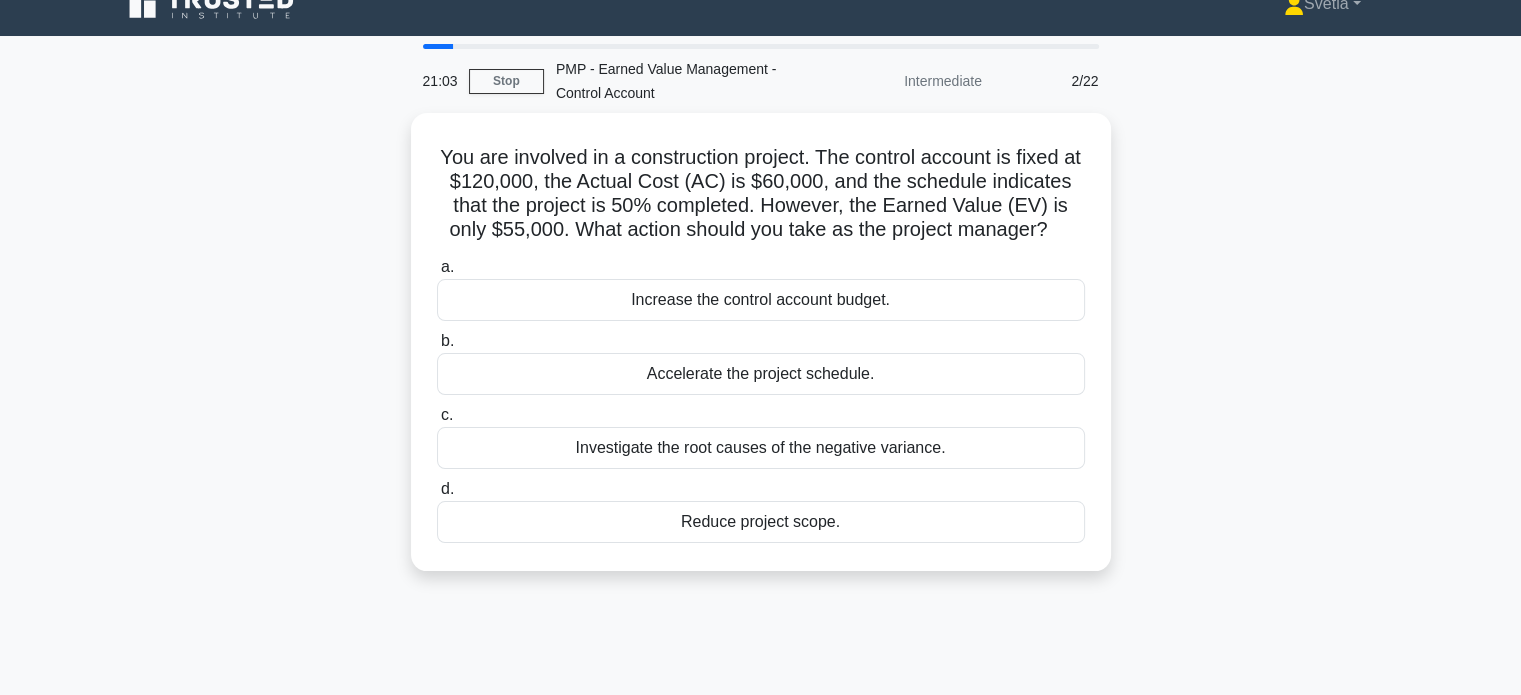 scroll, scrollTop: 0, scrollLeft: 0, axis: both 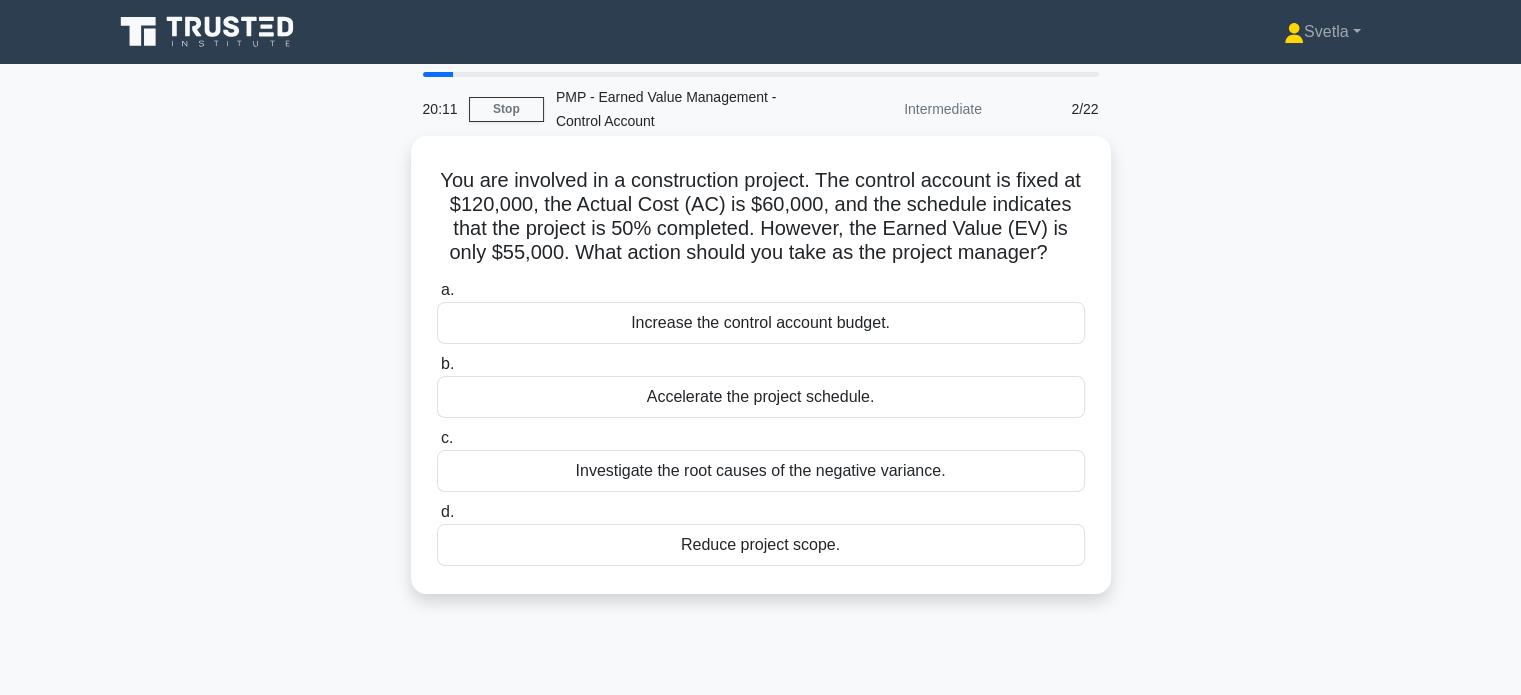 click on "Investigate the root causes of the negative variance." at bounding box center [761, 471] 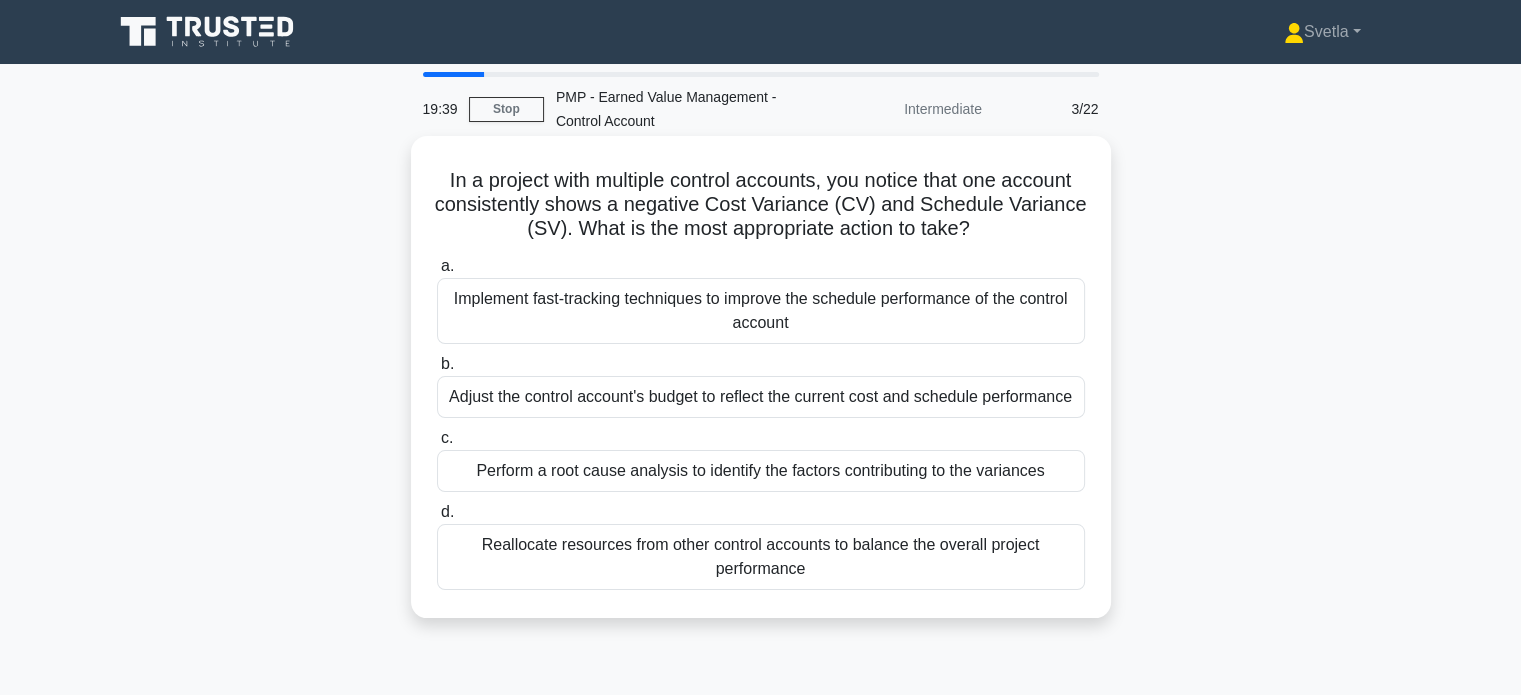 click on "Perform a root cause analysis to identify the factors contributing to the variances" at bounding box center [761, 471] 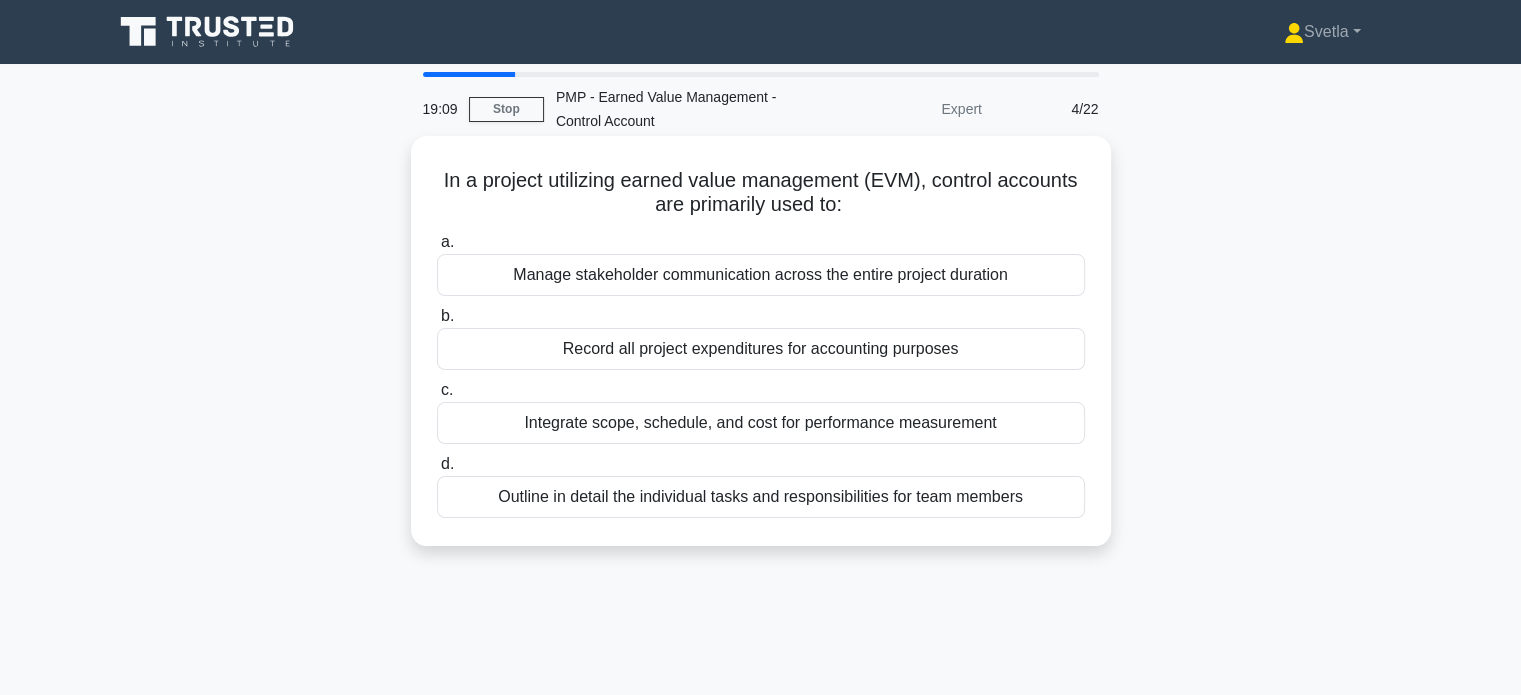click on "Integrate scope, schedule, and cost for performance measurement" at bounding box center [761, 423] 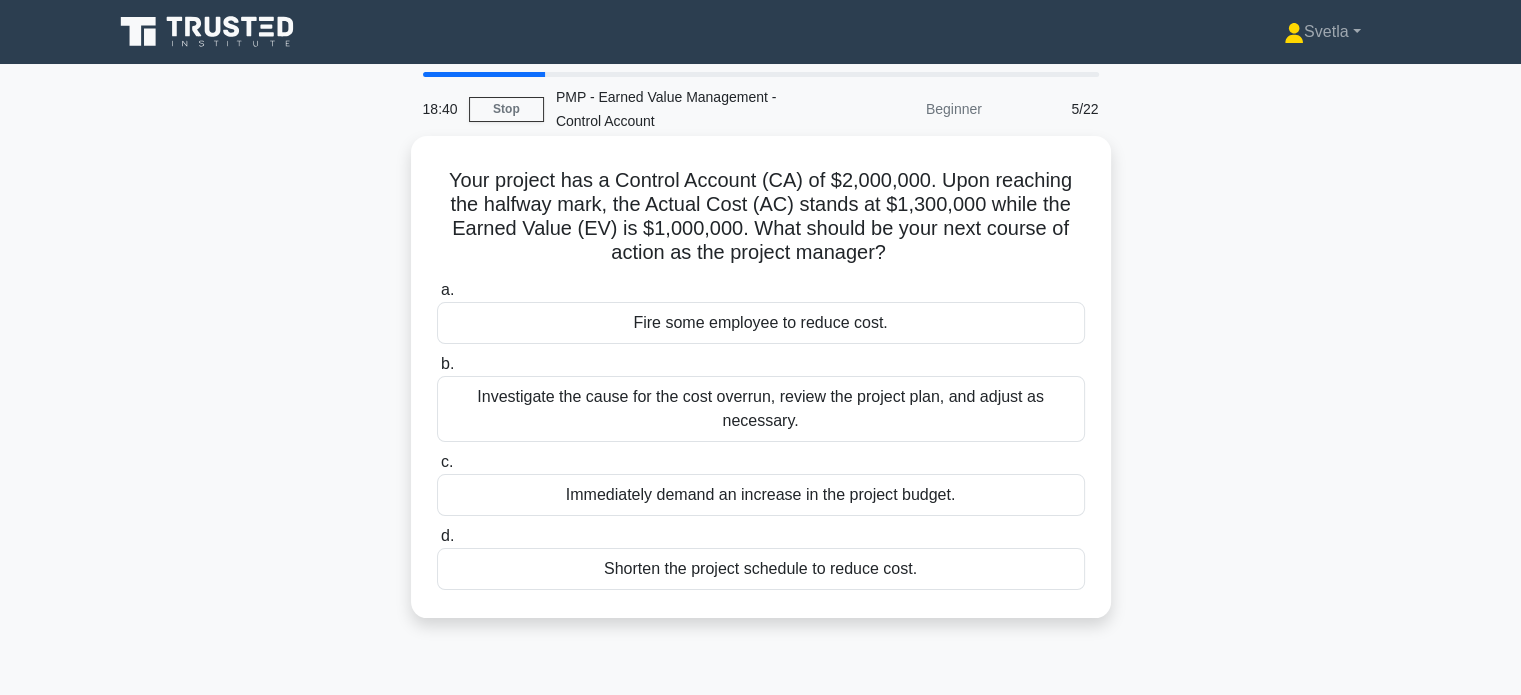 click on "Investigate the cause for the cost overrun, review the project plan, and adjust as necessary." at bounding box center [761, 409] 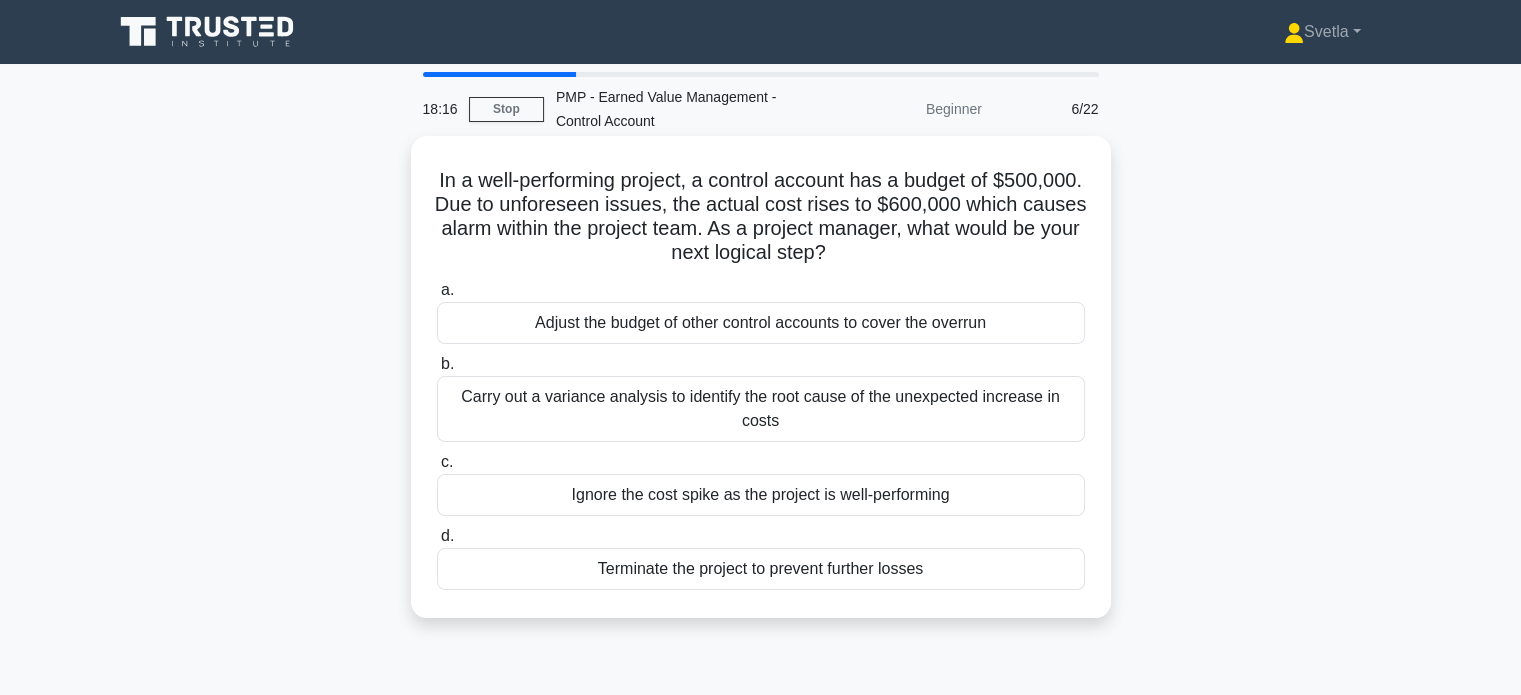 click on "Carry out a variance analysis to identify the root cause of the unexpected increase in costs" at bounding box center [761, 409] 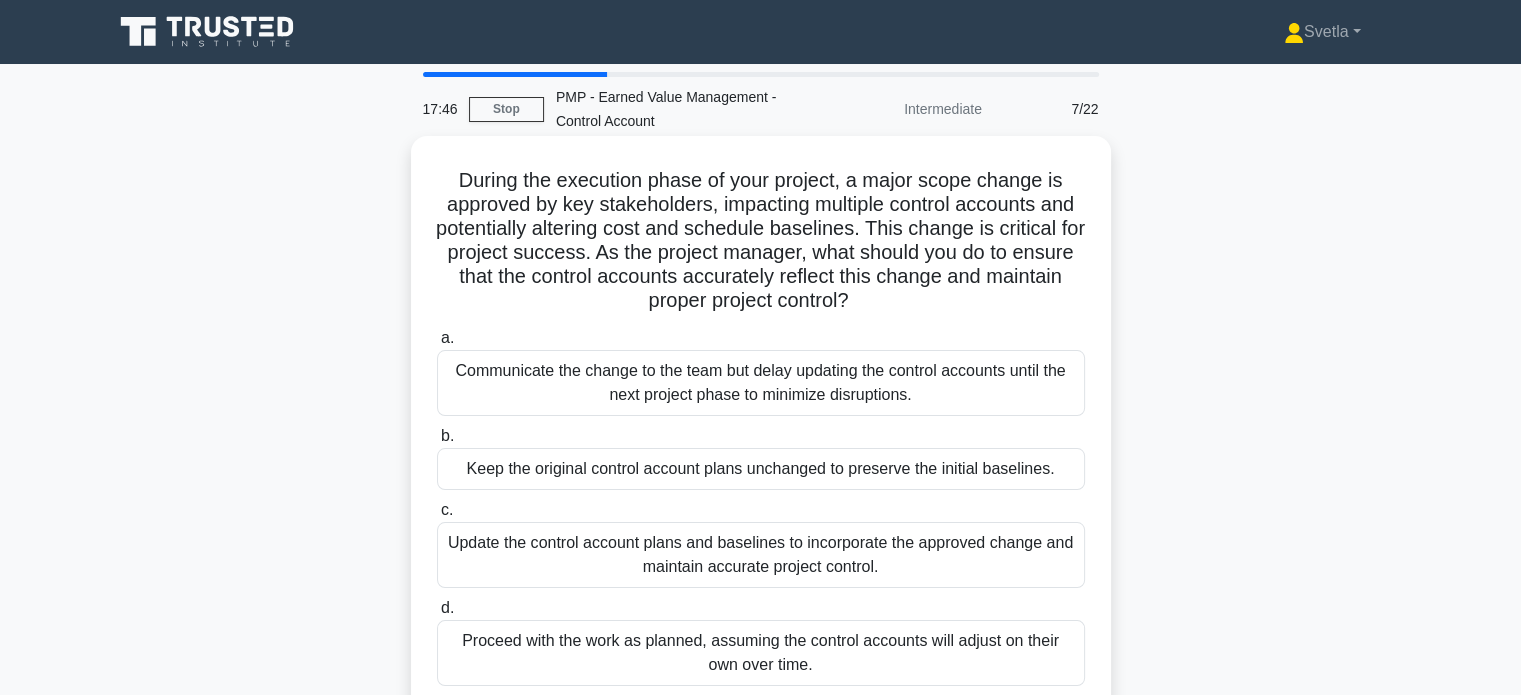scroll, scrollTop: 100, scrollLeft: 0, axis: vertical 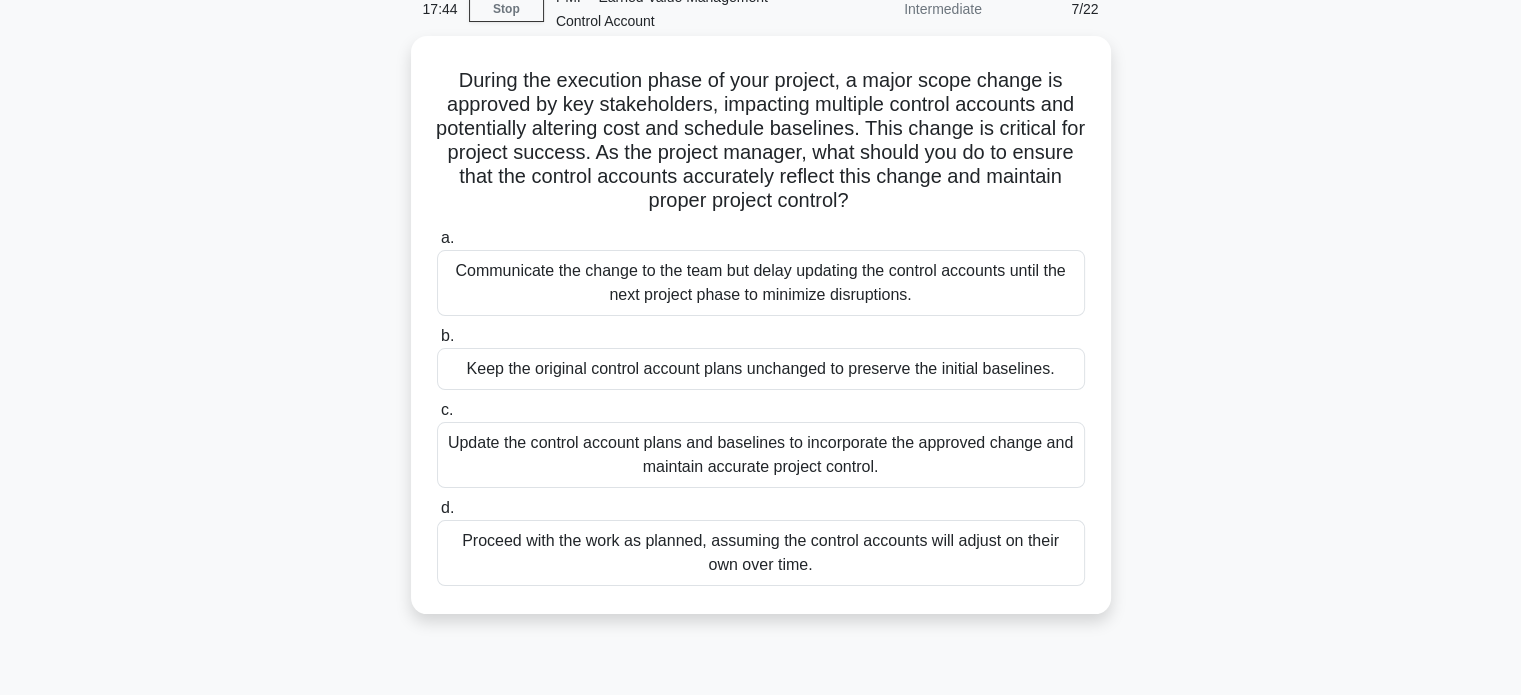 click on "Update the control account plans and baselines to incorporate the approved change and maintain accurate project control." at bounding box center (761, 455) 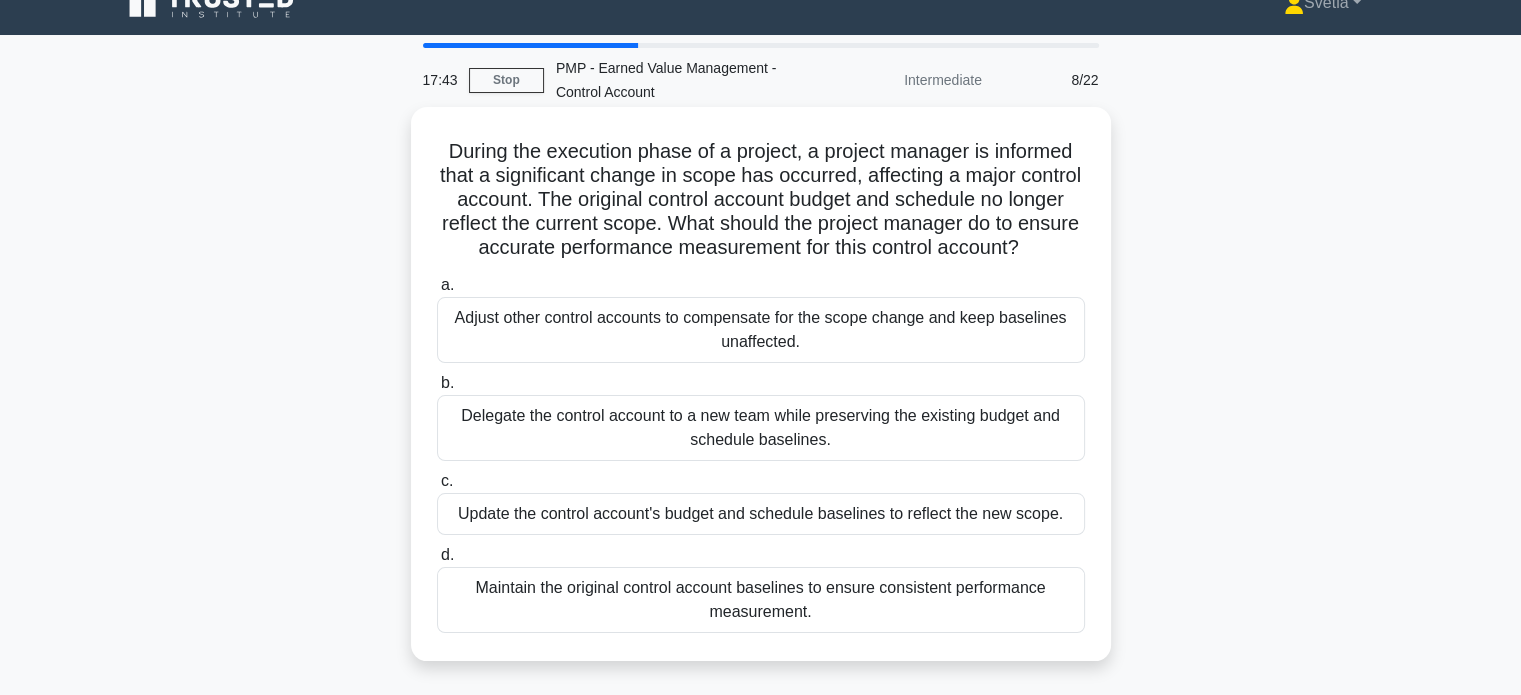 scroll, scrollTop: 0, scrollLeft: 0, axis: both 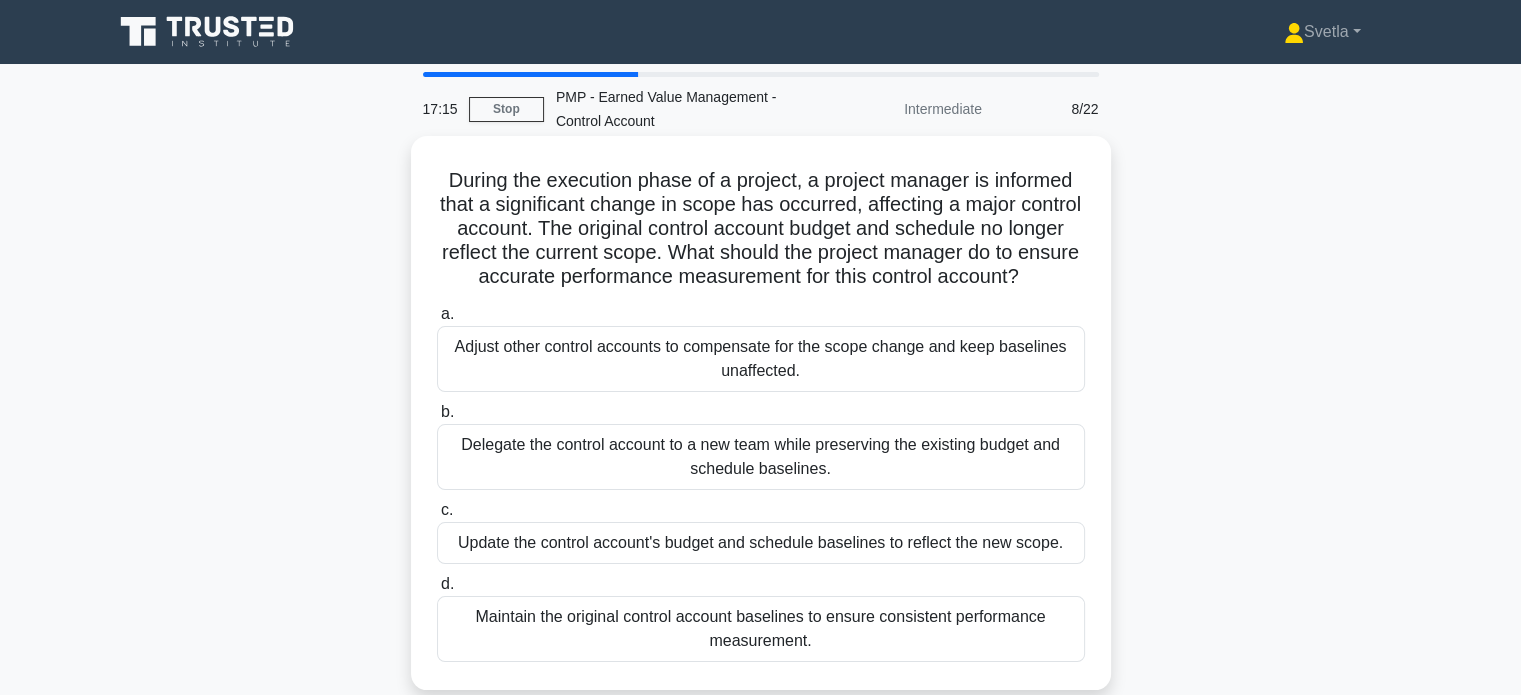 click on "Update the control account's budget and schedule baselines to reflect the new scope." at bounding box center [761, 543] 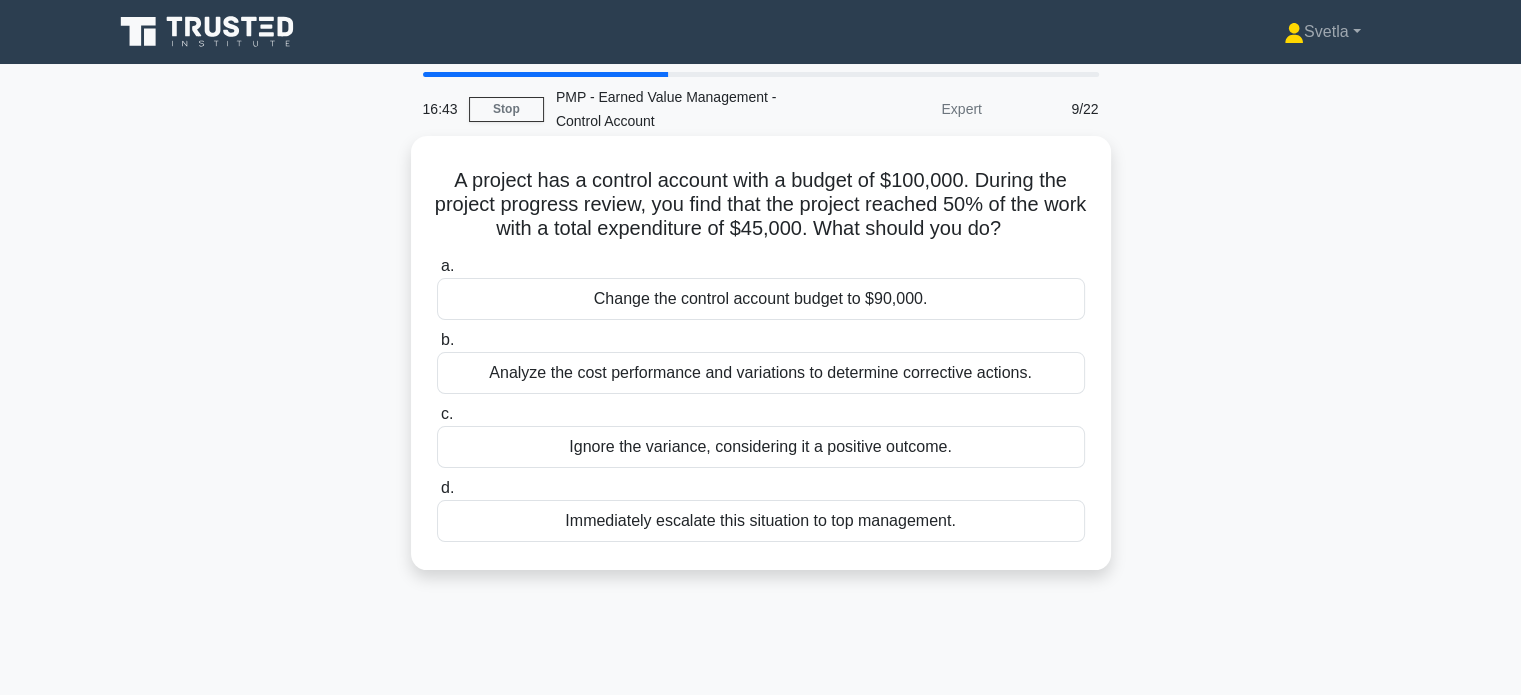 click on "Analyze the cost performance and variations to determine corrective actions." at bounding box center (761, 373) 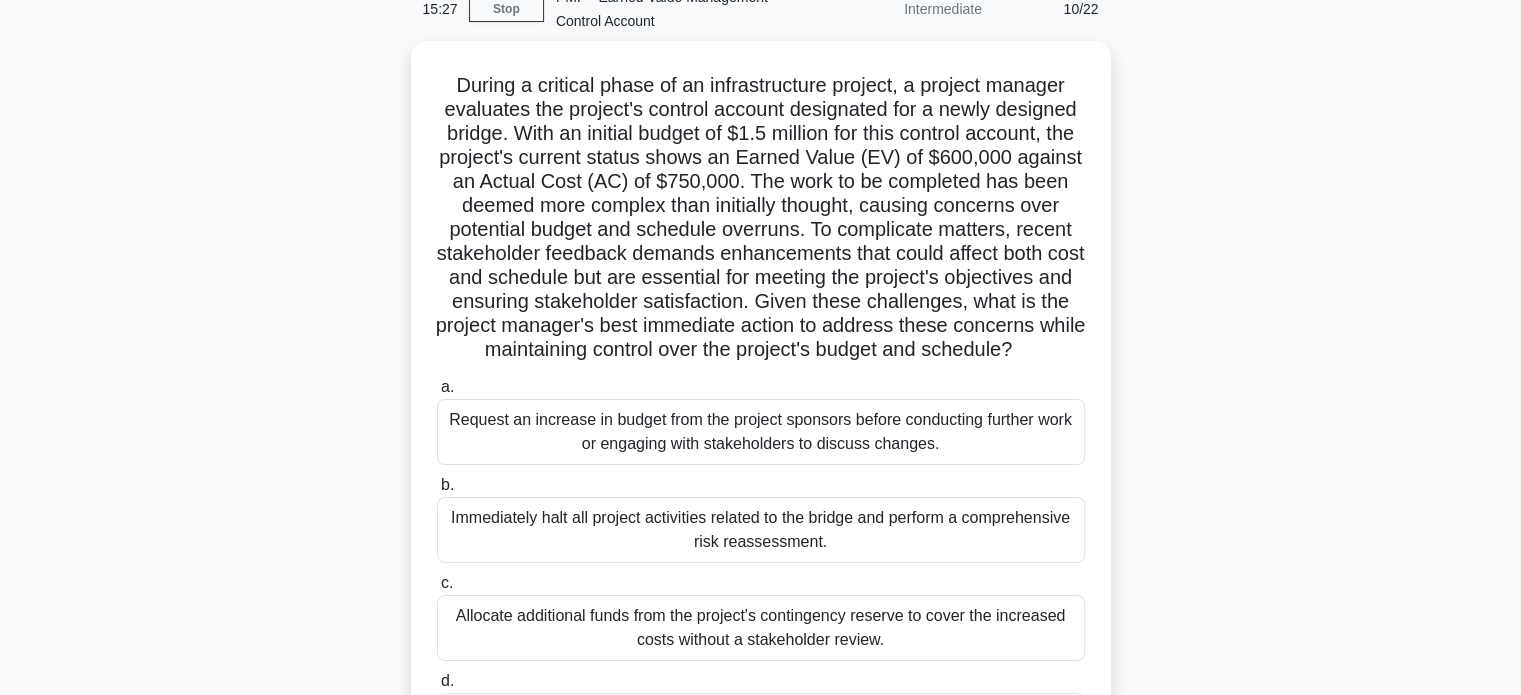 scroll, scrollTop: 300, scrollLeft: 0, axis: vertical 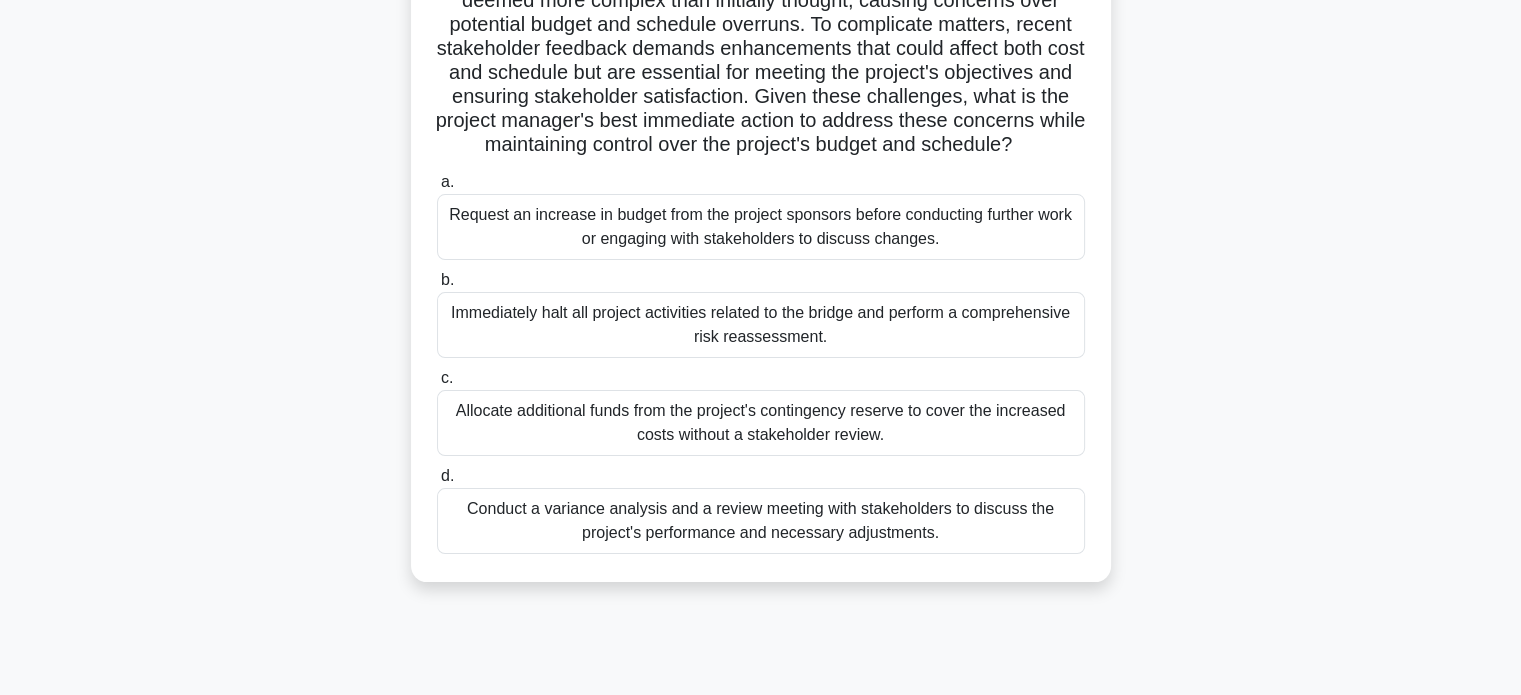 click on "Conduct a variance analysis and a review meeting with stakeholders to discuss the project's performance and necessary adjustments." at bounding box center [761, 521] 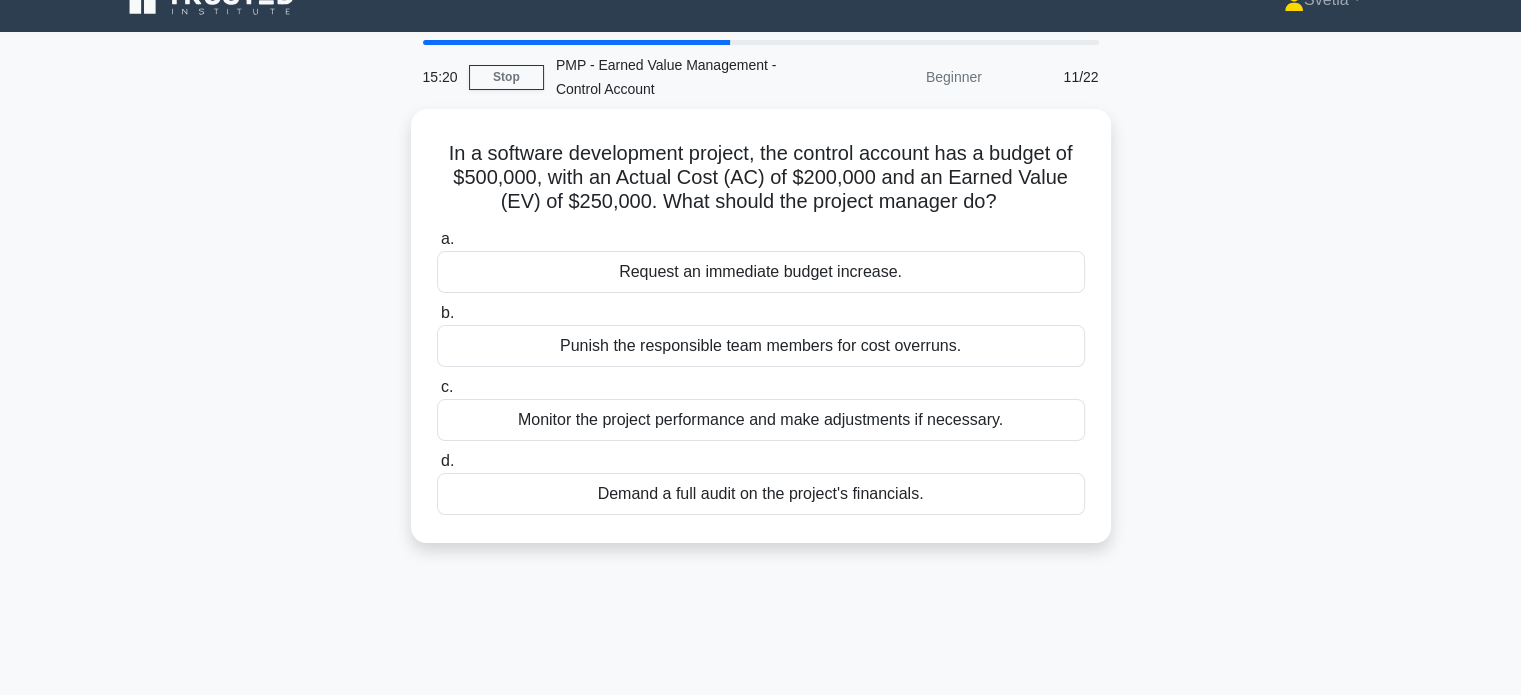 scroll, scrollTop: 0, scrollLeft: 0, axis: both 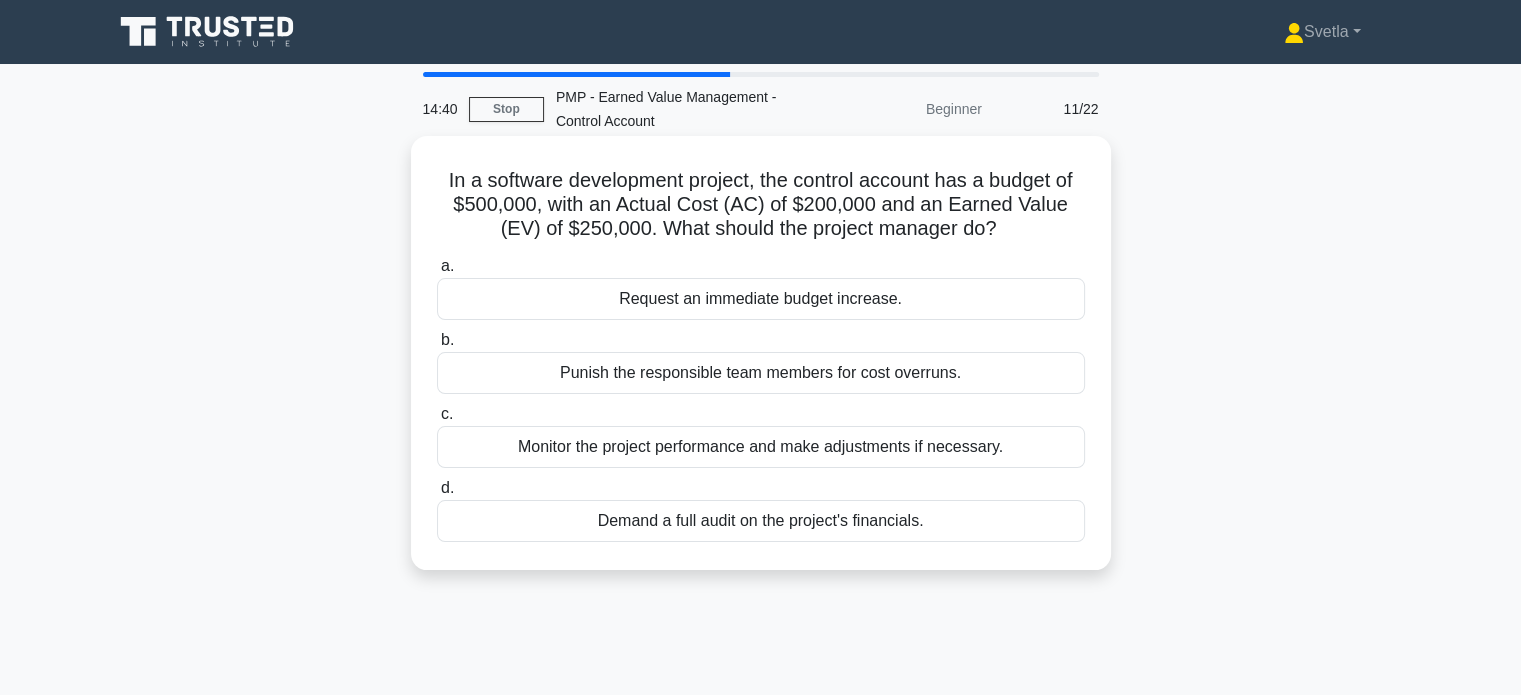 click on "Monitor the project performance and make adjustments if necessary." at bounding box center (761, 447) 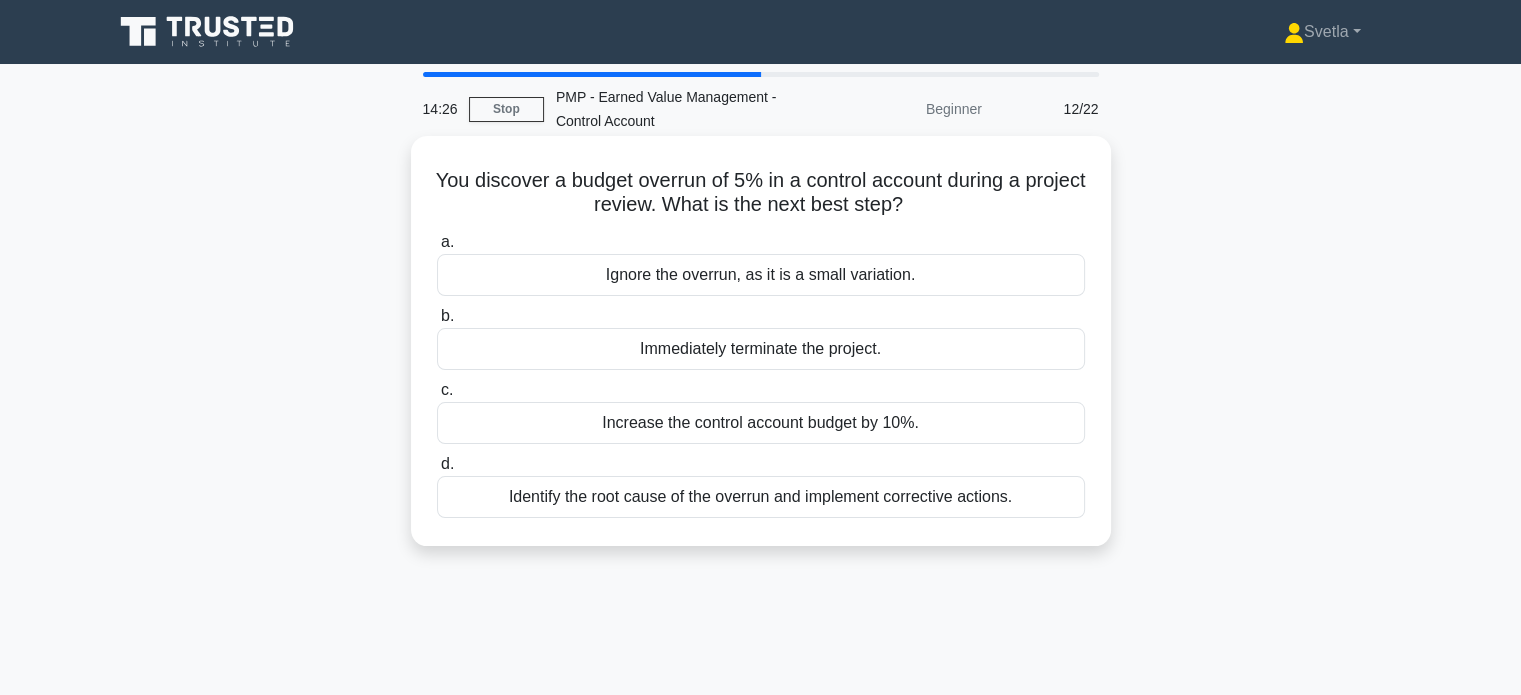 click on "Identify the root cause of the overrun and implement corrective actions." at bounding box center [761, 497] 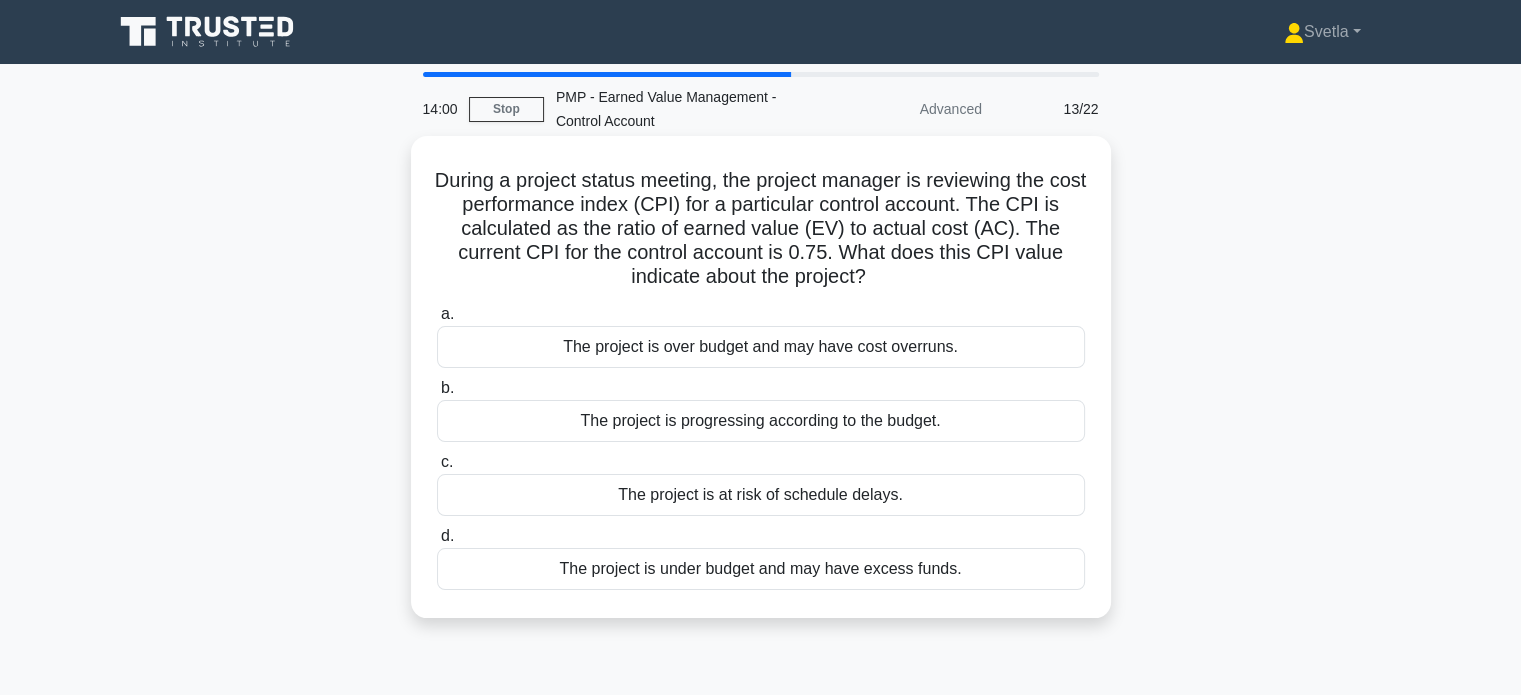 click on "The project is over budget and may have cost overruns." at bounding box center (761, 347) 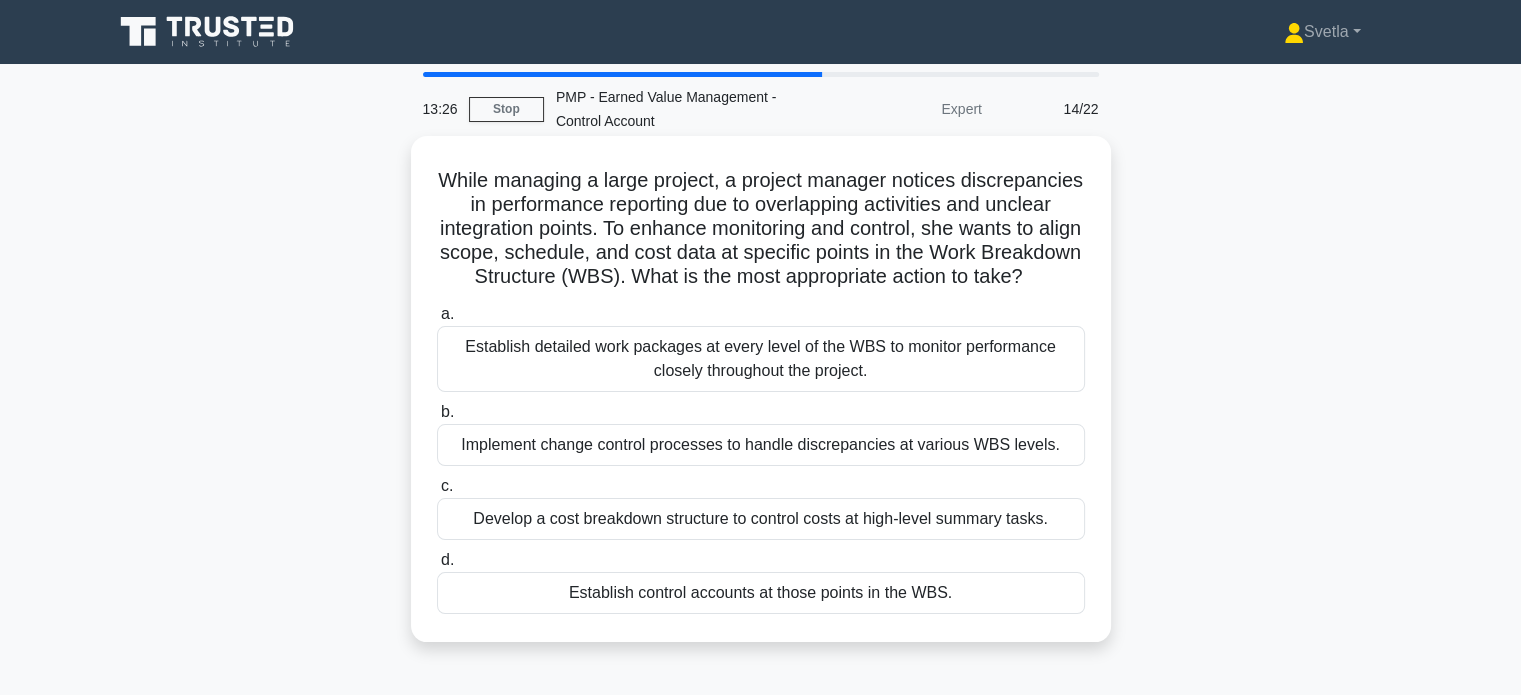 click on "Establish control accounts at those points in the WBS." at bounding box center [761, 593] 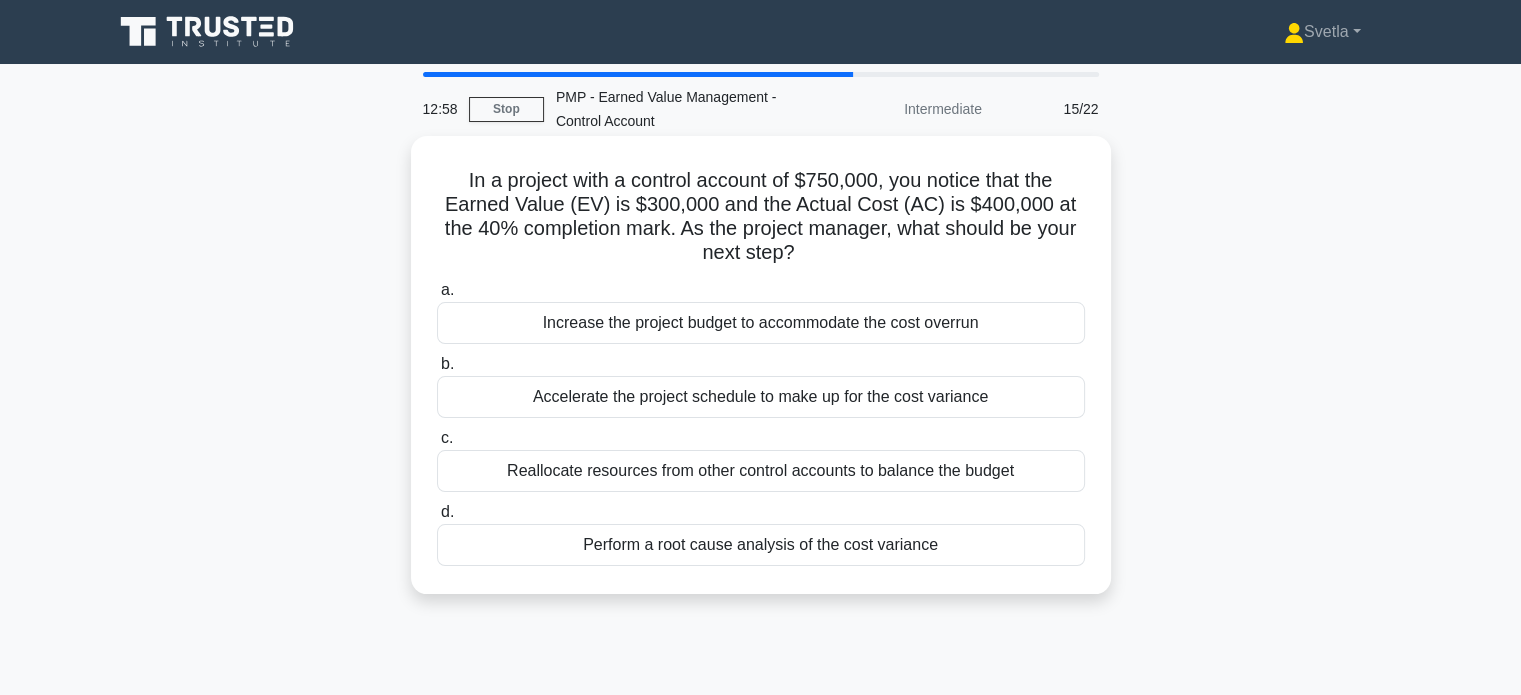 click on "Perform a root cause analysis of the cost variance" at bounding box center (761, 545) 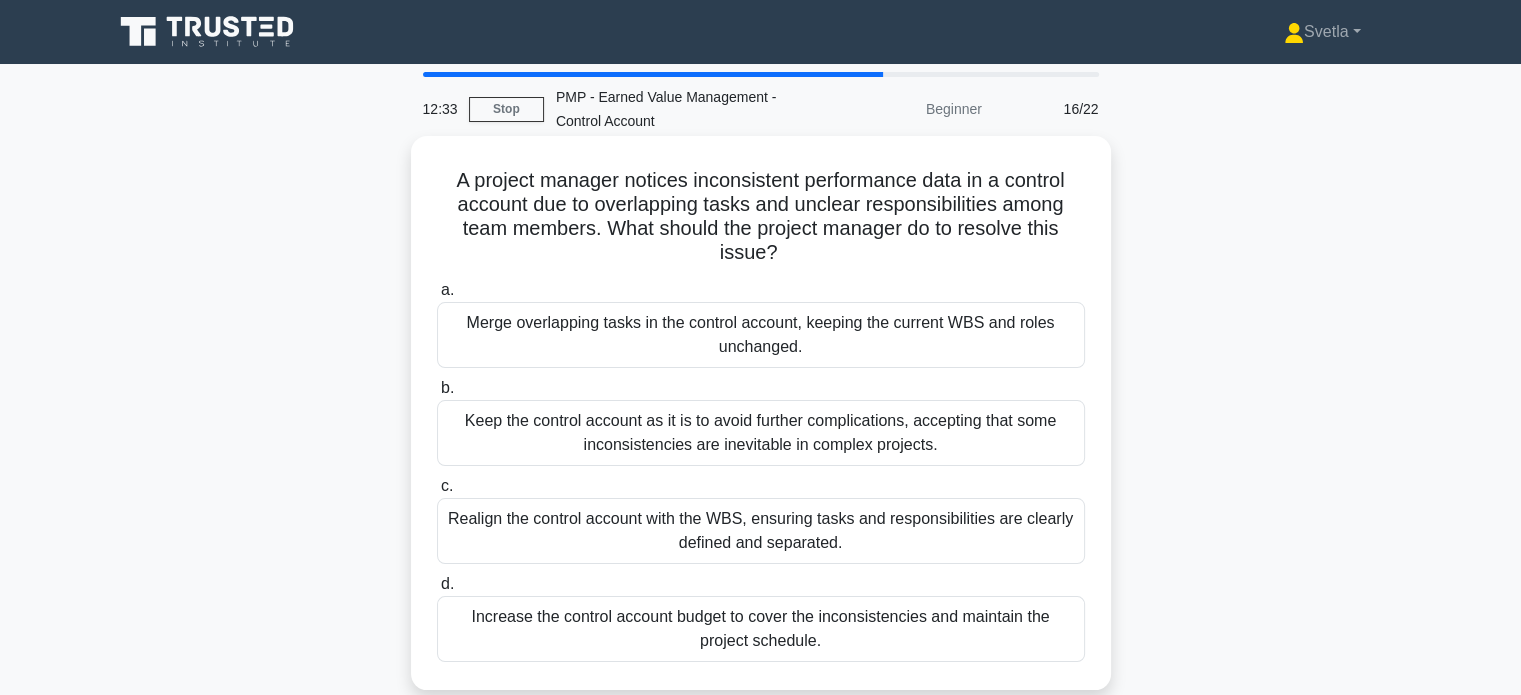 click on "Realign the control account with the WBS, ensuring tasks and responsibilities are clearly defined and separated." at bounding box center (761, 531) 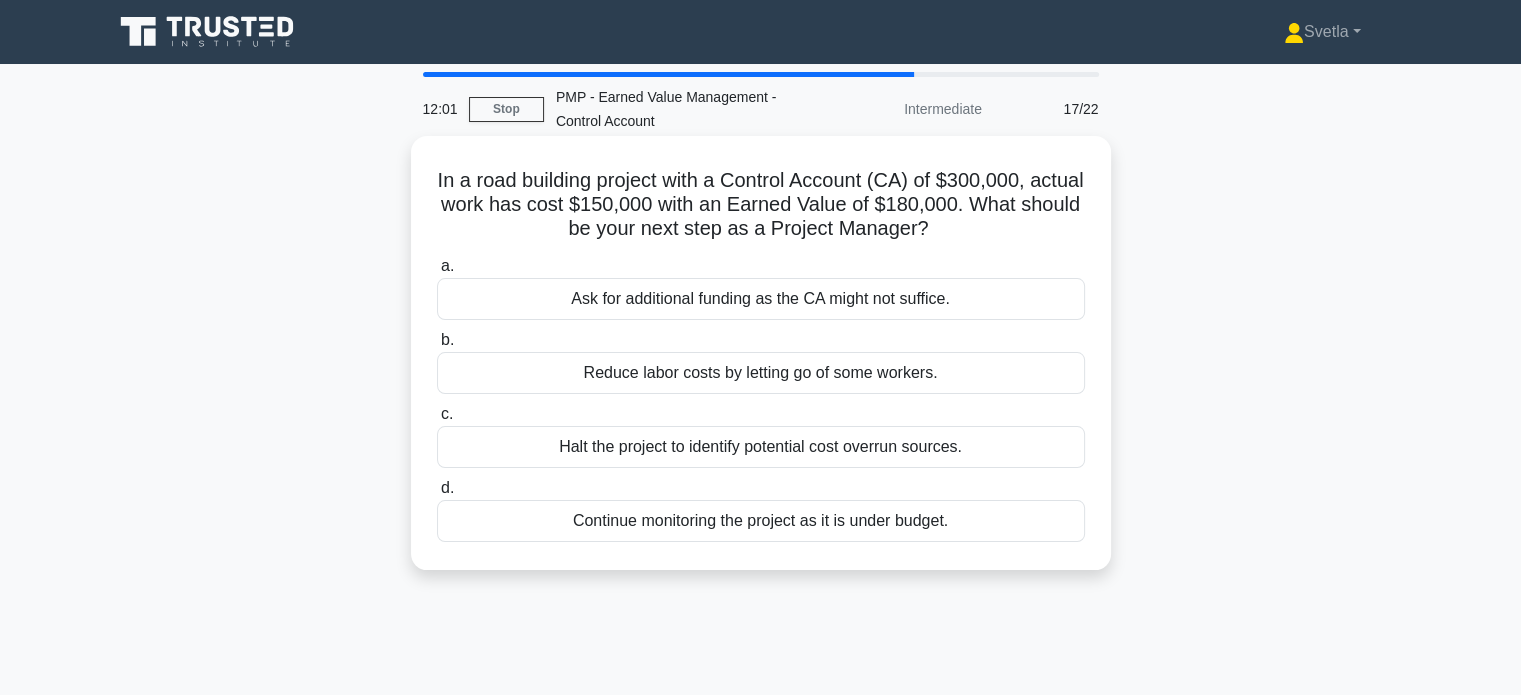 click on "Continue monitoring the project as it is under budget." at bounding box center [761, 521] 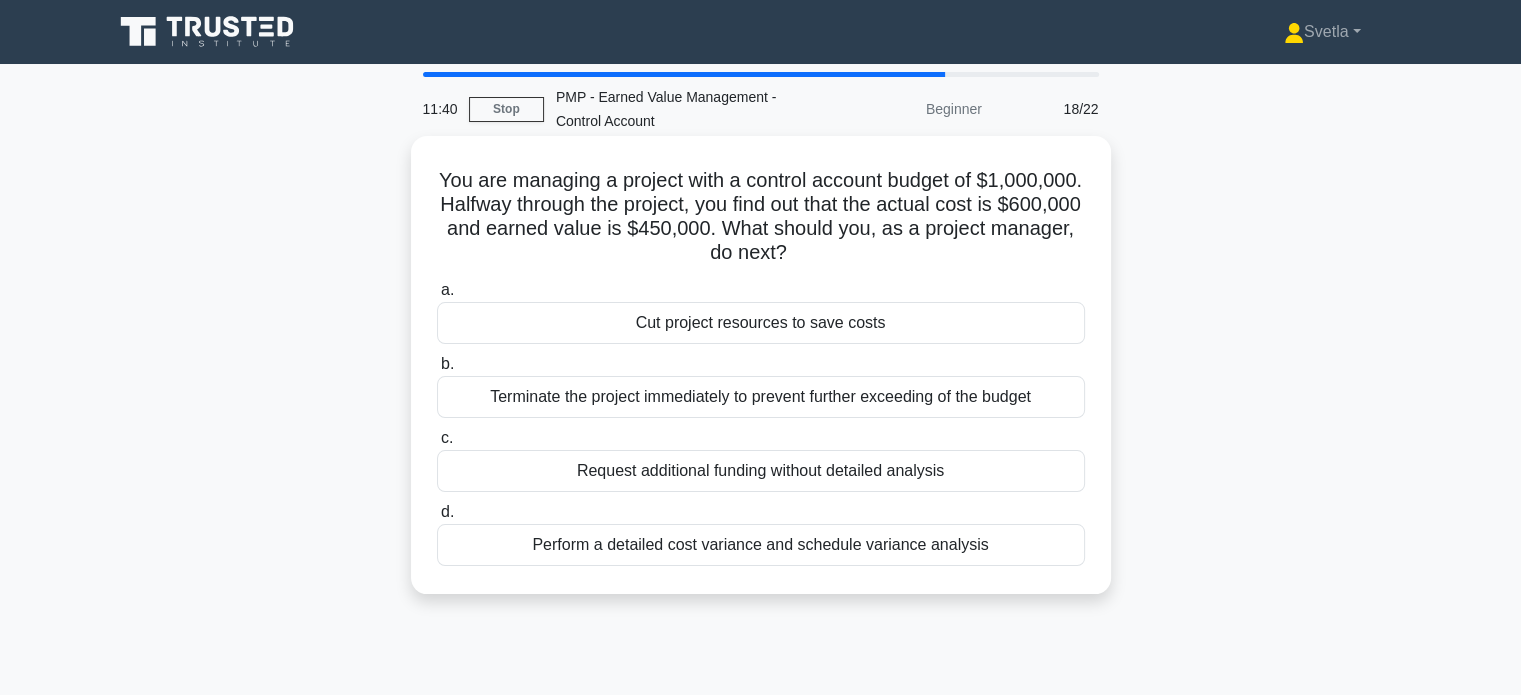 click on "Perform a detailed cost variance and schedule variance analysis" at bounding box center (761, 545) 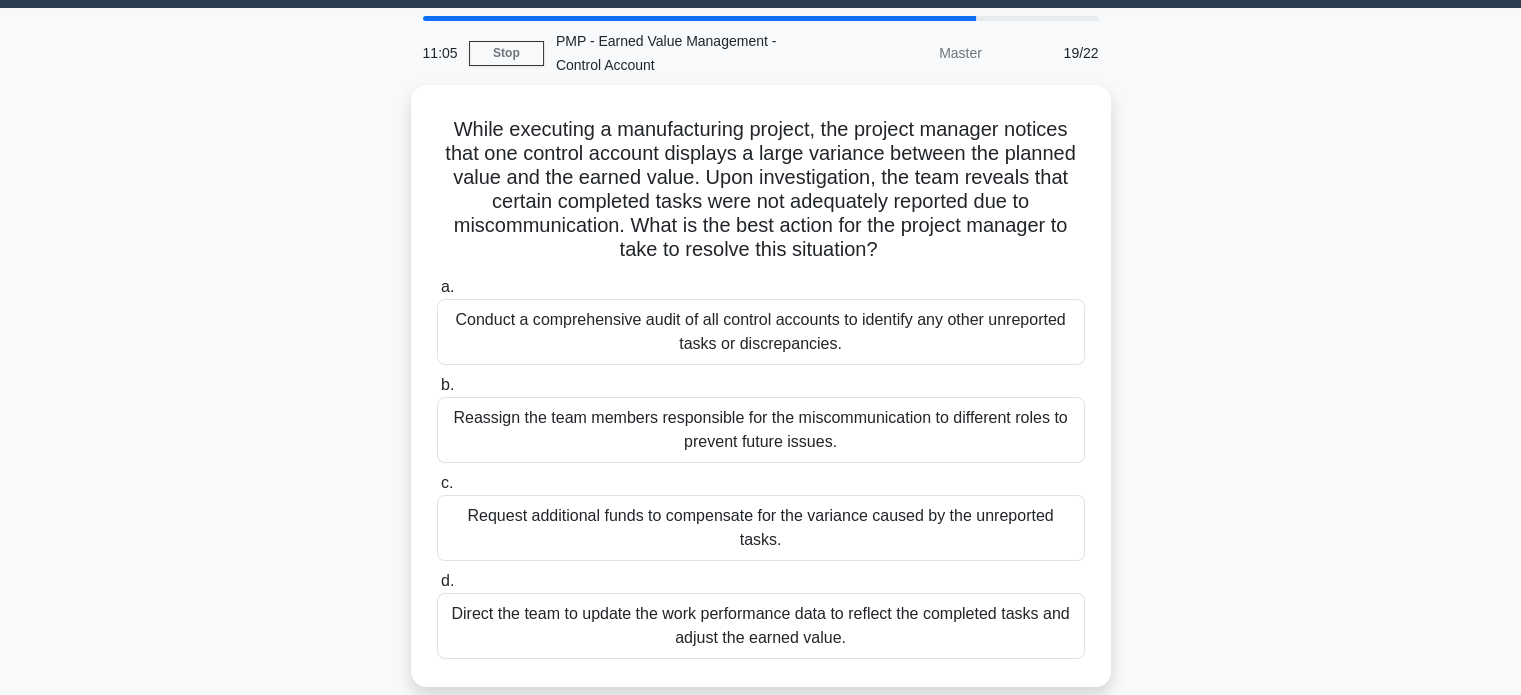 scroll, scrollTop: 200, scrollLeft: 0, axis: vertical 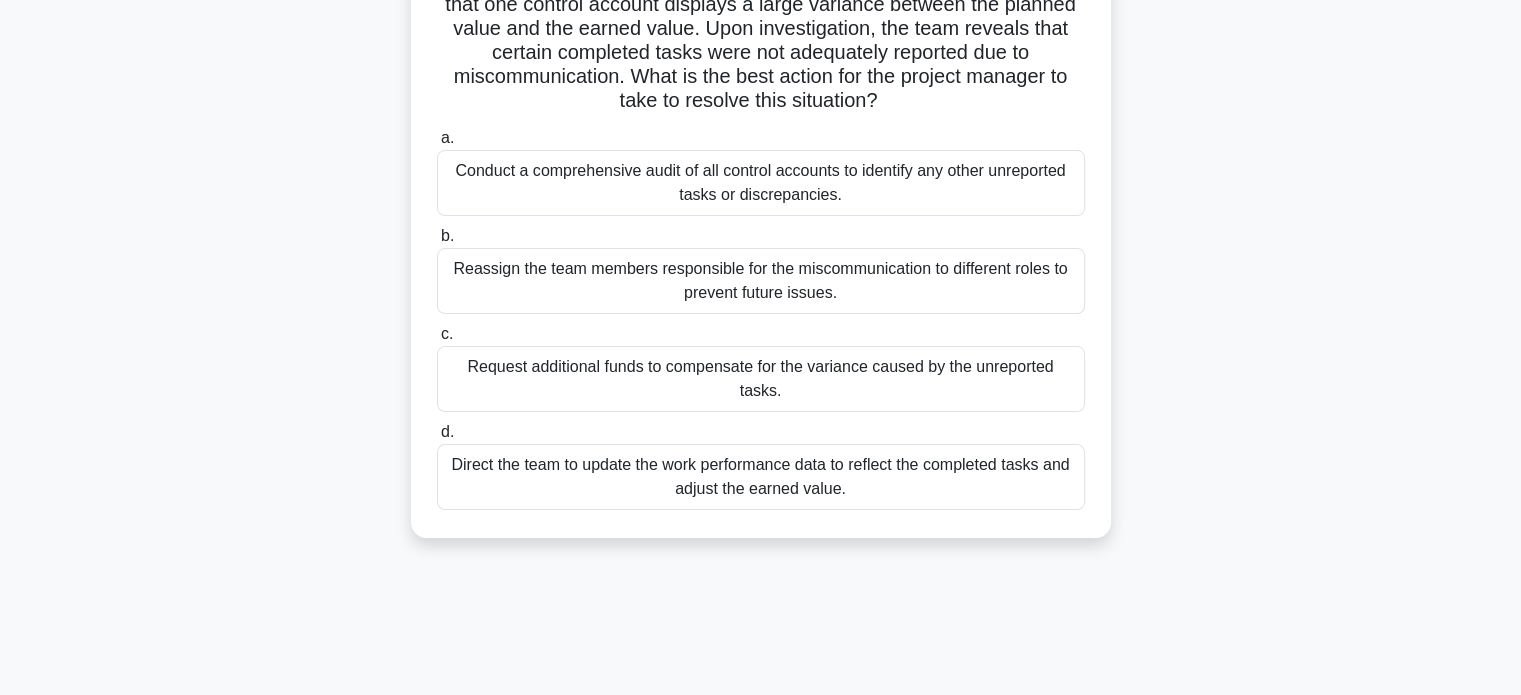 click on "Direct the team to update the work performance data to reflect the completed tasks and adjust the earned value." at bounding box center (761, 477) 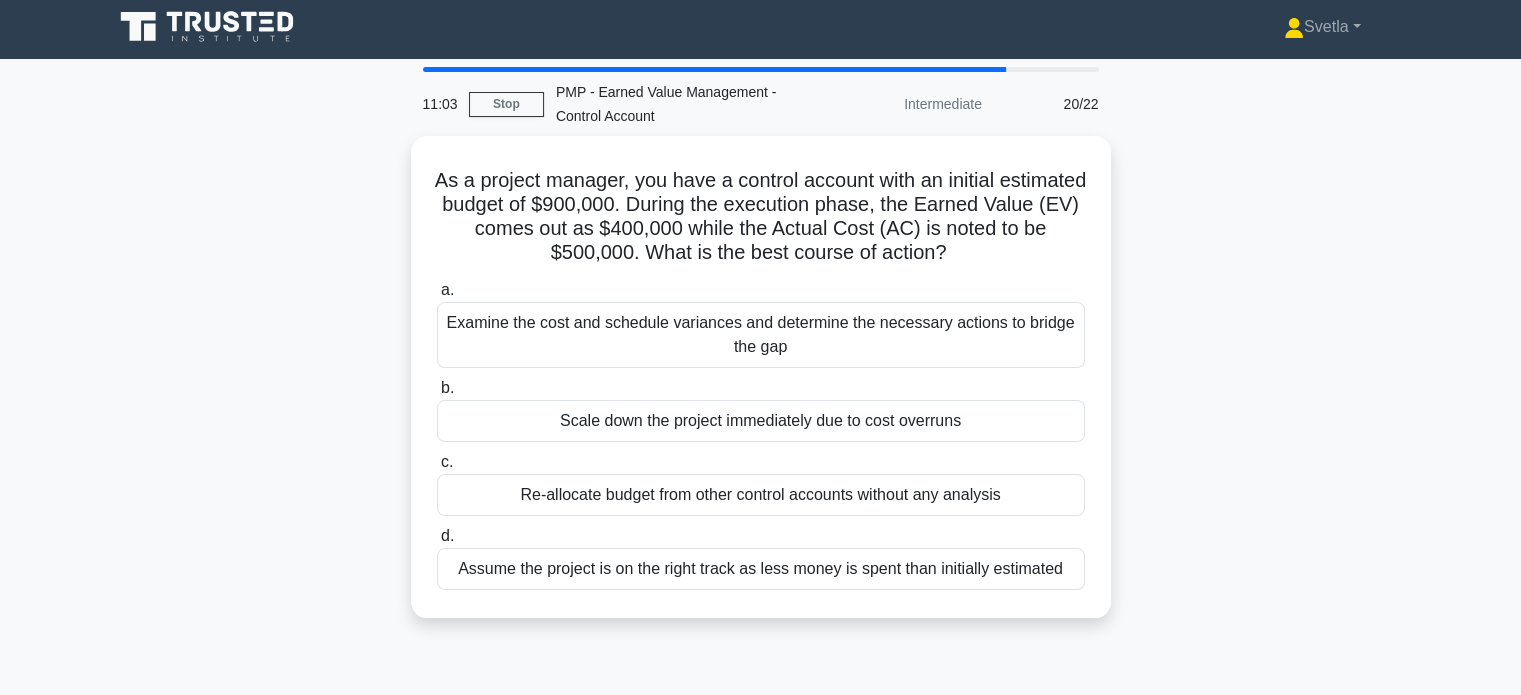 scroll, scrollTop: 0, scrollLeft: 0, axis: both 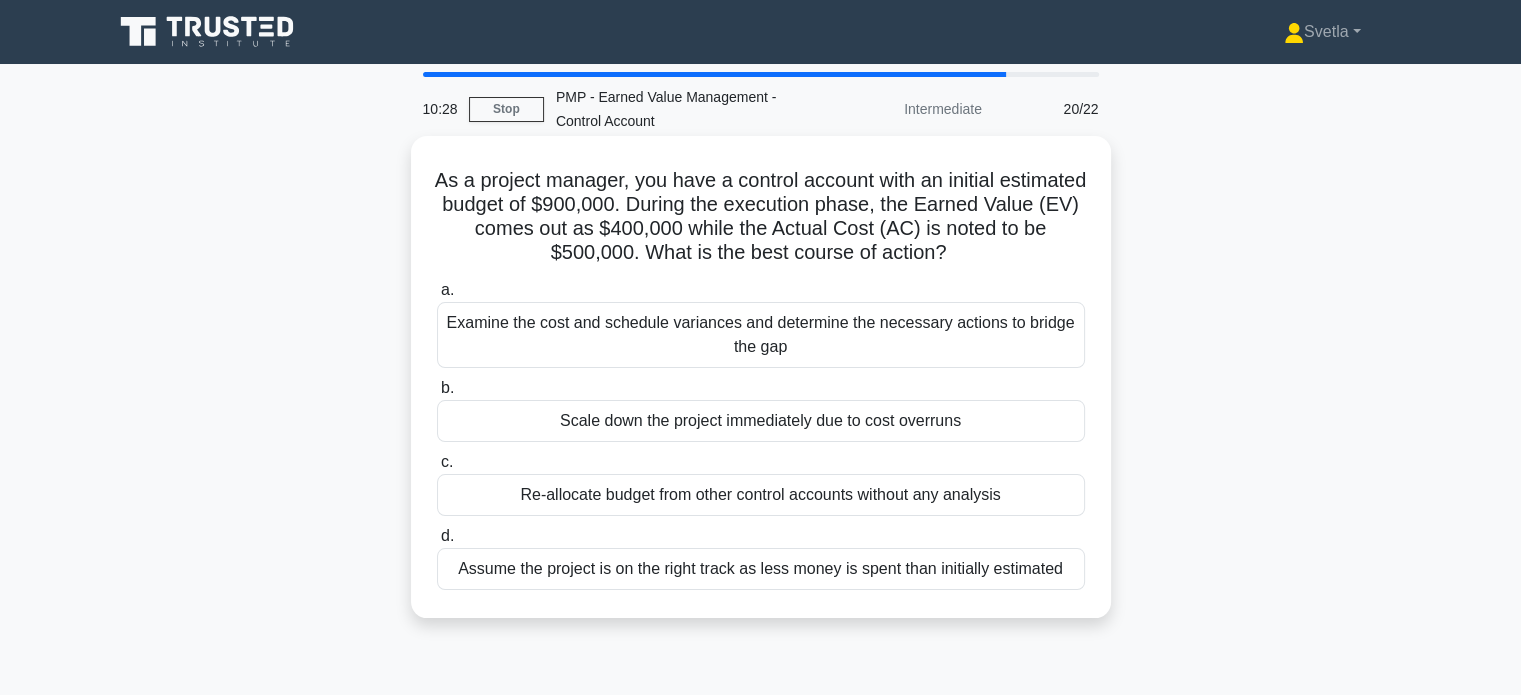 click on "Examine the cost and schedule variances and determine the necessary actions to bridge the gap" at bounding box center (761, 335) 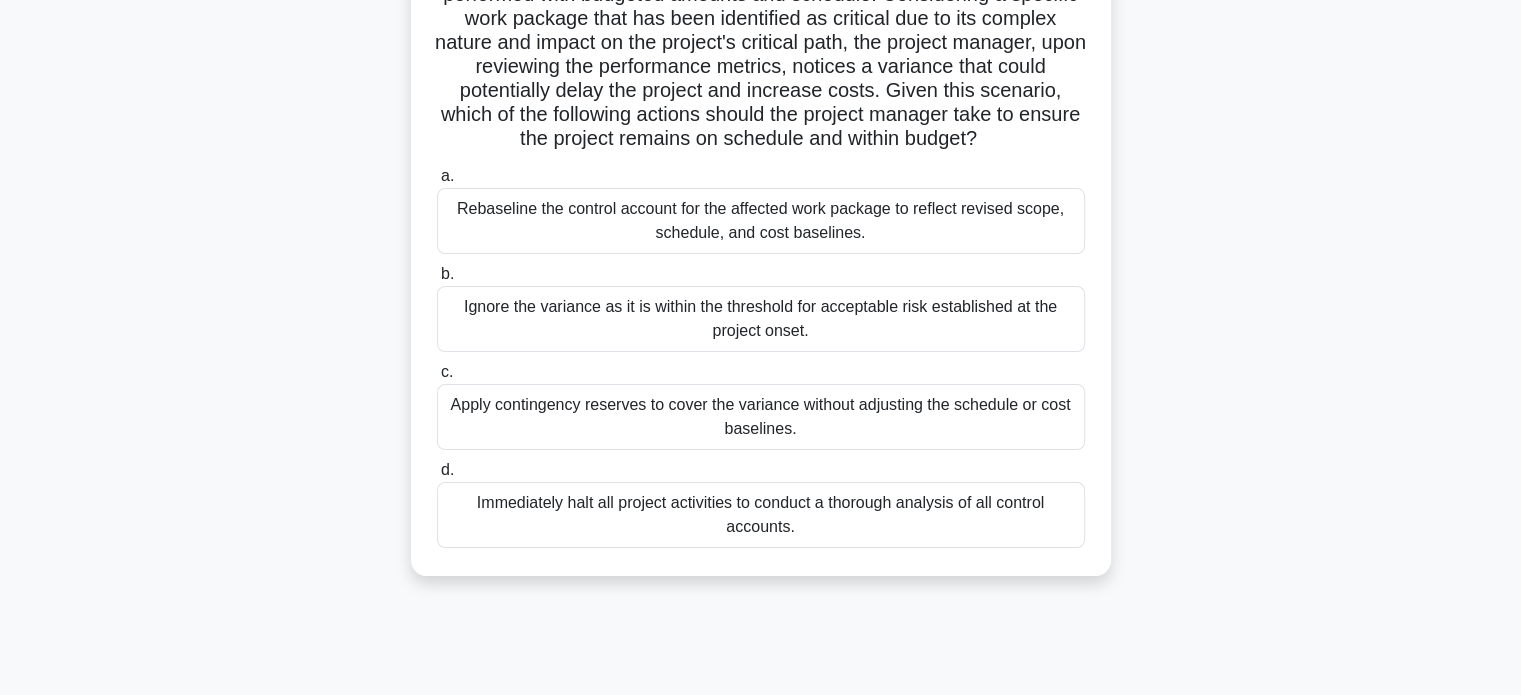 scroll, scrollTop: 300, scrollLeft: 0, axis: vertical 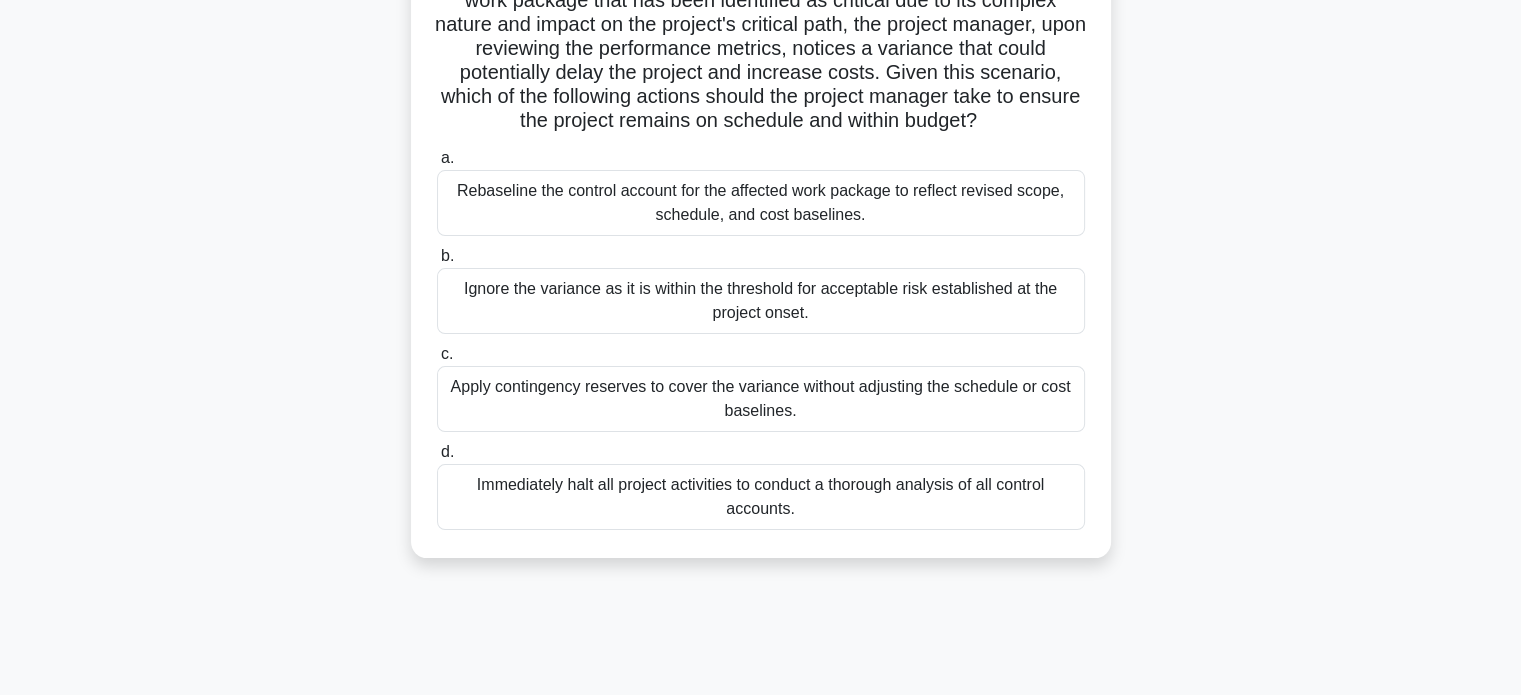 click on "a.
Rebaseline the control account for the affected work package to reflect revised scope, schedule, and cost baselines." at bounding box center (437, 158) 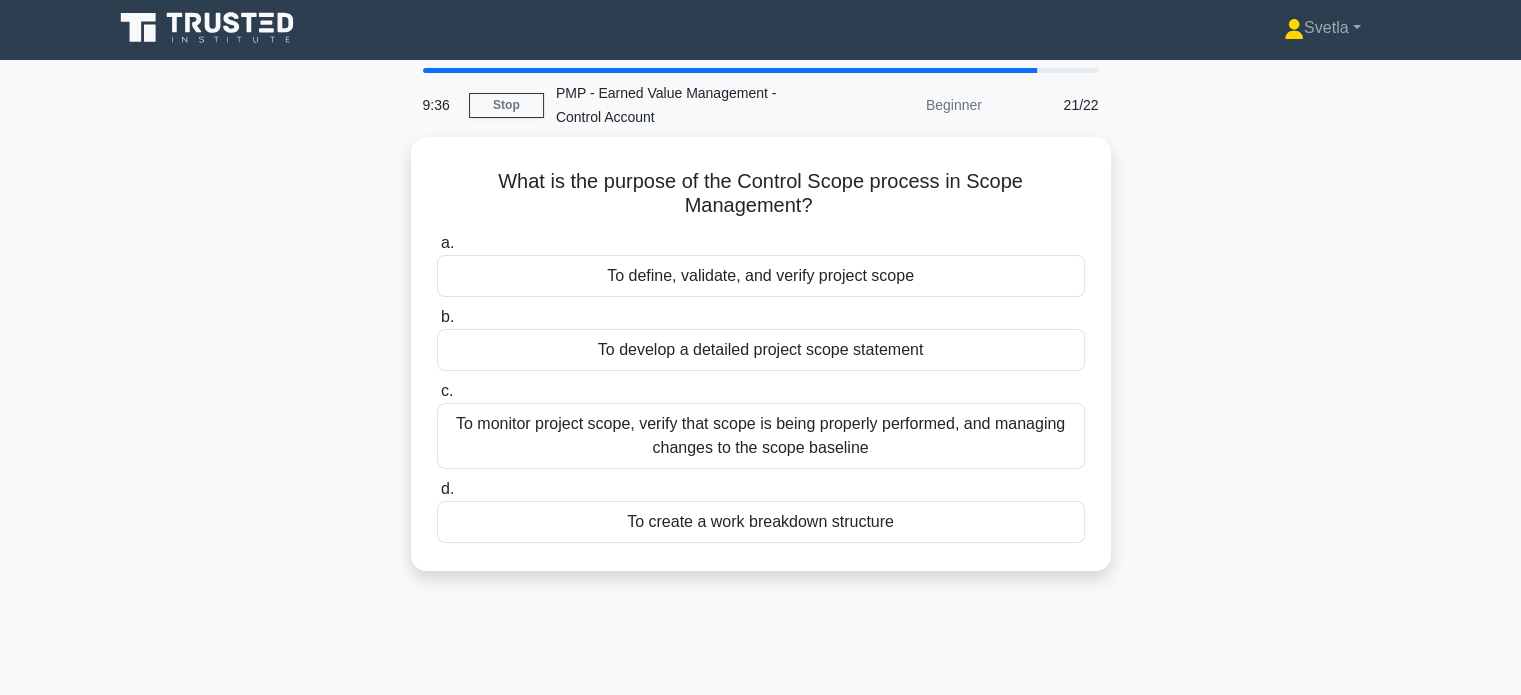 scroll, scrollTop: 0, scrollLeft: 0, axis: both 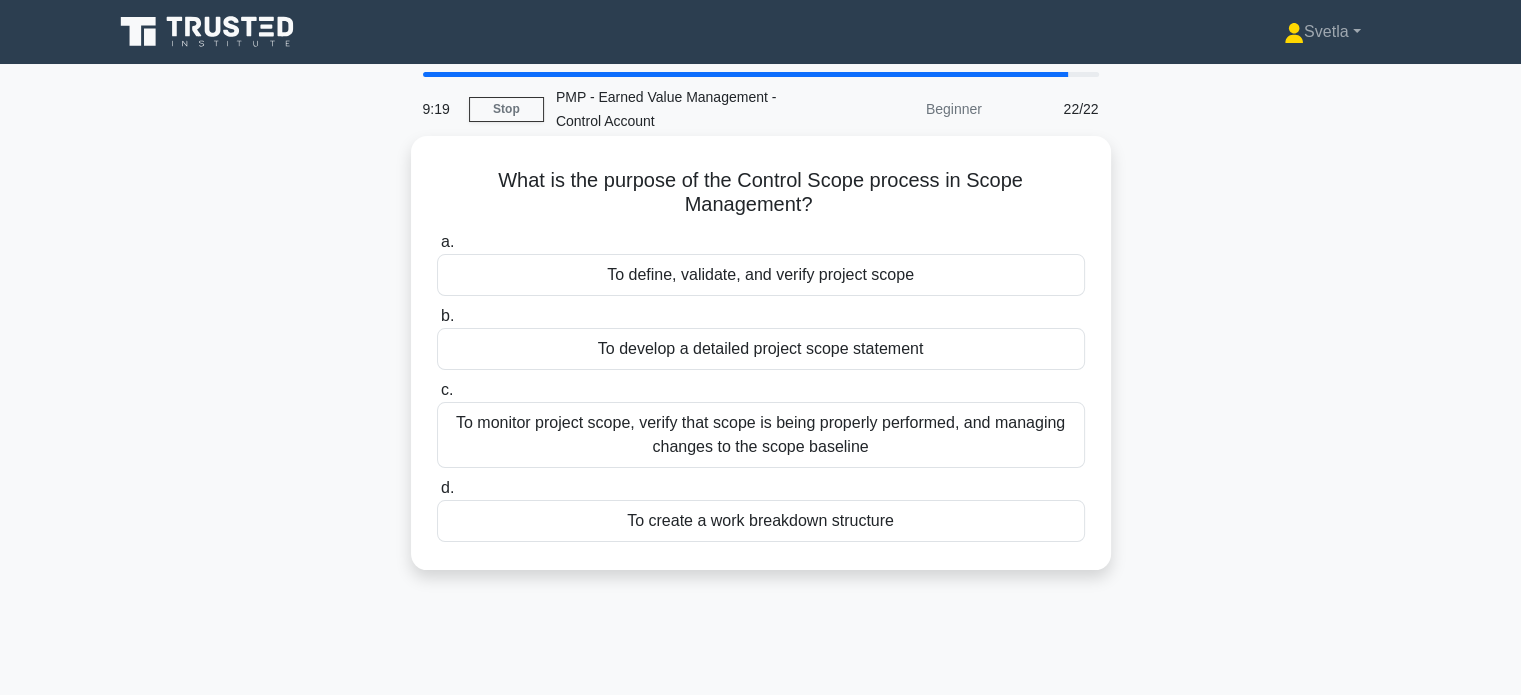 click on "To monitor project scope, verify that scope is being properly performed, and managing changes to the scope baseline" at bounding box center (761, 435) 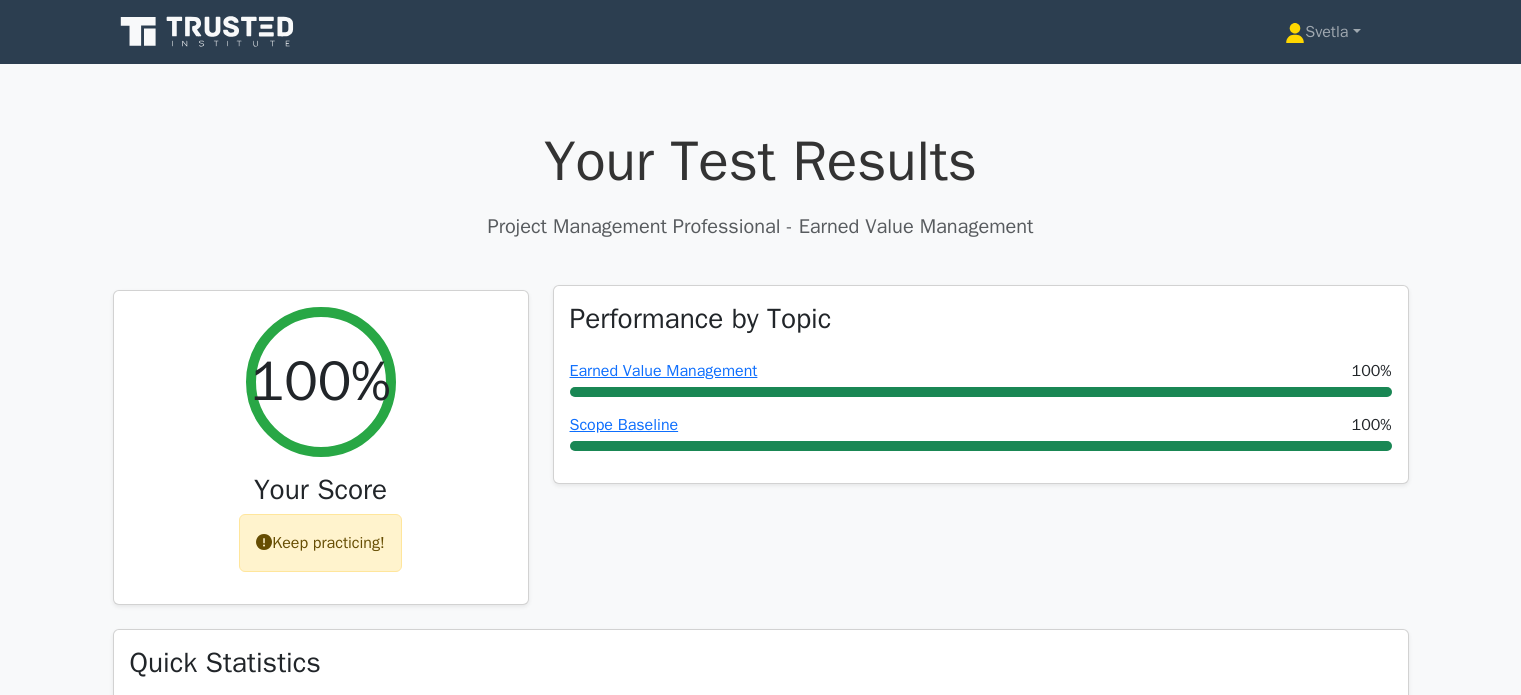 scroll, scrollTop: 0, scrollLeft: 0, axis: both 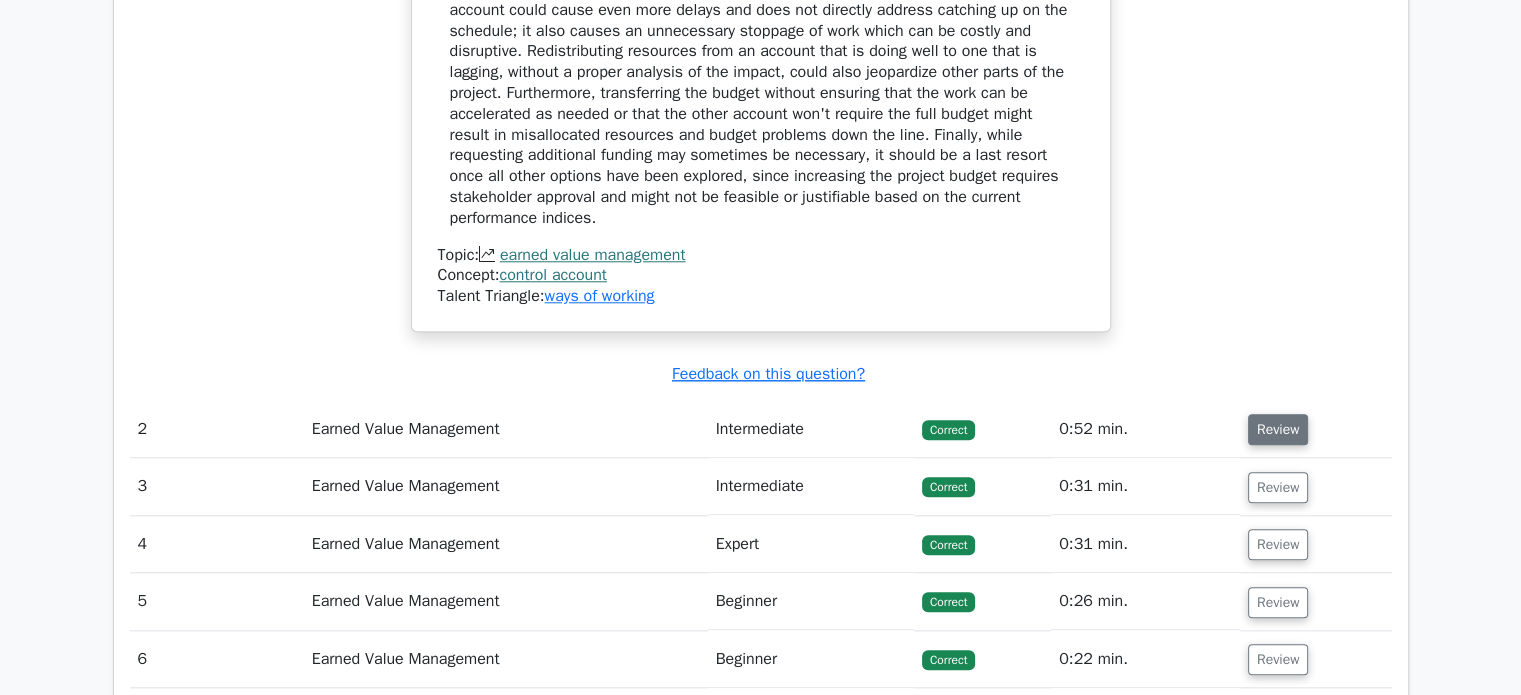 click on "Review" at bounding box center [1278, 429] 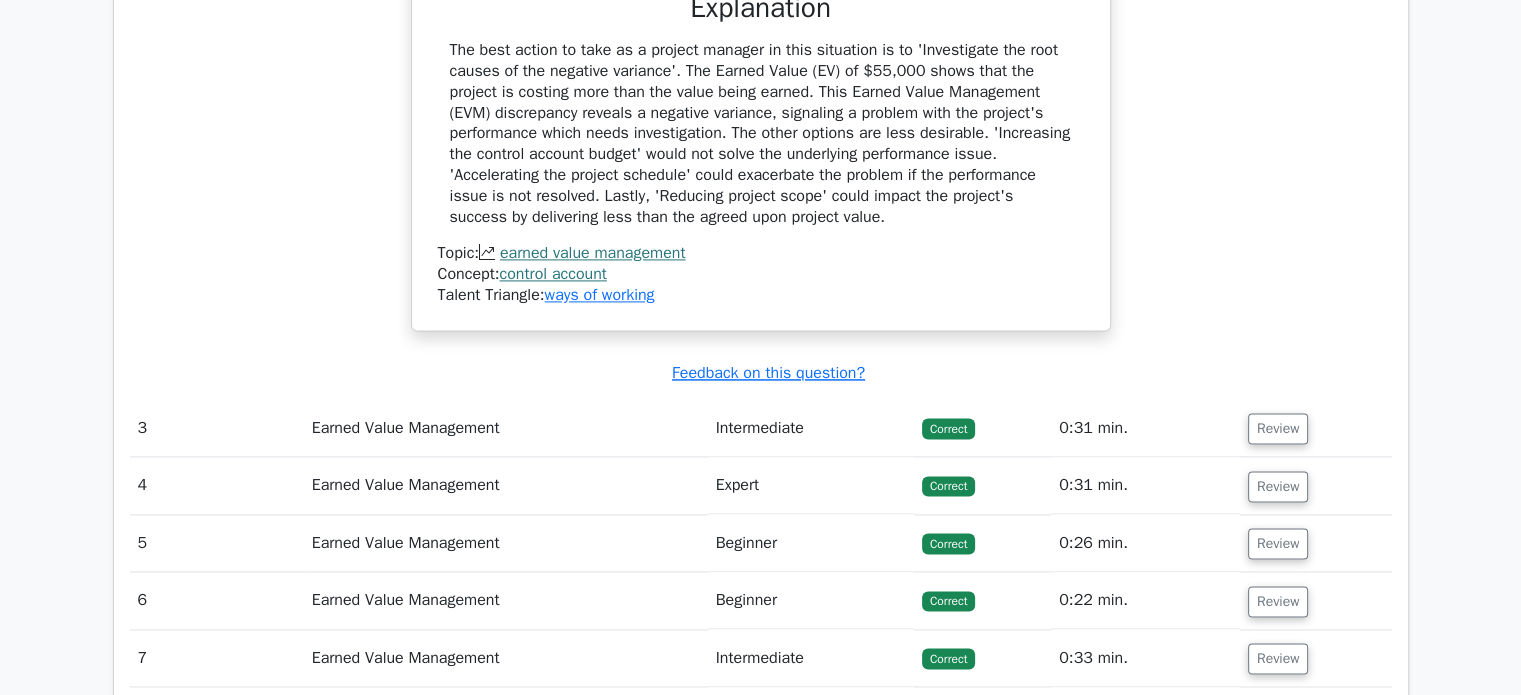 scroll, scrollTop: 2800, scrollLeft: 0, axis: vertical 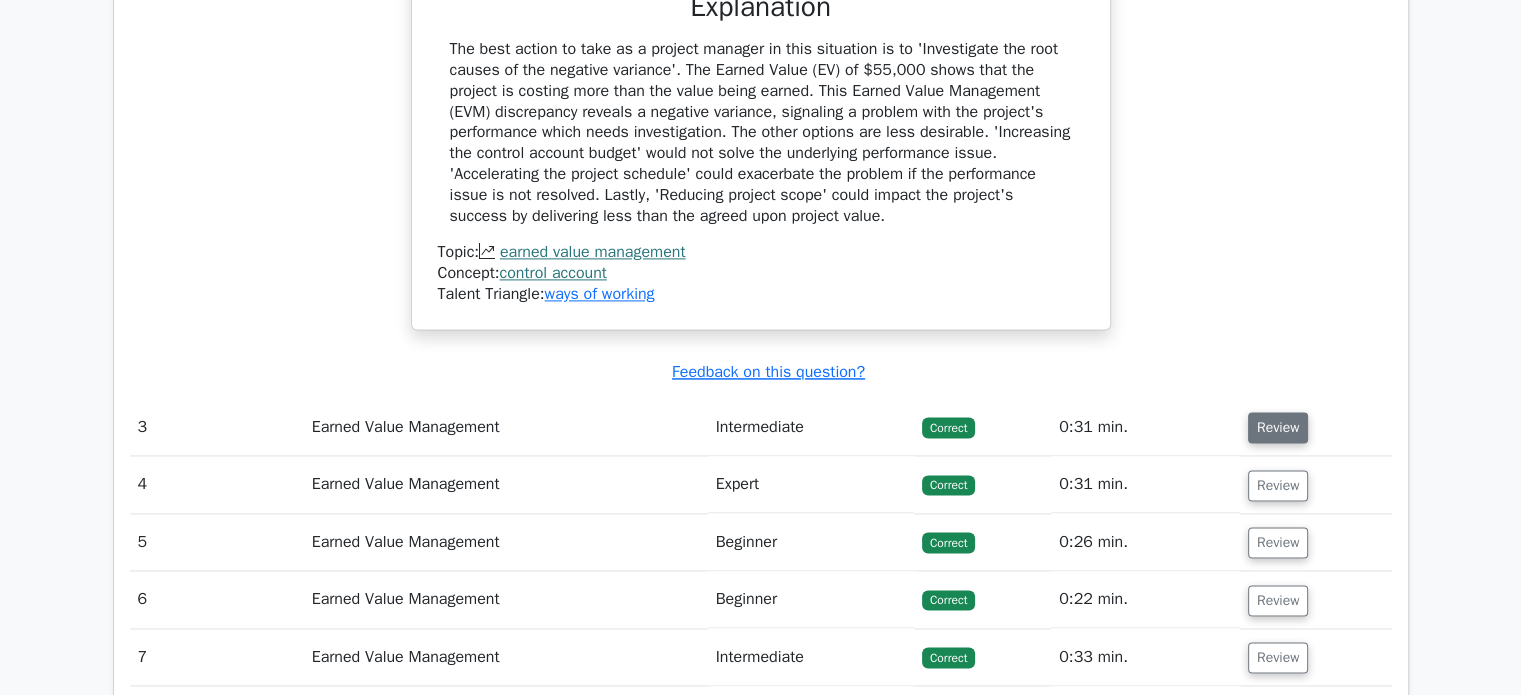 click on "Review" at bounding box center [1278, 427] 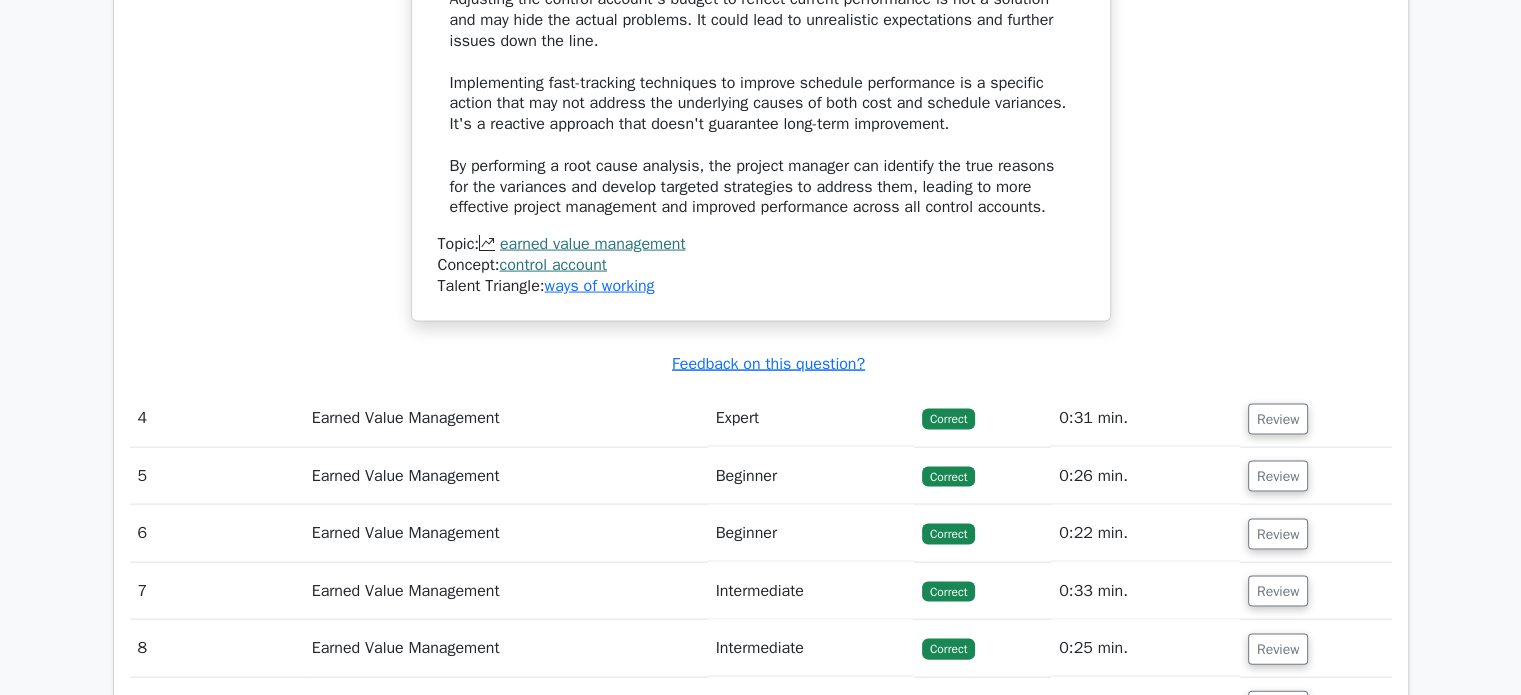scroll, scrollTop: 4100, scrollLeft: 0, axis: vertical 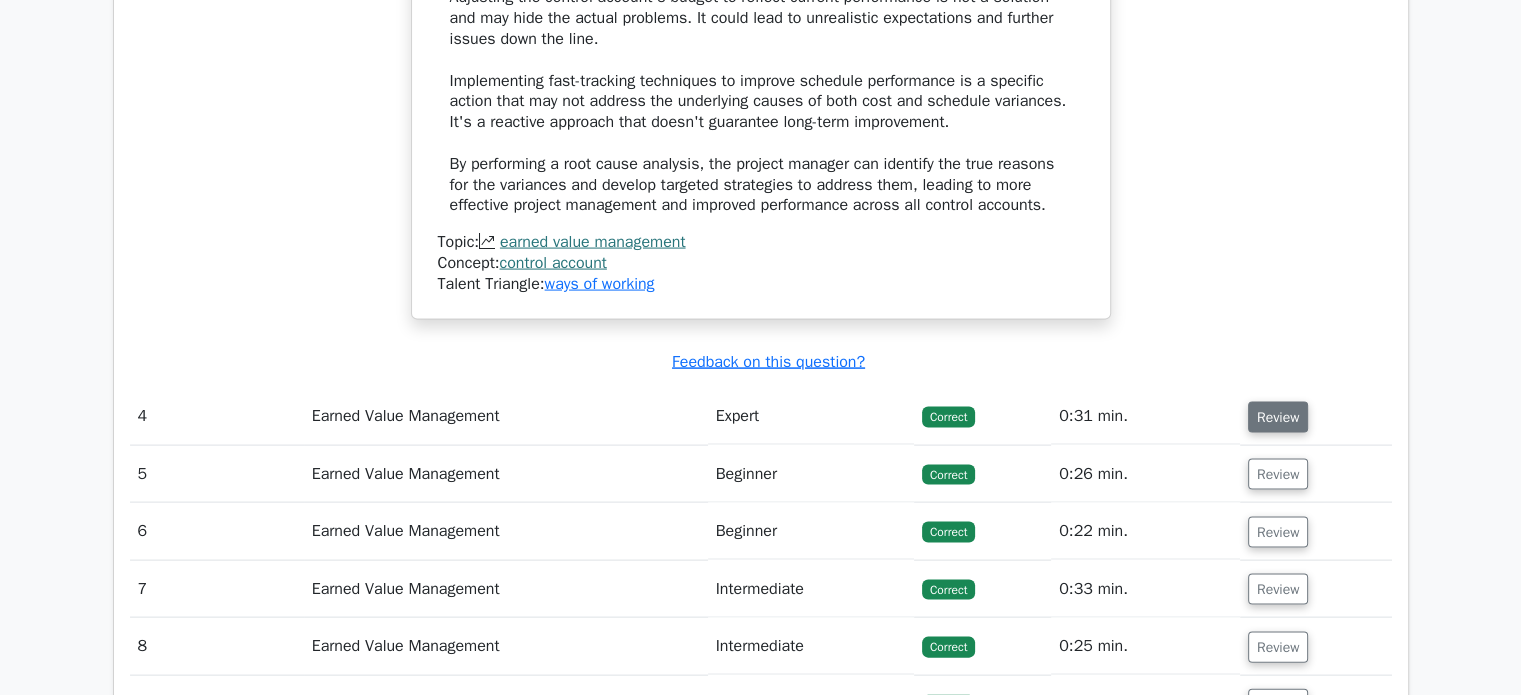 click on "Review" at bounding box center [1278, 417] 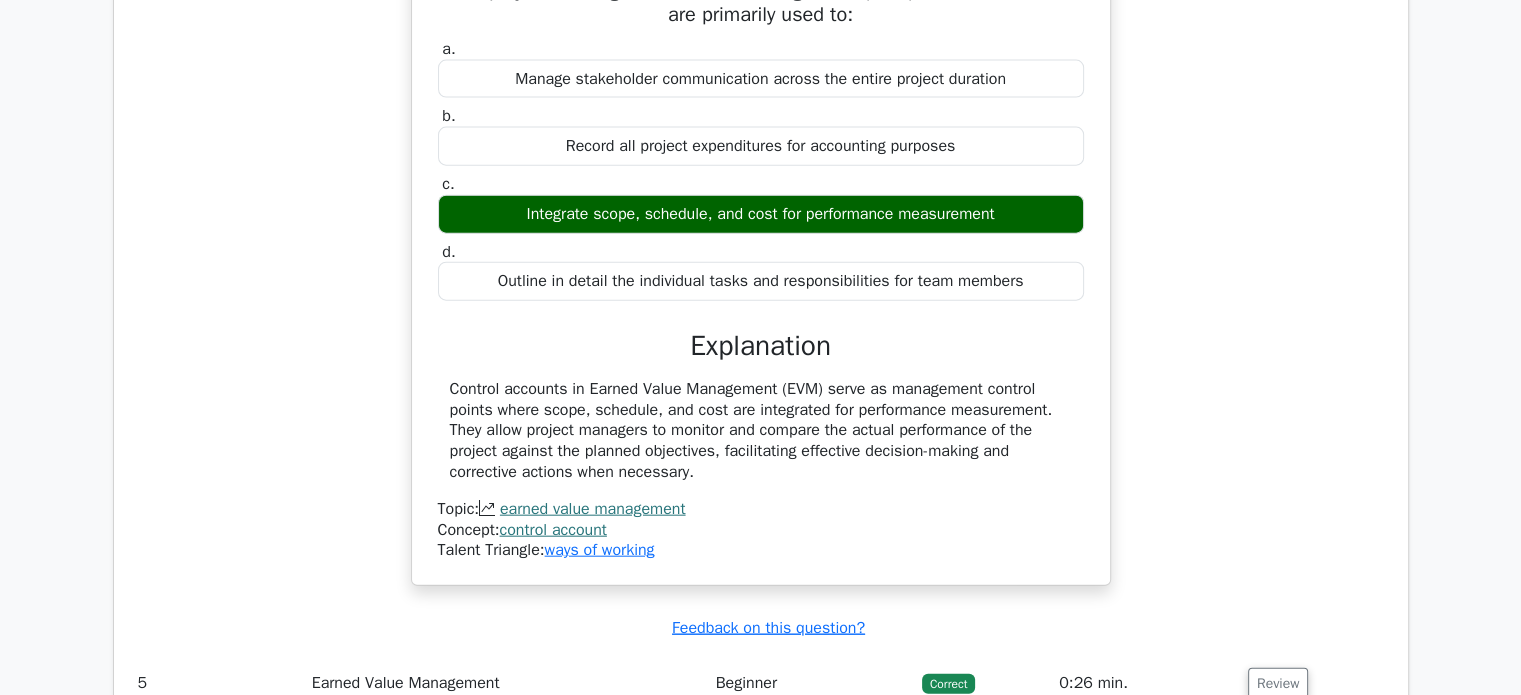scroll, scrollTop: 5000, scrollLeft: 0, axis: vertical 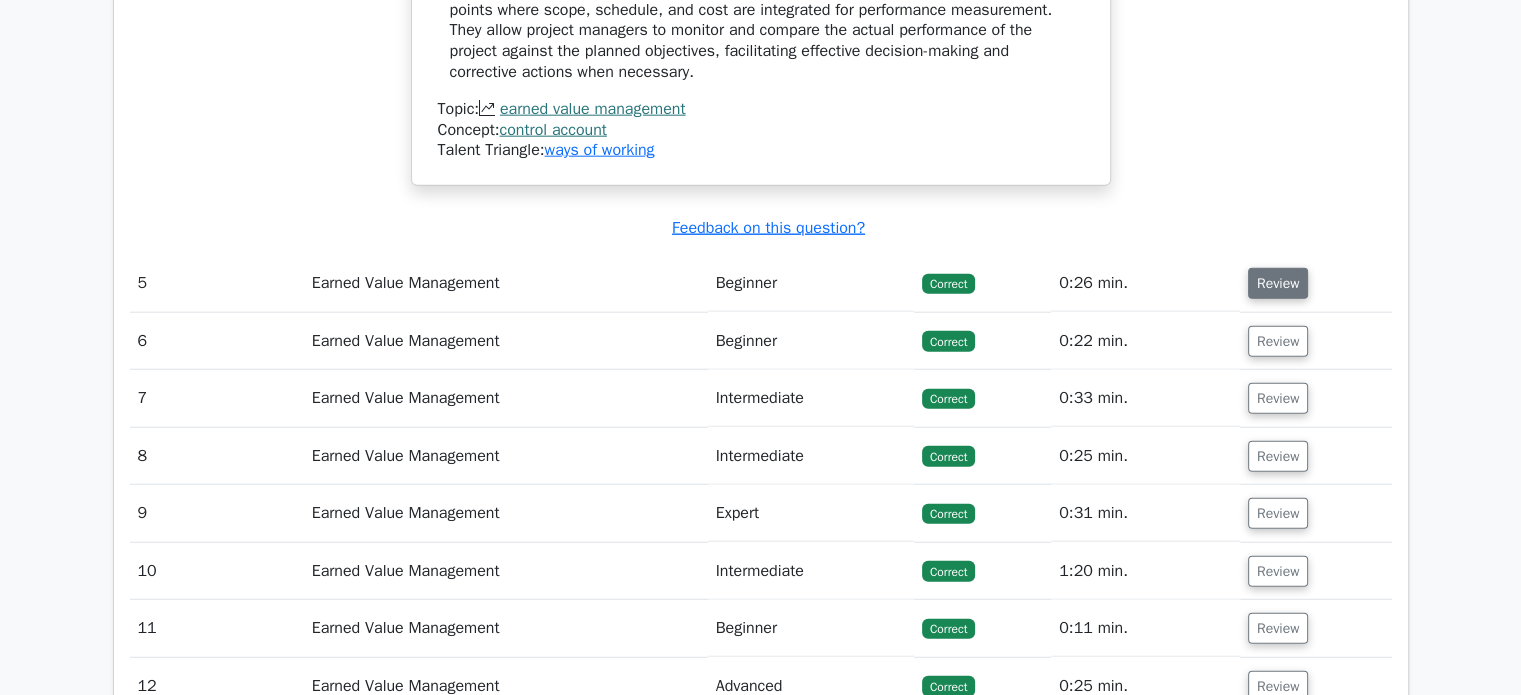 click on "Review" at bounding box center (1278, 283) 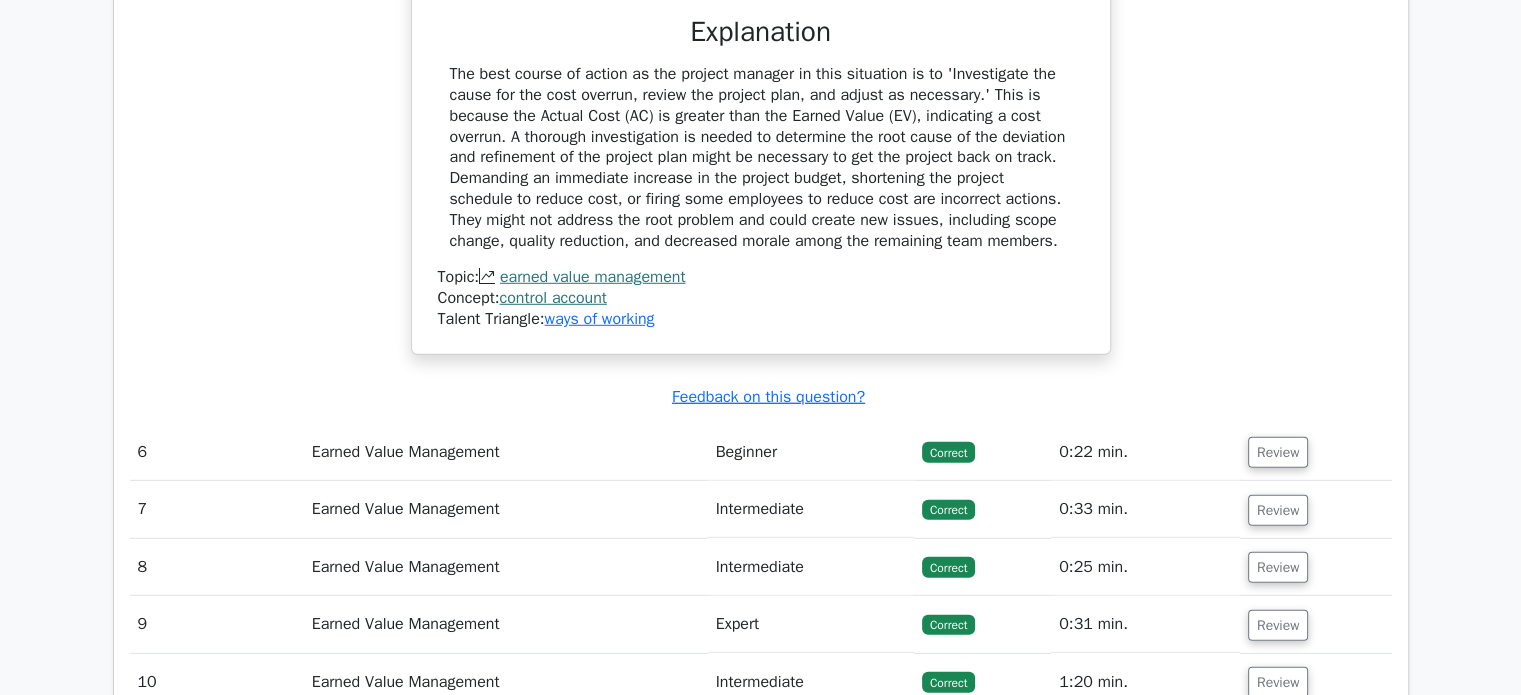 scroll, scrollTop: 5900, scrollLeft: 0, axis: vertical 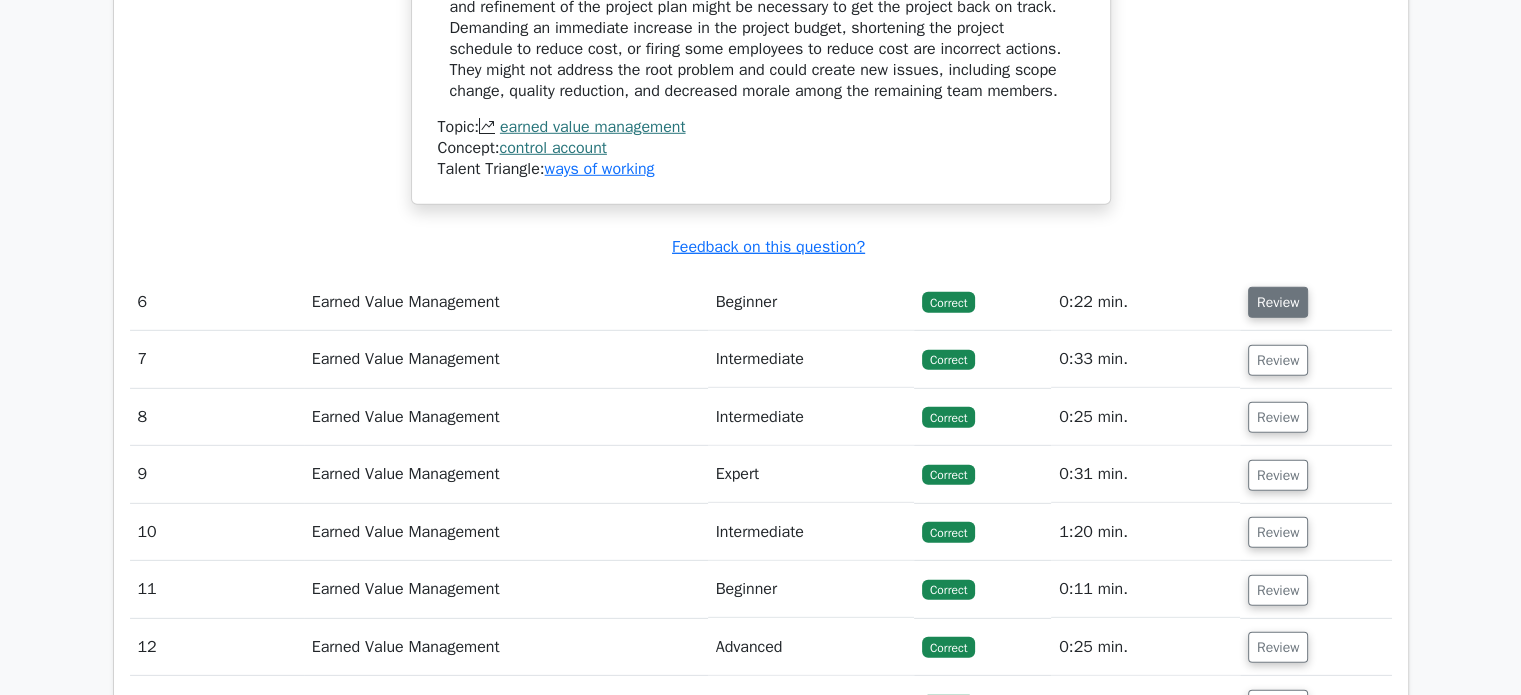 click on "Review" at bounding box center [1278, 302] 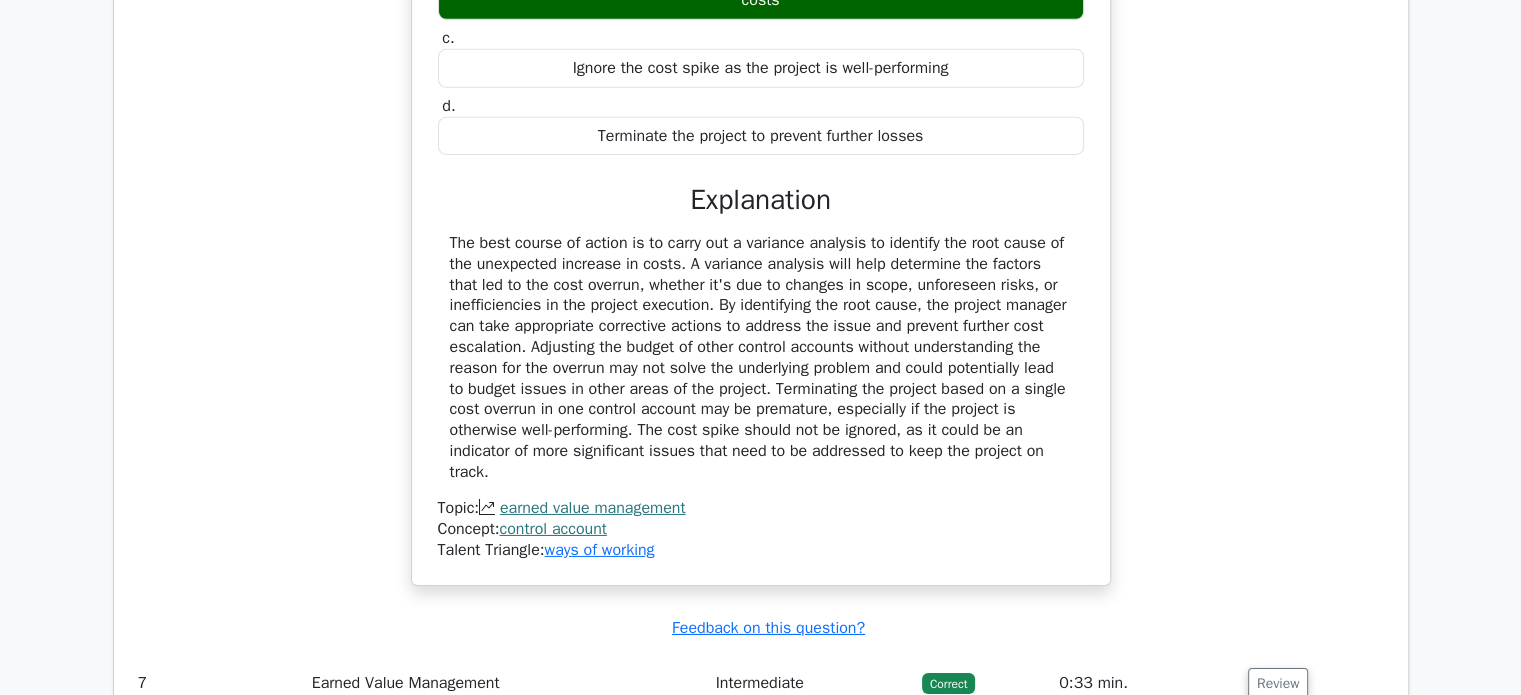 scroll, scrollTop: 7000, scrollLeft: 0, axis: vertical 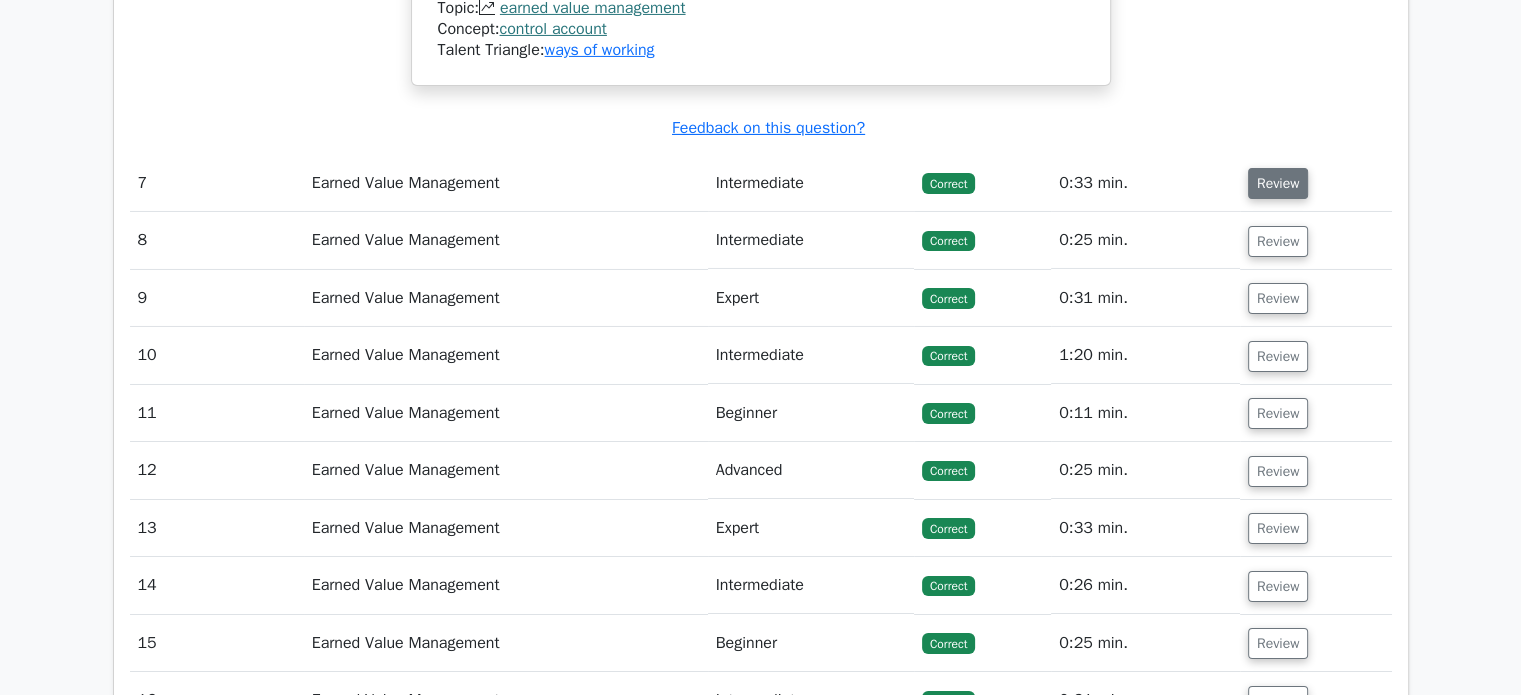 click on "Review" at bounding box center (1278, 183) 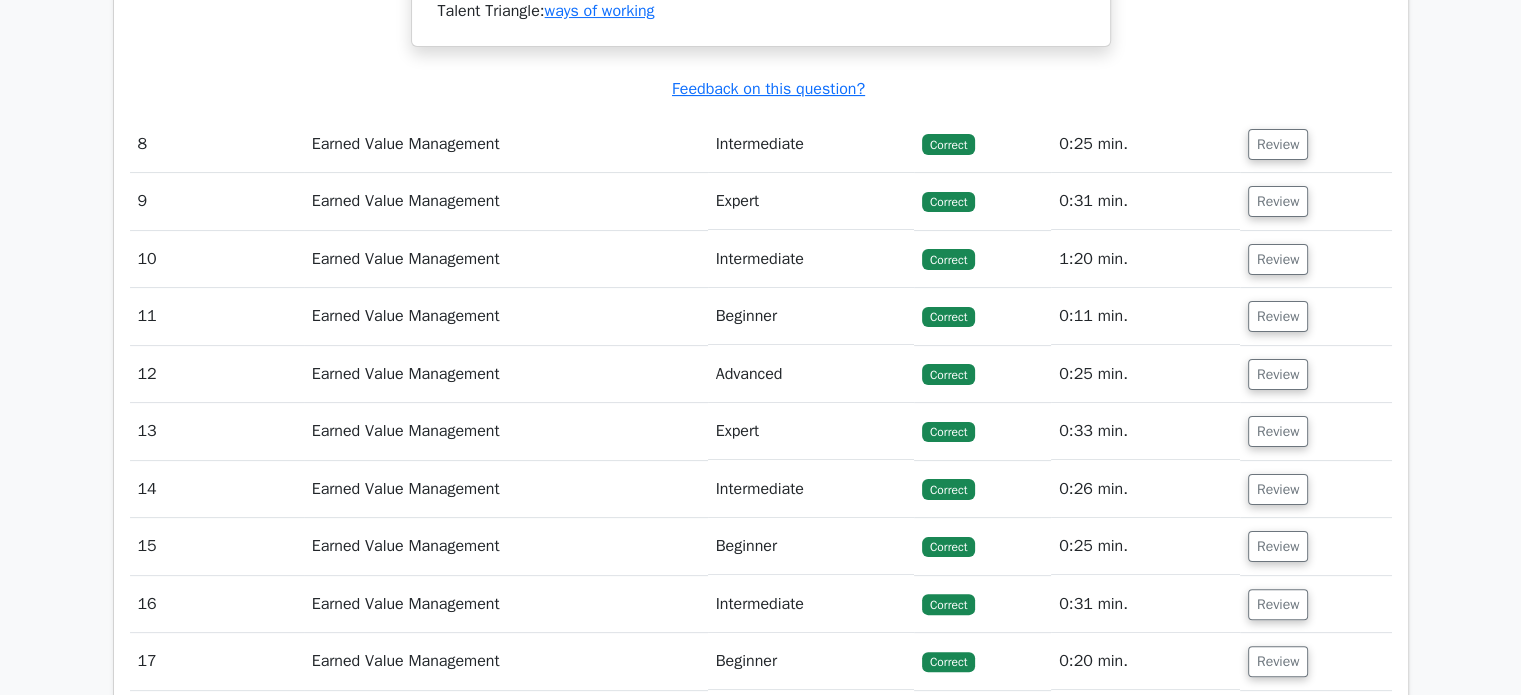 scroll, scrollTop: 8100, scrollLeft: 0, axis: vertical 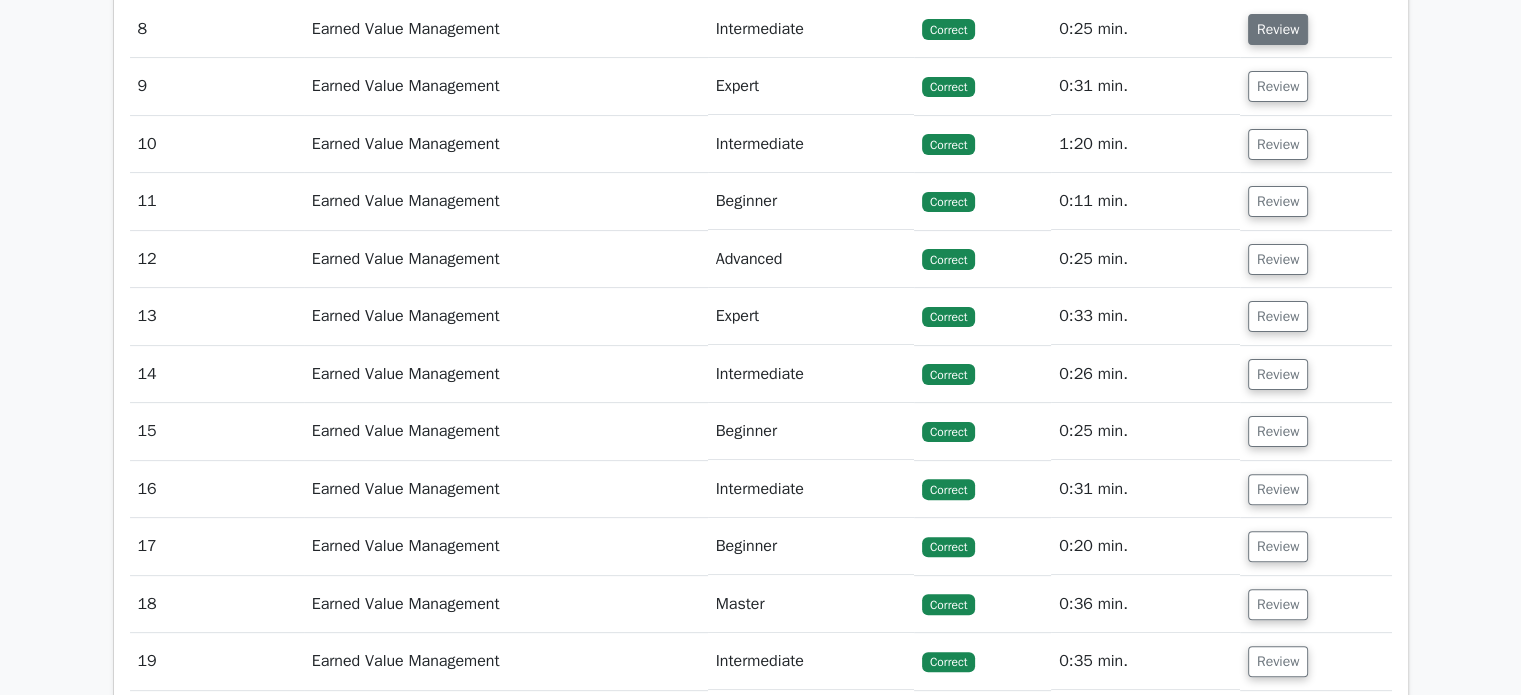 click on "Review" at bounding box center [1278, 29] 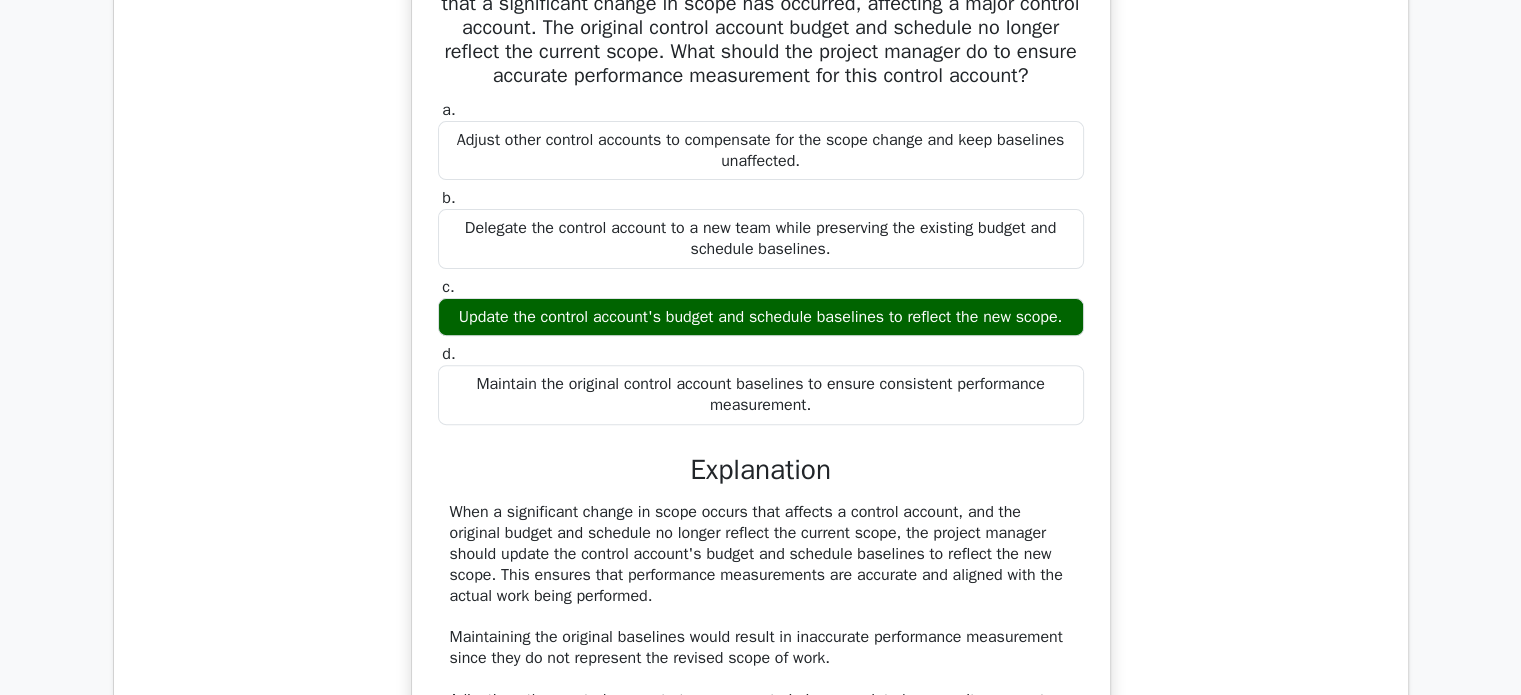 scroll, scrollTop: 8056, scrollLeft: 0, axis: vertical 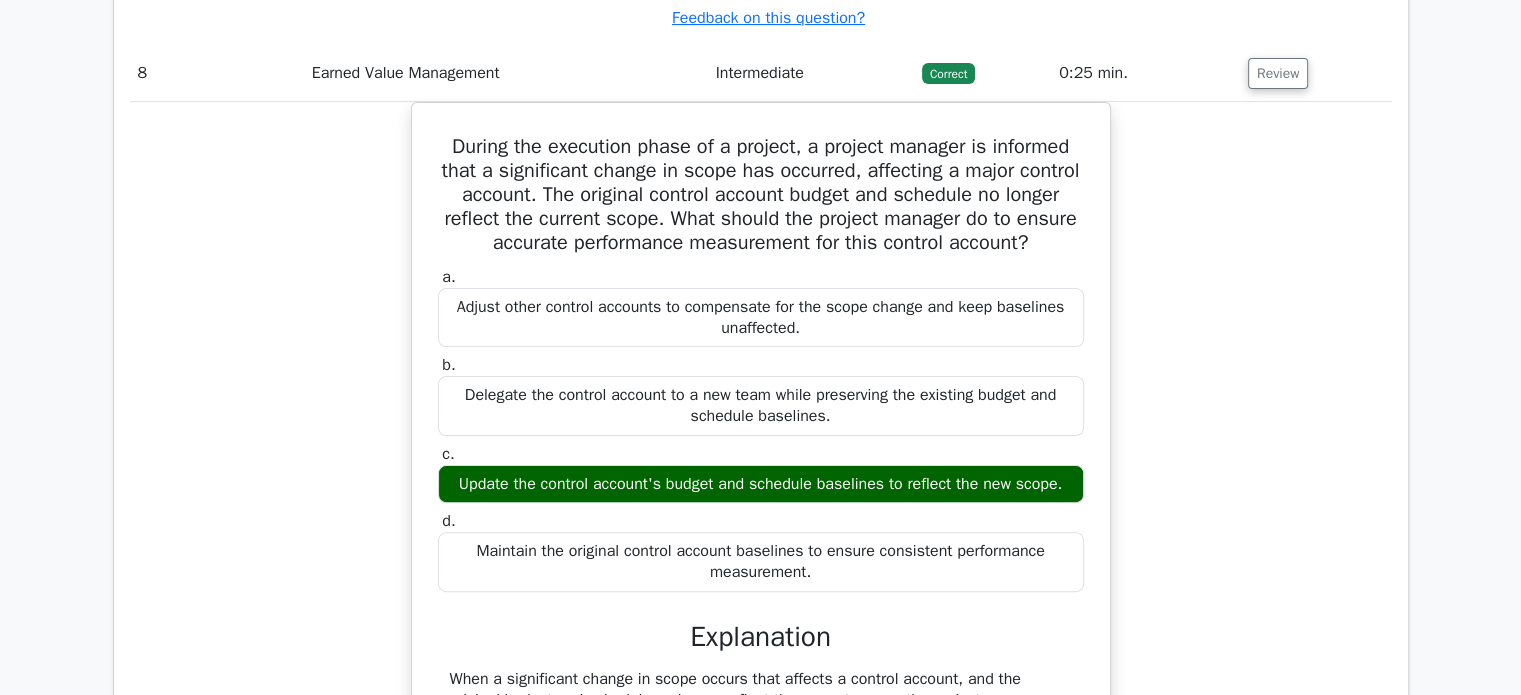 click on "Review" at bounding box center (1316, 73) 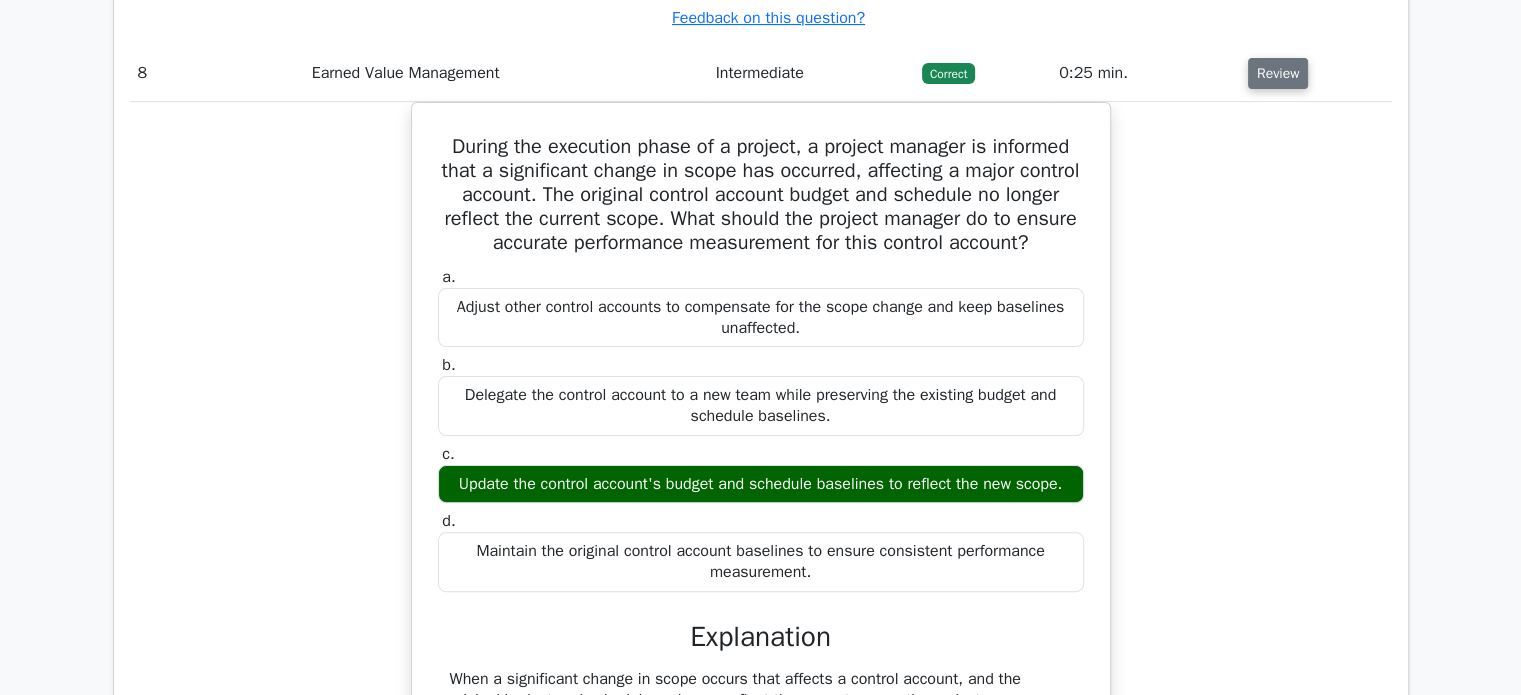 click on "Review" at bounding box center [1278, 73] 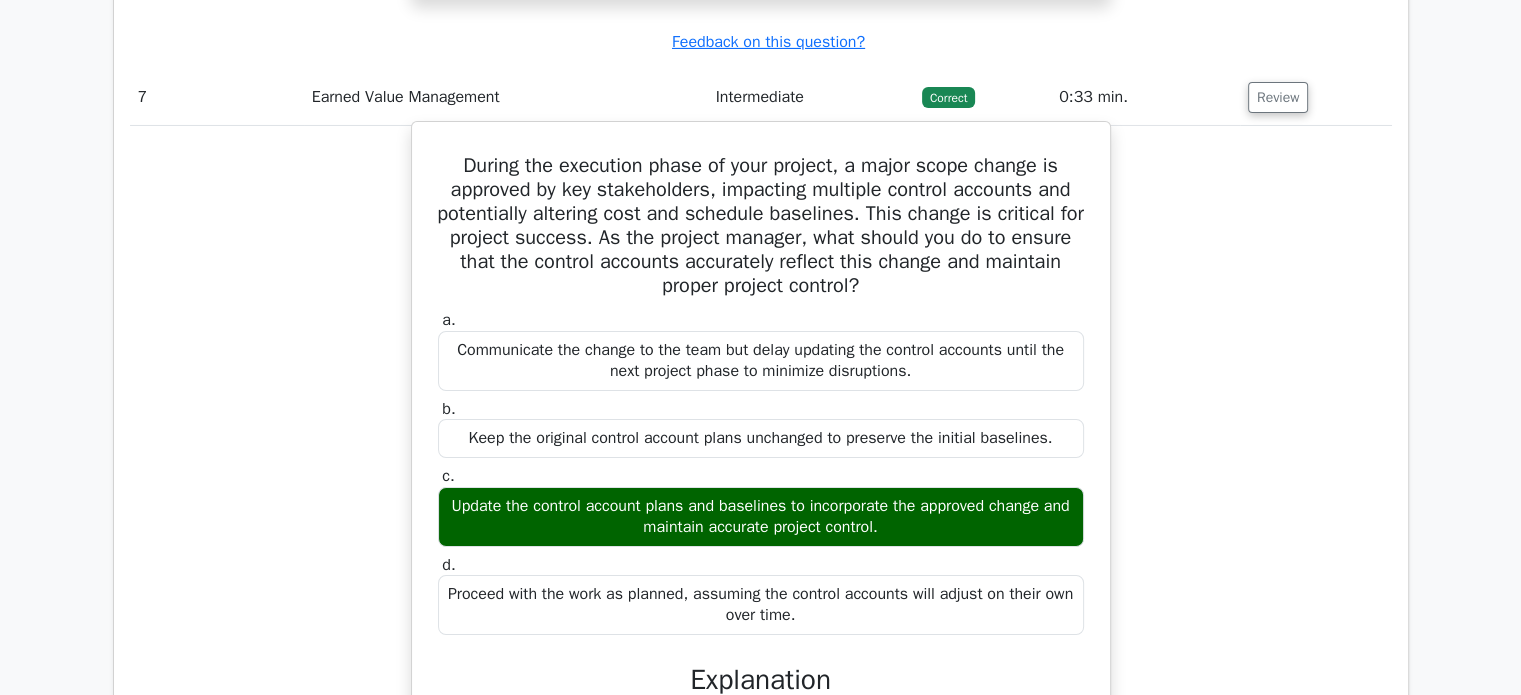 scroll, scrollTop: 6856, scrollLeft: 0, axis: vertical 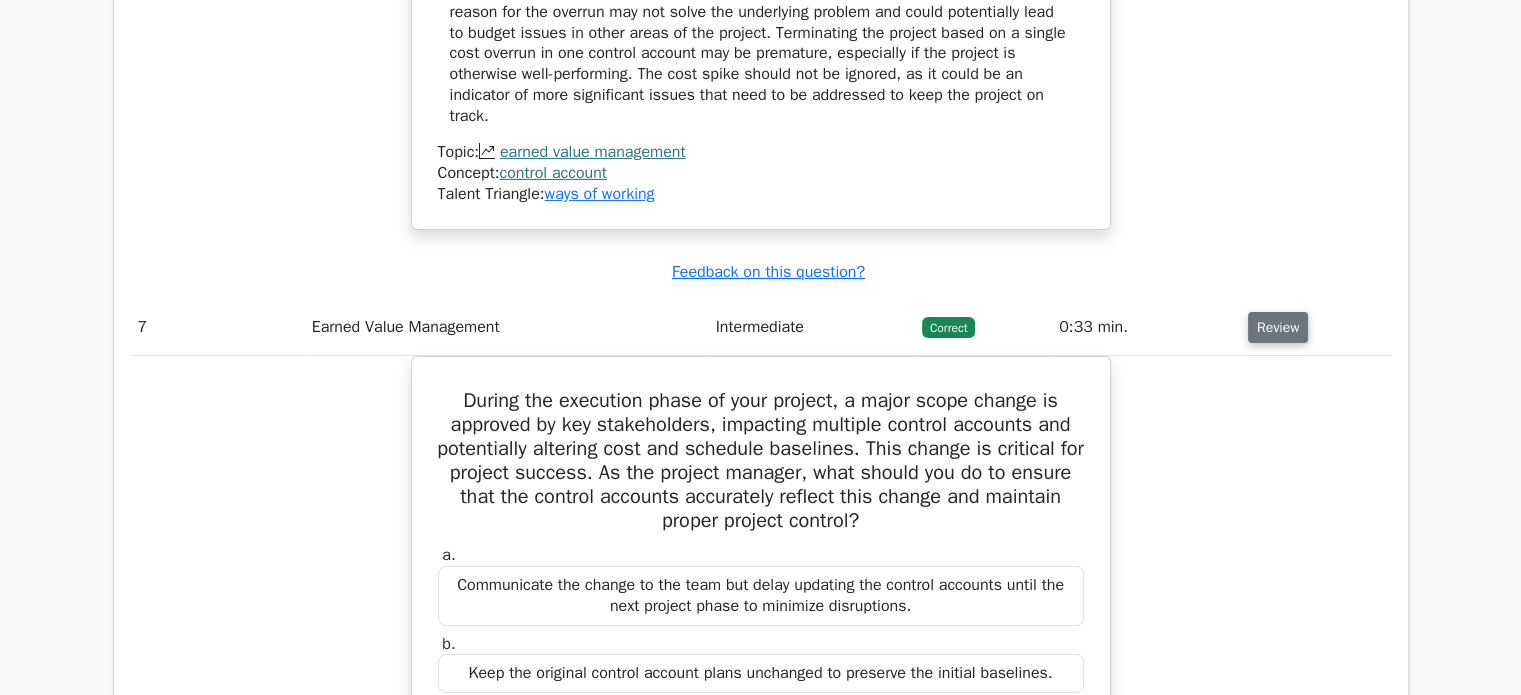 click on "Review" at bounding box center (1278, 327) 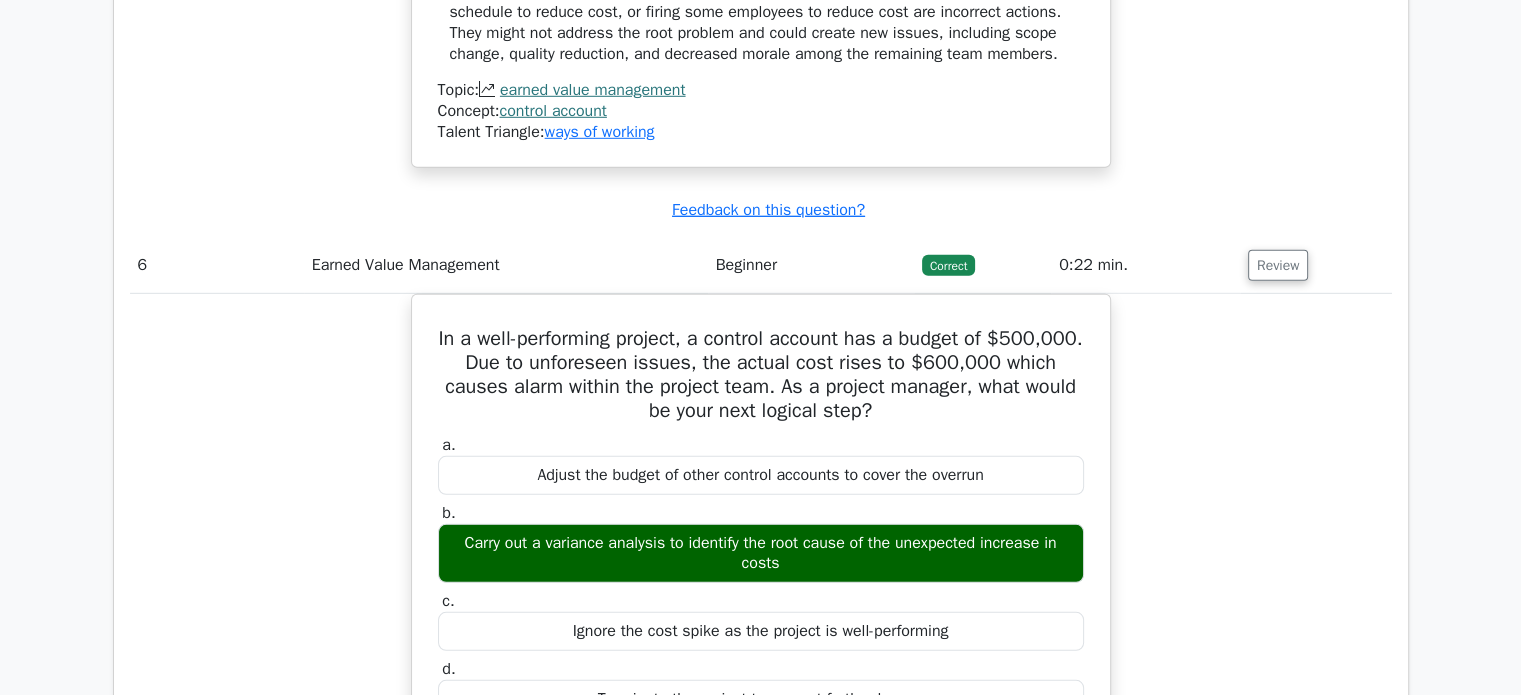scroll, scrollTop: 5756, scrollLeft: 0, axis: vertical 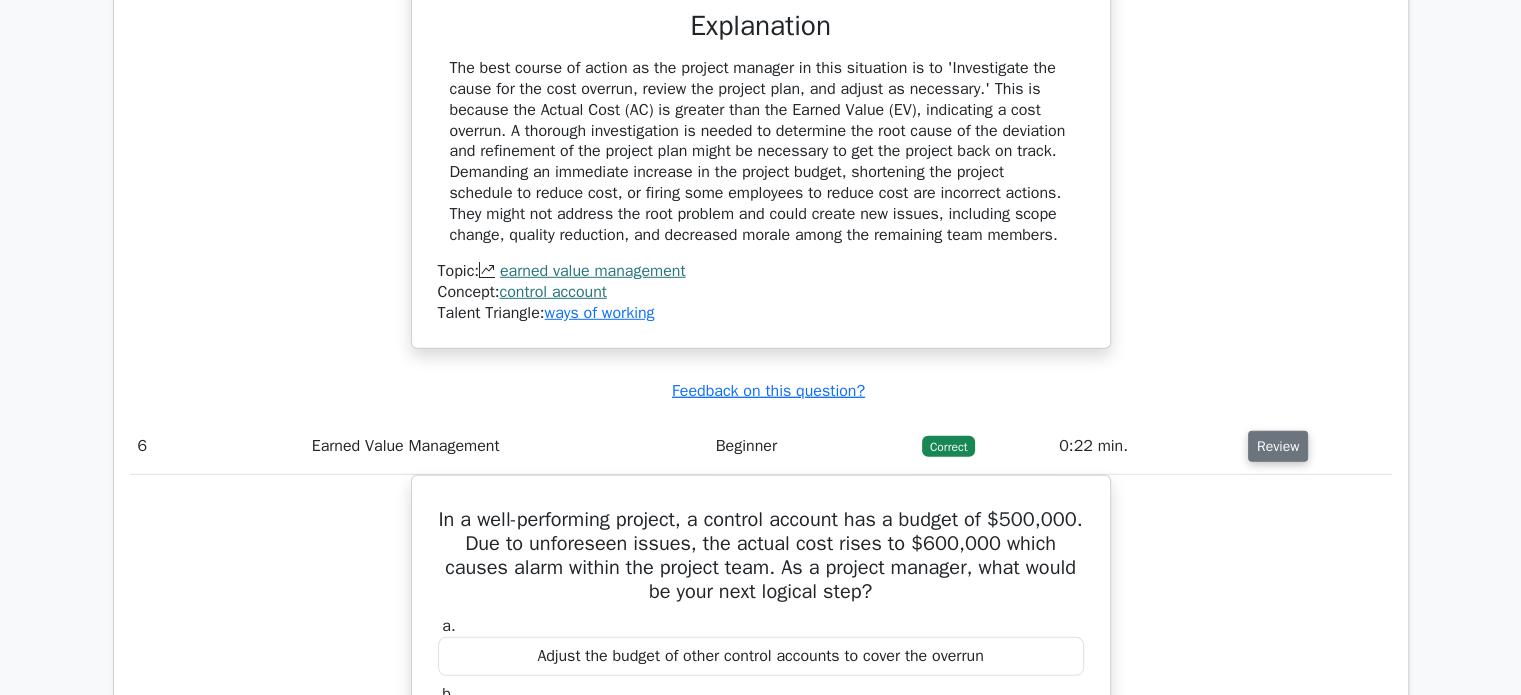 click on "Review" at bounding box center [1278, 446] 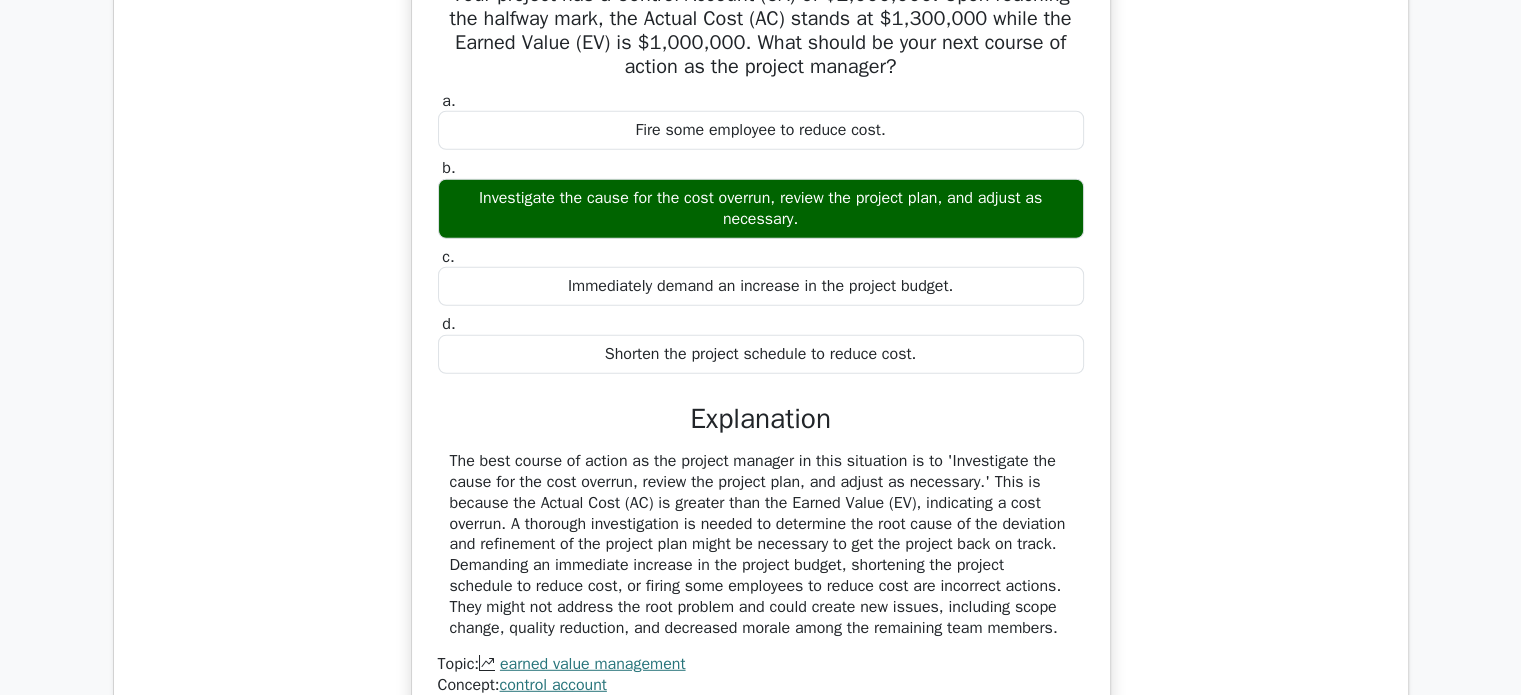 scroll, scrollTop: 5056, scrollLeft: 0, axis: vertical 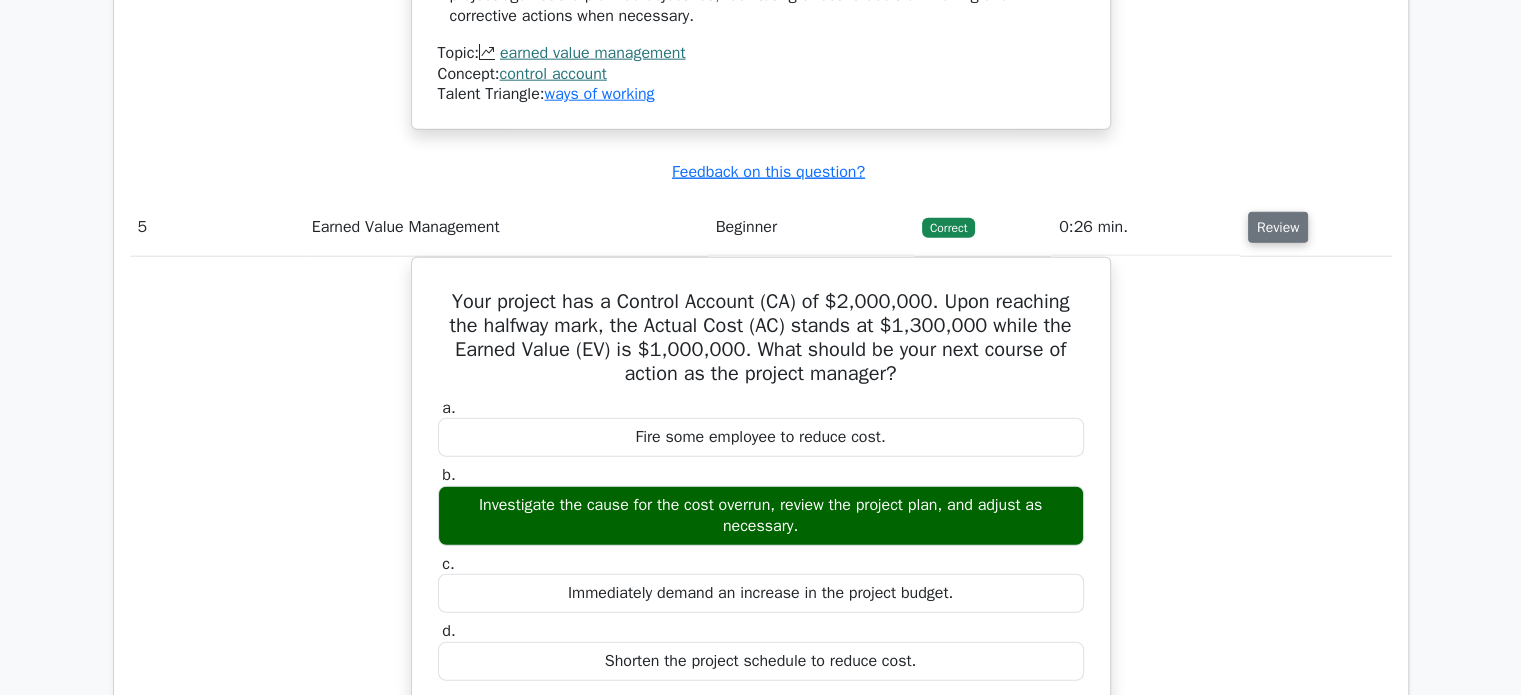 click on "Review" at bounding box center [1278, 227] 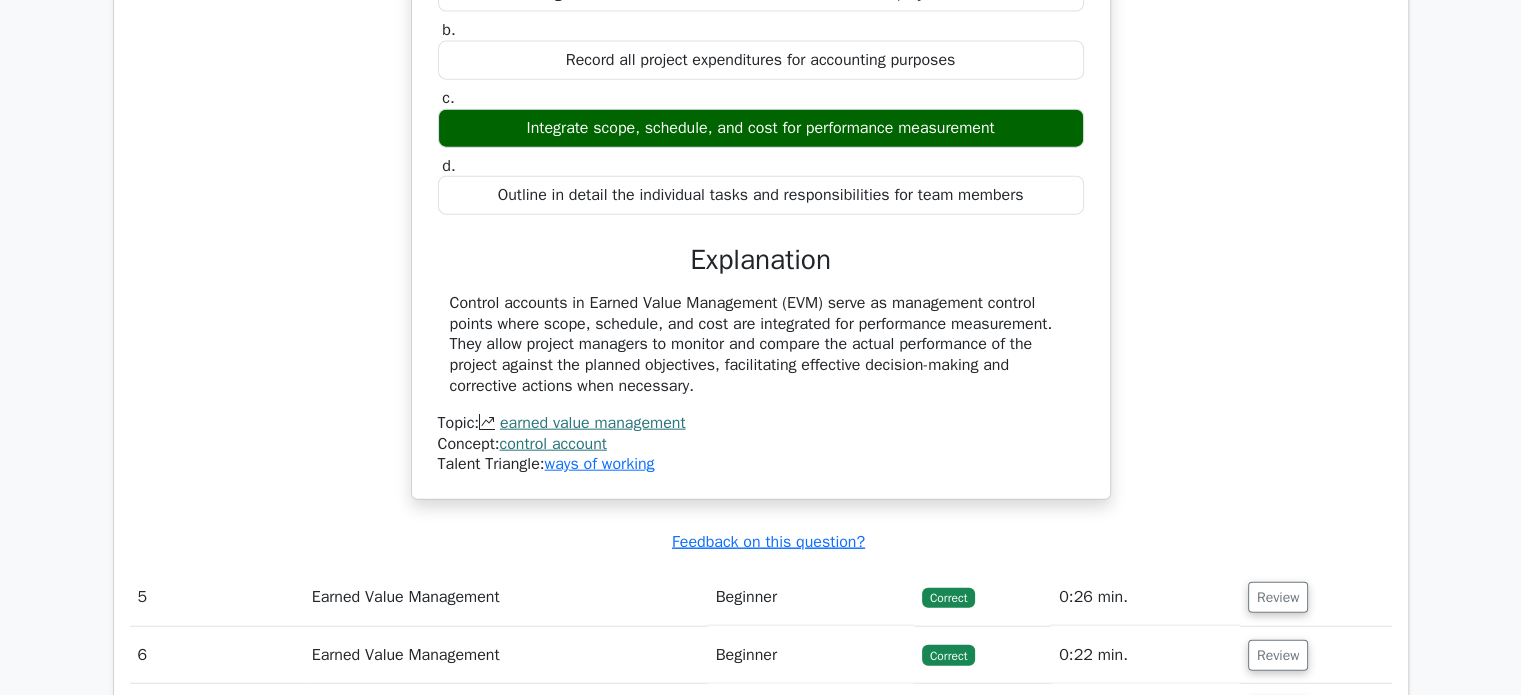 scroll, scrollTop: 4456, scrollLeft: 0, axis: vertical 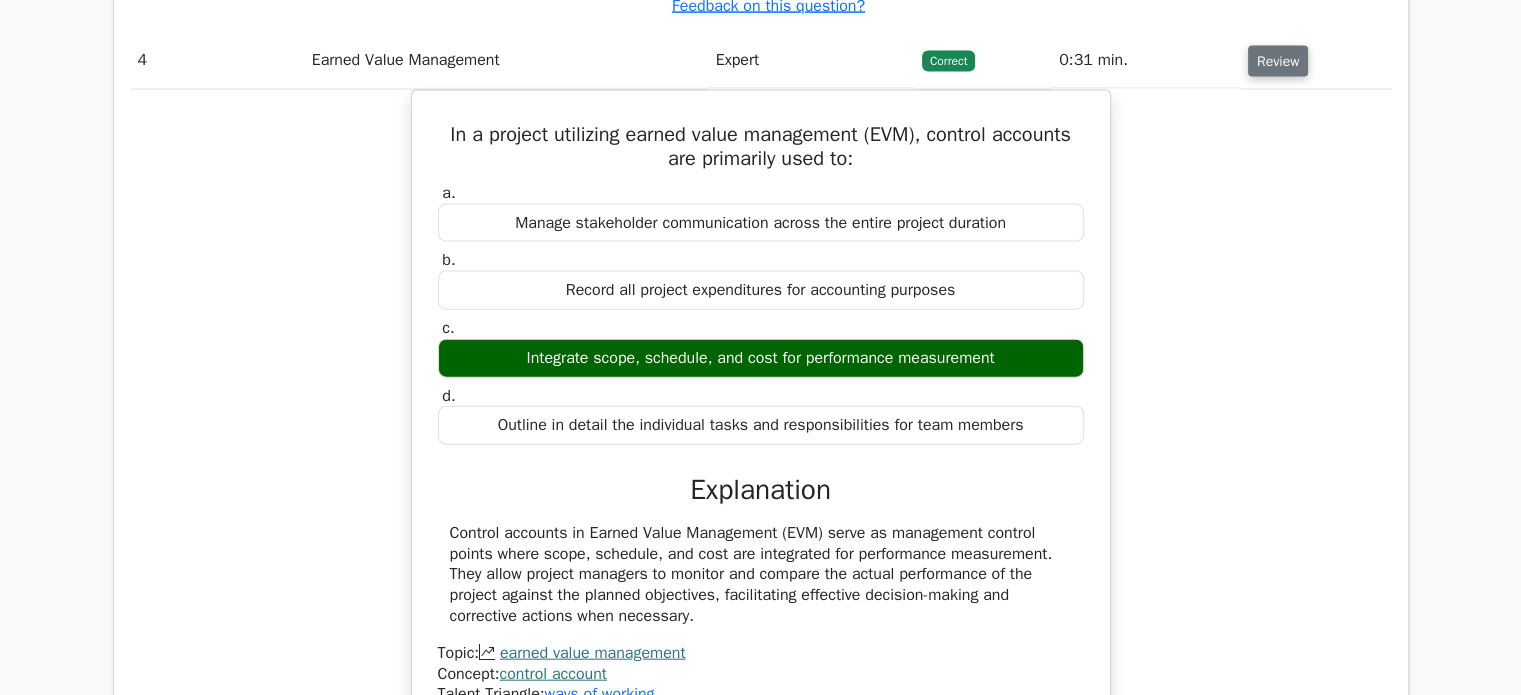 click on "Review" at bounding box center [1278, 61] 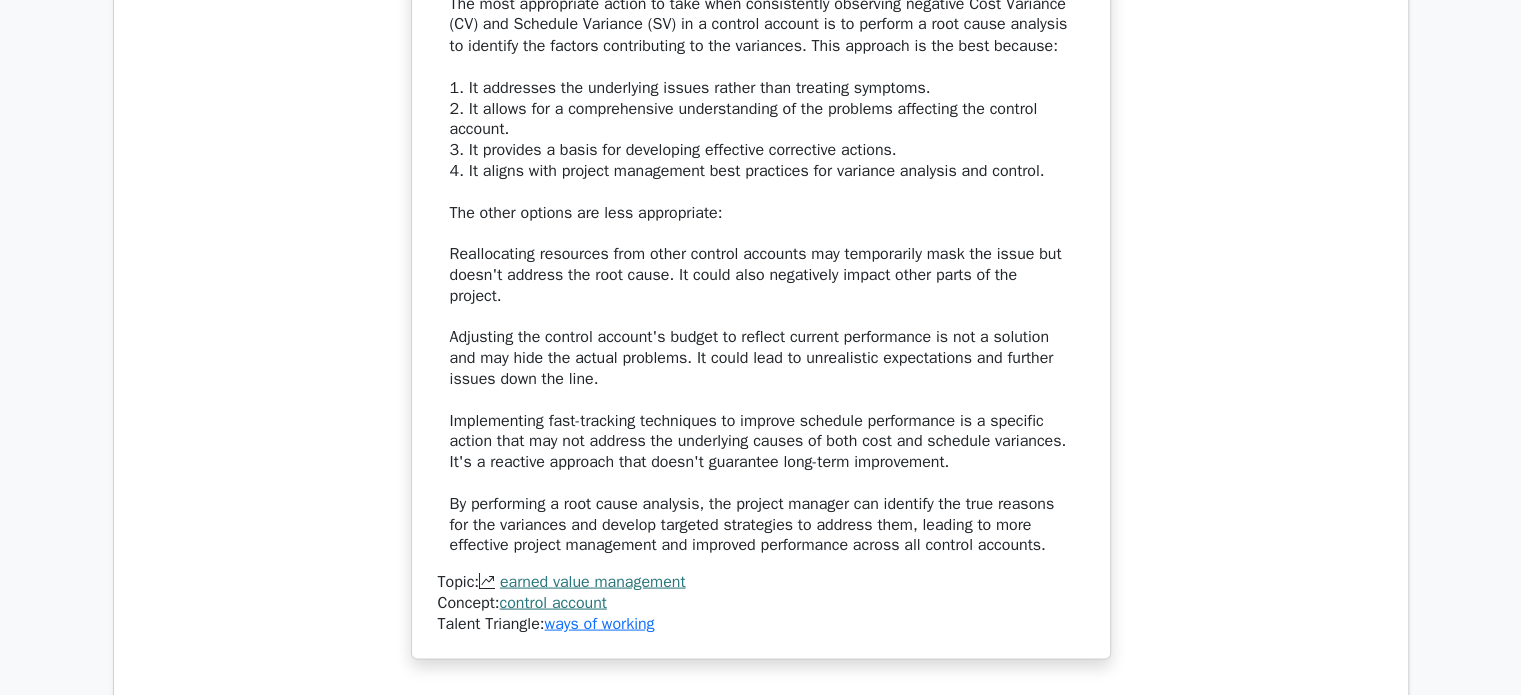 scroll, scrollTop: 3056, scrollLeft: 0, axis: vertical 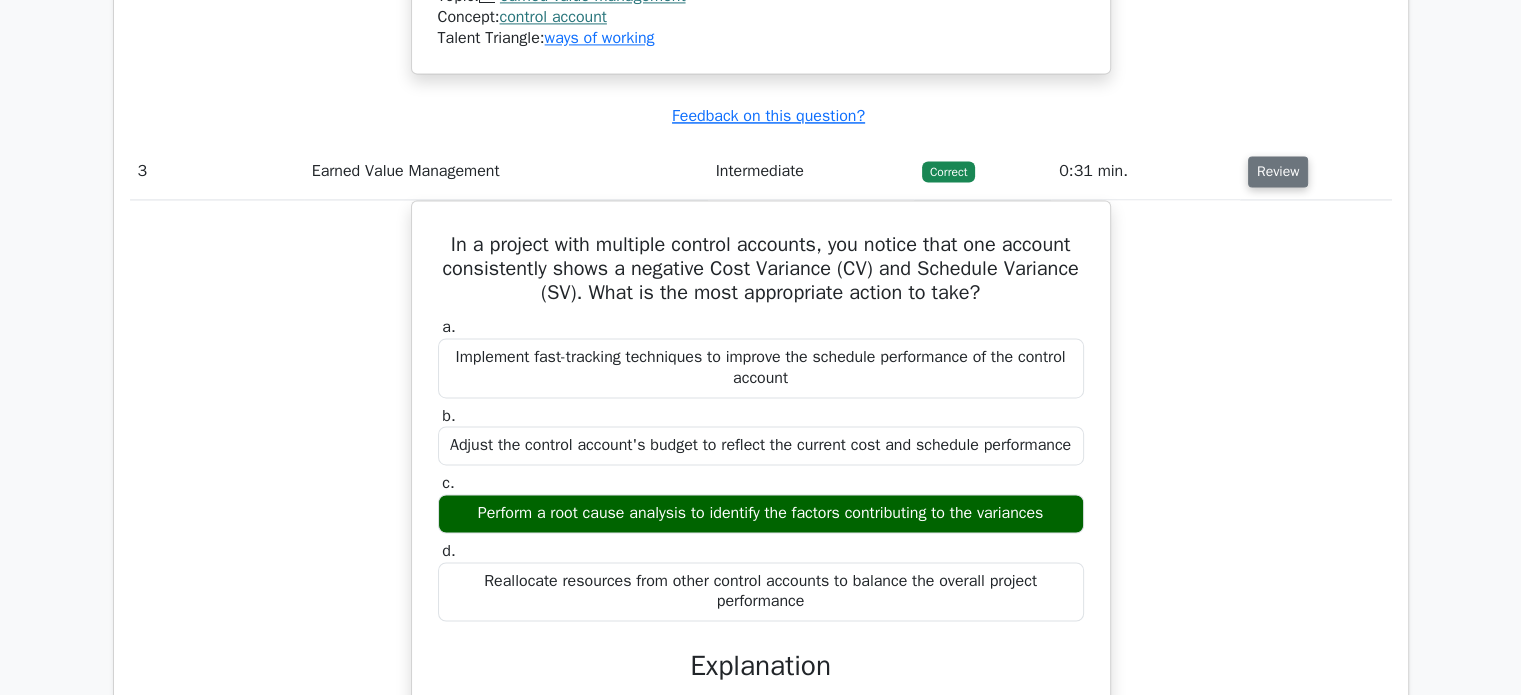 click on "Review" at bounding box center (1278, 171) 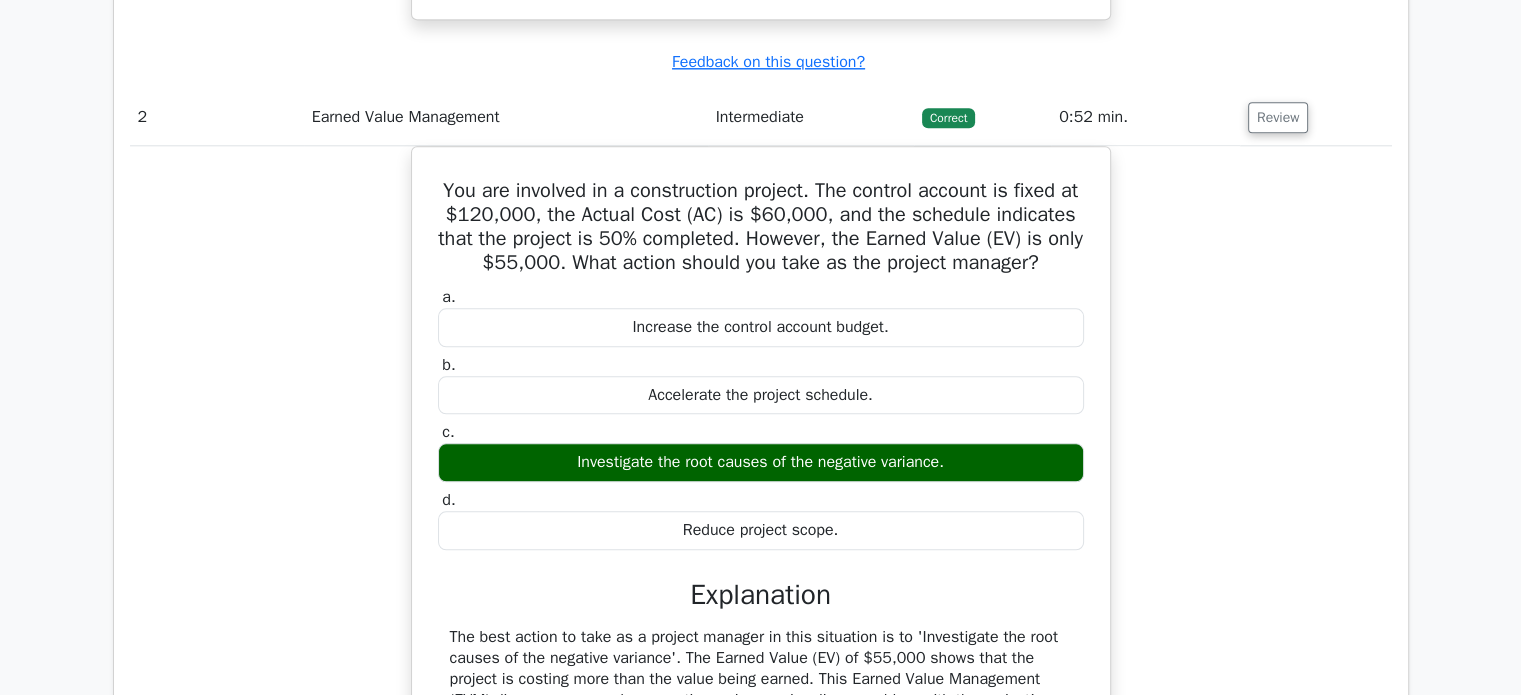 scroll, scrollTop: 1856, scrollLeft: 0, axis: vertical 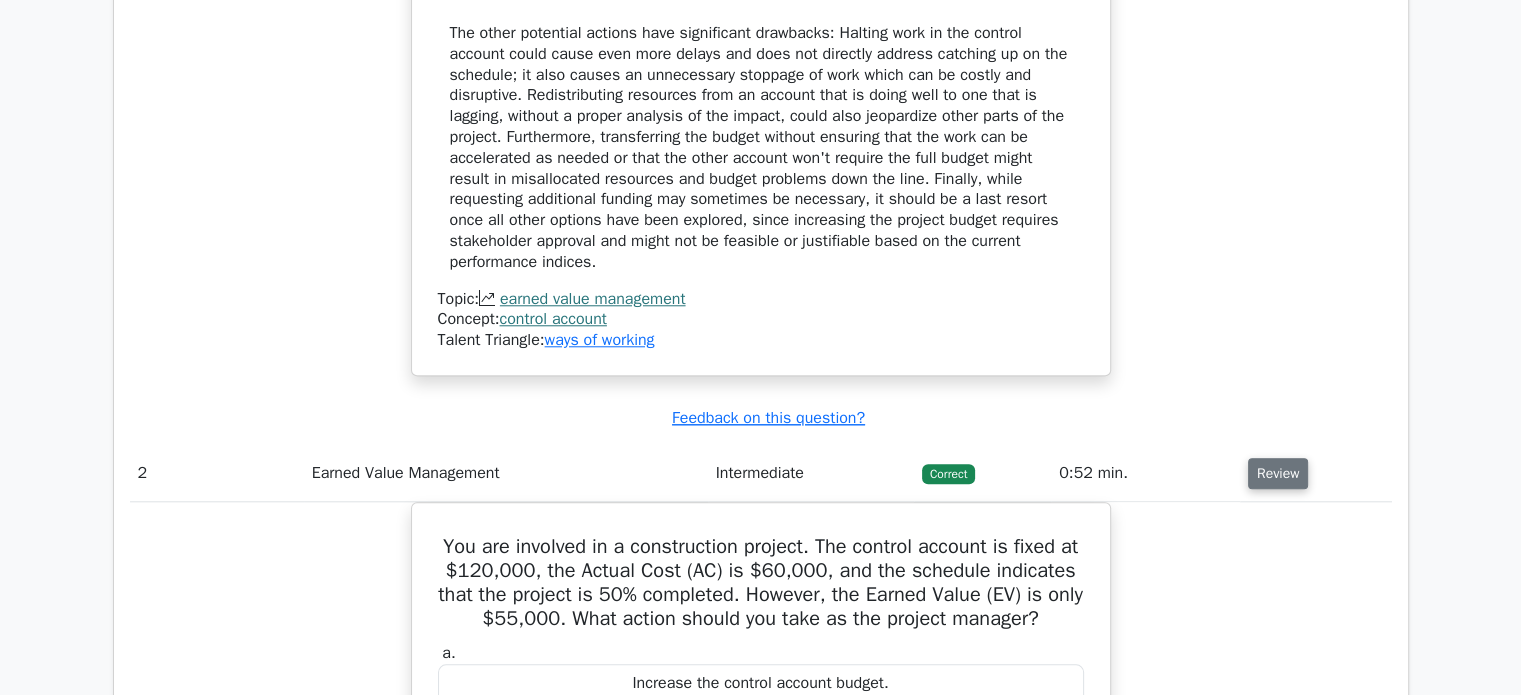 click on "Review" at bounding box center (1278, 473) 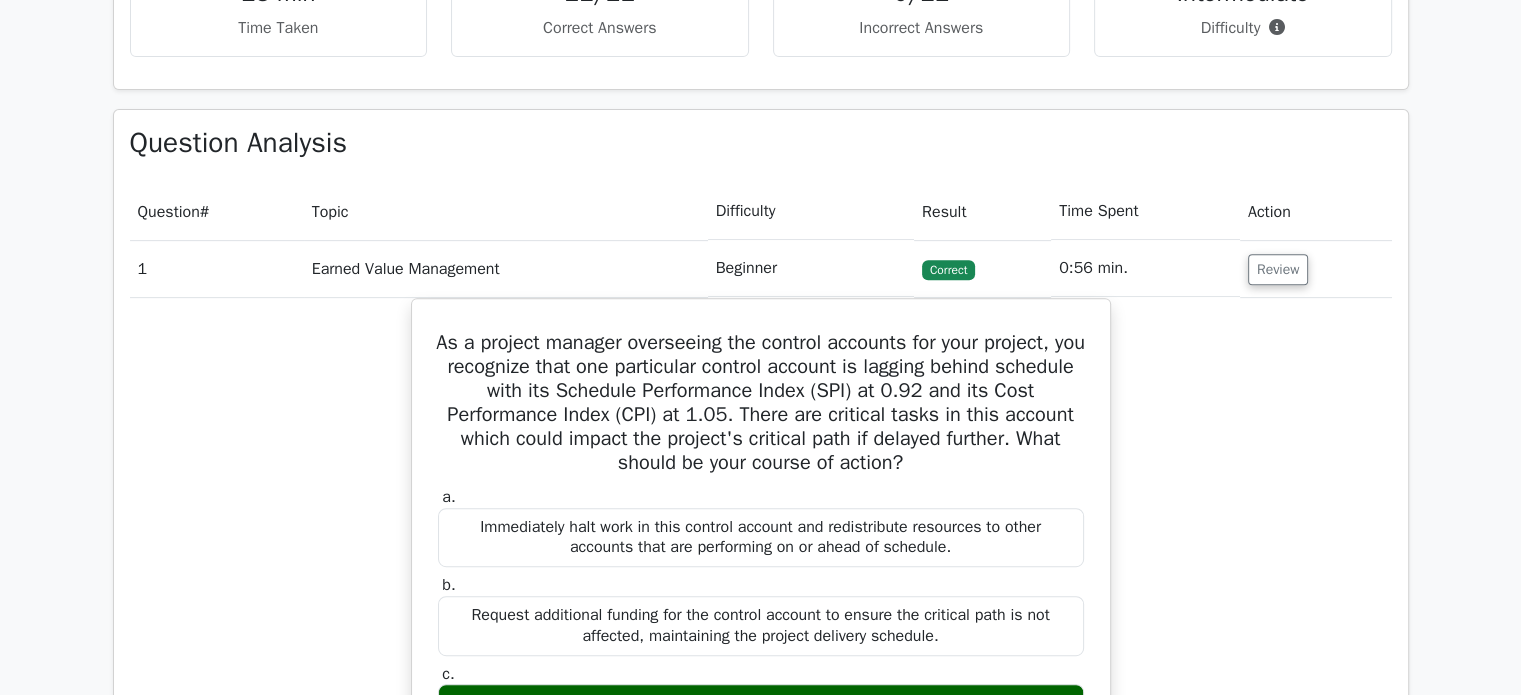 scroll, scrollTop: 556, scrollLeft: 0, axis: vertical 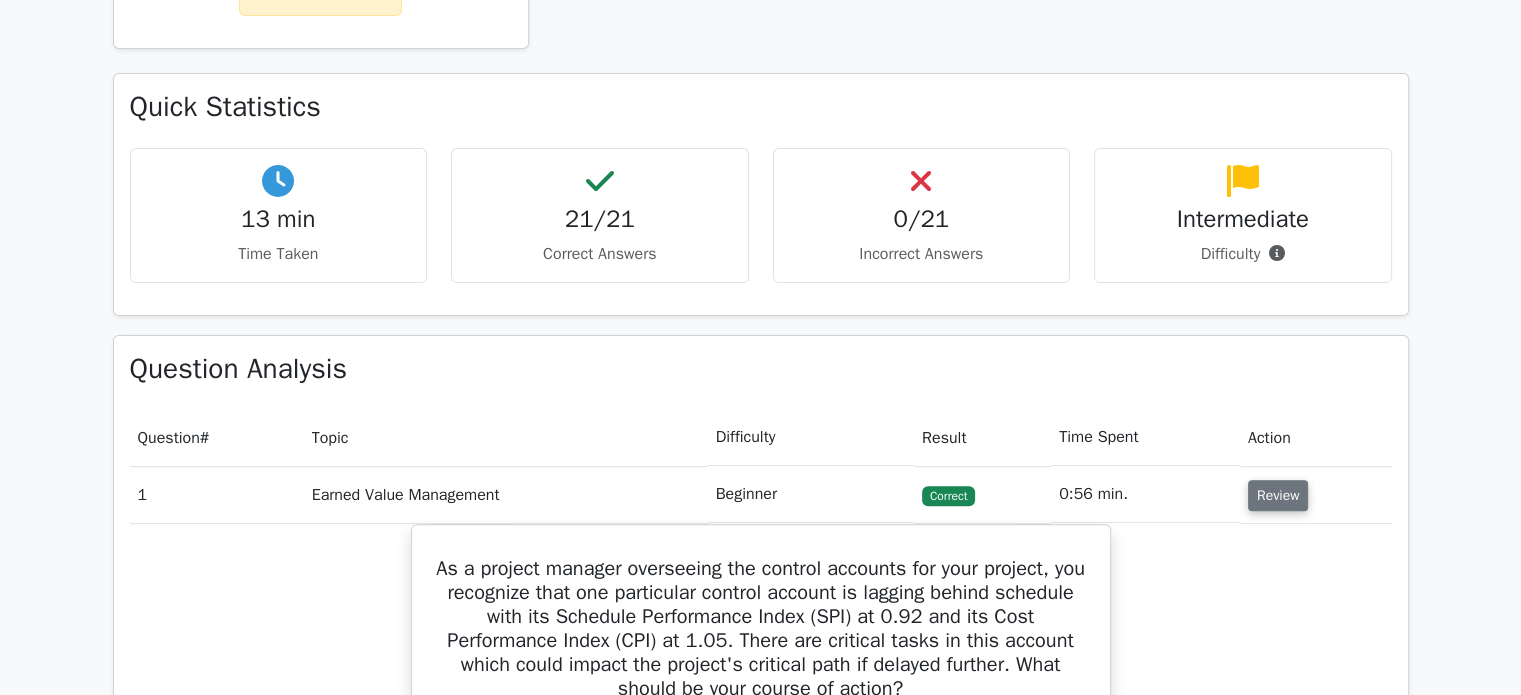 click on "Review" at bounding box center [1278, 495] 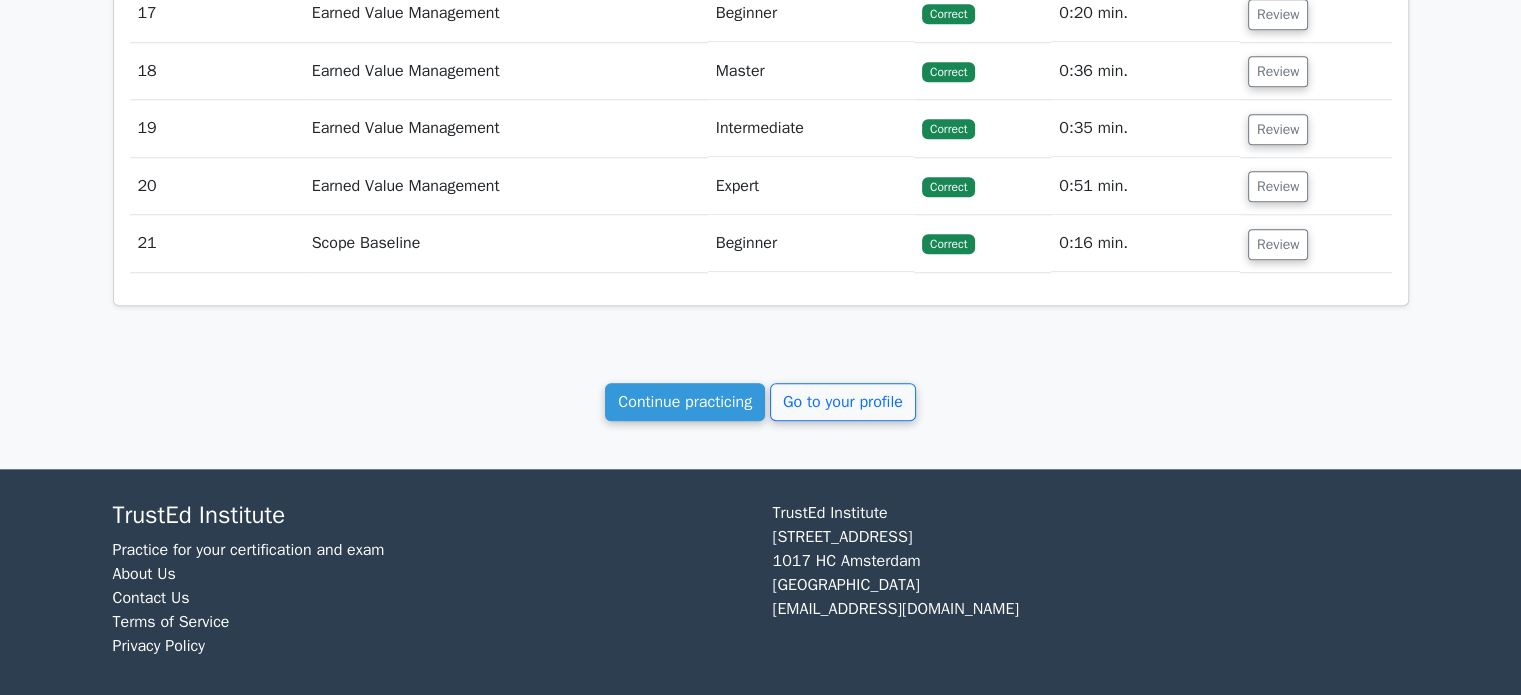 scroll, scrollTop: 1958, scrollLeft: 0, axis: vertical 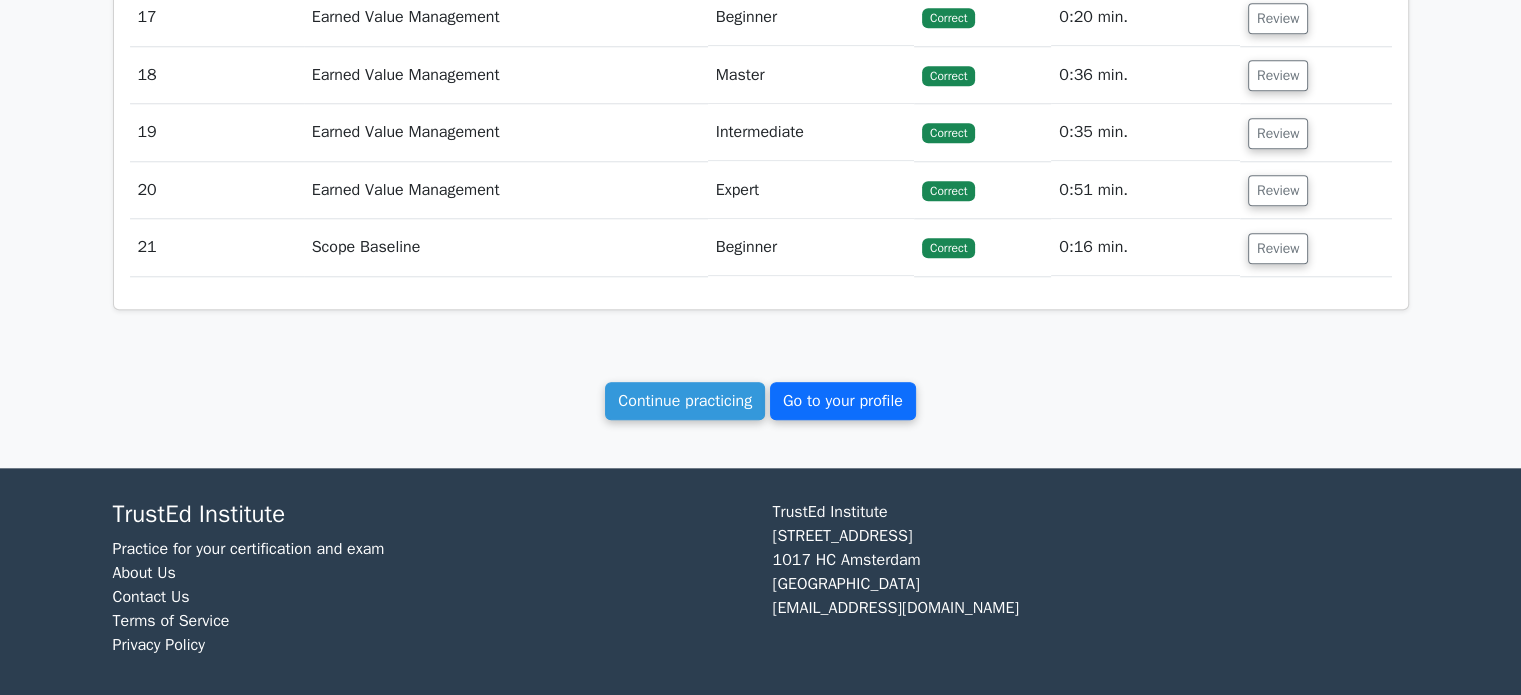 click on "Go to your profile" at bounding box center (843, 401) 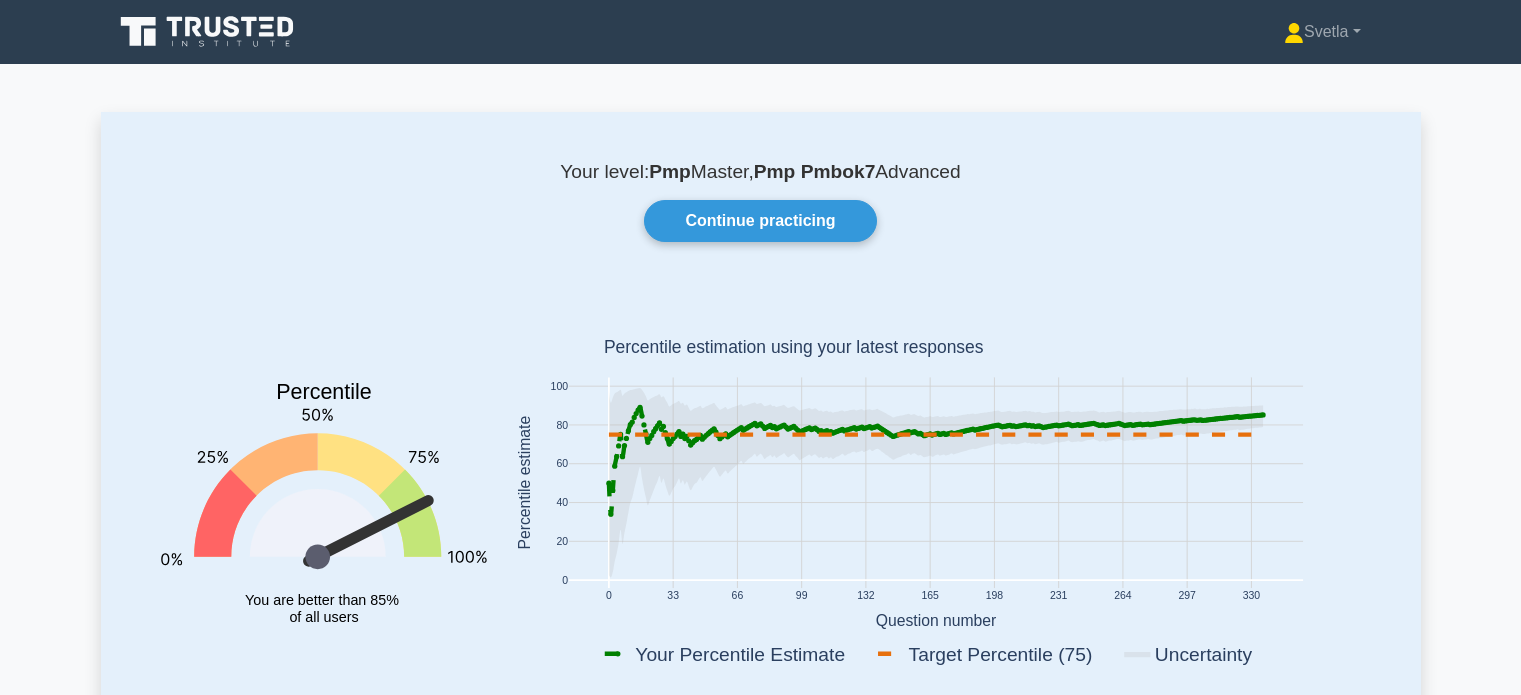 scroll, scrollTop: 0, scrollLeft: 0, axis: both 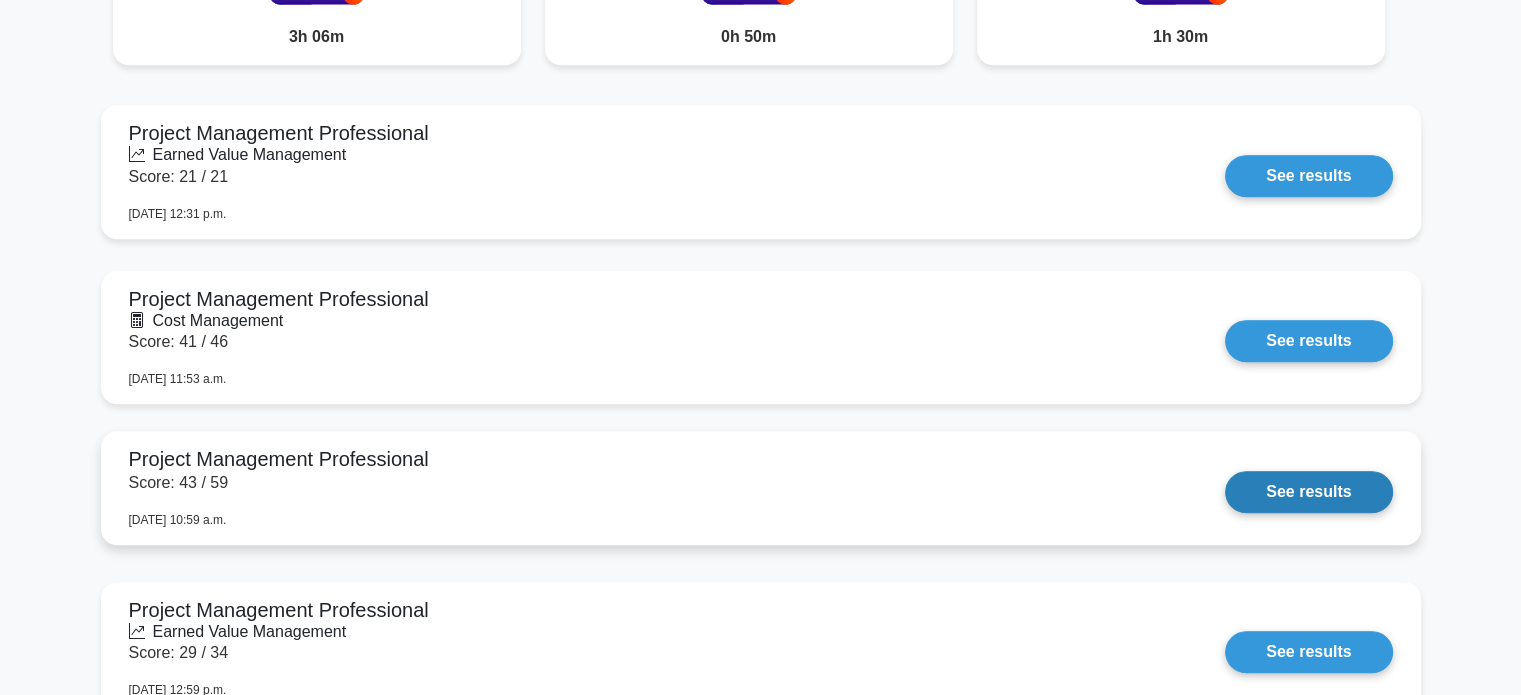 click on "See results" at bounding box center [1308, 492] 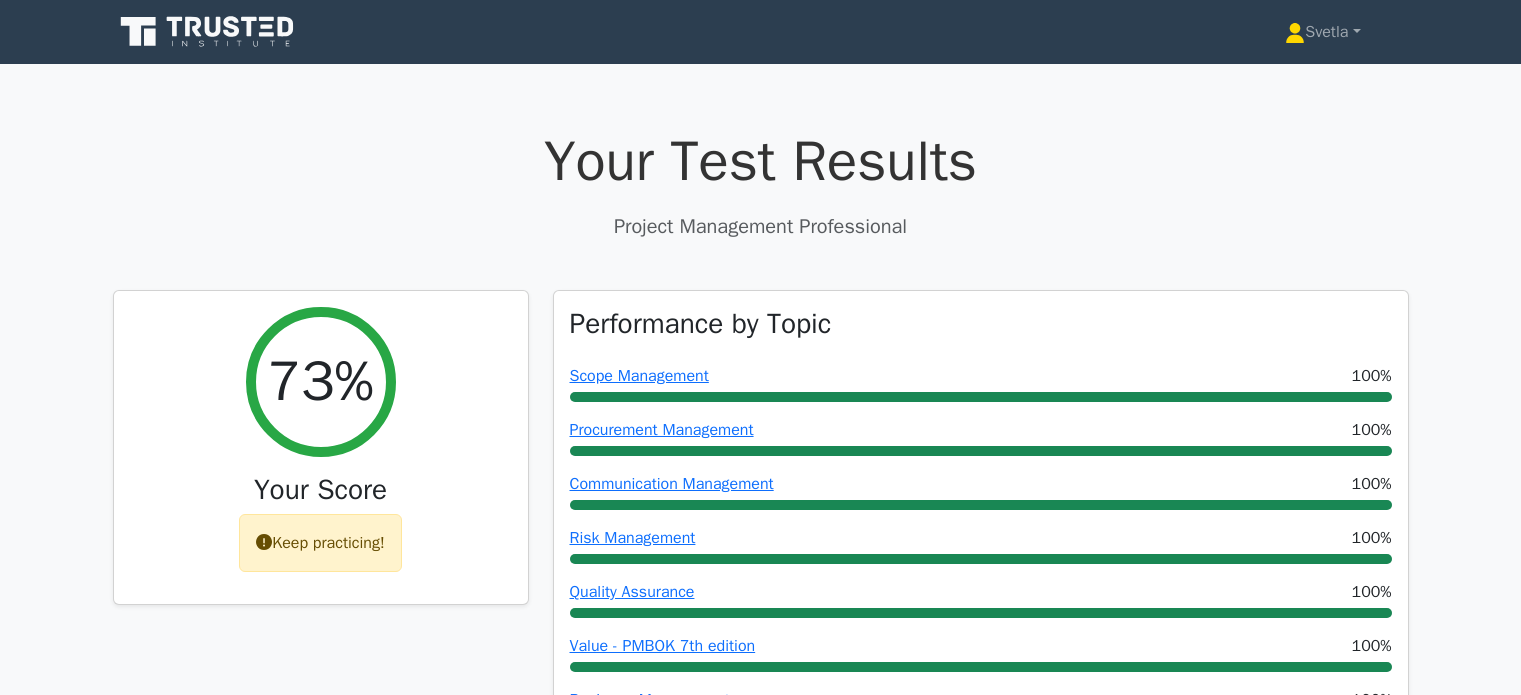 scroll, scrollTop: 0, scrollLeft: 0, axis: both 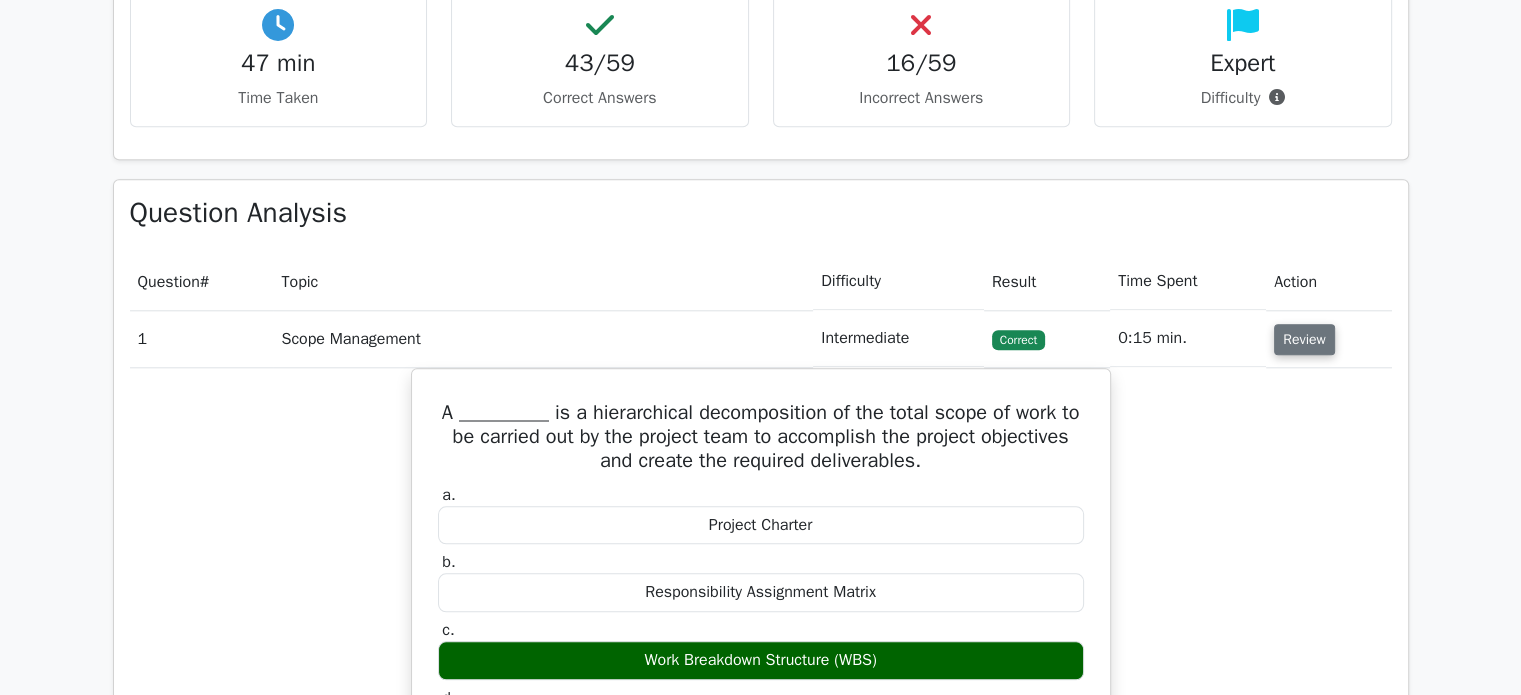 click on "Review" at bounding box center (1304, 339) 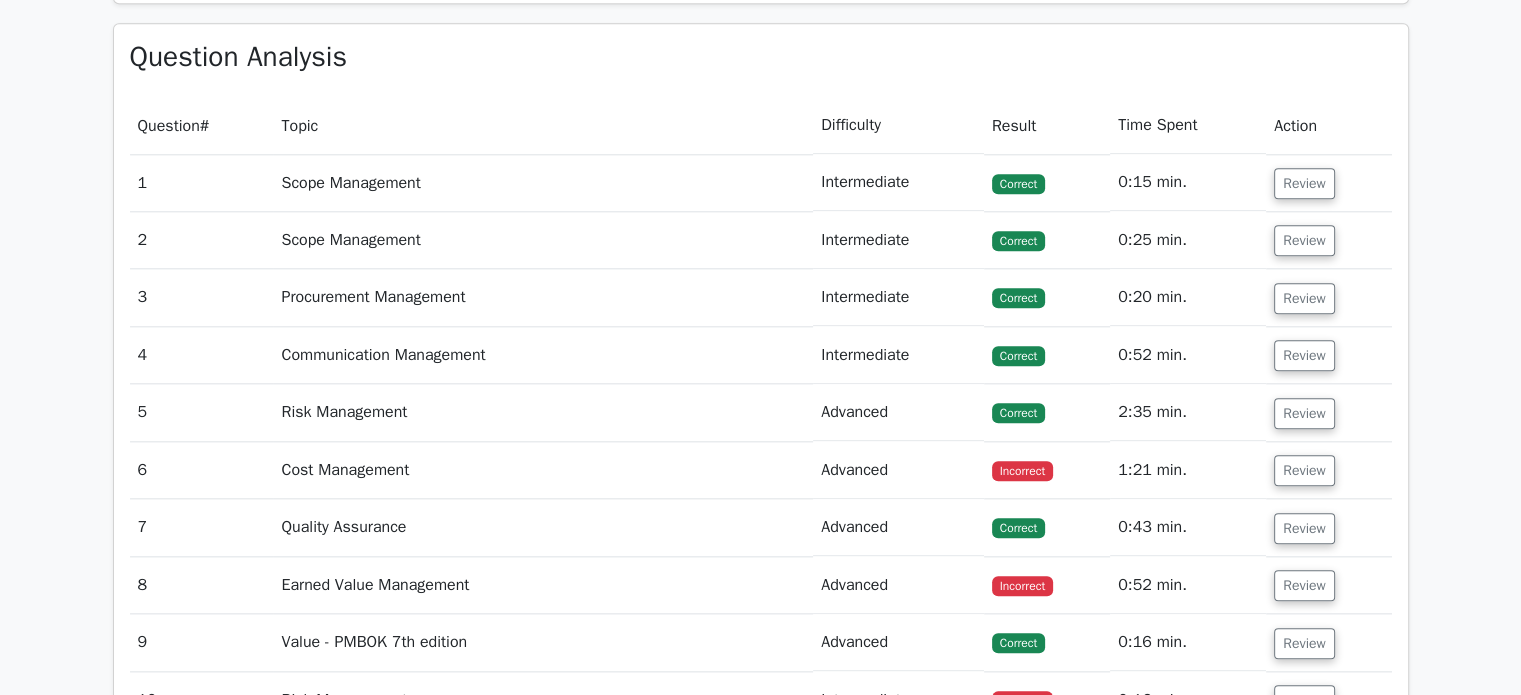 scroll, scrollTop: 2400, scrollLeft: 0, axis: vertical 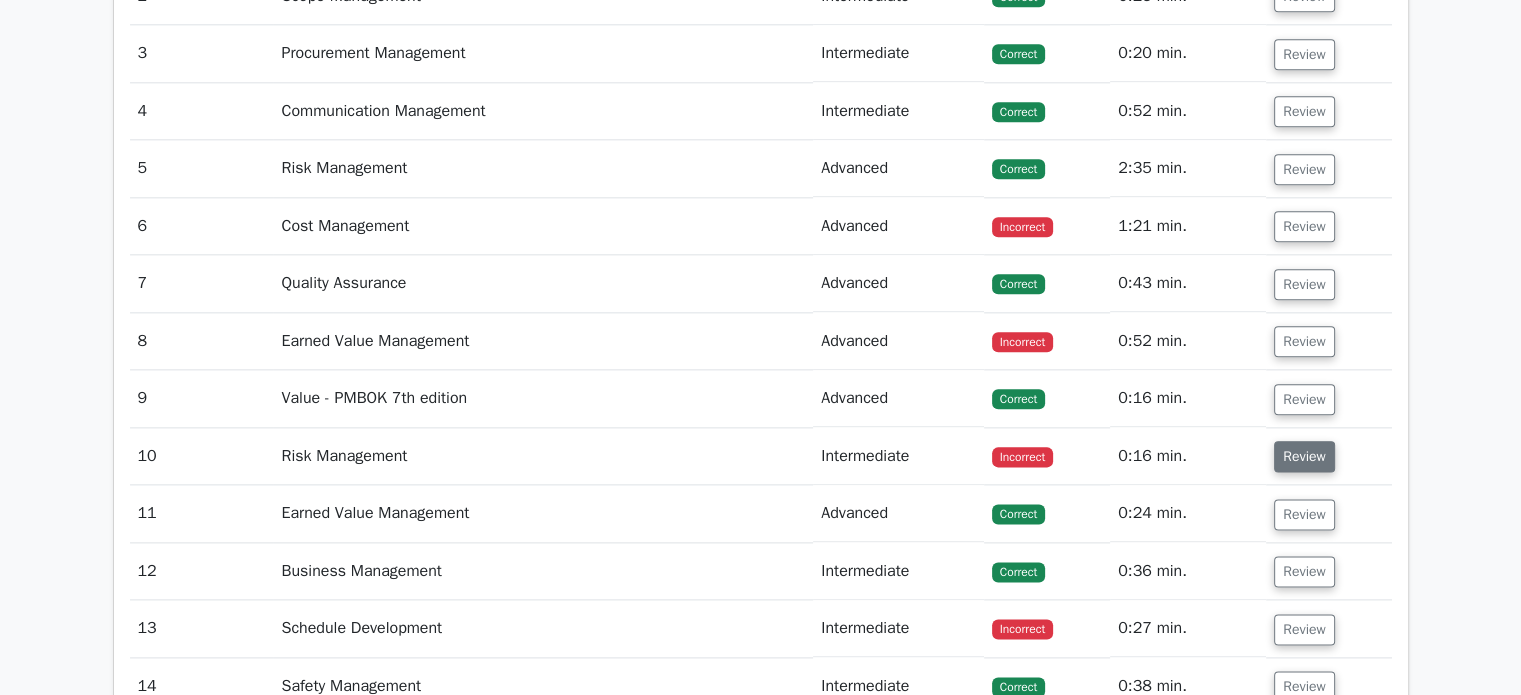 click on "Review" at bounding box center (1304, 456) 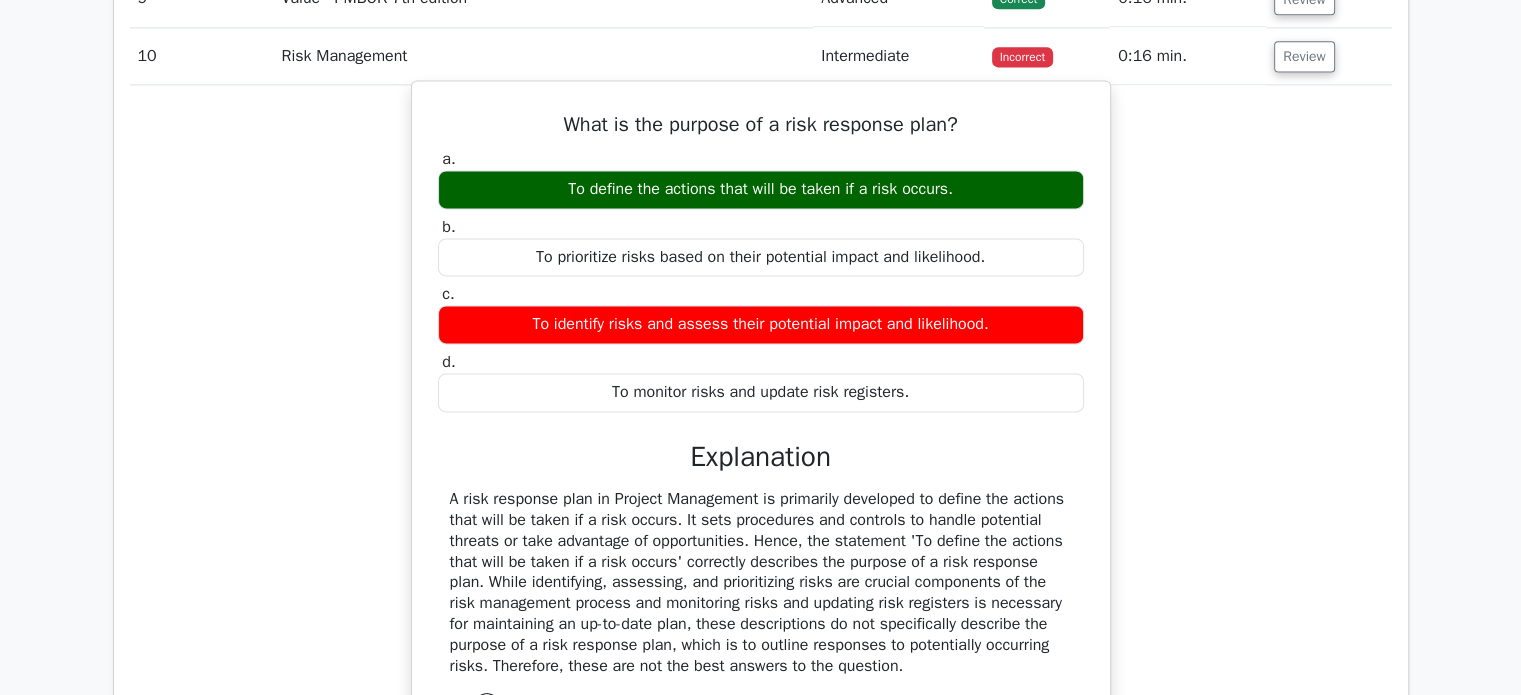 scroll, scrollTop: 3000, scrollLeft: 0, axis: vertical 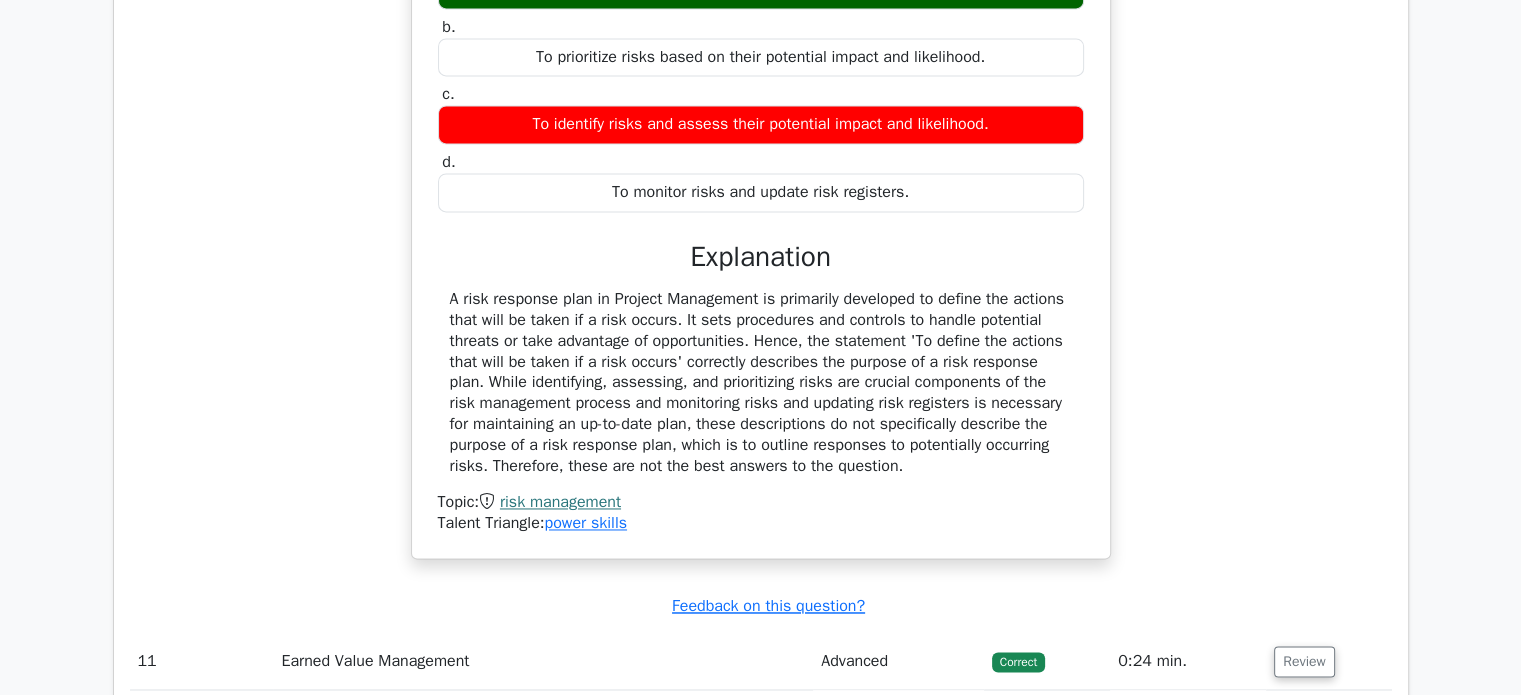 click on "risk management" at bounding box center (560, 502) 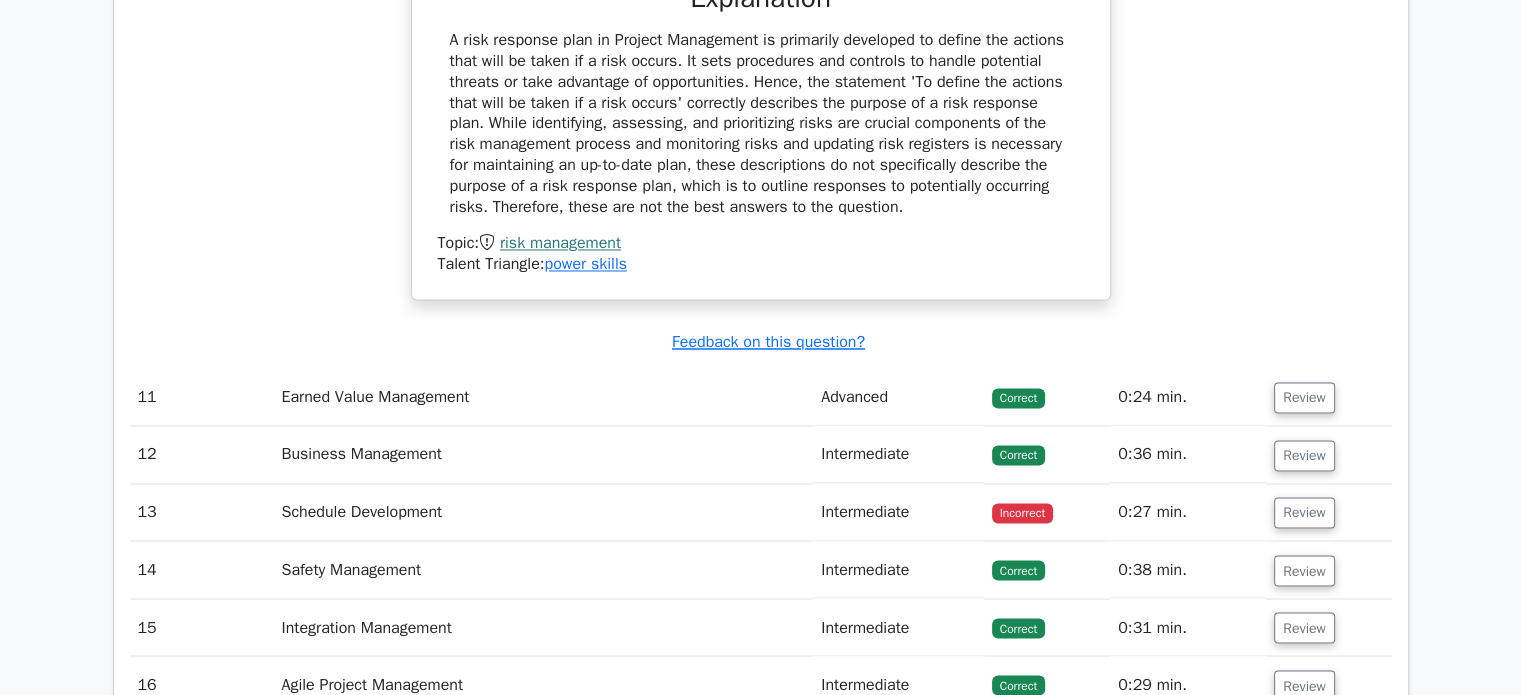 scroll, scrollTop: 3300, scrollLeft: 0, axis: vertical 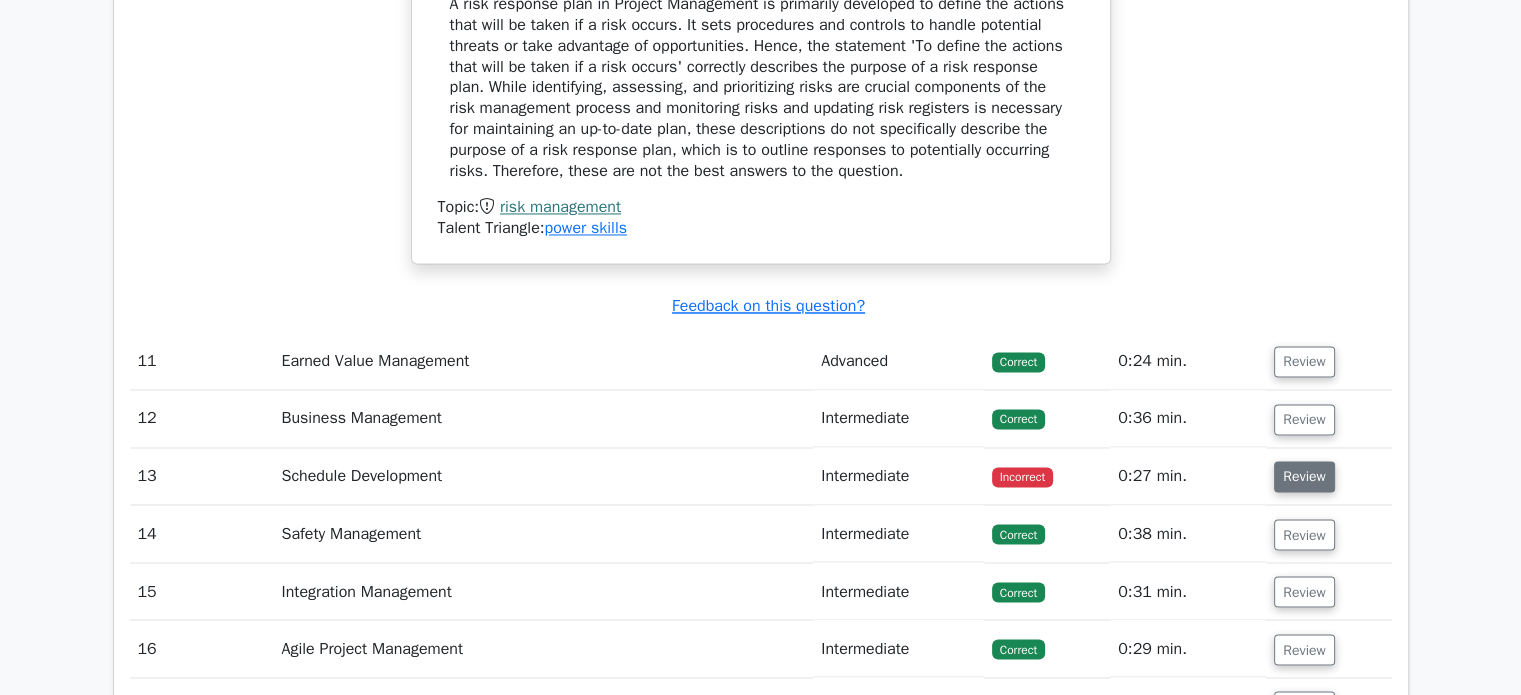 click on "Review" at bounding box center (1304, 476) 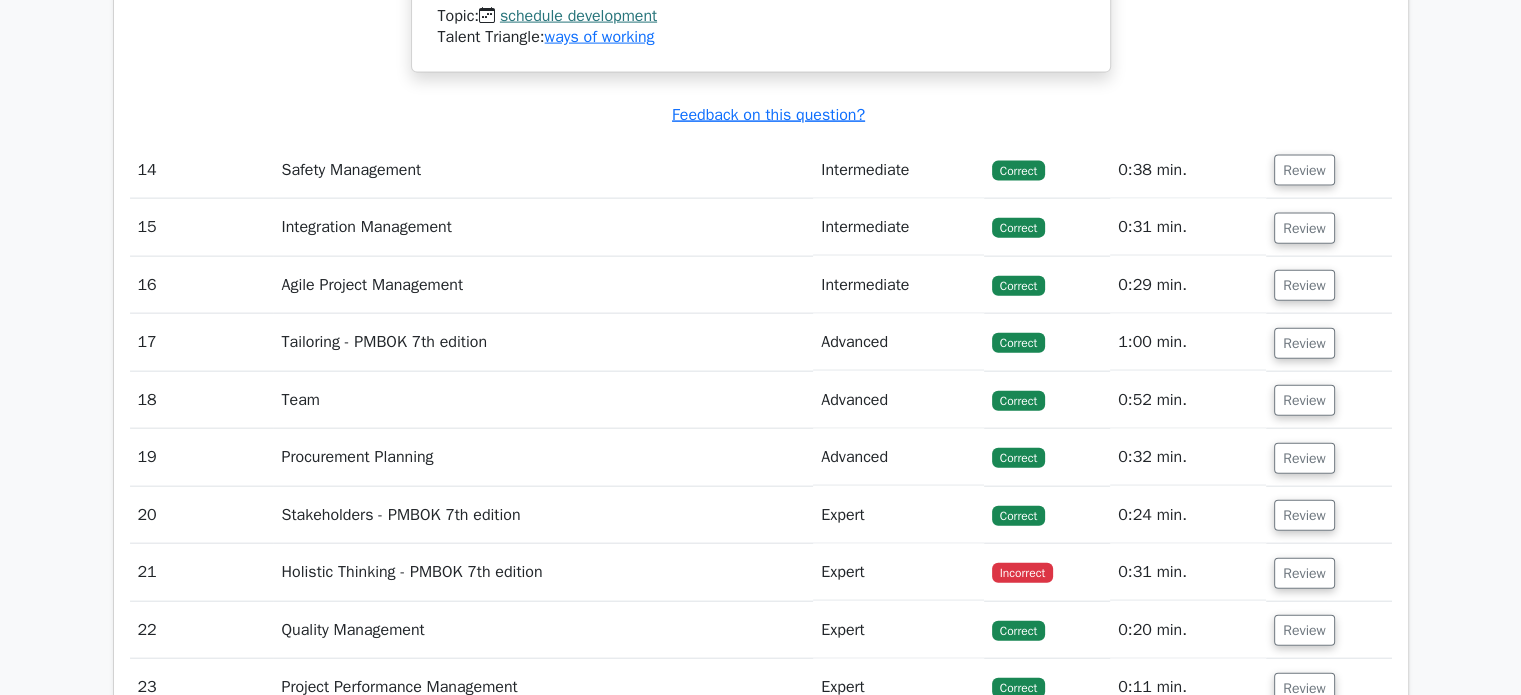 scroll, scrollTop: 4700, scrollLeft: 0, axis: vertical 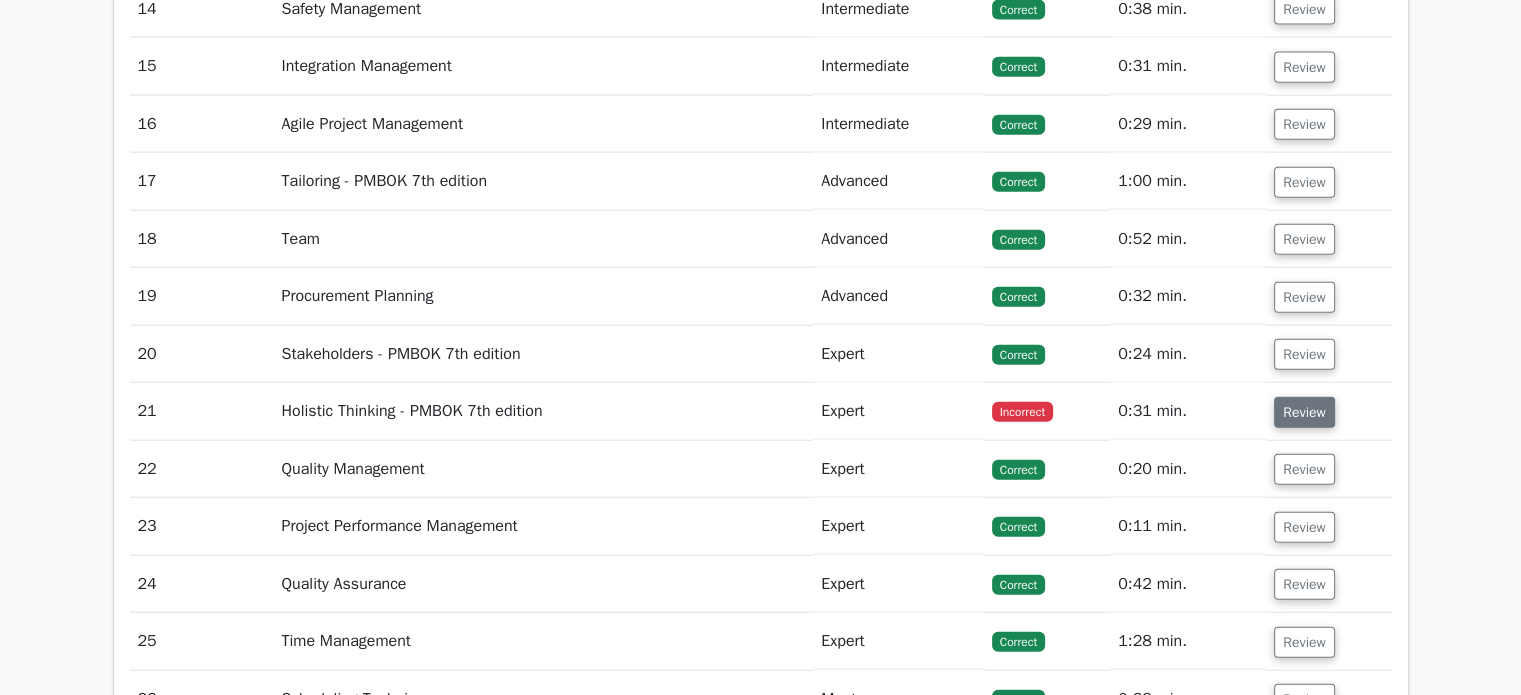 click on "Review" at bounding box center (1304, 412) 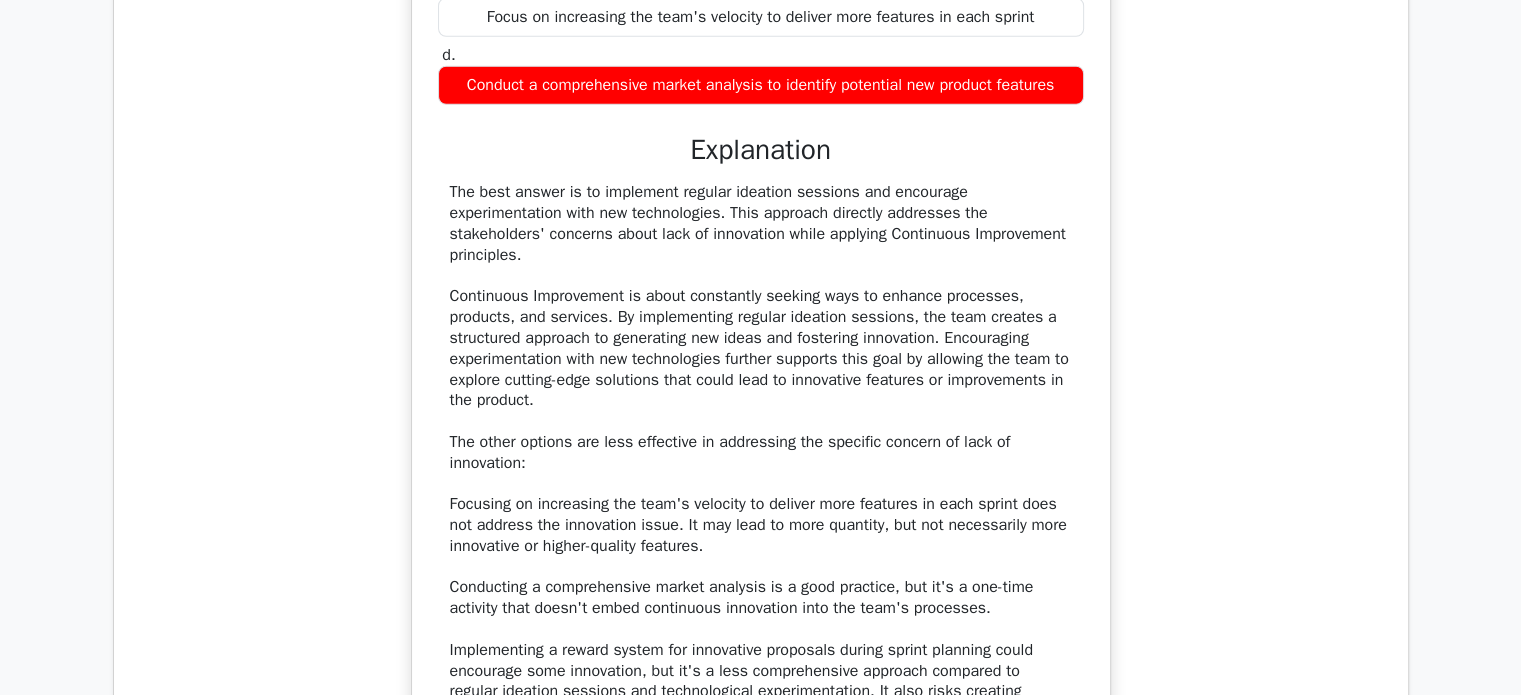 scroll, scrollTop: 6000, scrollLeft: 0, axis: vertical 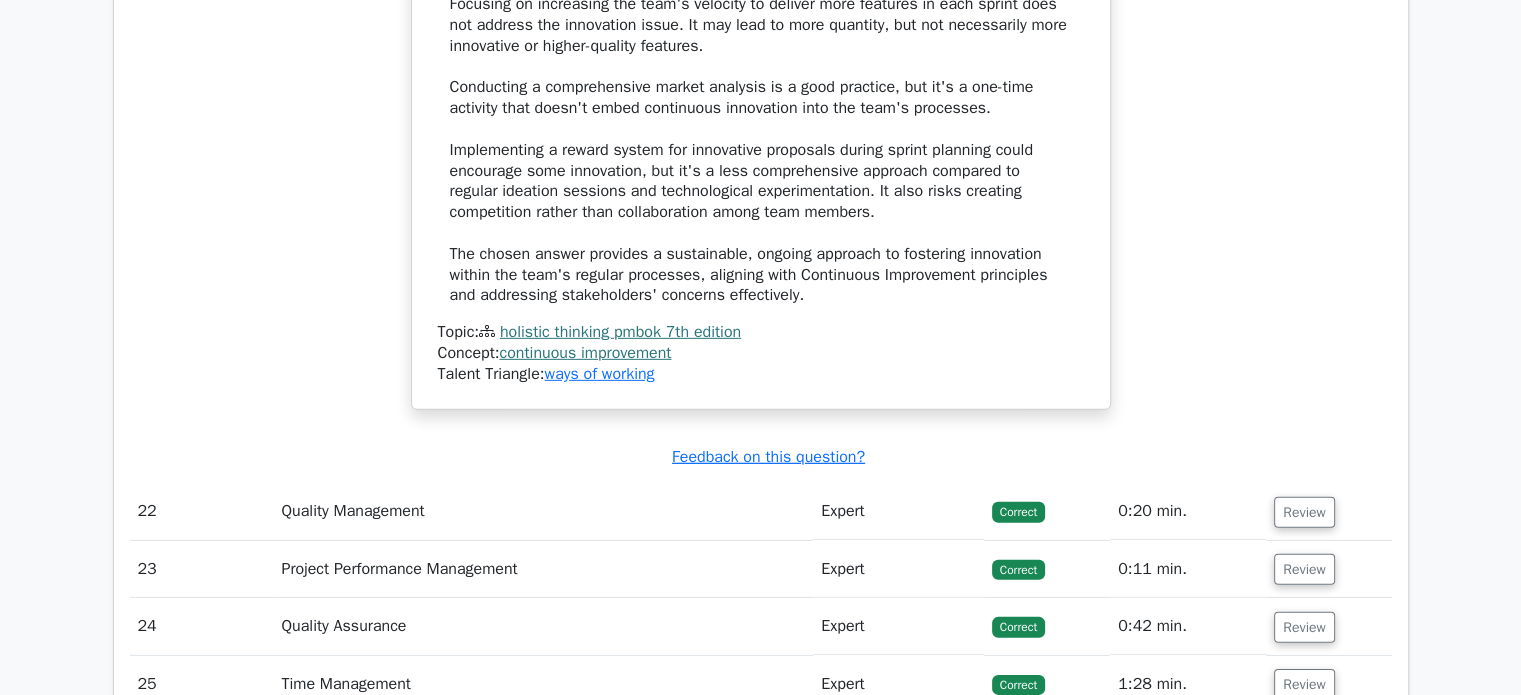 click on "continuous improvement" at bounding box center [585, 353] 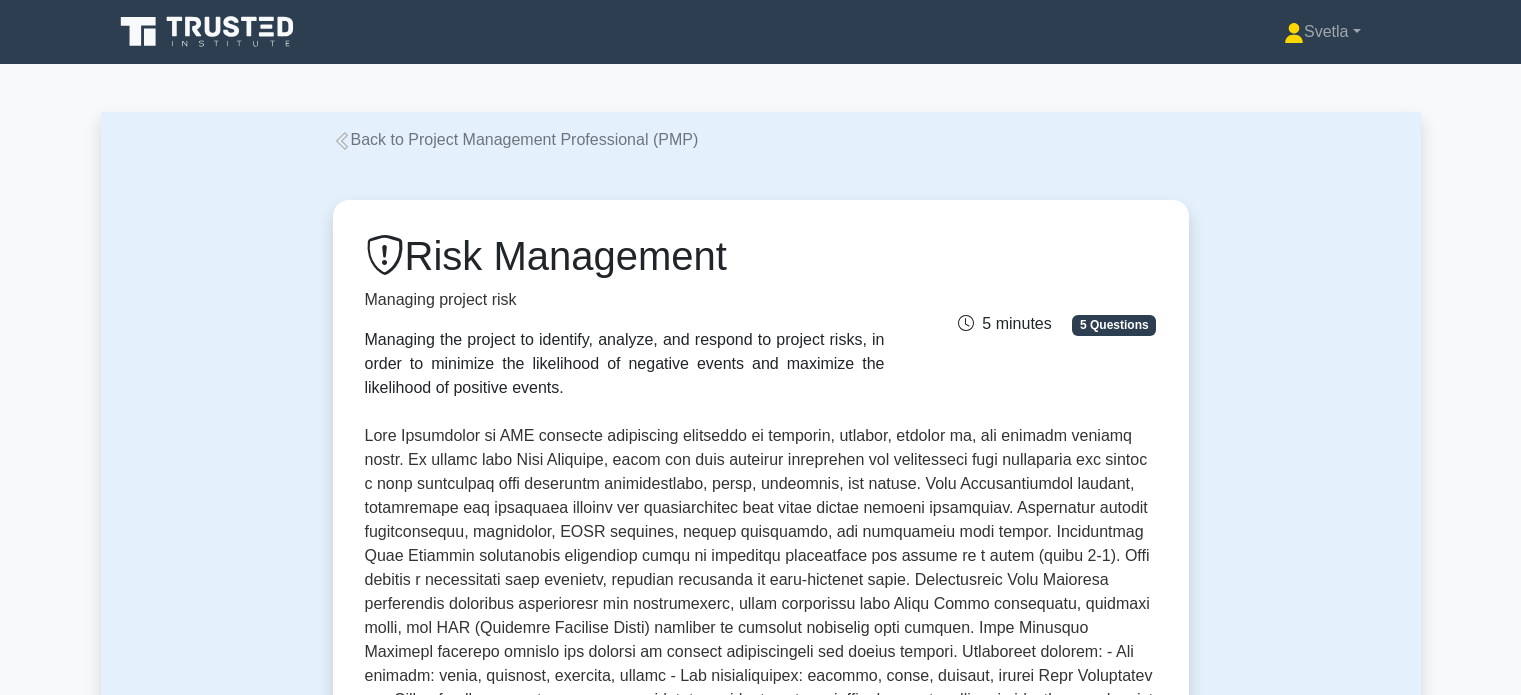 scroll, scrollTop: 600, scrollLeft: 0, axis: vertical 